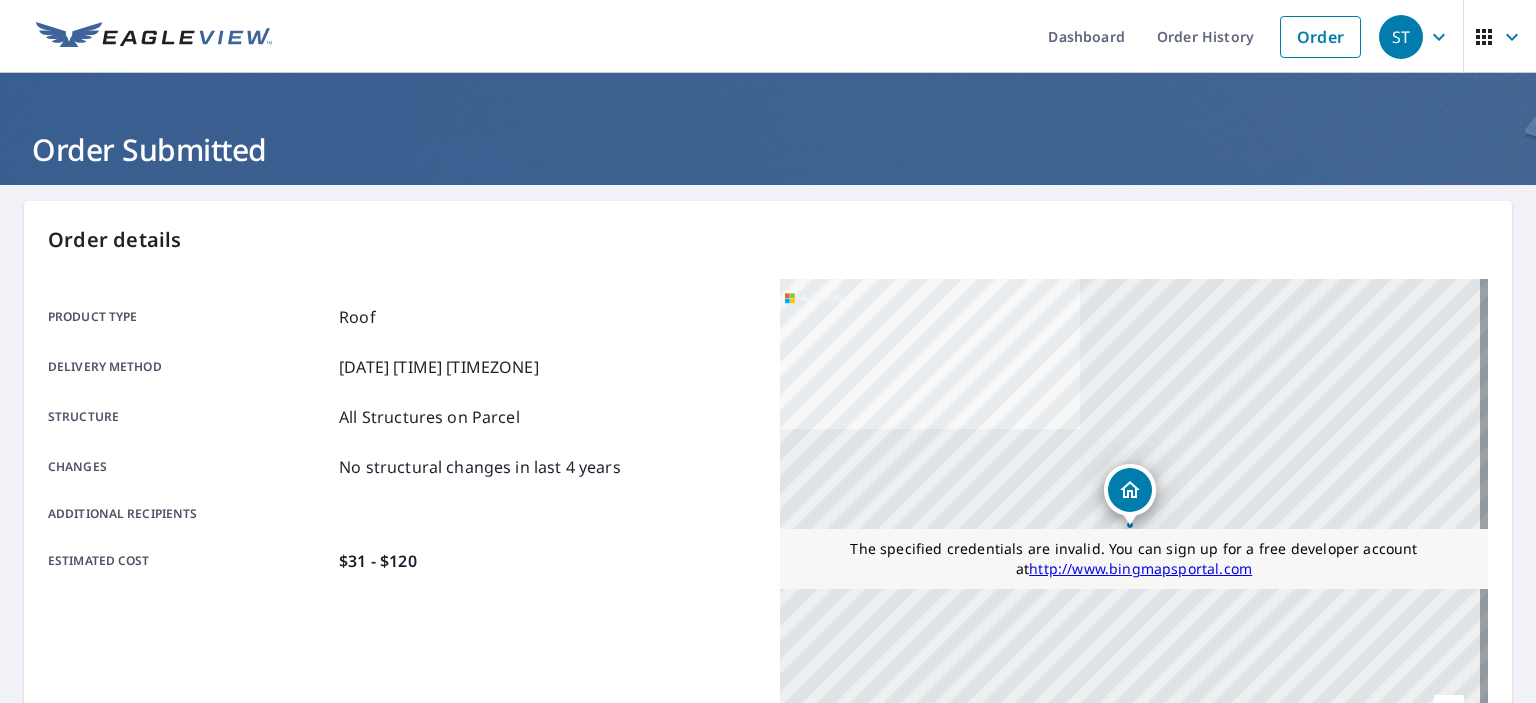 scroll, scrollTop: 0, scrollLeft: 0, axis: both 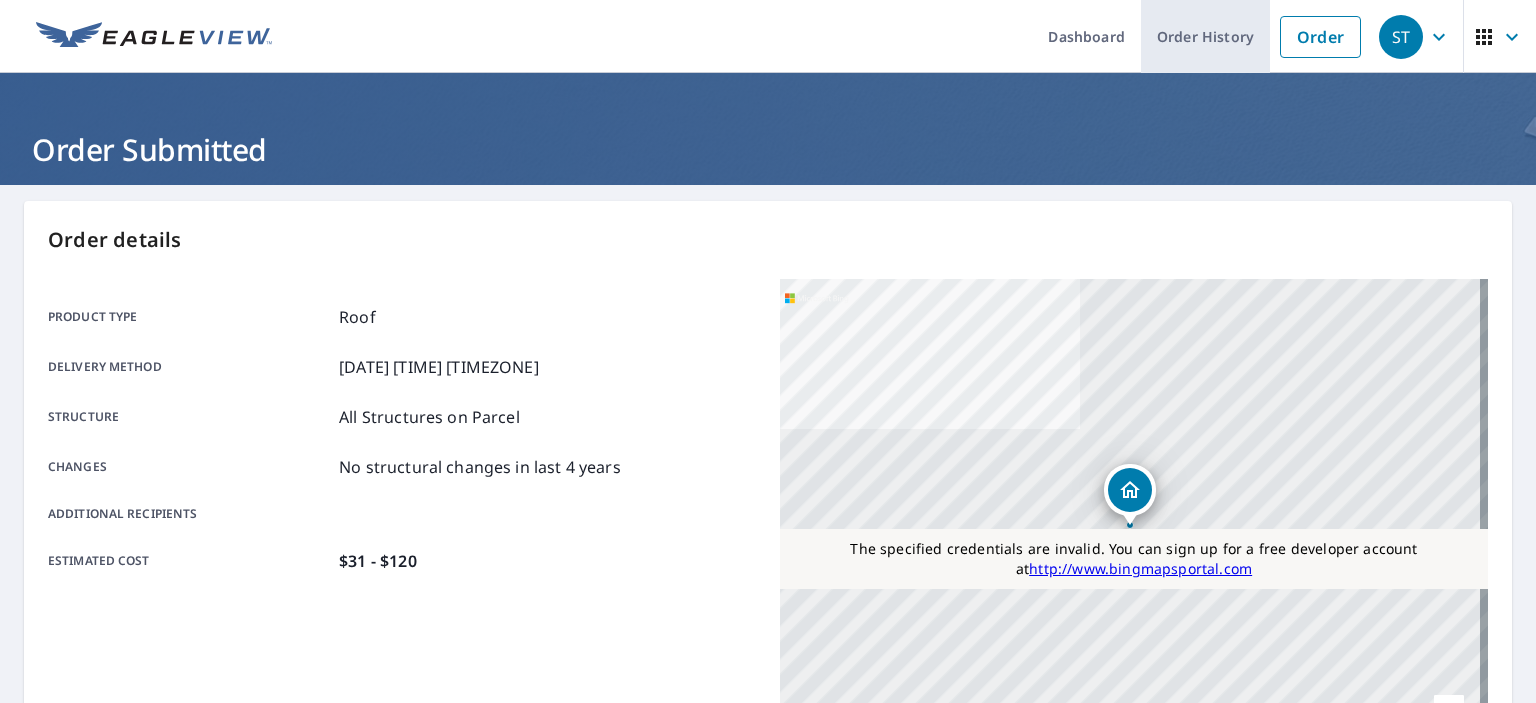 click on "Order History" at bounding box center [1205, 36] 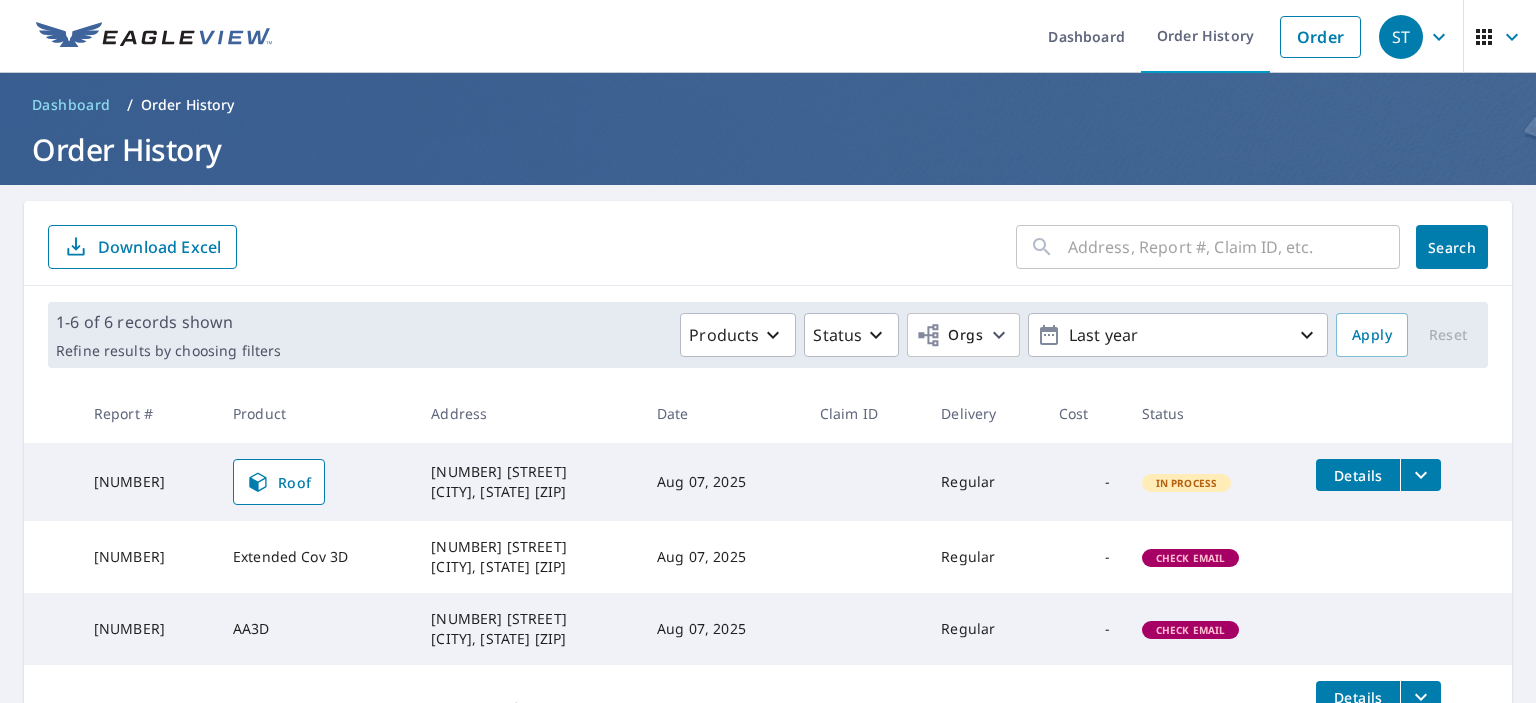 scroll, scrollTop: 284, scrollLeft: 0, axis: vertical 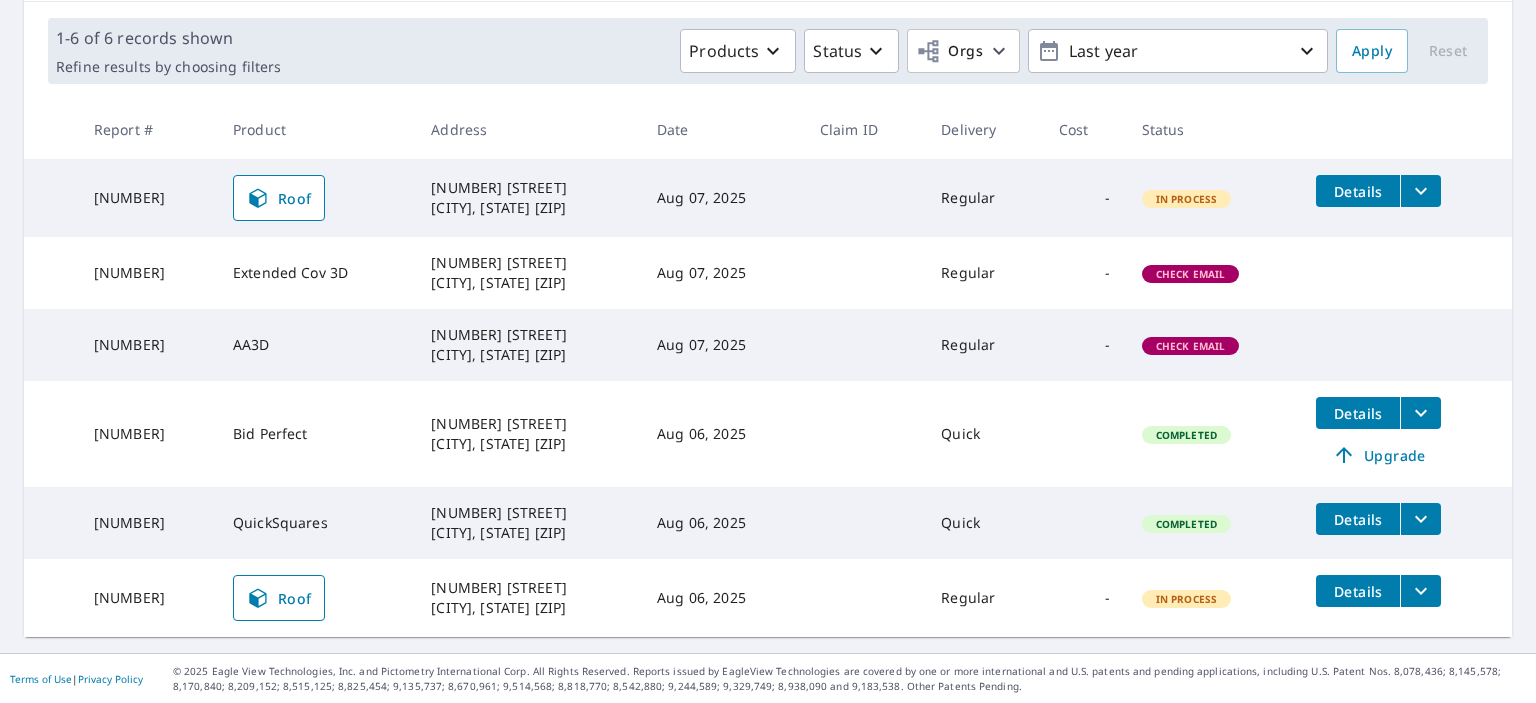 click on "66038809" at bounding box center [147, 434] 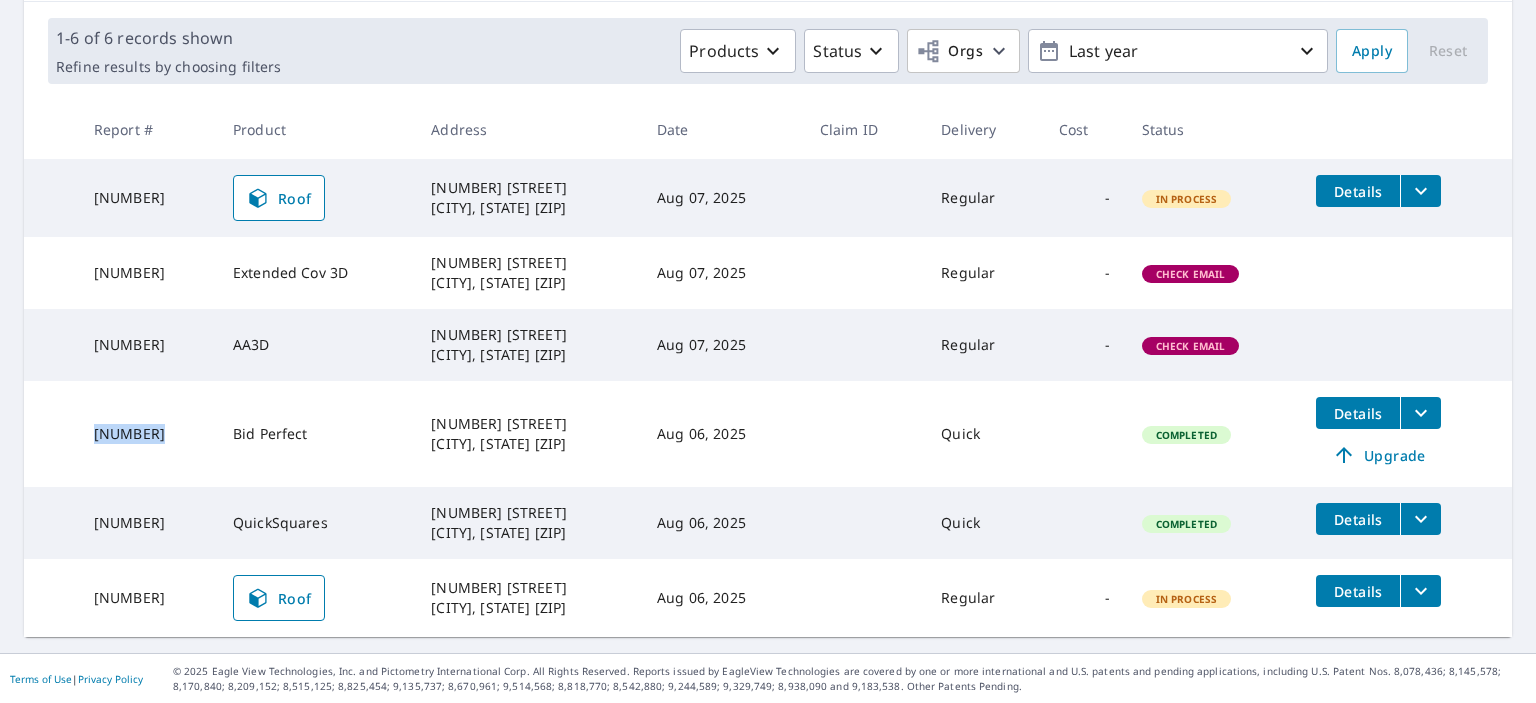 click on "66038809" at bounding box center (147, 434) 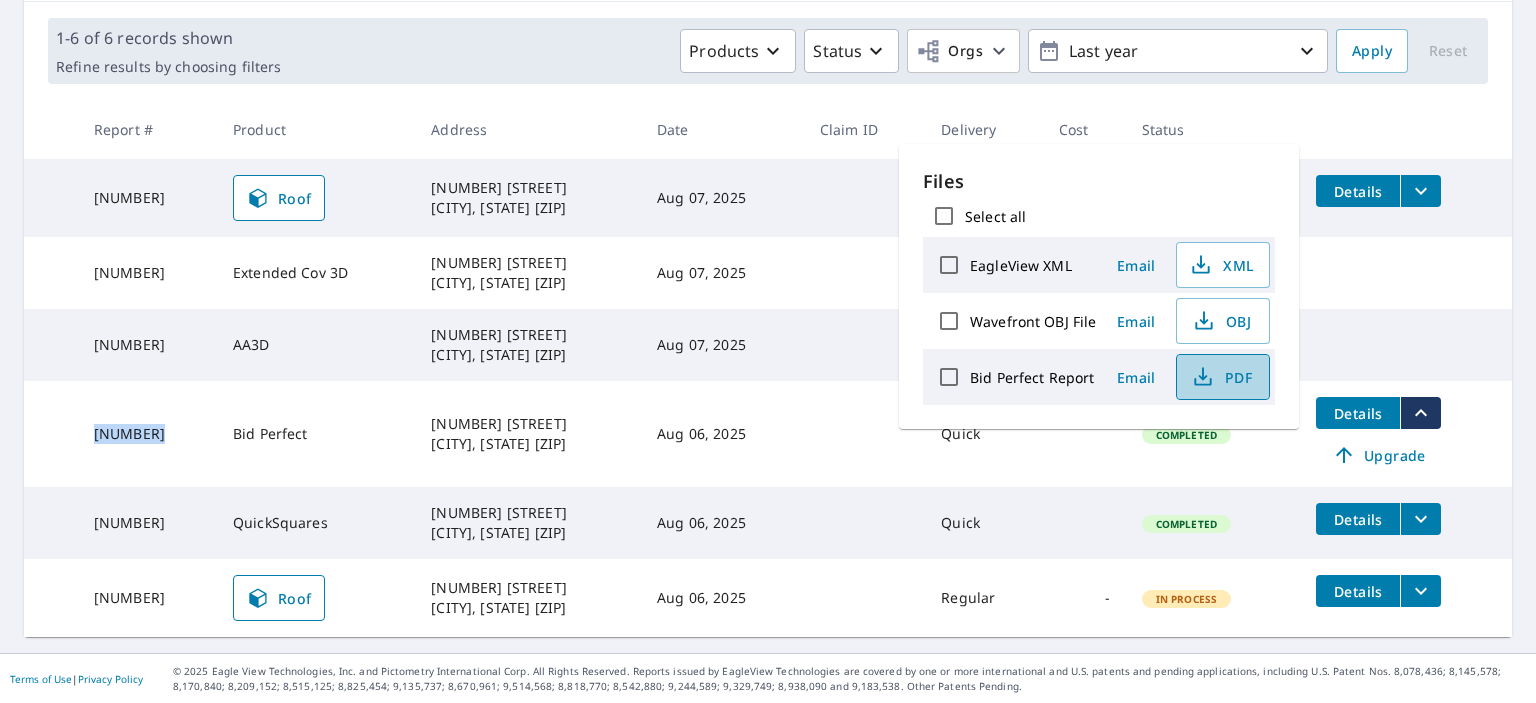 click on "PDF" at bounding box center (1221, 377) 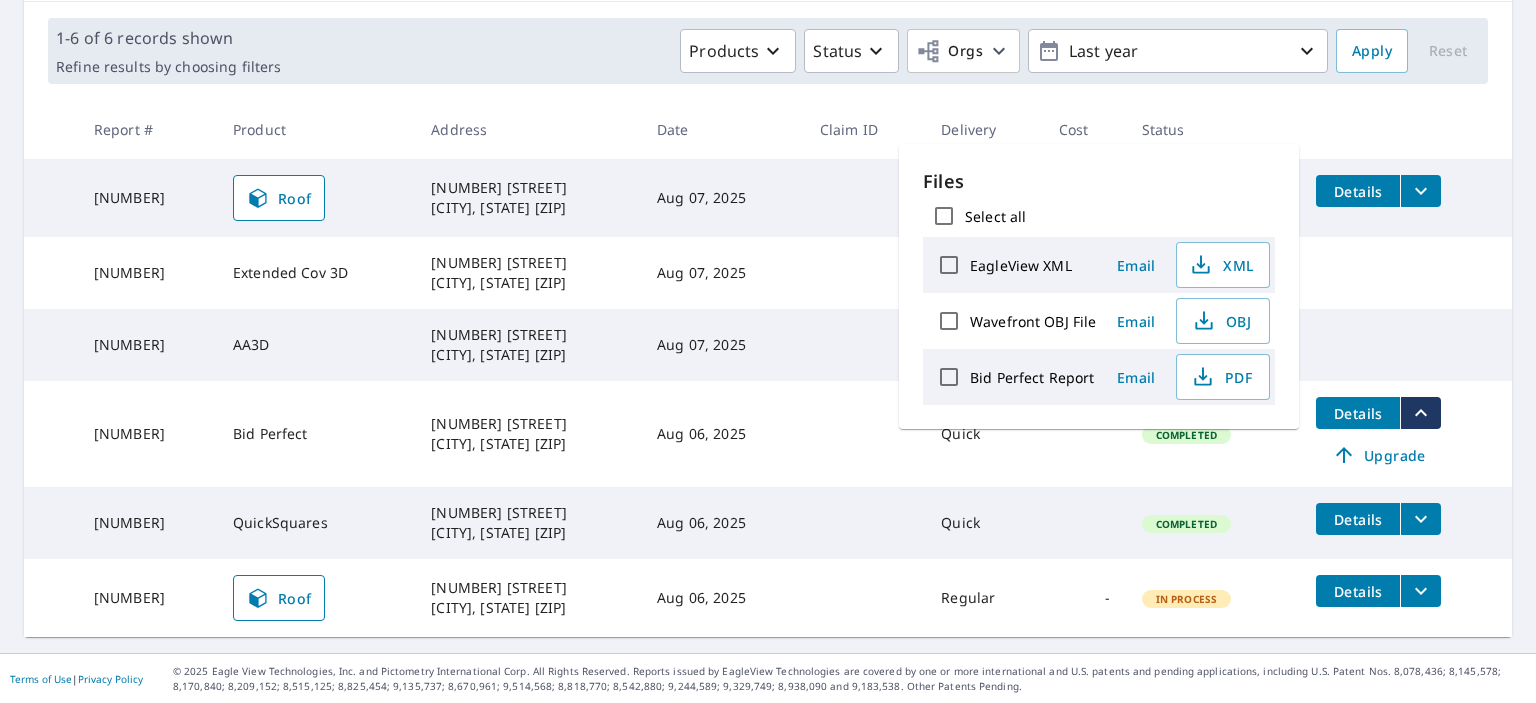 click at bounding box center [1406, 325] 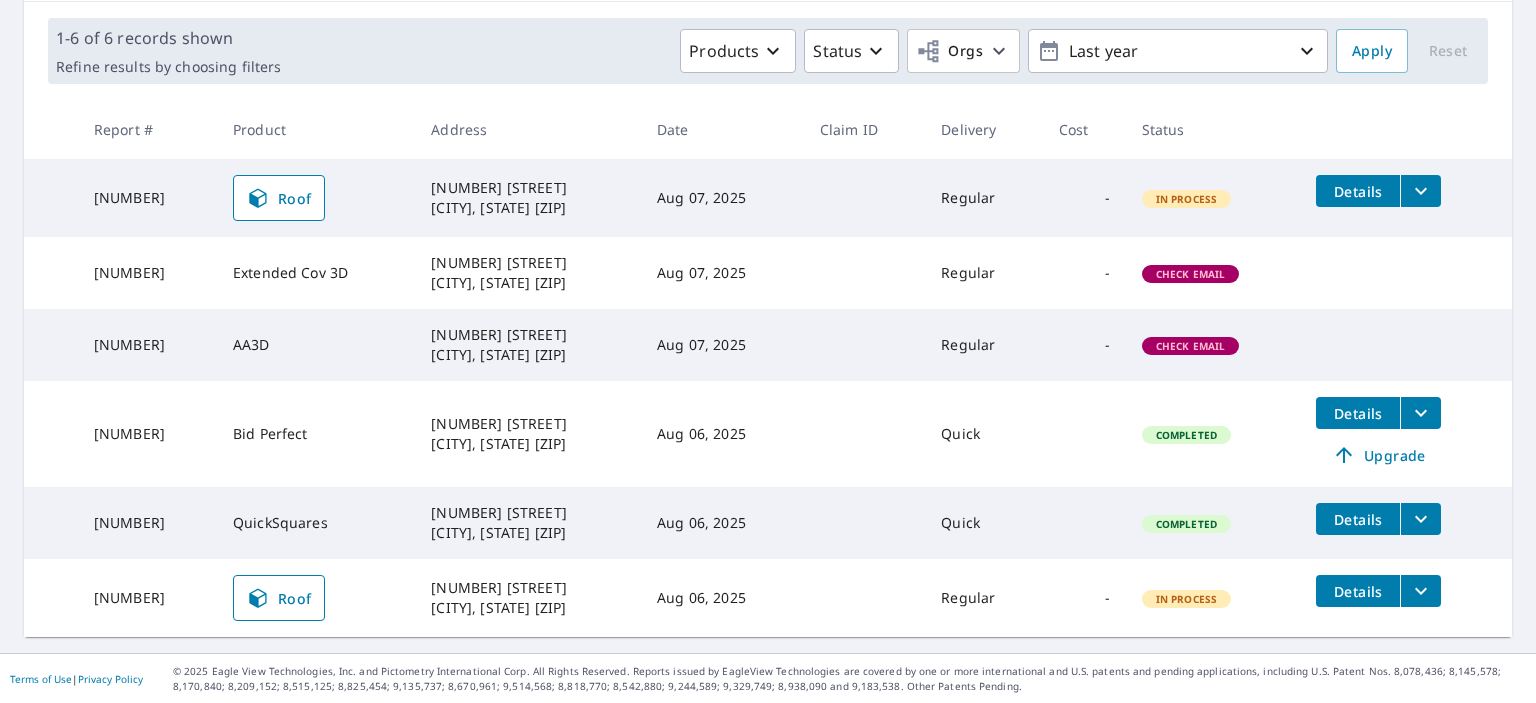click on "66038809" at bounding box center (147, 434) 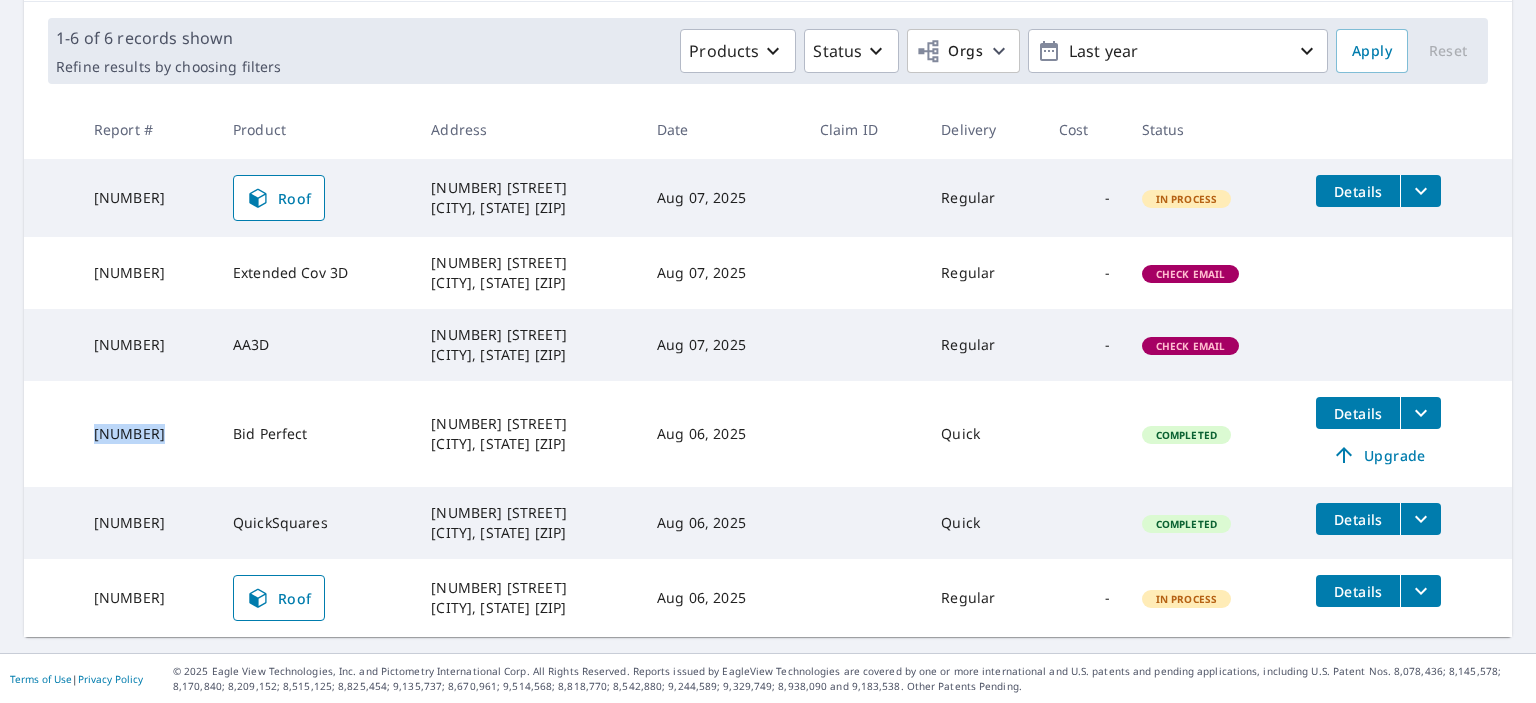 click on "66038809" at bounding box center [147, 434] 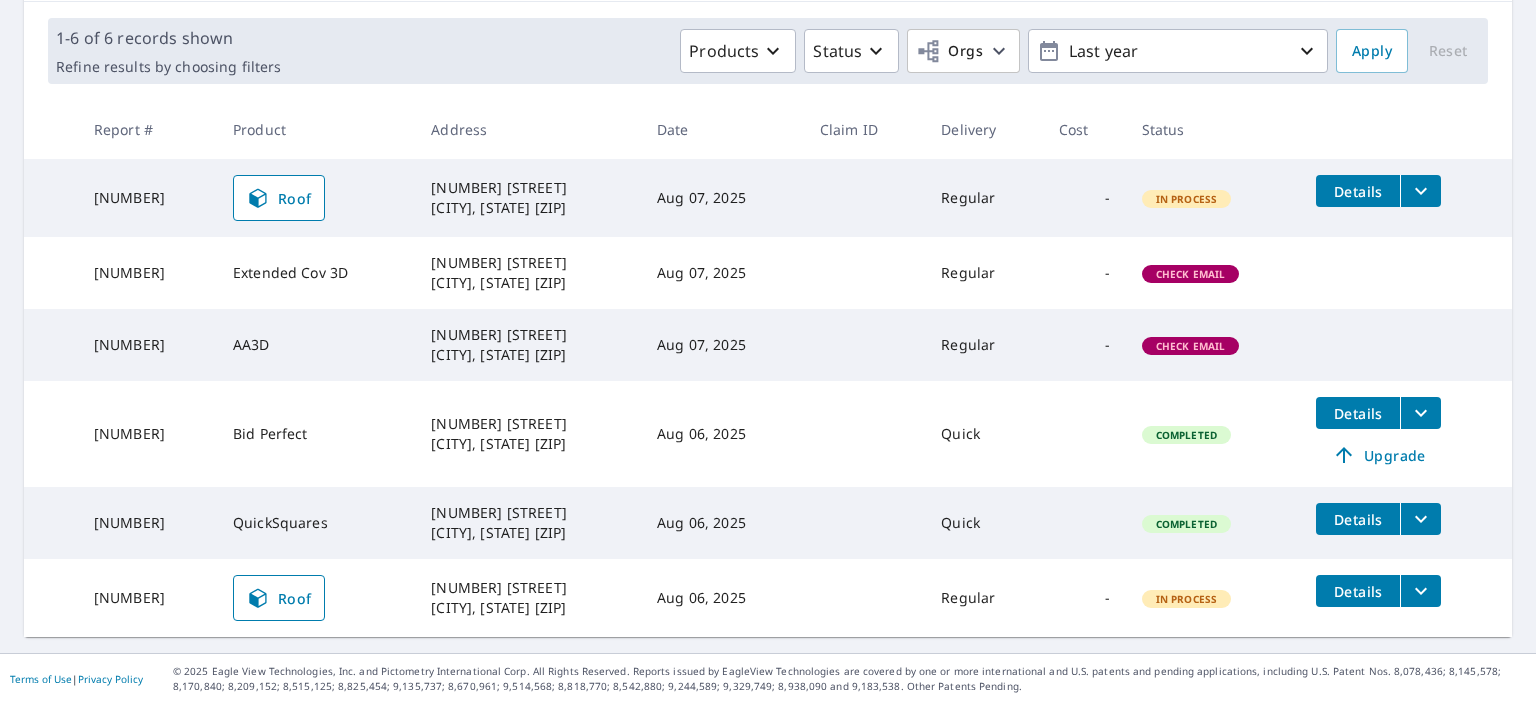 click on "66040112" at bounding box center (147, 345) 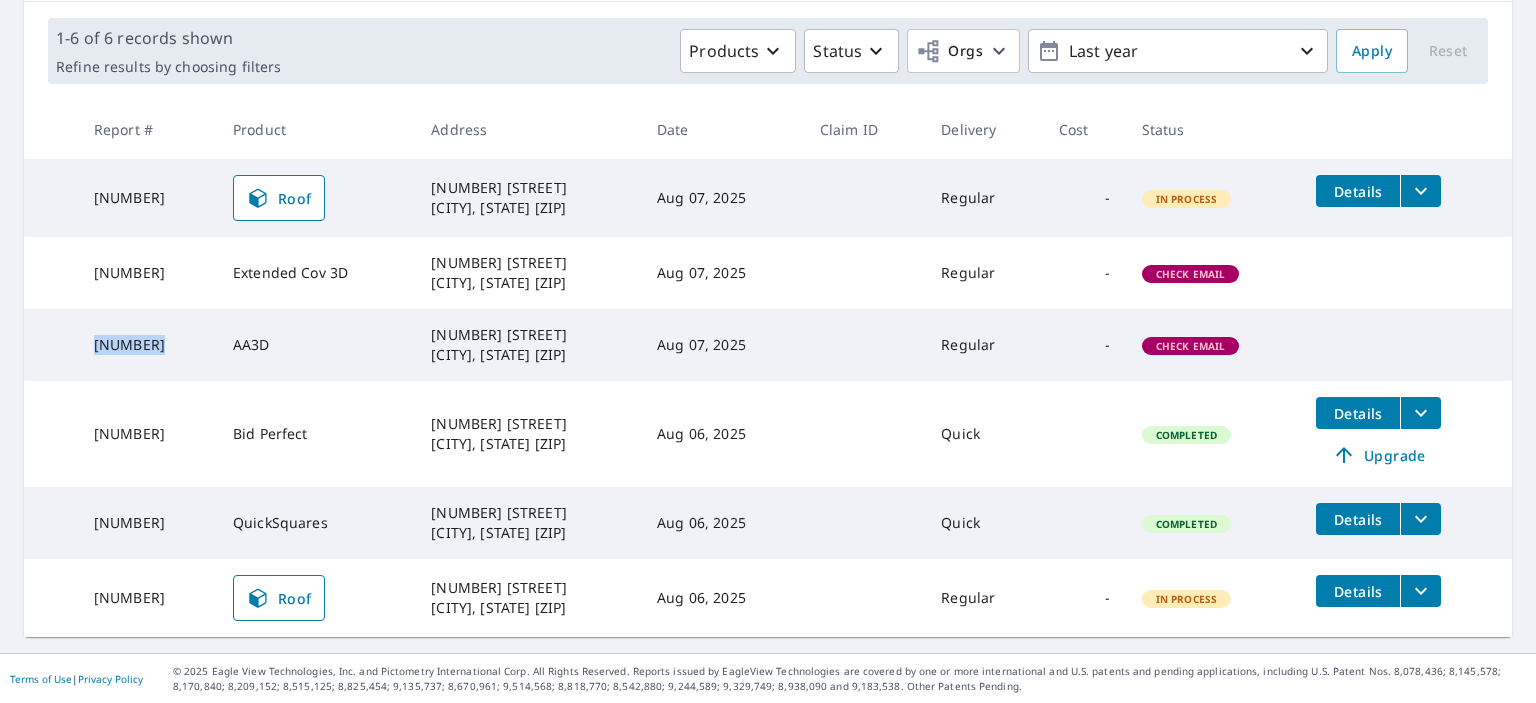 click on "66040112" at bounding box center (147, 345) 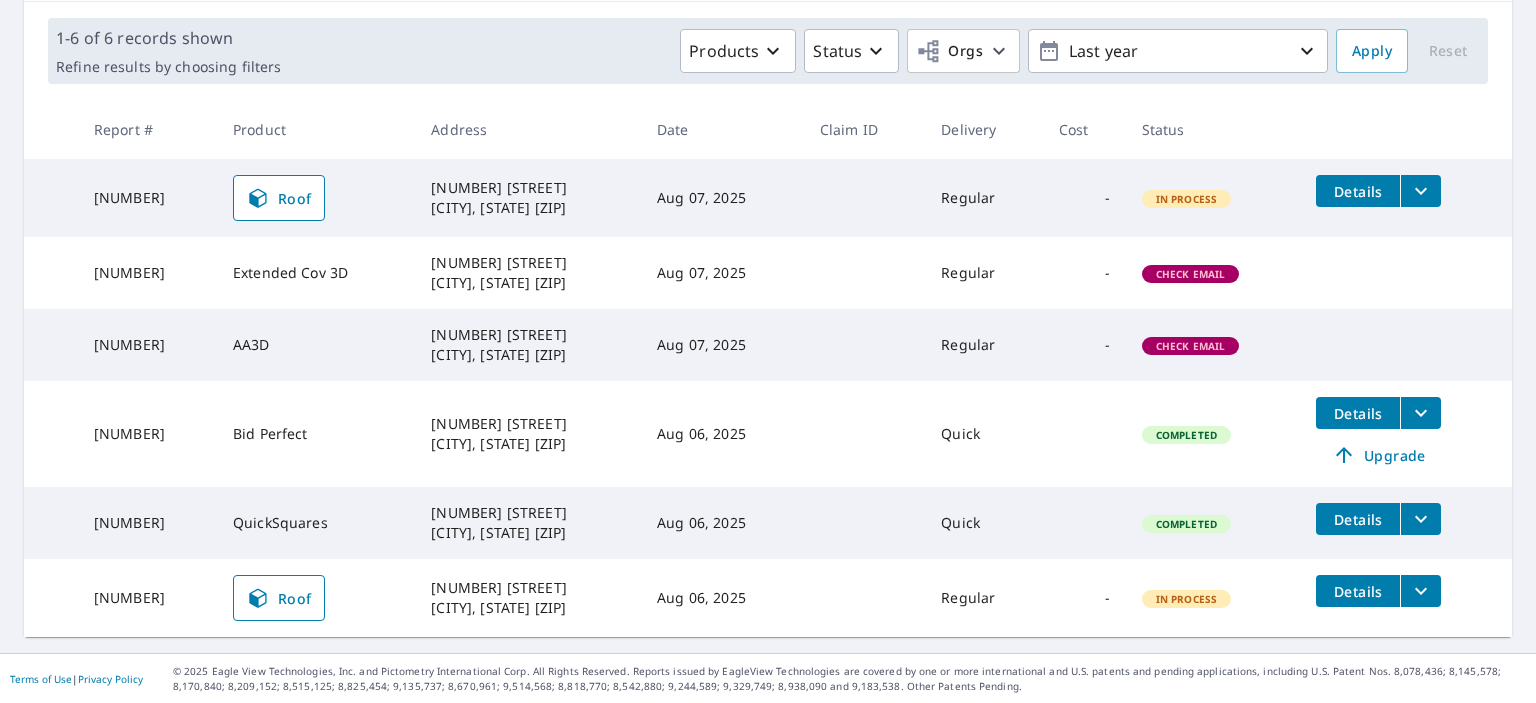 click on "66040114" at bounding box center [147, 198] 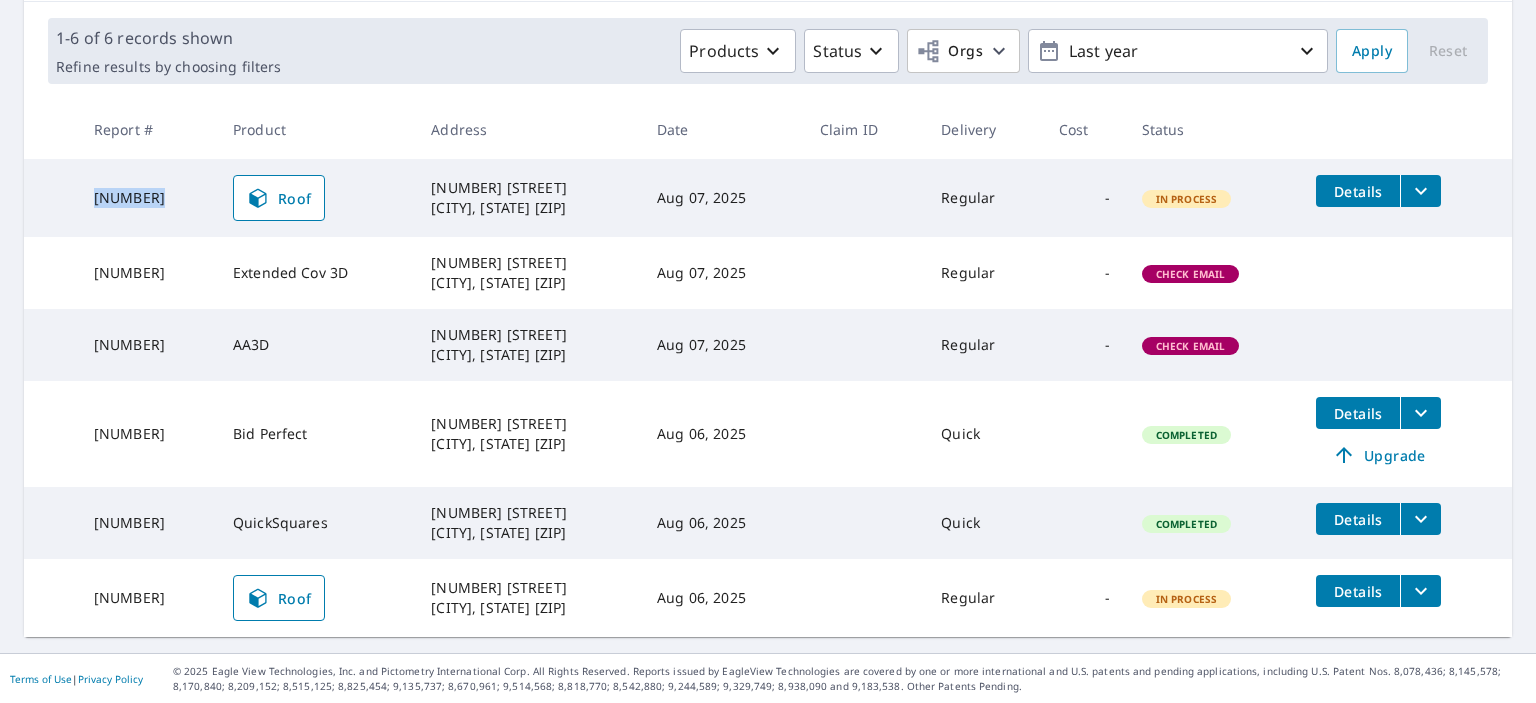 click on "66040114" at bounding box center (147, 198) 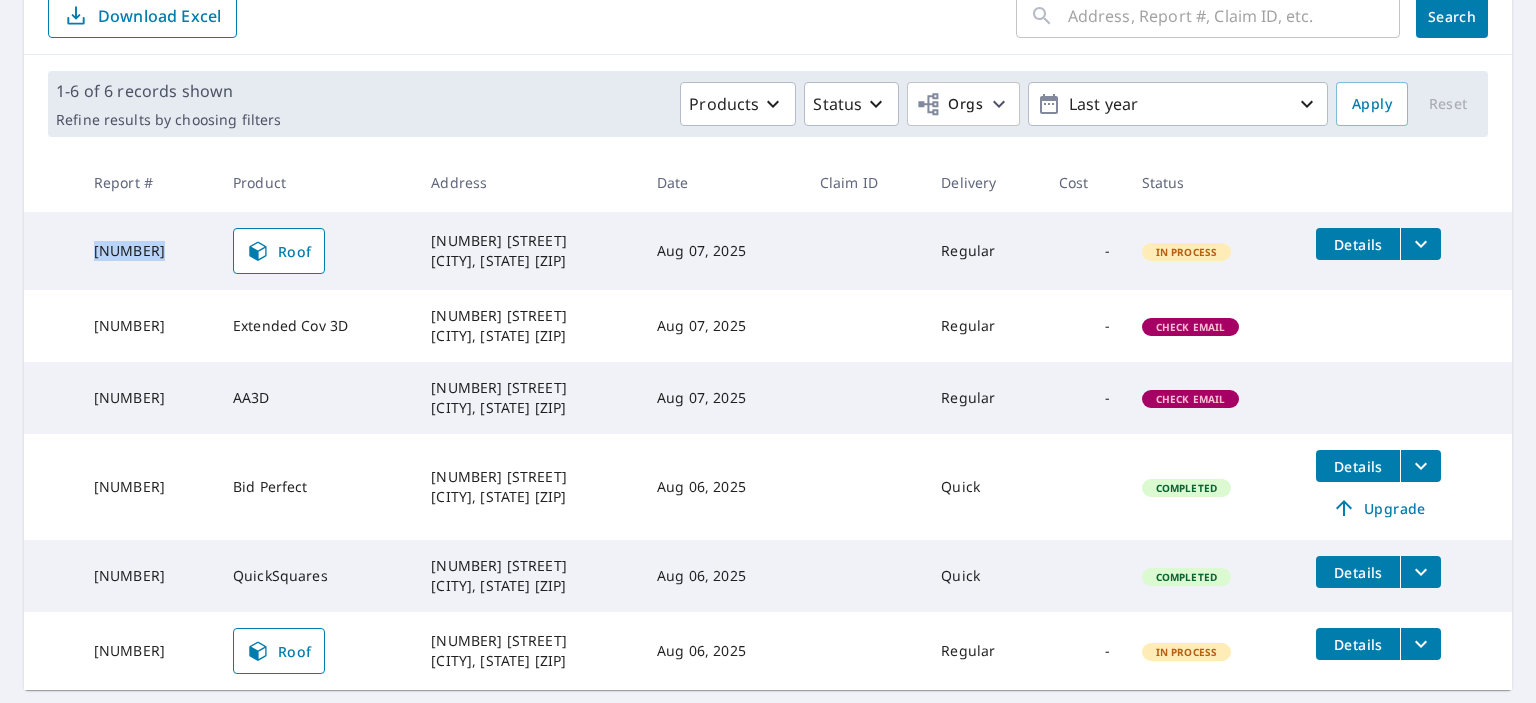 scroll, scrollTop: 232, scrollLeft: 0, axis: vertical 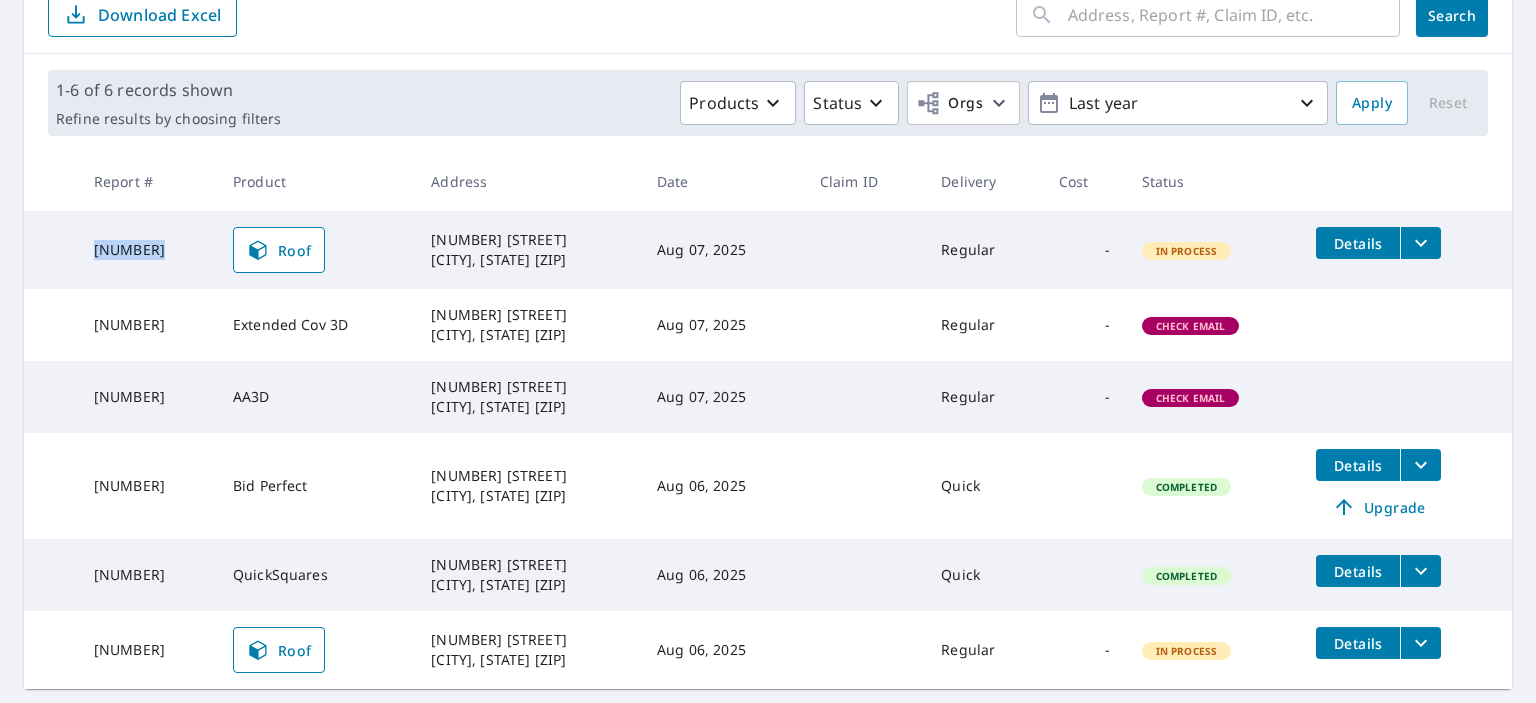 click on "66040114" at bounding box center (147, 250) 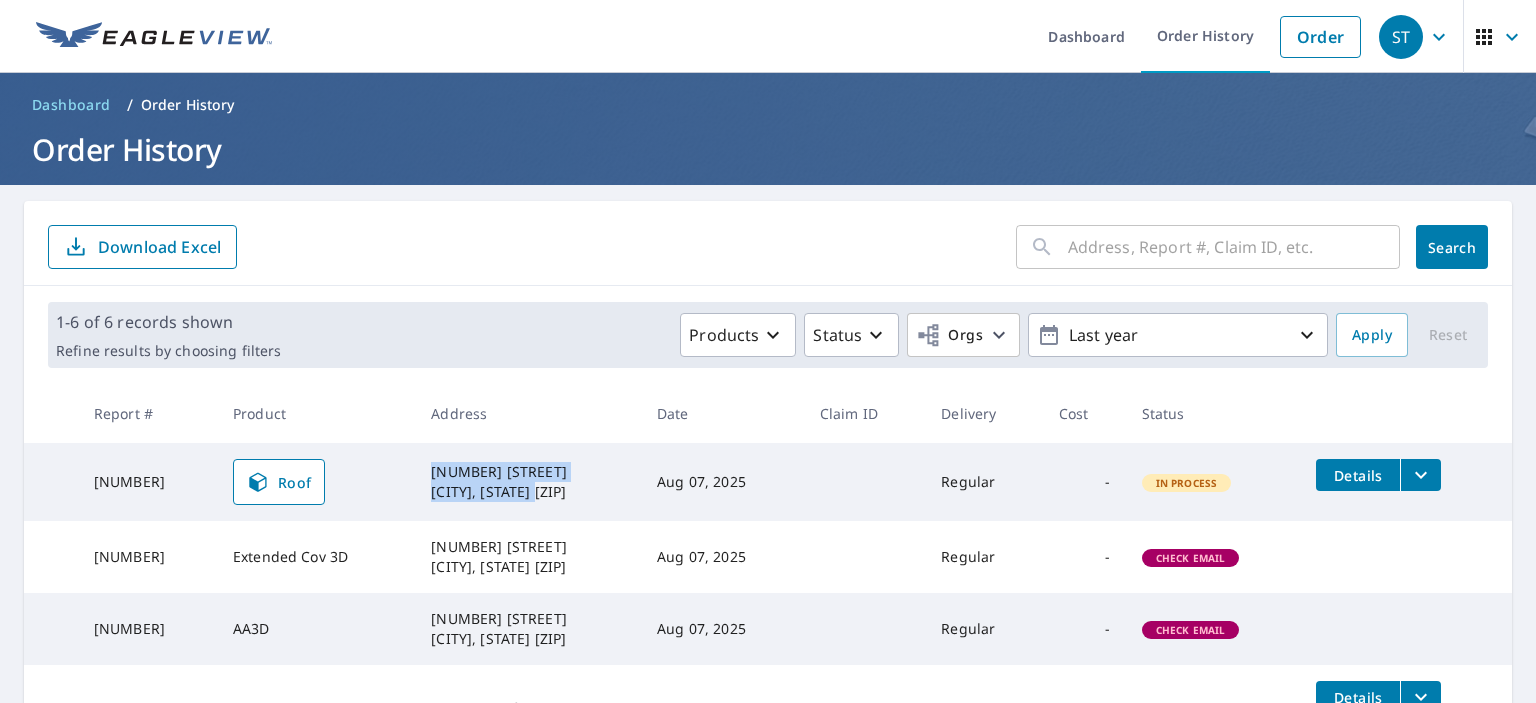 drag, startPoint x: 418, startPoint y: 469, endPoint x: 559, endPoint y: 491, distance: 142.706 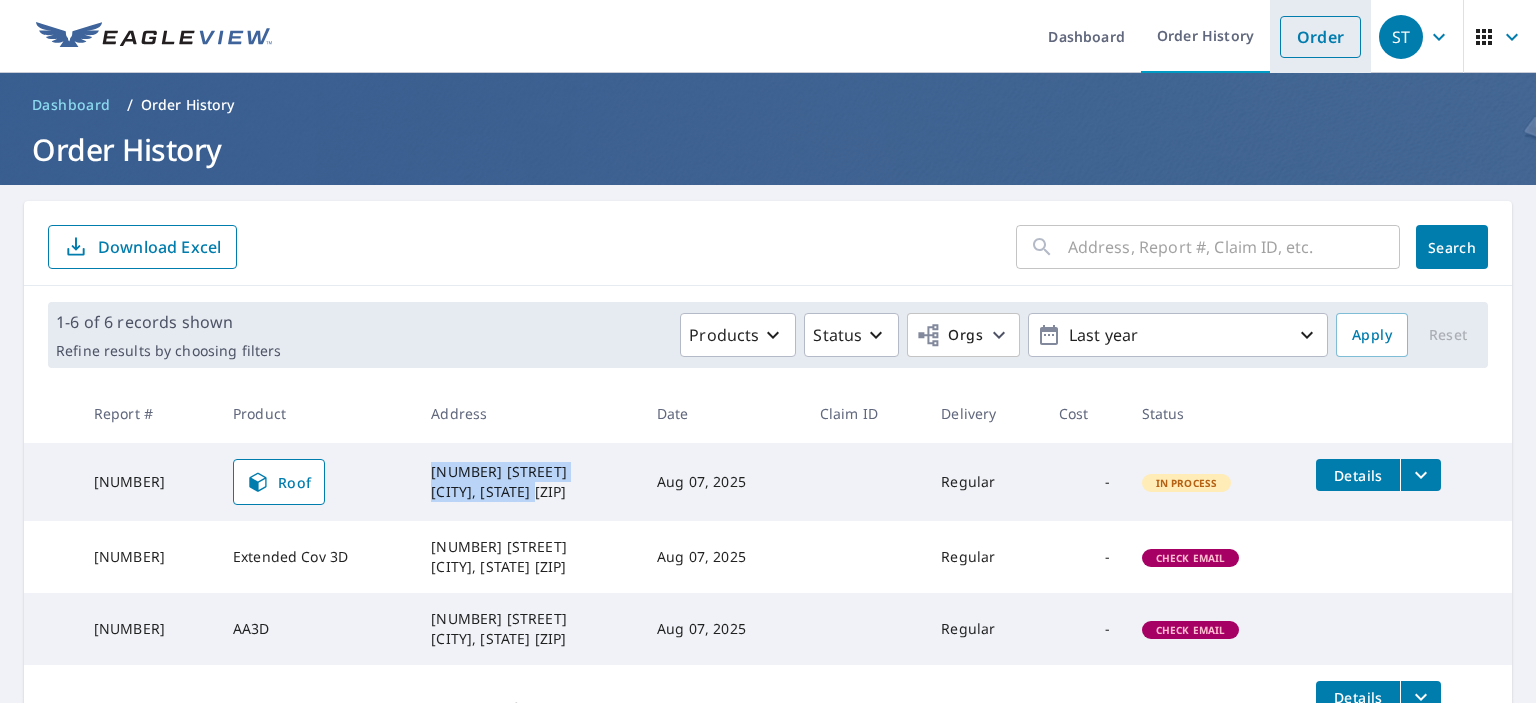 click on "Order" at bounding box center [1320, 37] 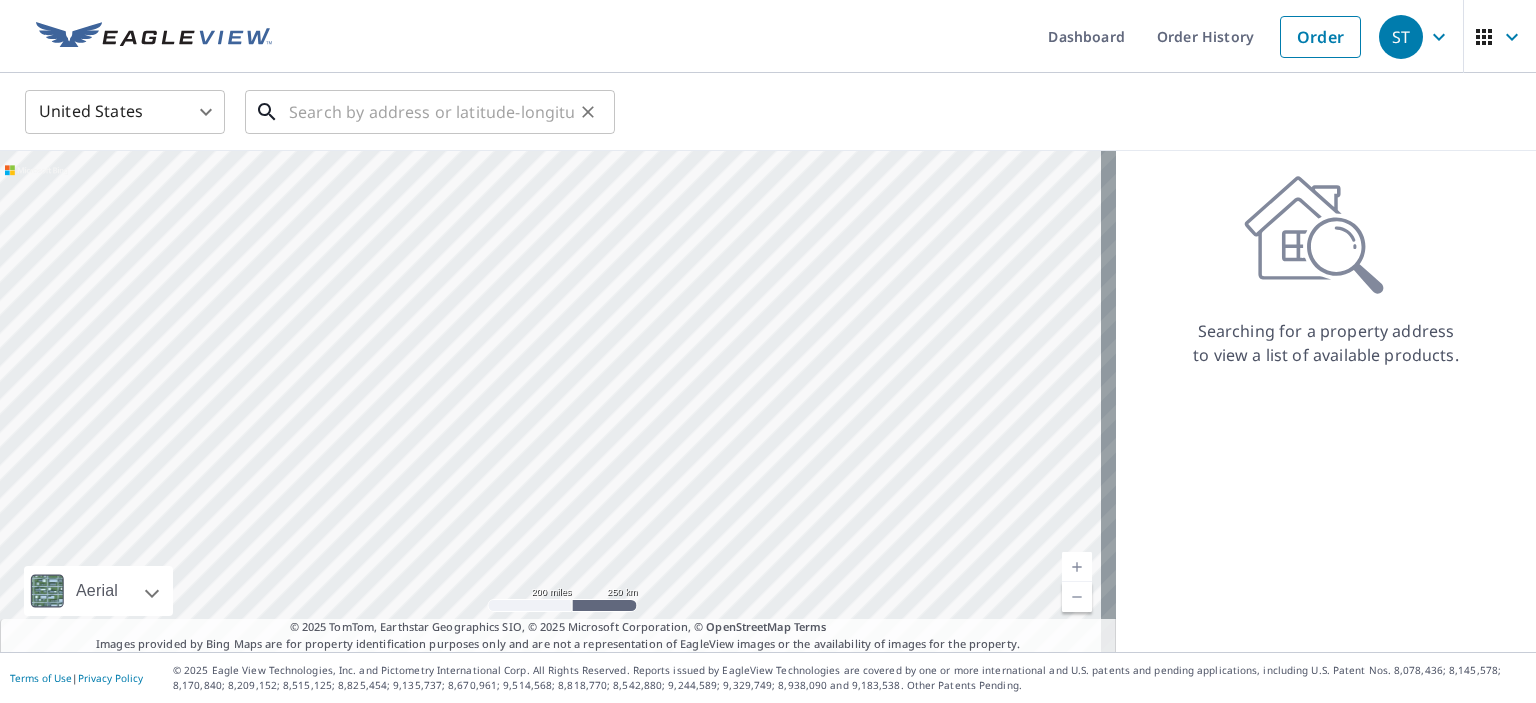click at bounding box center [431, 112] 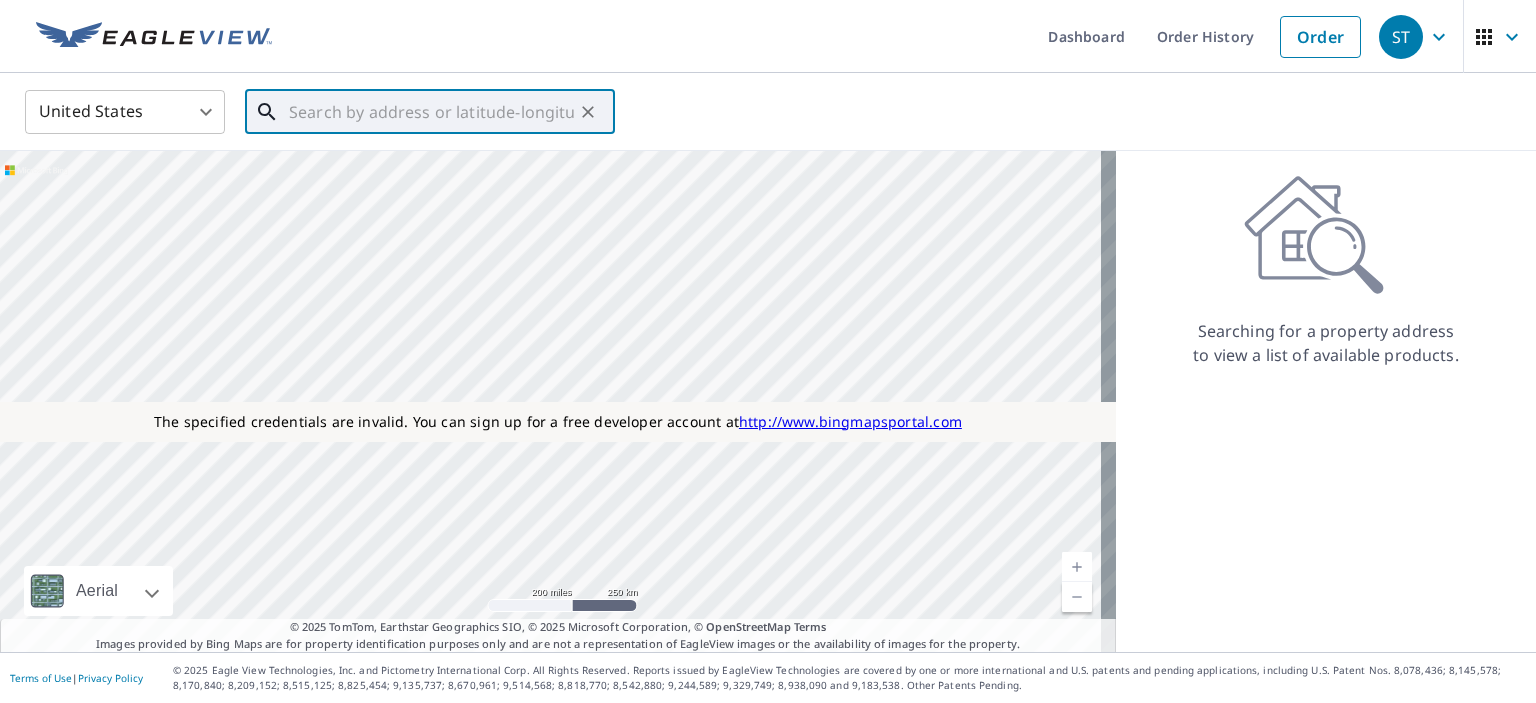 paste on "17 Cardogan Sq Rochester, NY 14625" 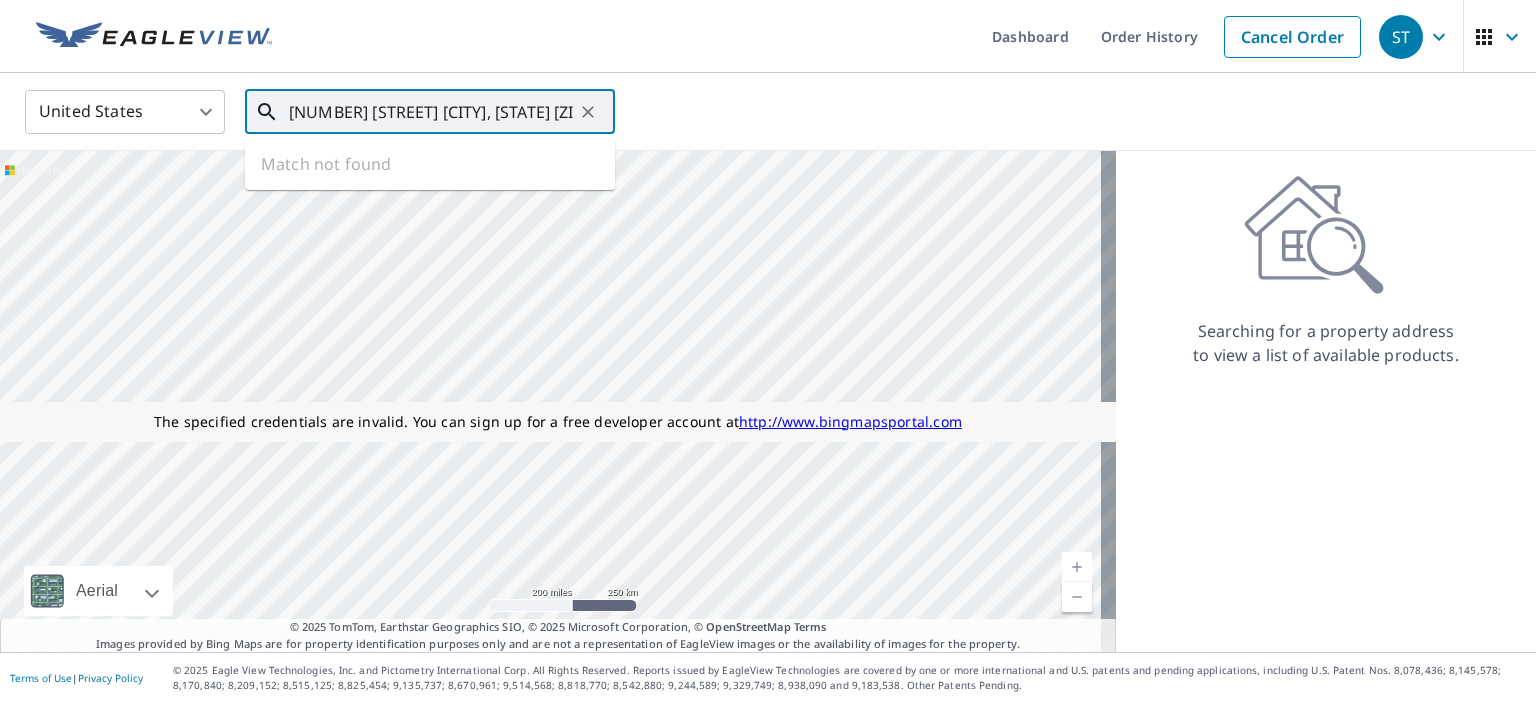 type on "17 Cardogan Sq Rochester, NY 14625" 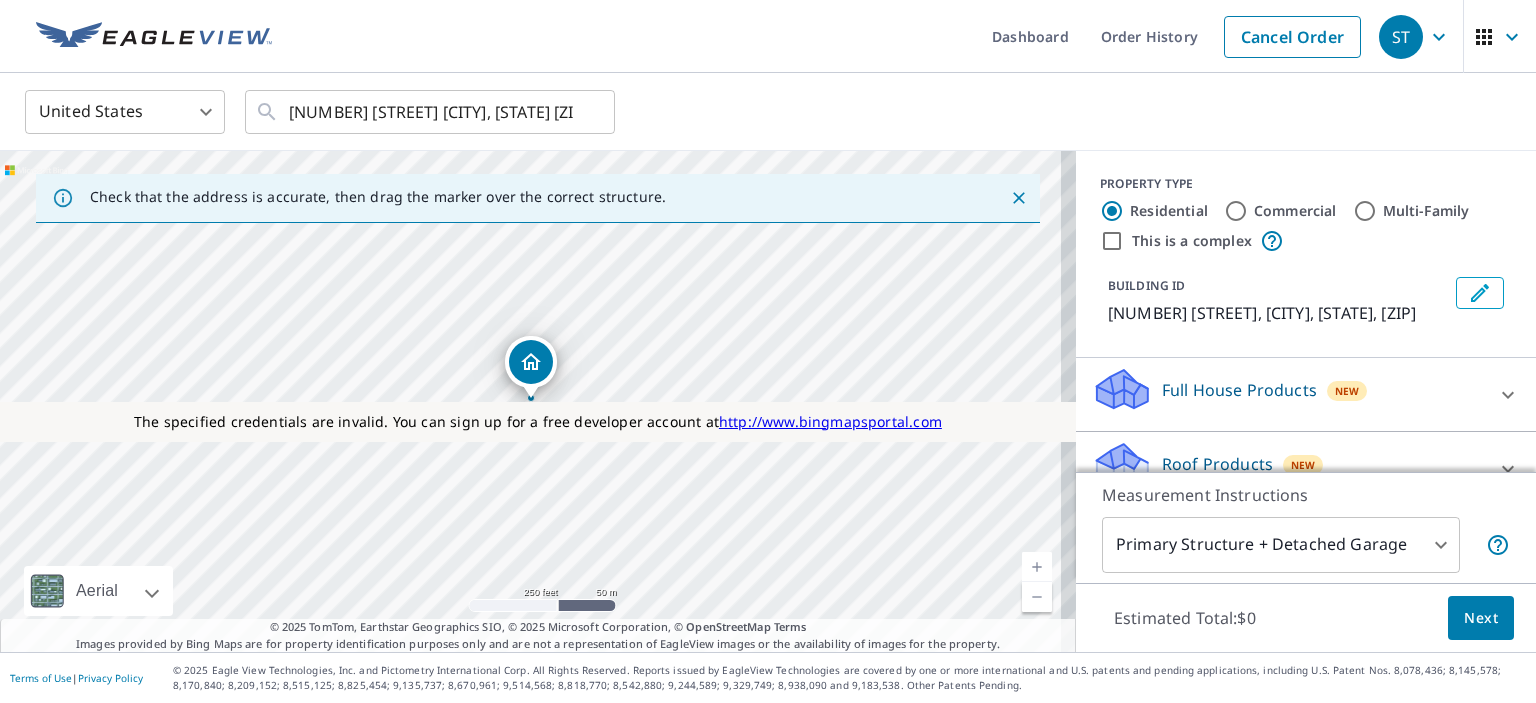 scroll, scrollTop: 106, scrollLeft: 0, axis: vertical 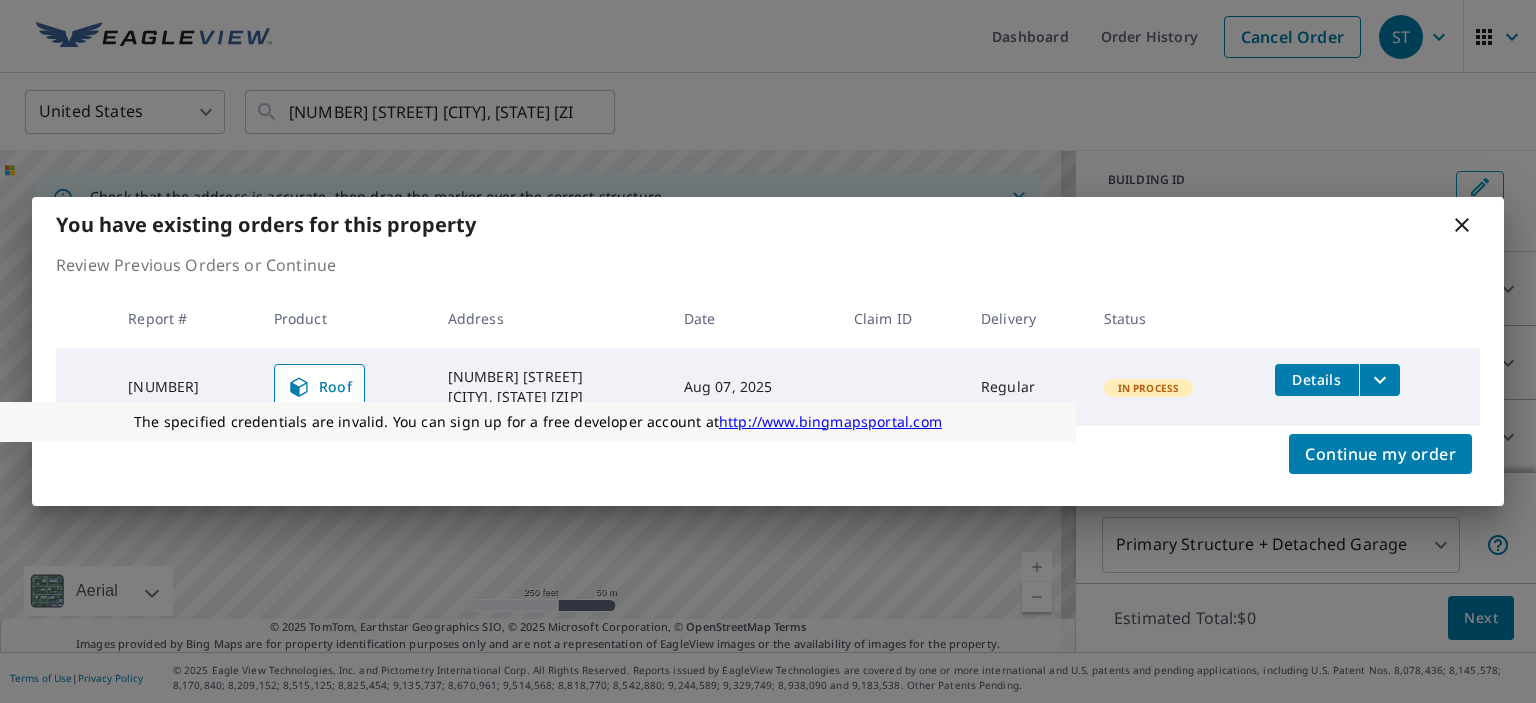 click 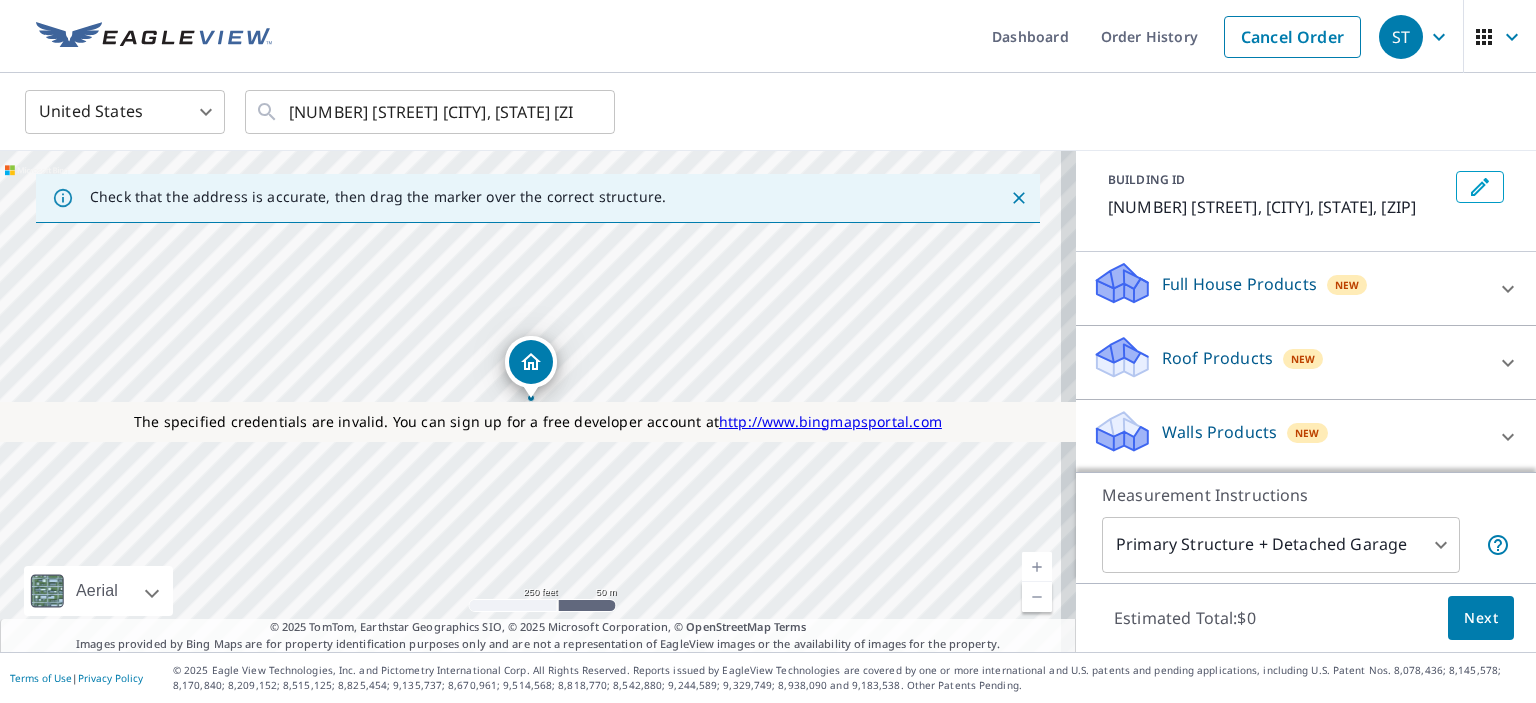 click on "Roof Products New" at bounding box center [1288, 362] 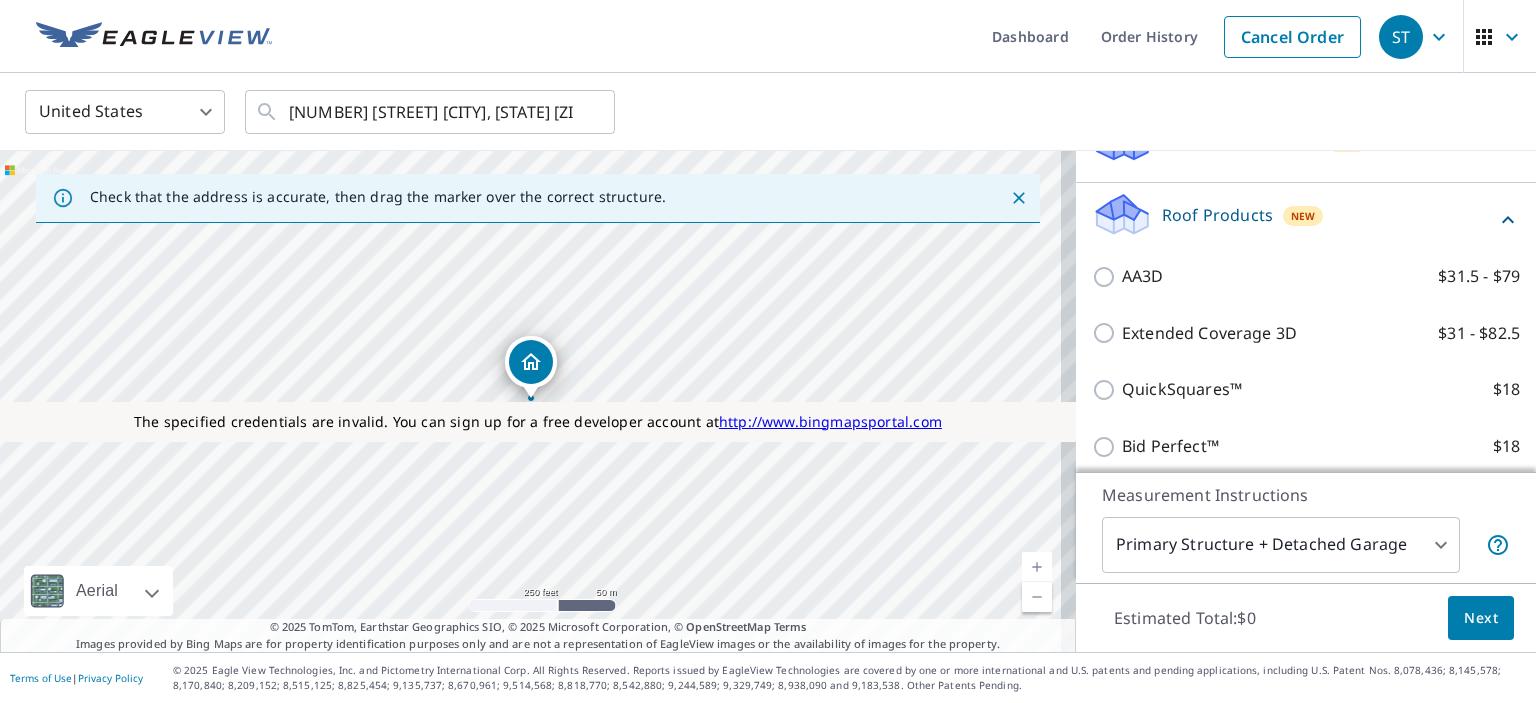 scroll, scrollTop: 248, scrollLeft: 0, axis: vertical 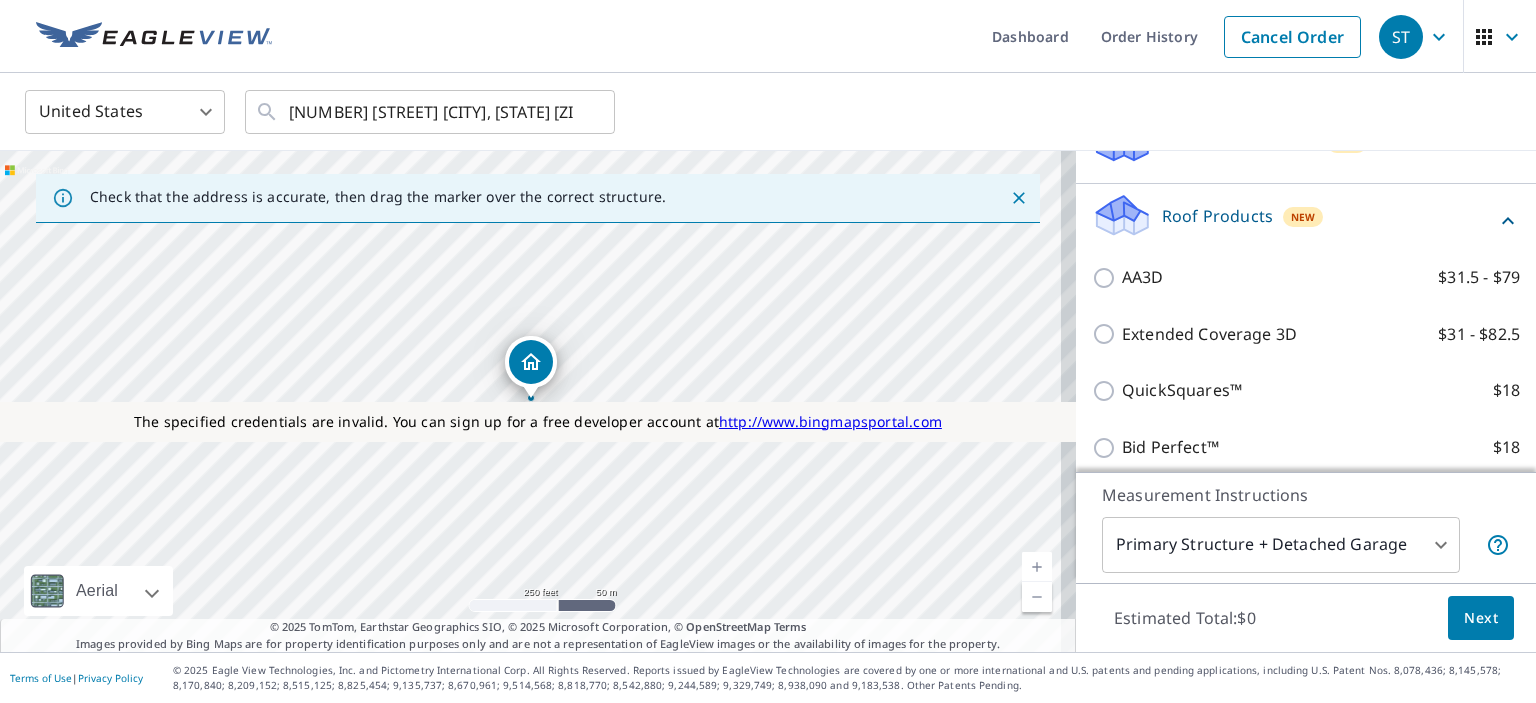 click on "AA3D" at bounding box center (1143, 277) 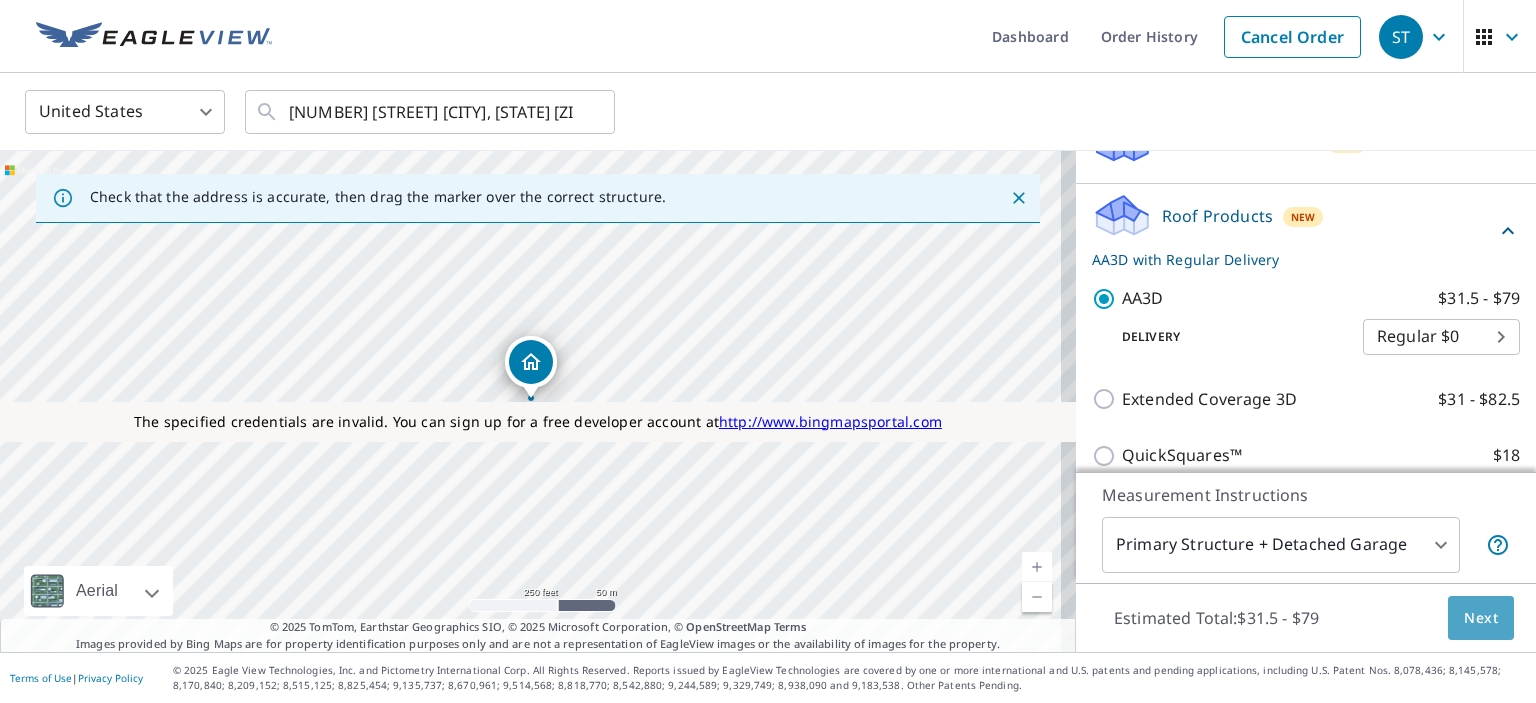 click on "Next" at bounding box center (1481, 618) 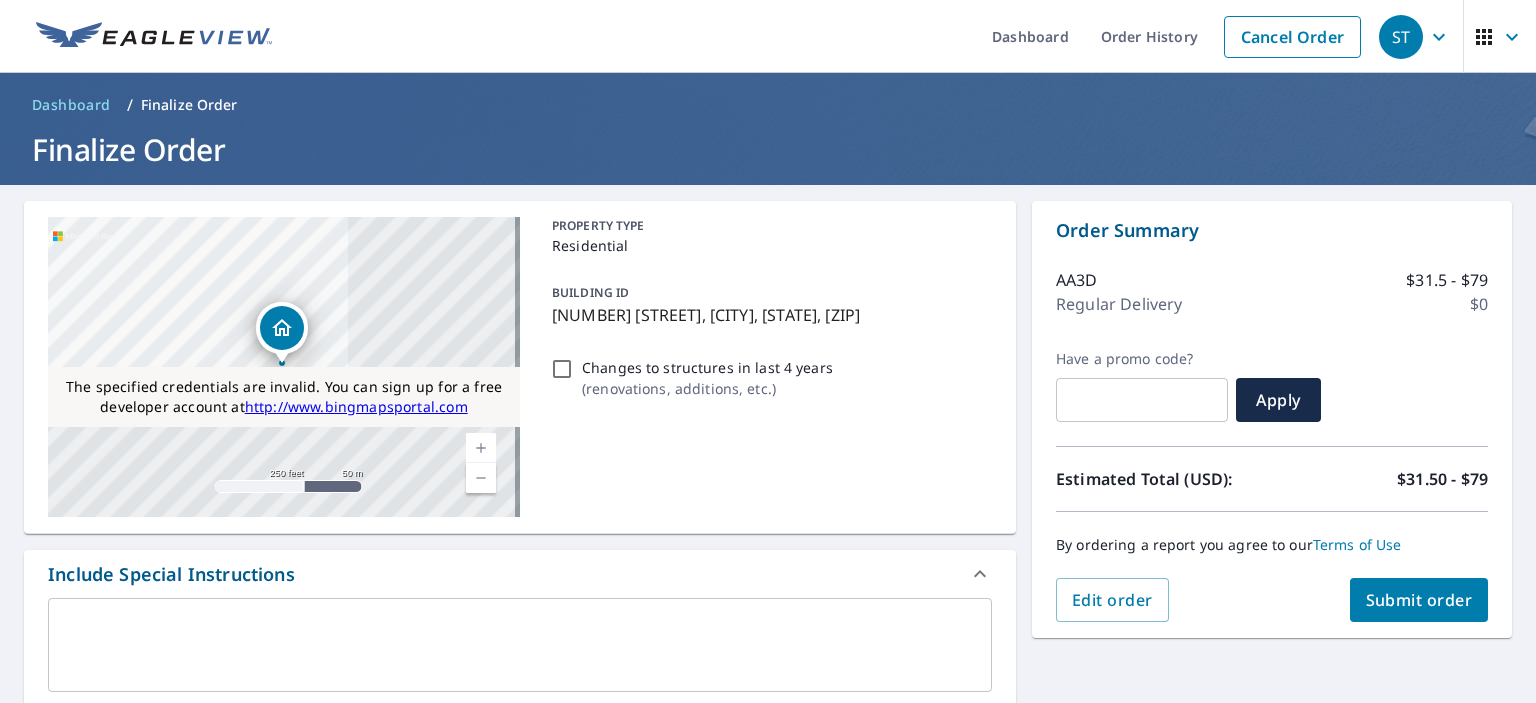 click at bounding box center [520, 645] 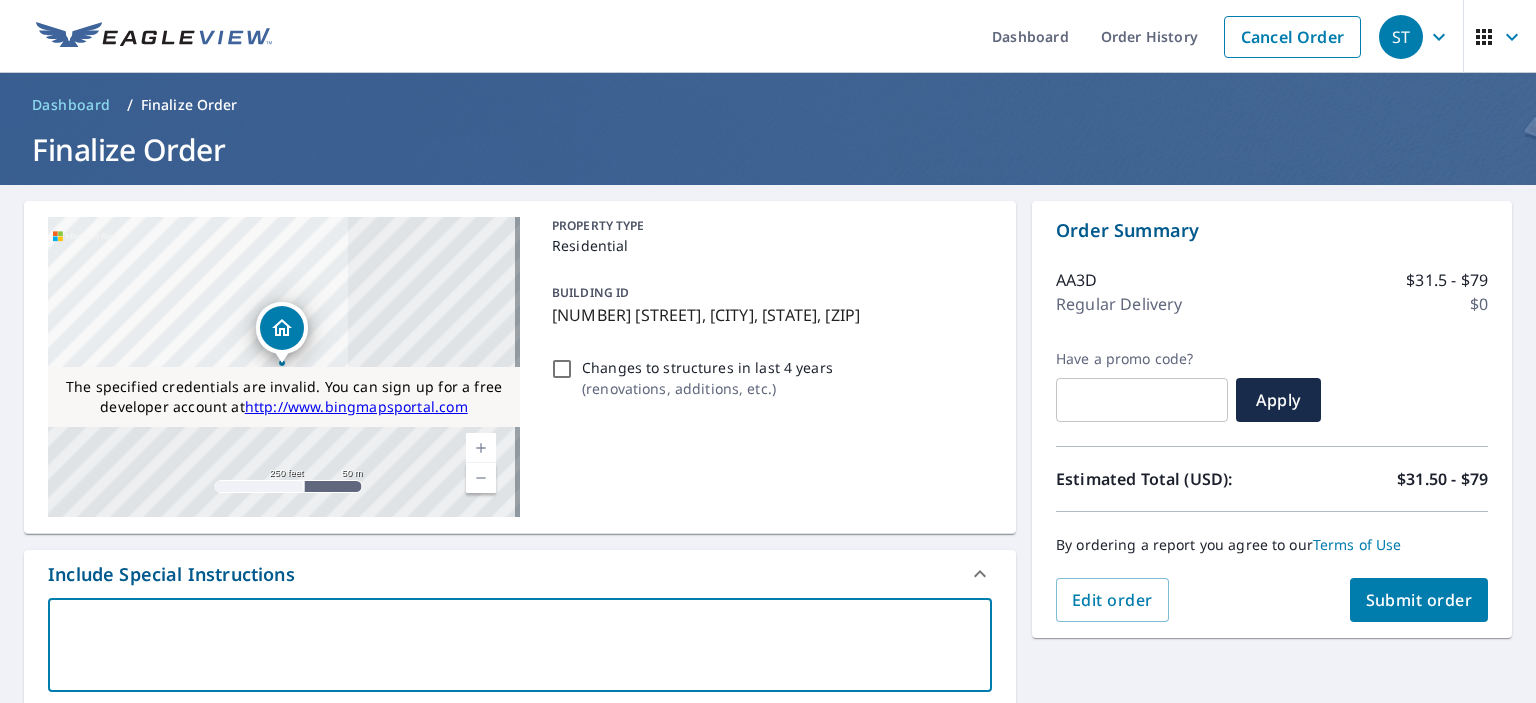 type on "t" 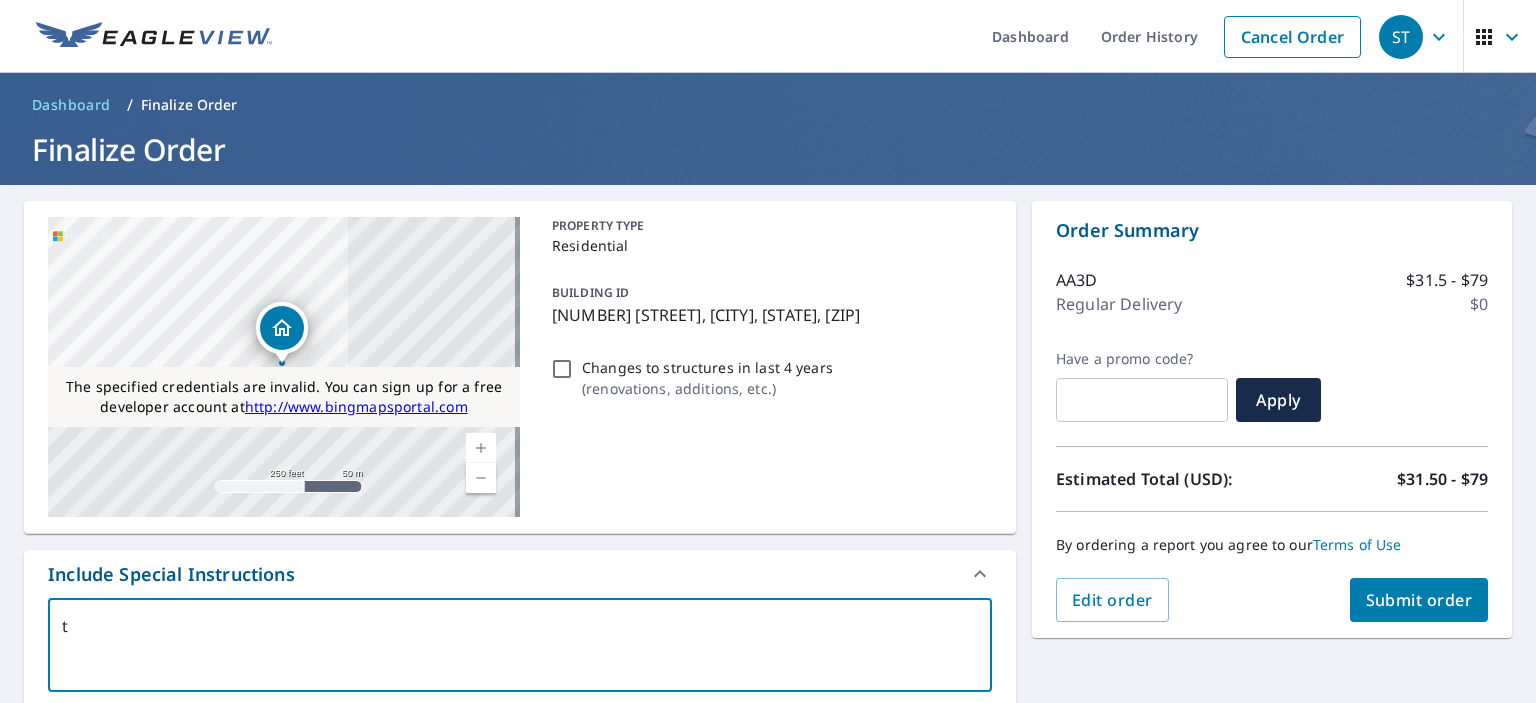 type on "te" 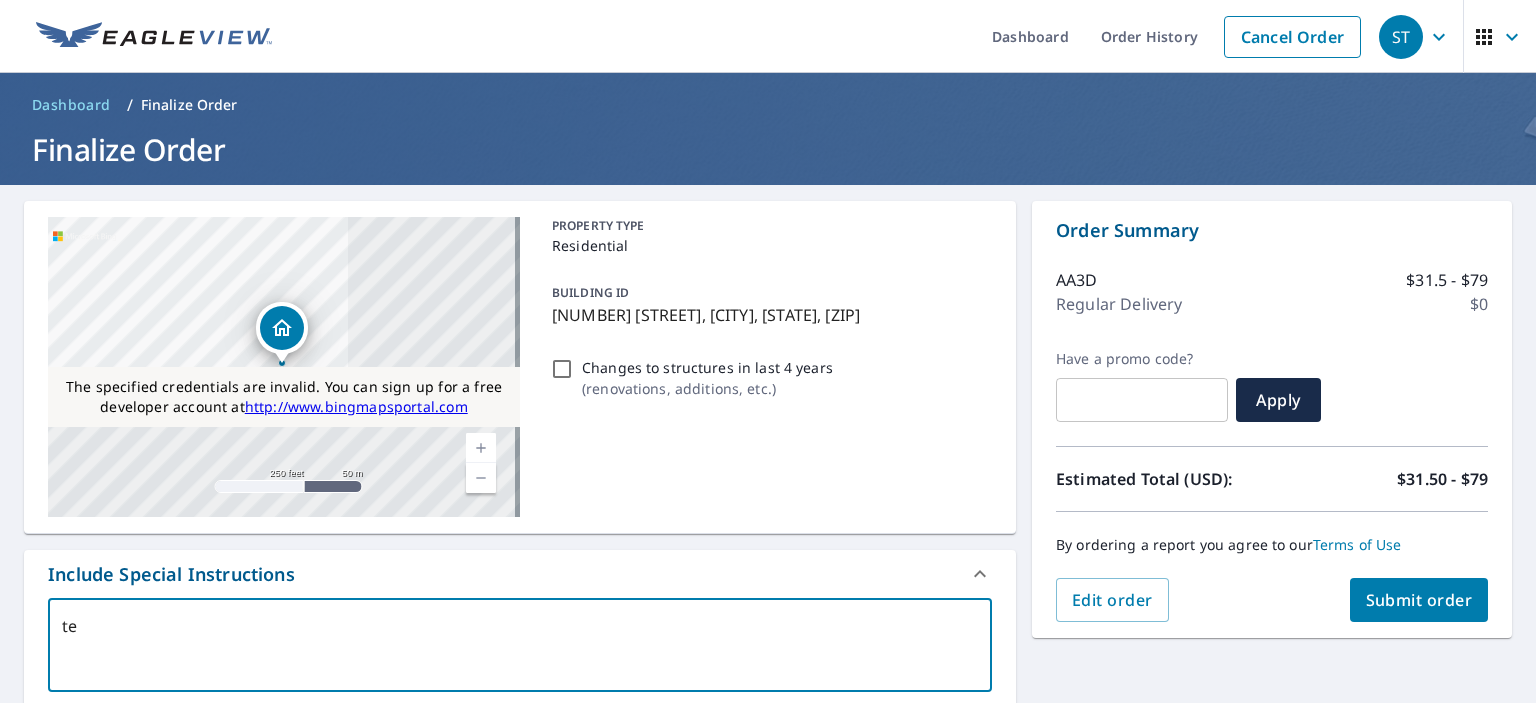 type on "tes" 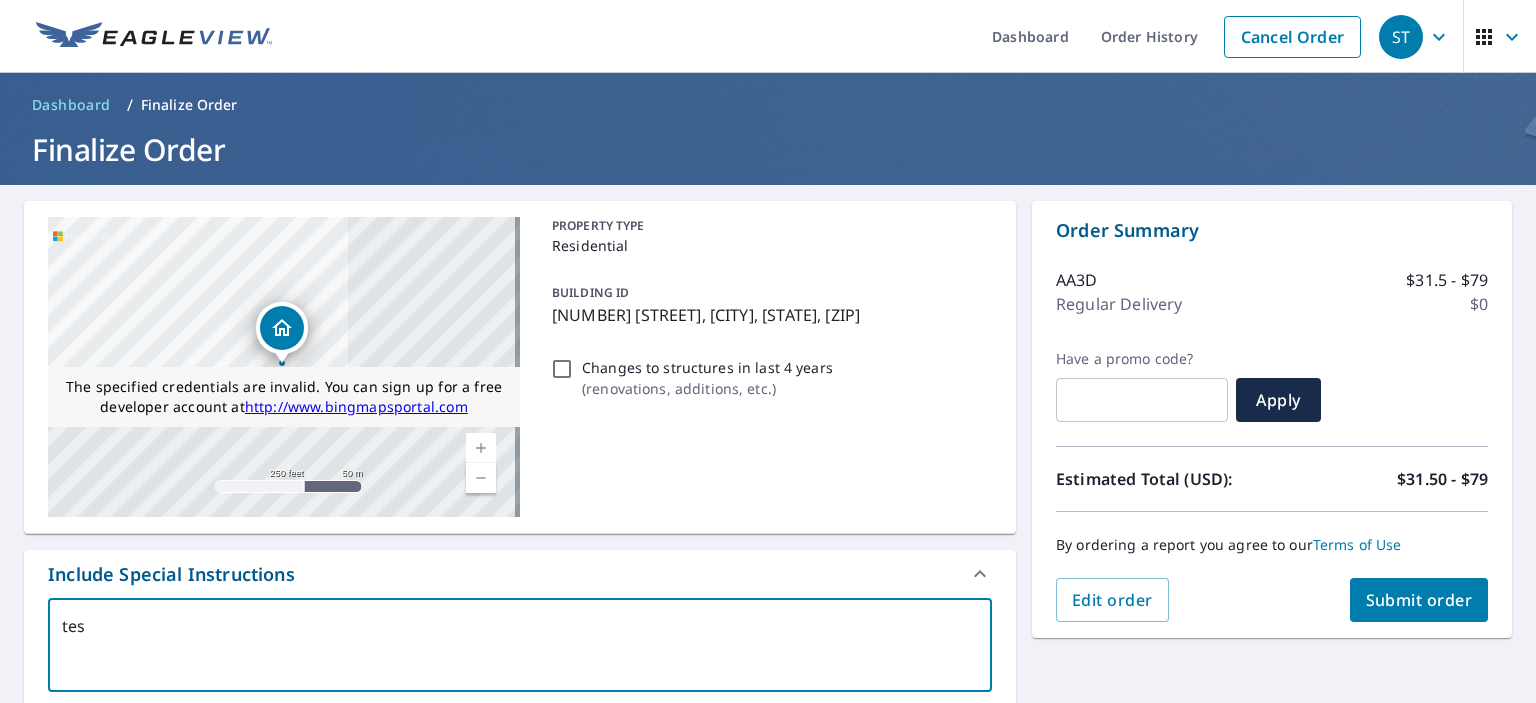 type on "test" 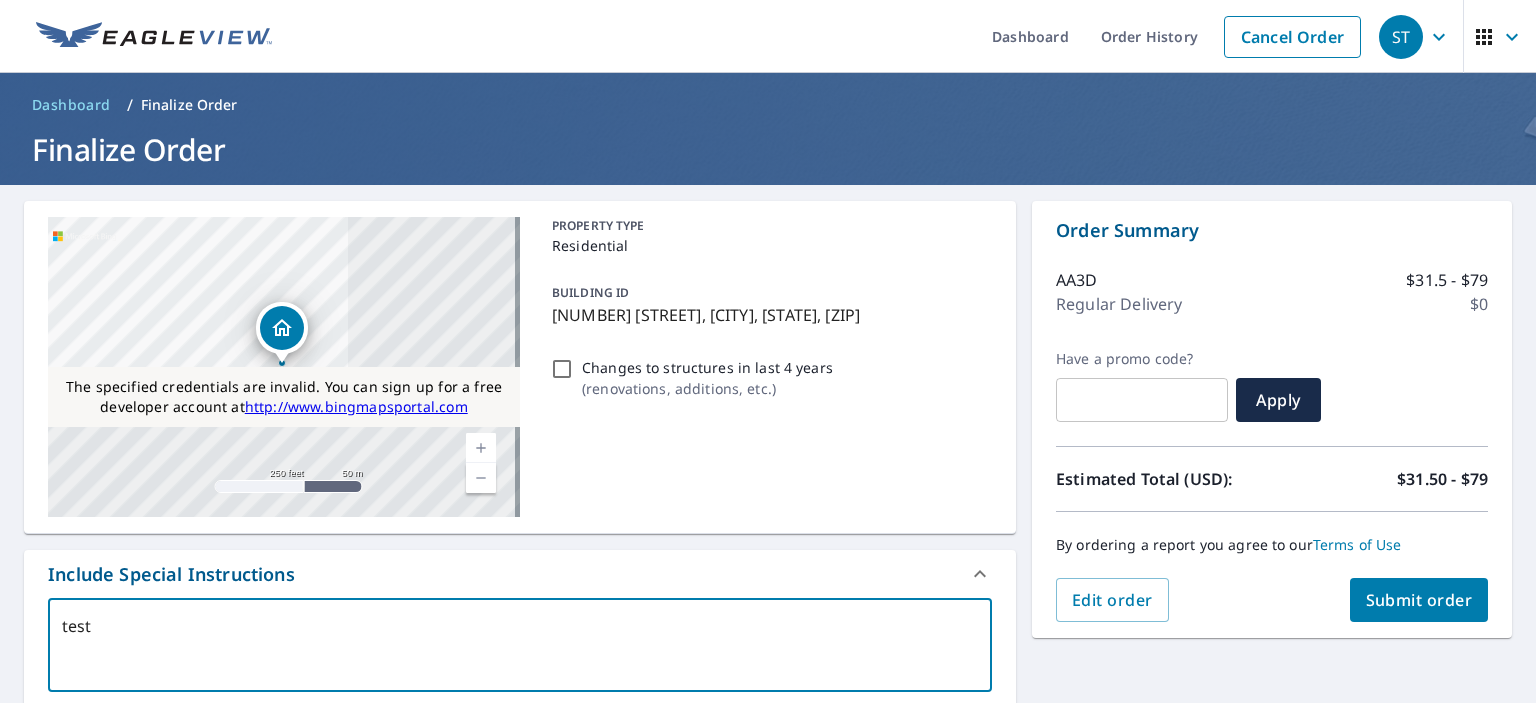 type on "test5" 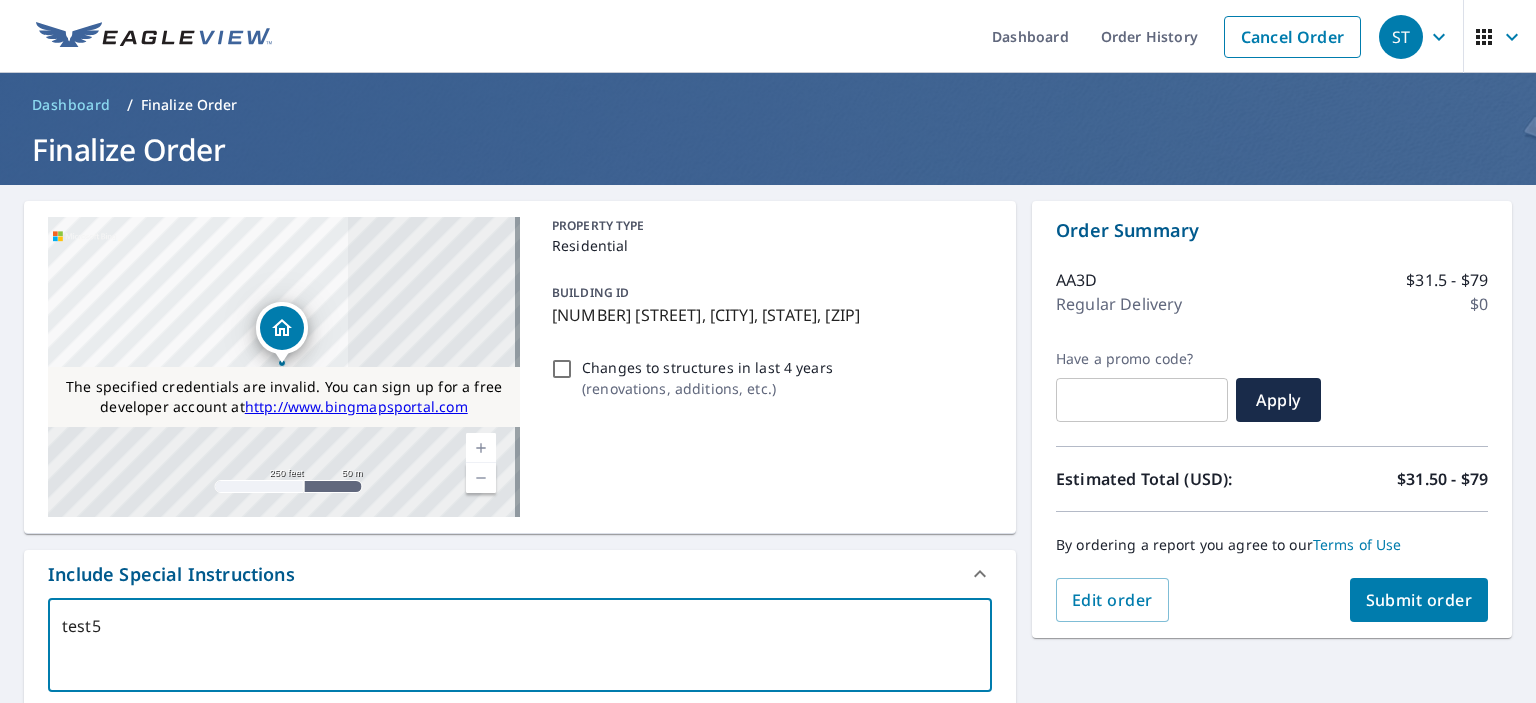 type on "test5" 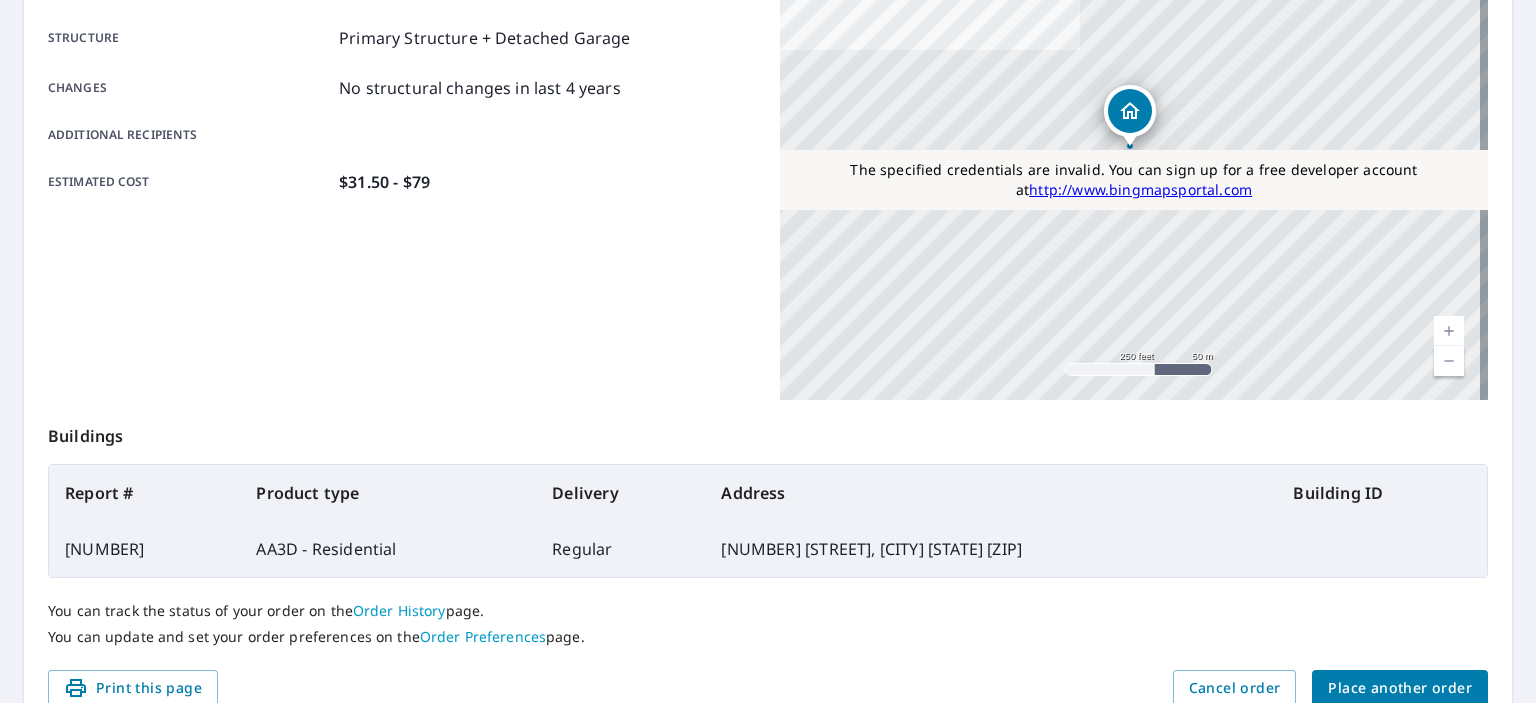 scroll, scrollTop: 380, scrollLeft: 0, axis: vertical 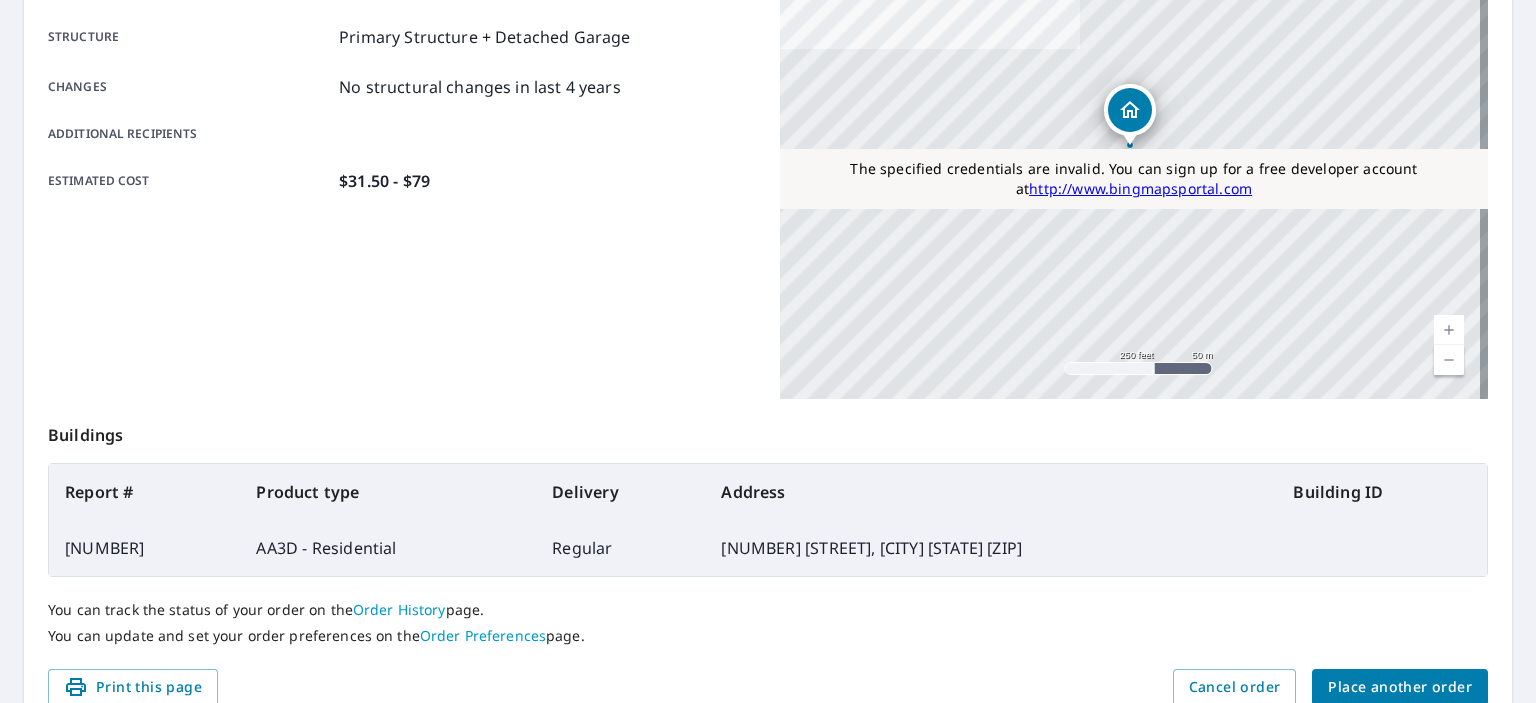 click on "66040116" at bounding box center [144, 548] 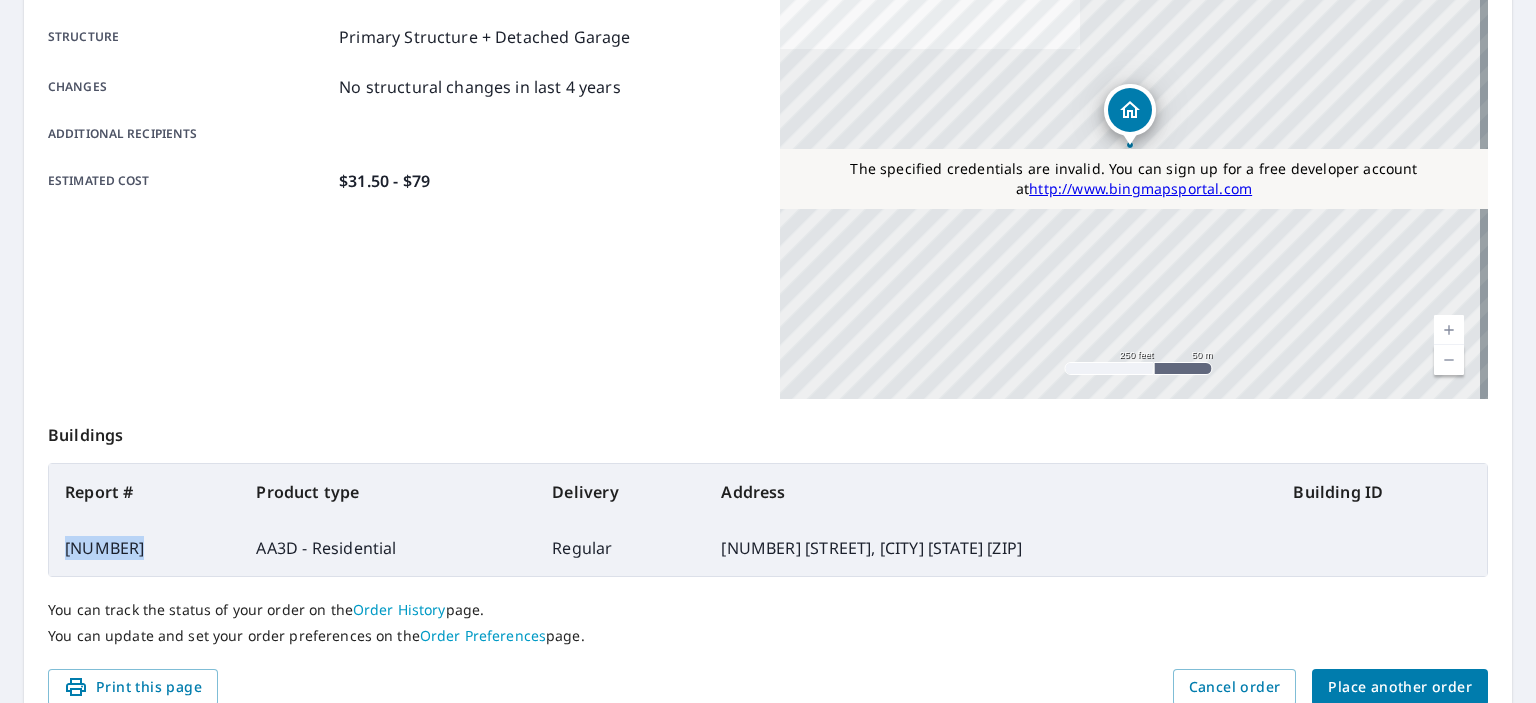 click on "66040116" at bounding box center (144, 548) 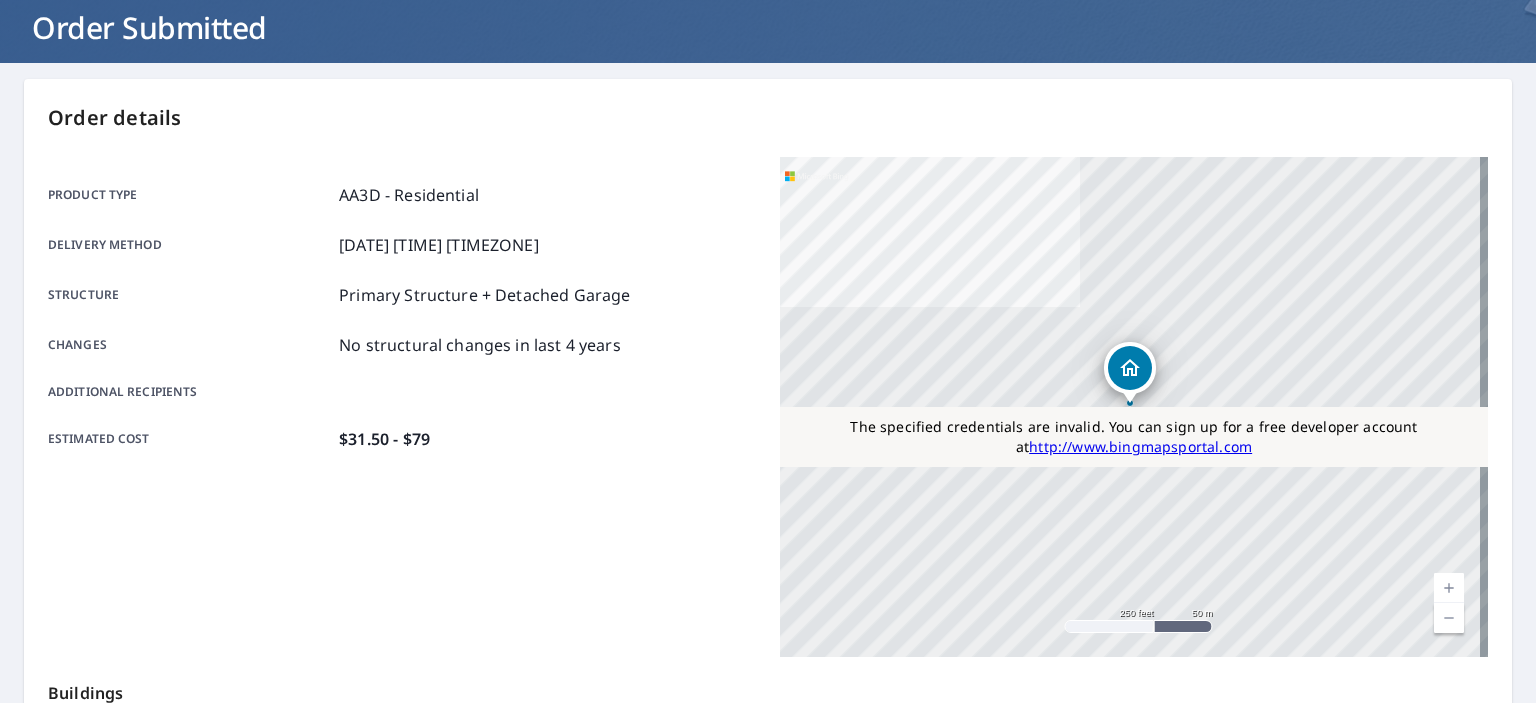 scroll, scrollTop: 472, scrollLeft: 0, axis: vertical 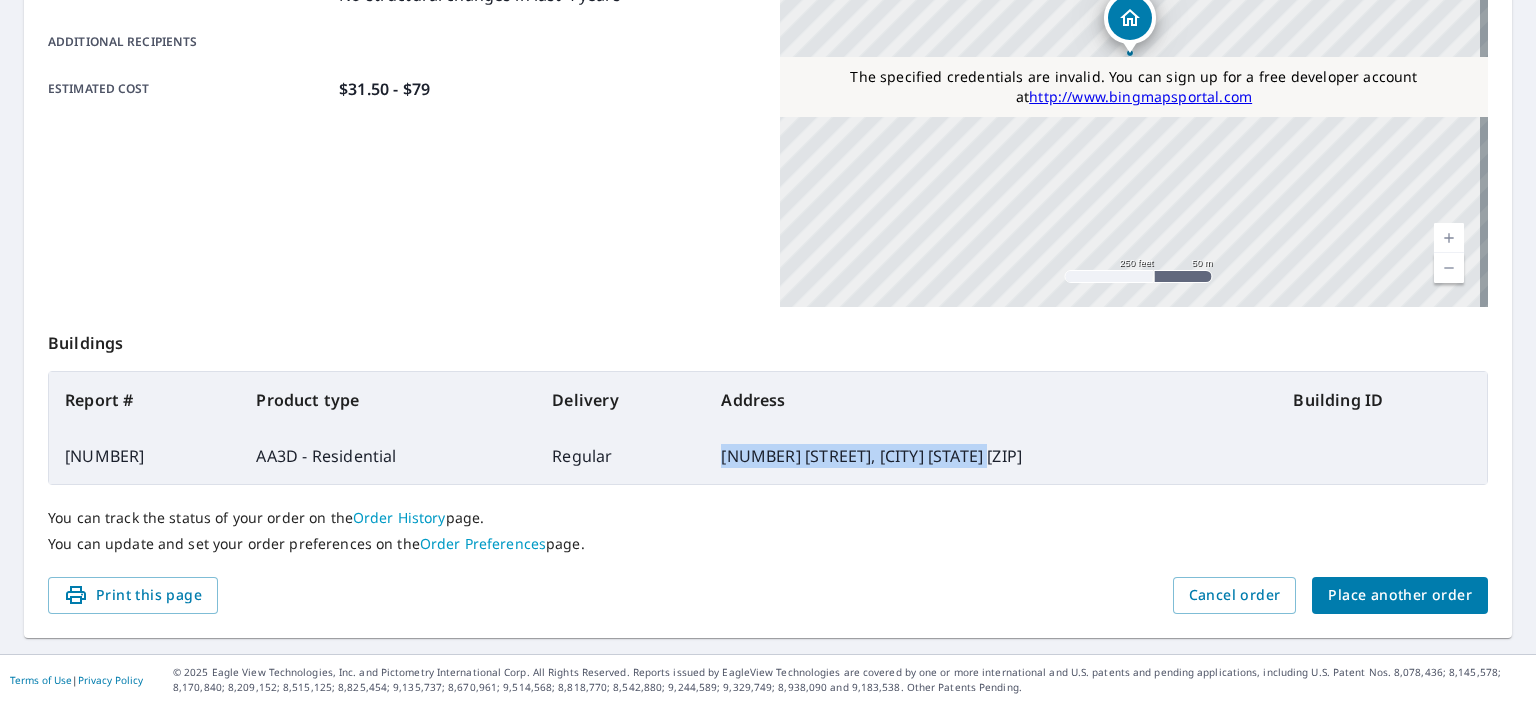 drag, startPoint x: 1017, startPoint y: 449, endPoint x: 712, endPoint y: 457, distance: 305.1049 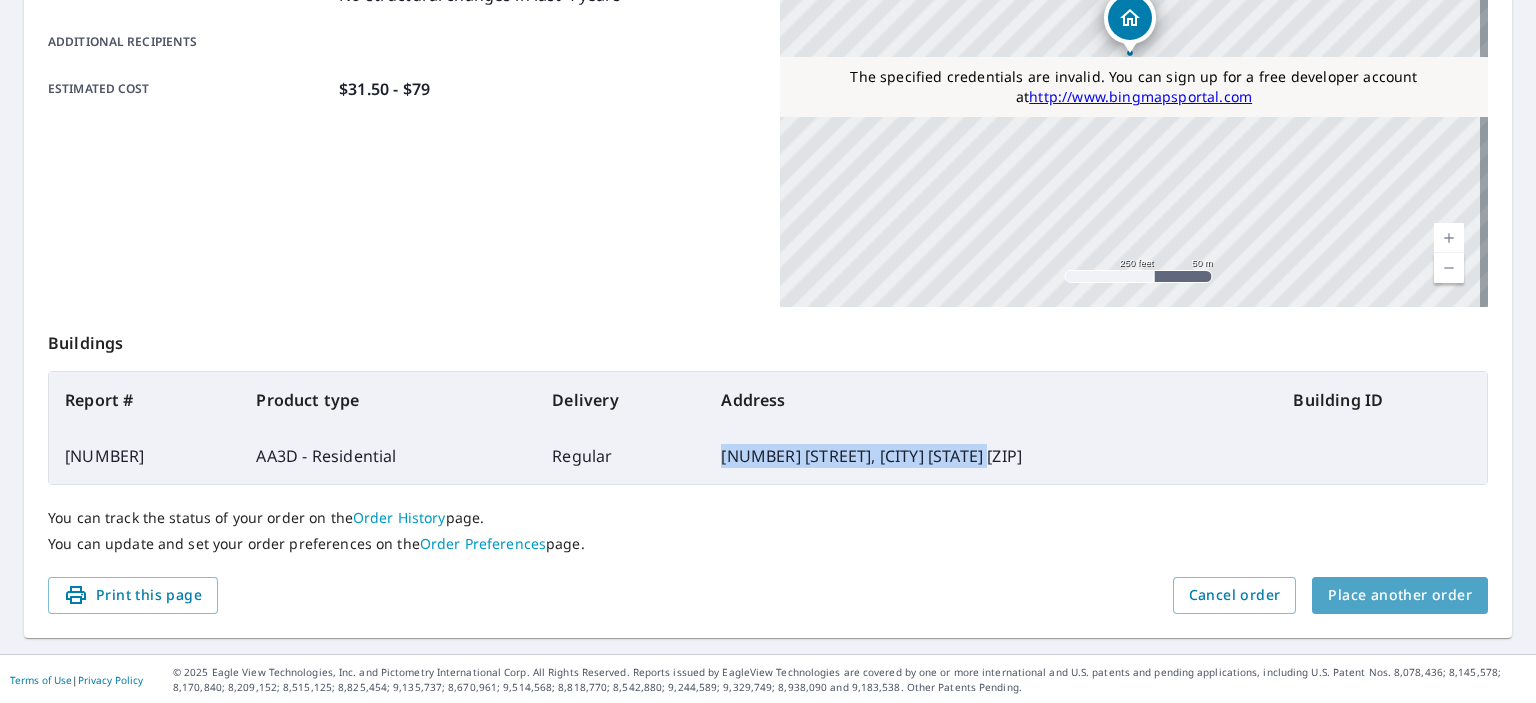 click on "Place another order" at bounding box center (1400, 595) 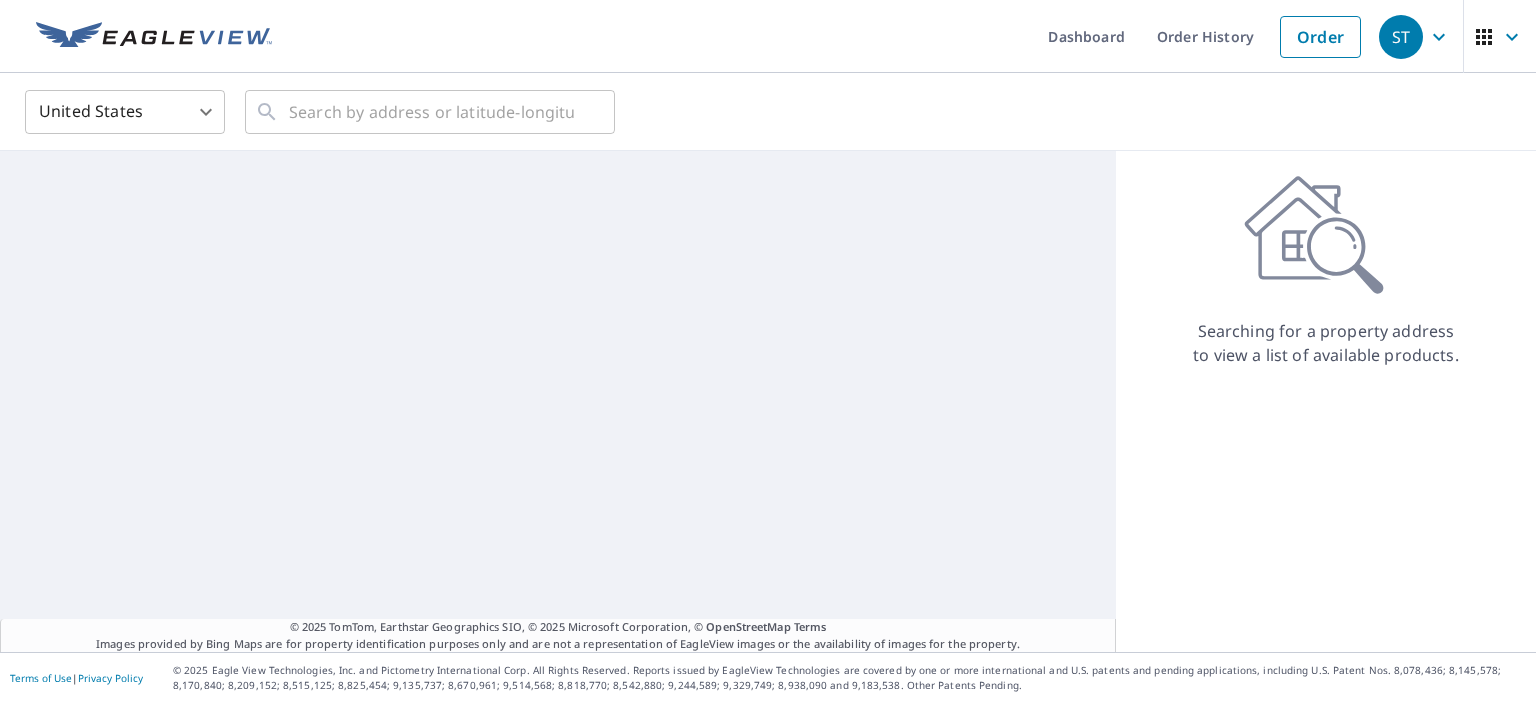 scroll, scrollTop: 0, scrollLeft: 0, axis: both 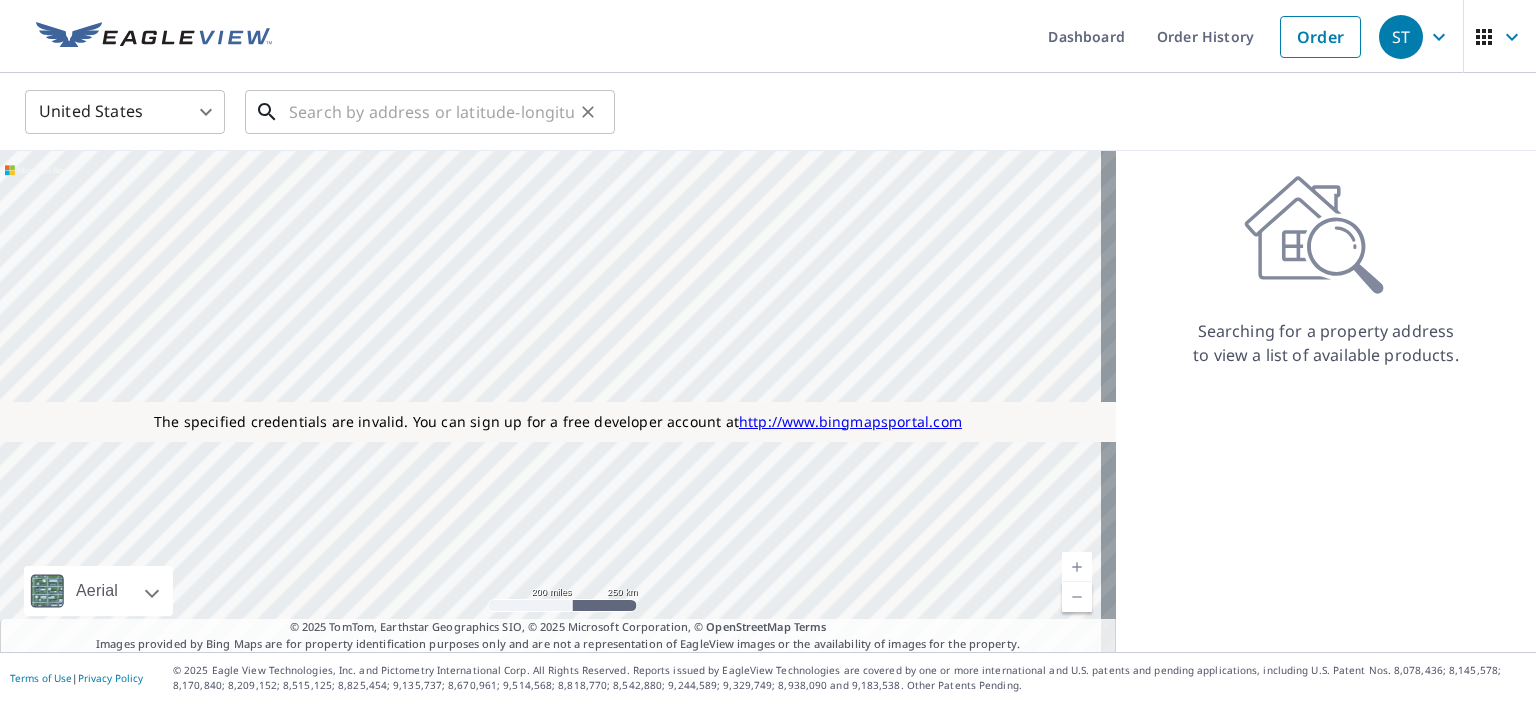 click at bounding box center (431, 112) 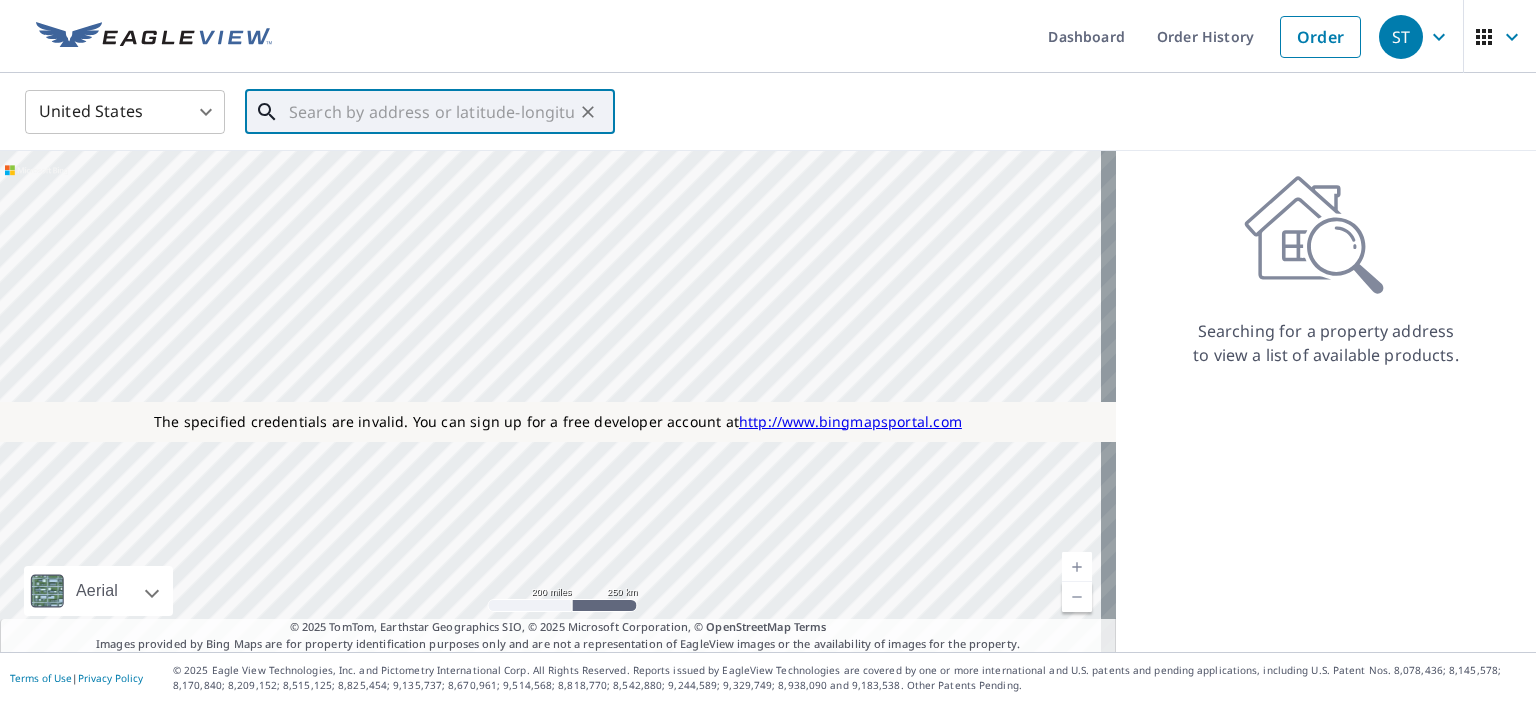 paste on "17 Cardogan Sq, Rochester NY 14625" 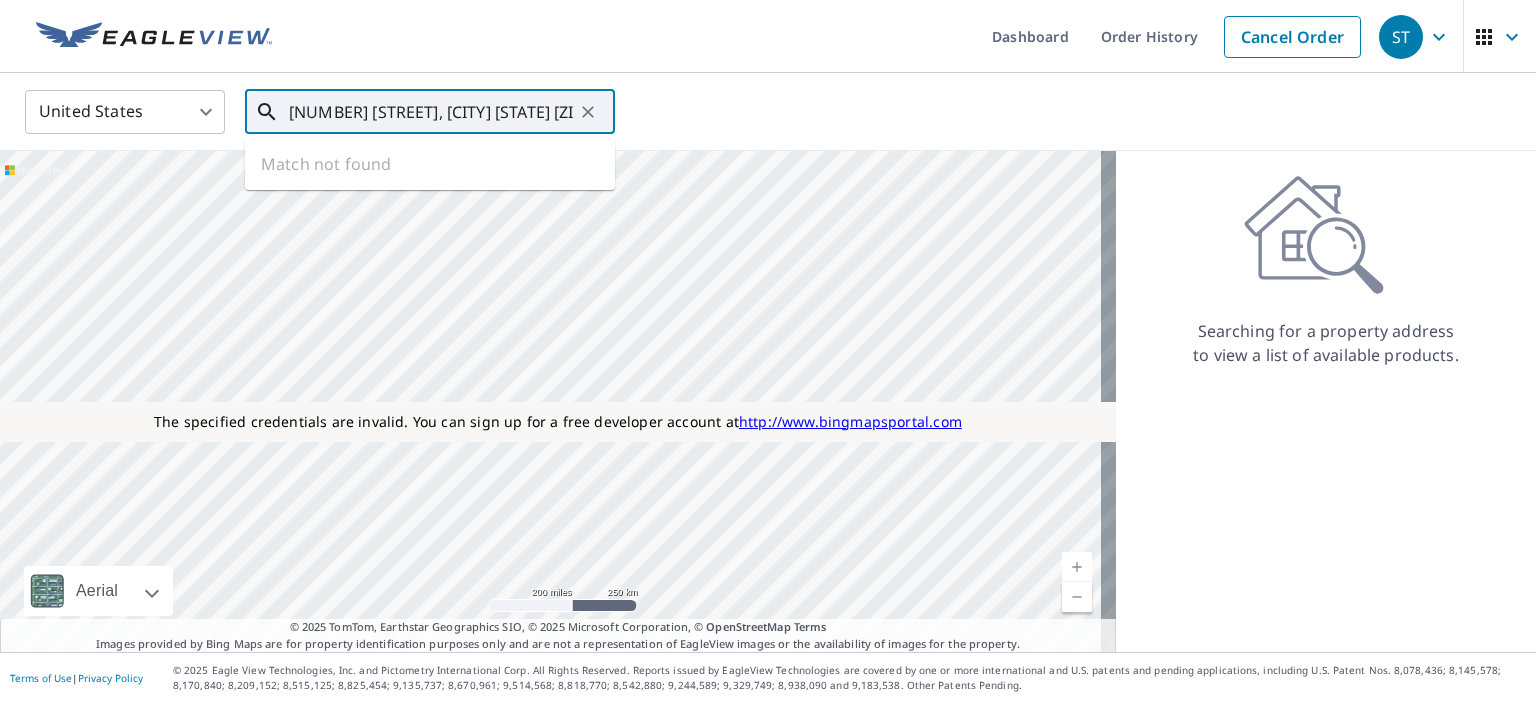 type on "17 Cardogan Sq, Rochester NY 14625" 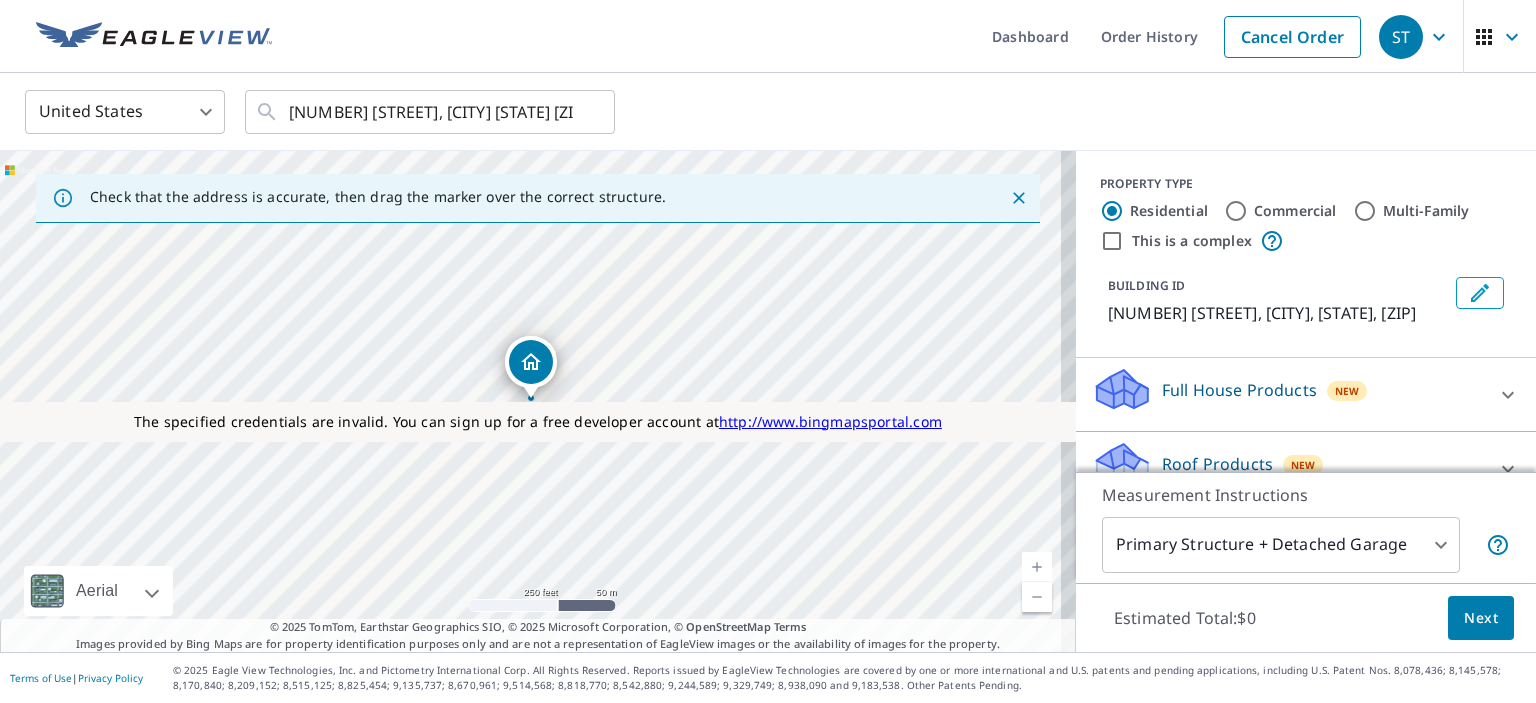 scroll, scrollTop: 106, scrollLeft: 0, axis: vertical 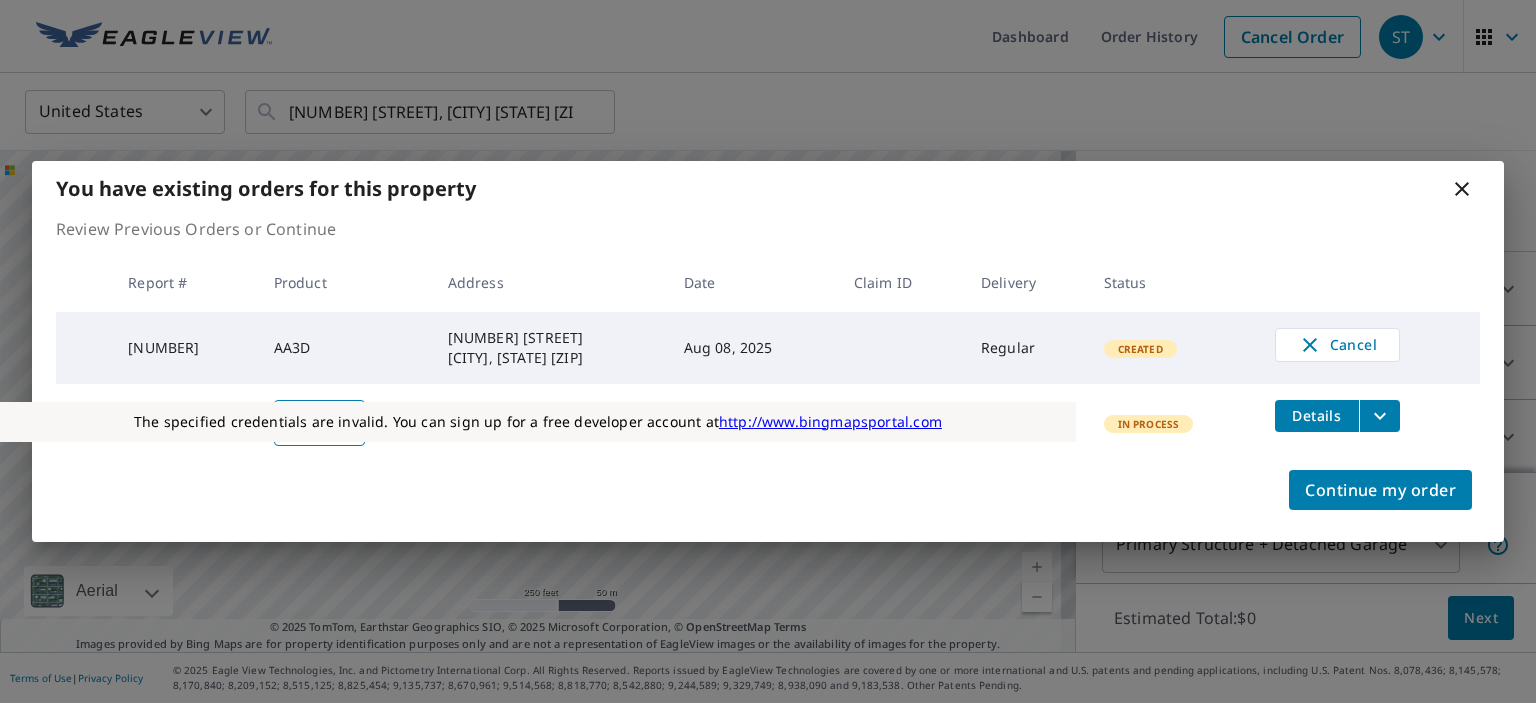 click on "Created" at bounding box center [1173, 348] 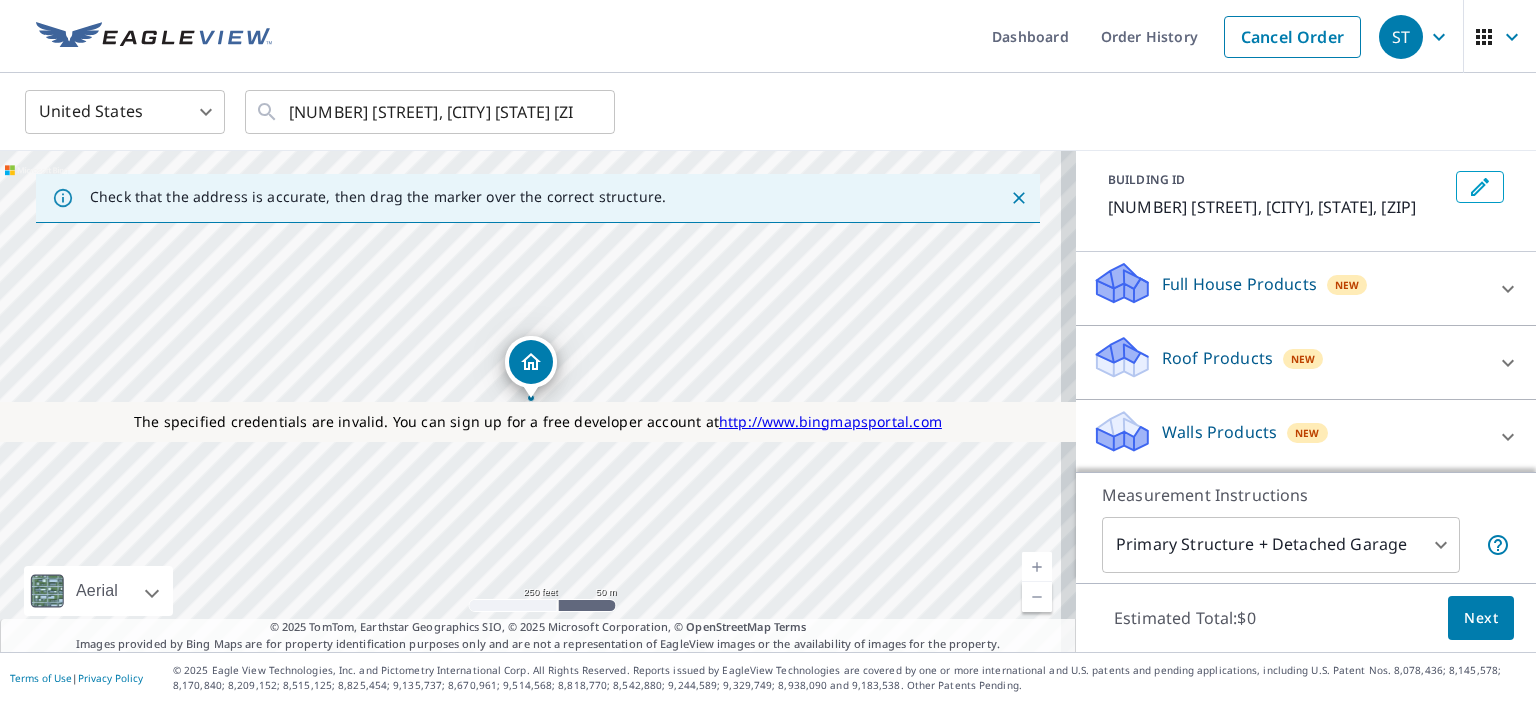 click on "Roof Products" at bounding box center (1217, 358) 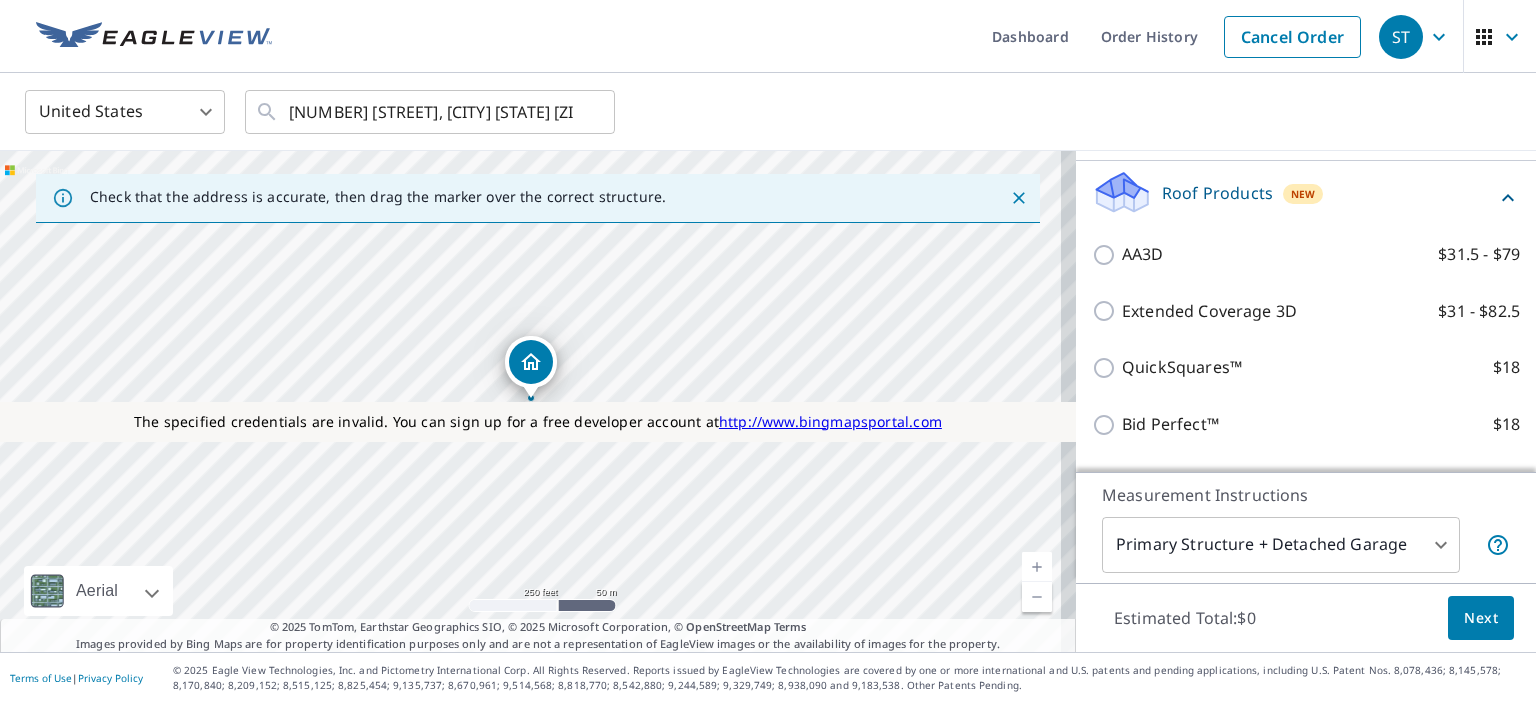 scroll, scrollTop: 268, scrollLeft: 0, axis: vertical 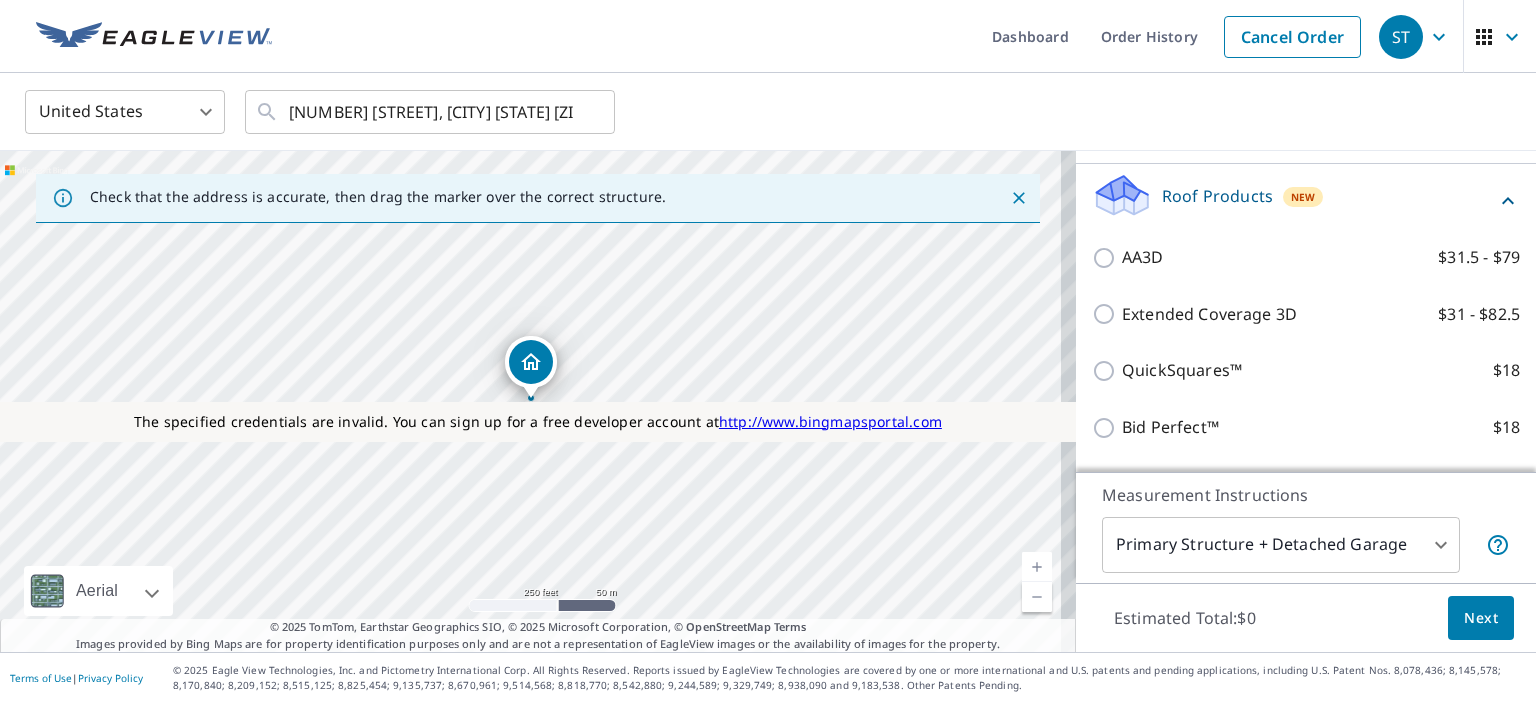 click on "Extended Coverage 3D" at bounding box center [1209, 314] 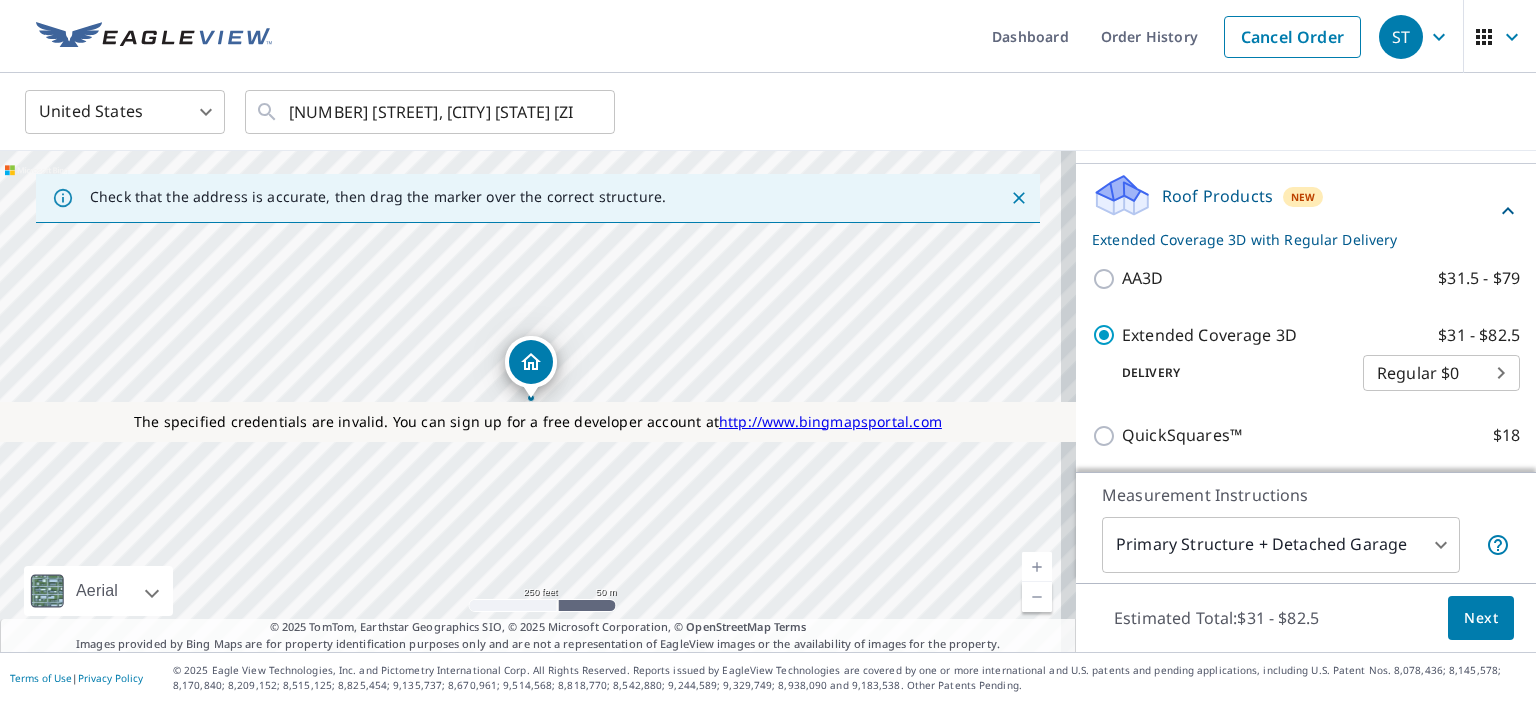 click on "Next" at bounding box center (1481, 618) 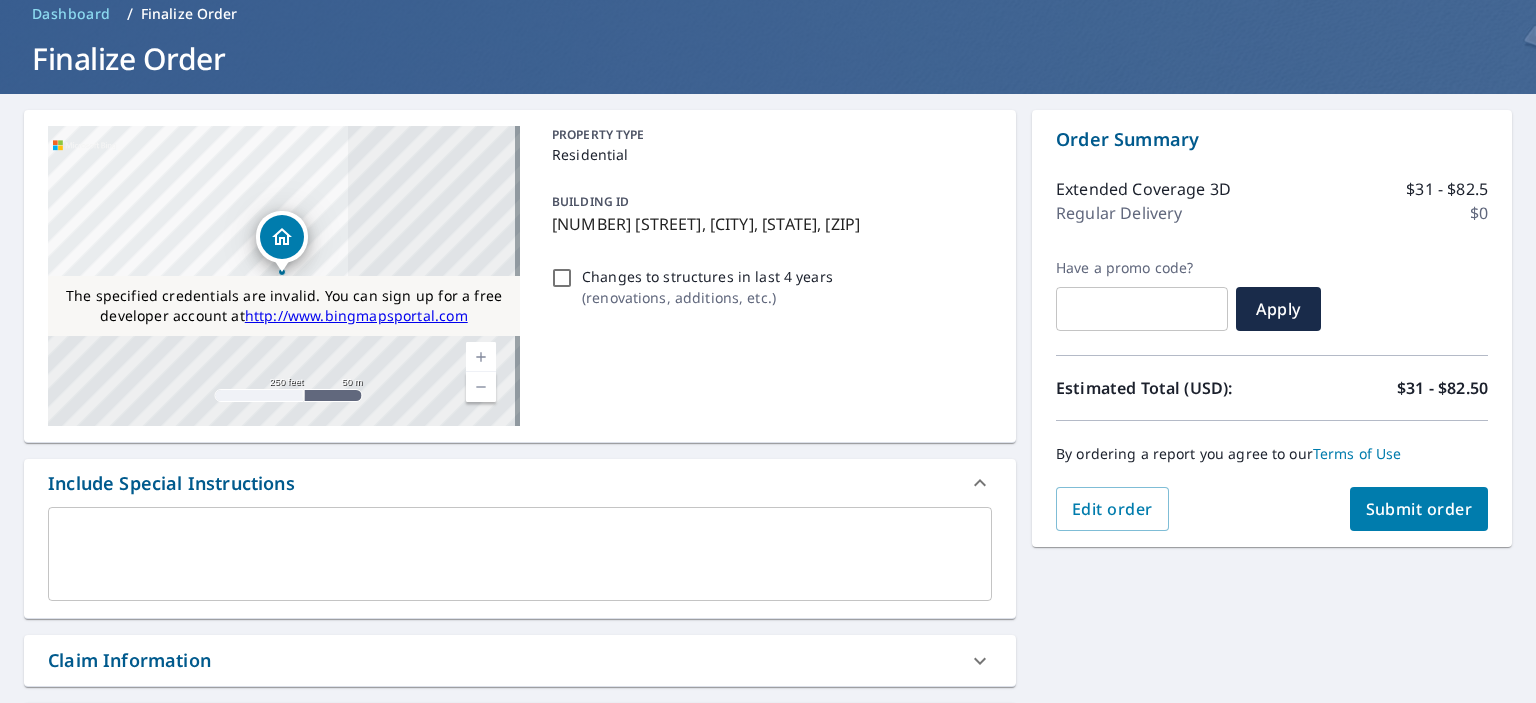 scroll, scrollTop: 92, scrollLeft: 0, axis: vertical 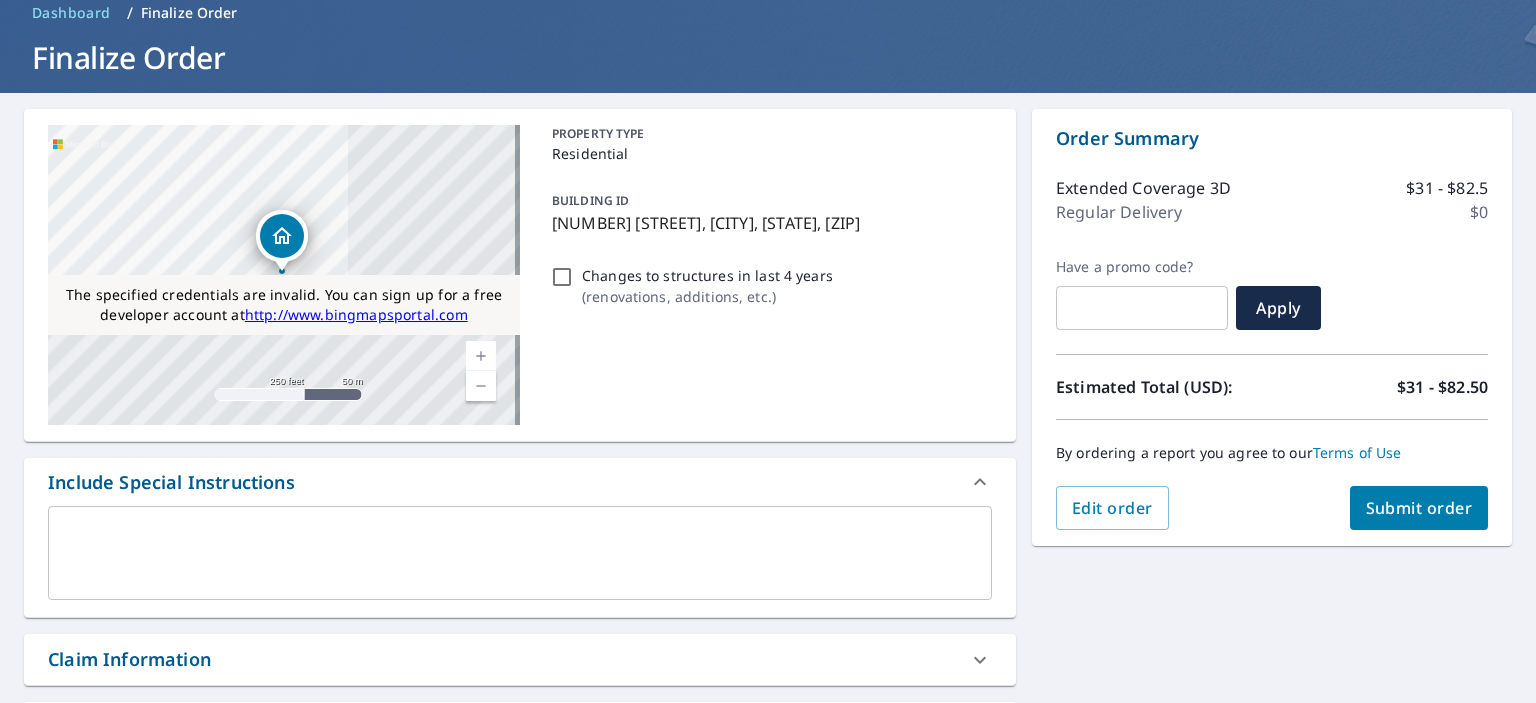 click on "x ​" at bounding box center (520, 553) 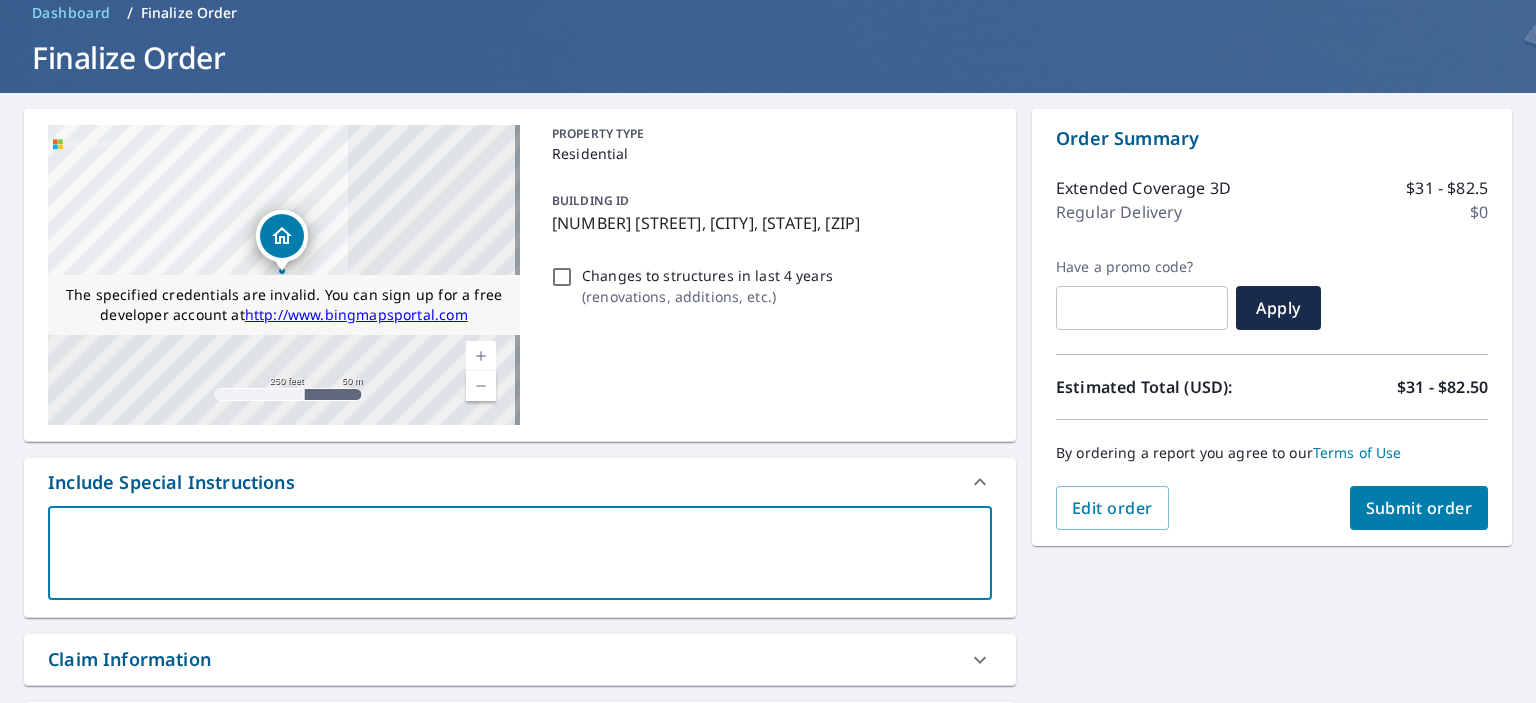 type on "r" 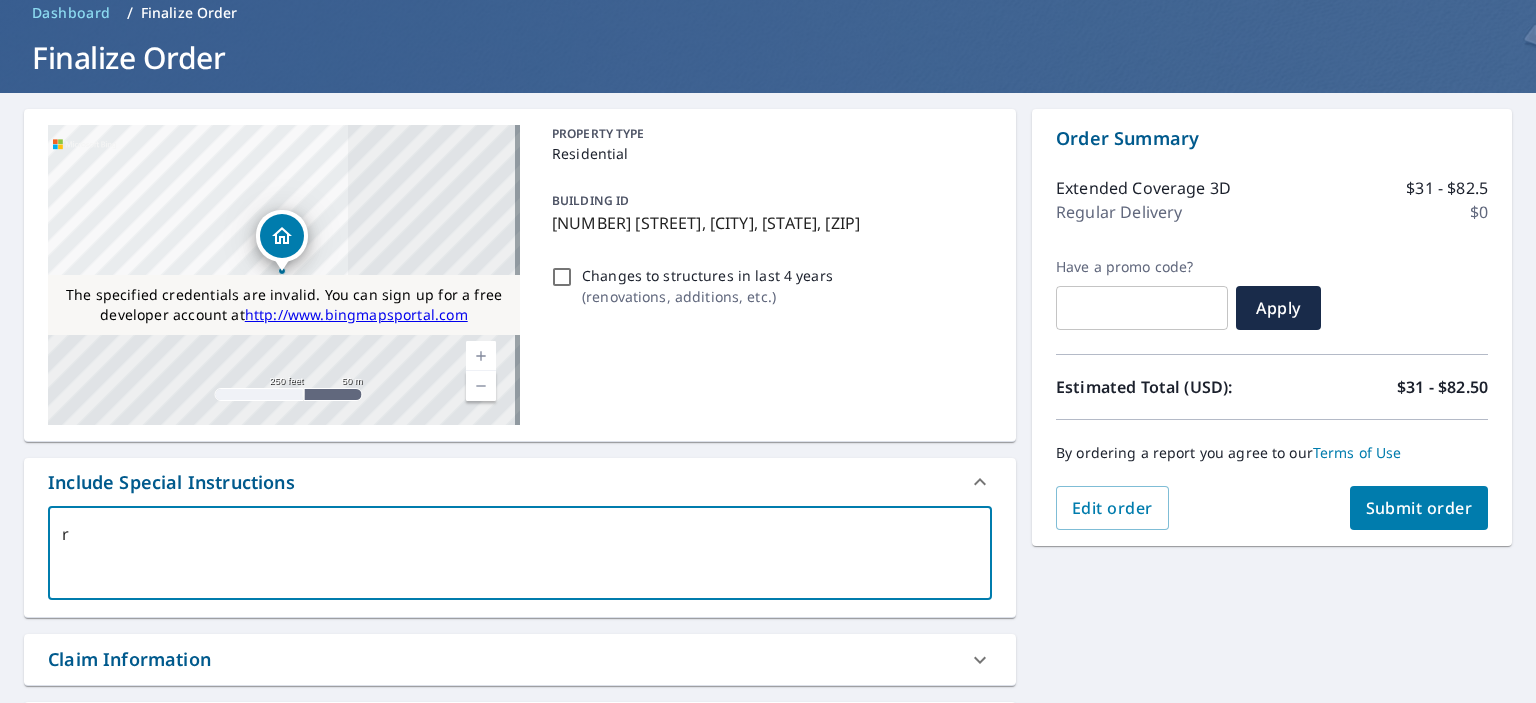 type on "rt" 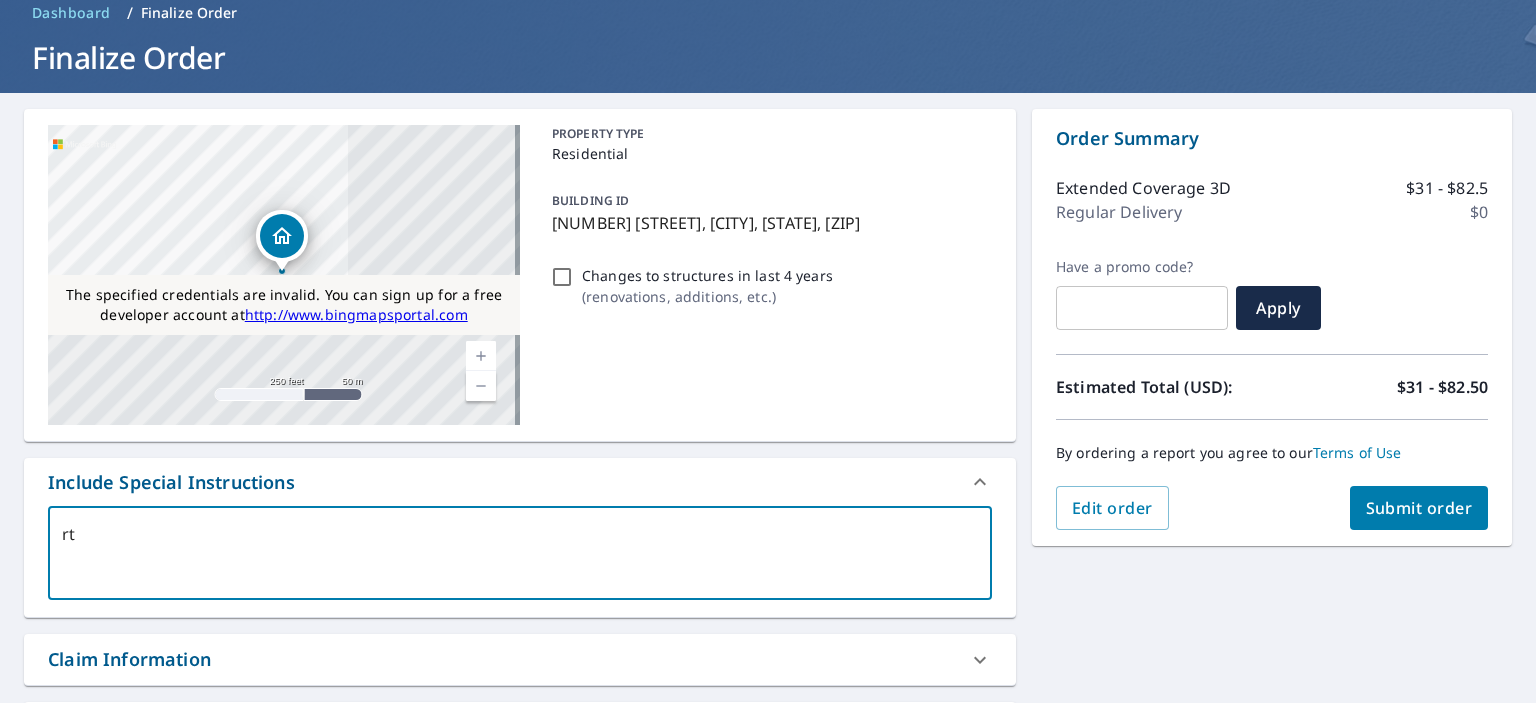 type on "rty" 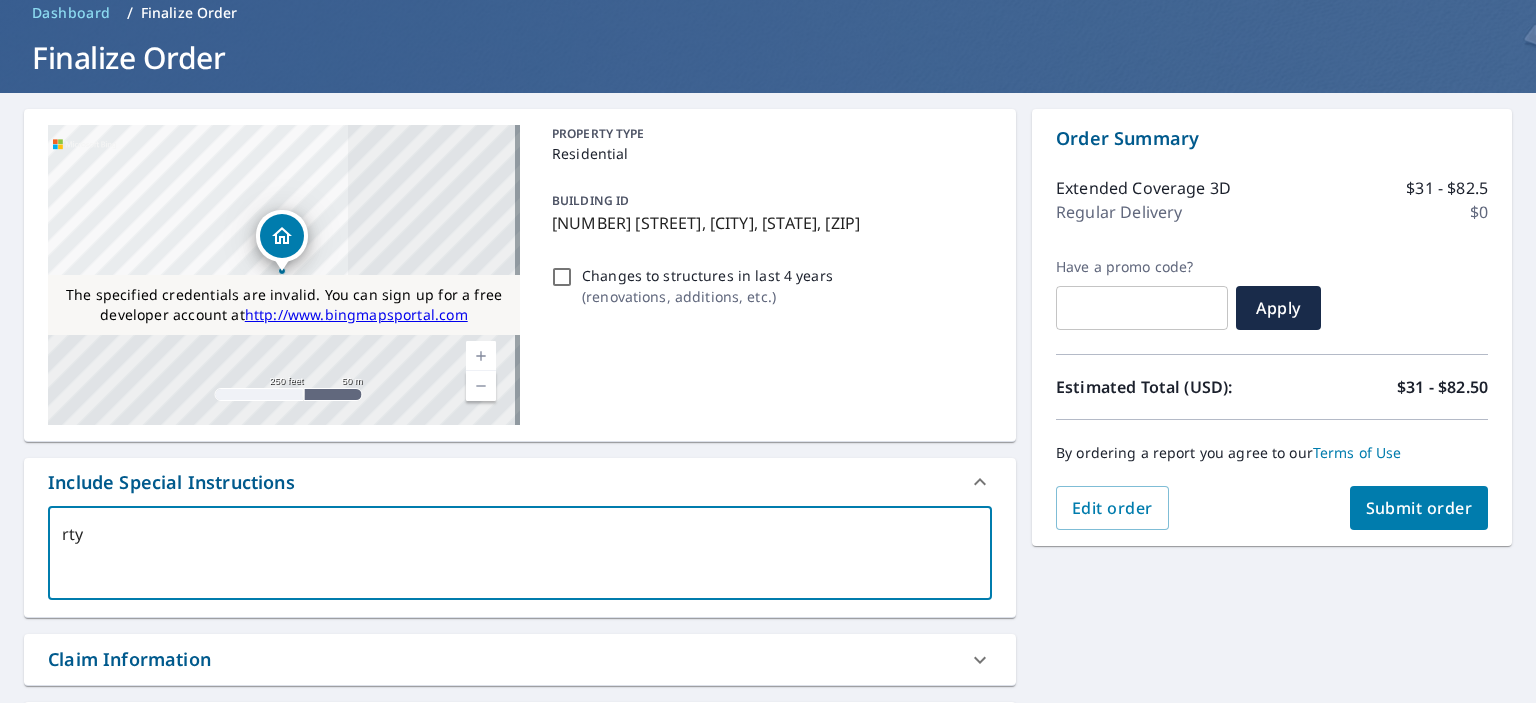 type on "rtyu" 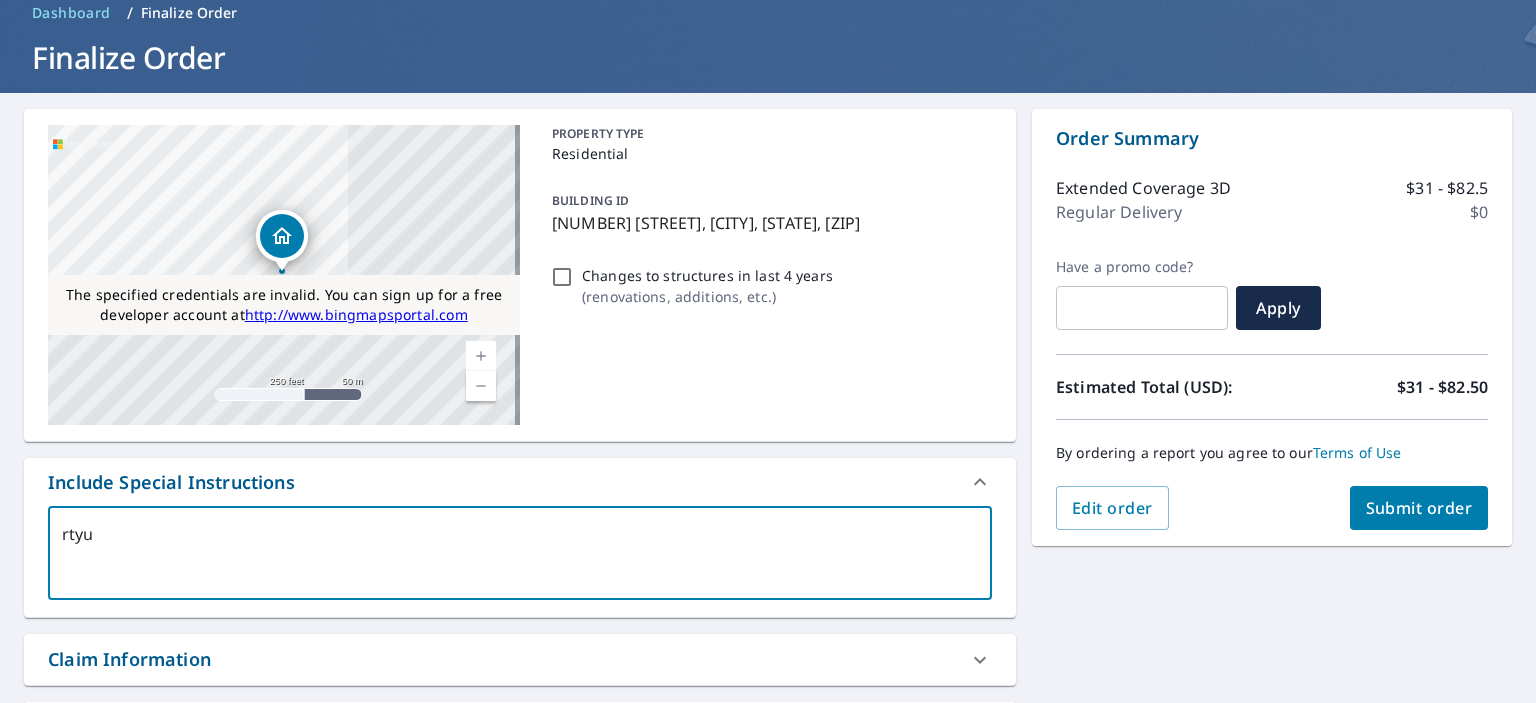 type on "rtyu" 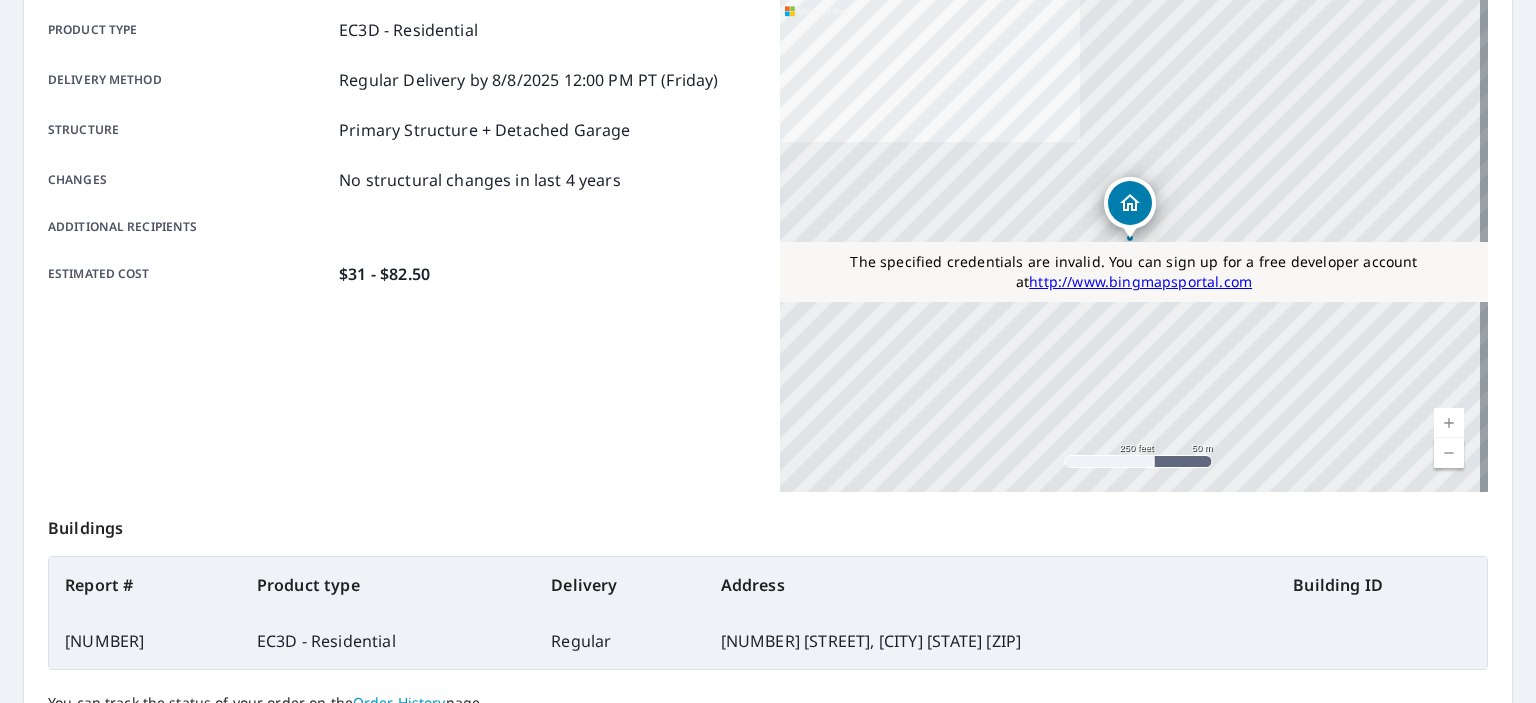 scroll, scrollTop: 472, scrollLeft: 0, axis: vertical 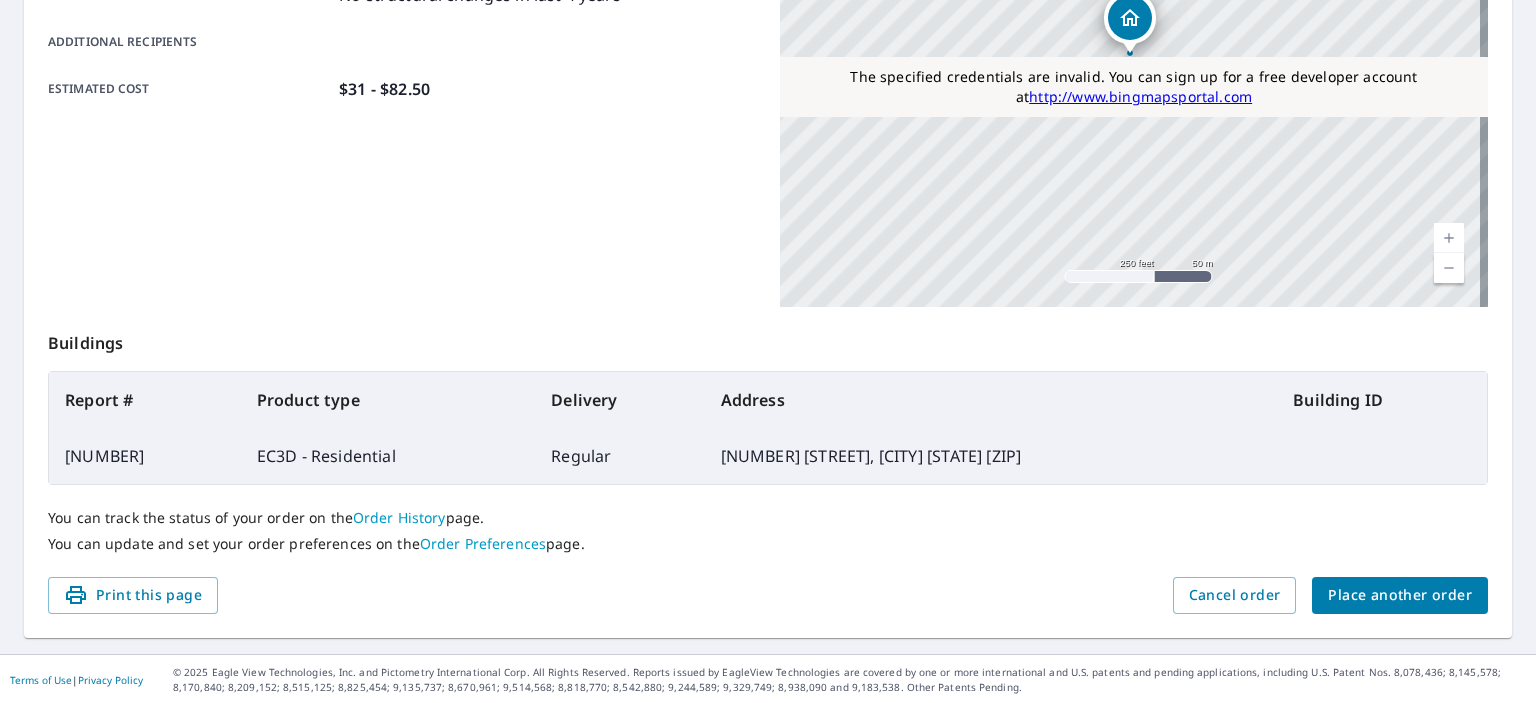 click on "66040117" at bounding box center [145, 456] 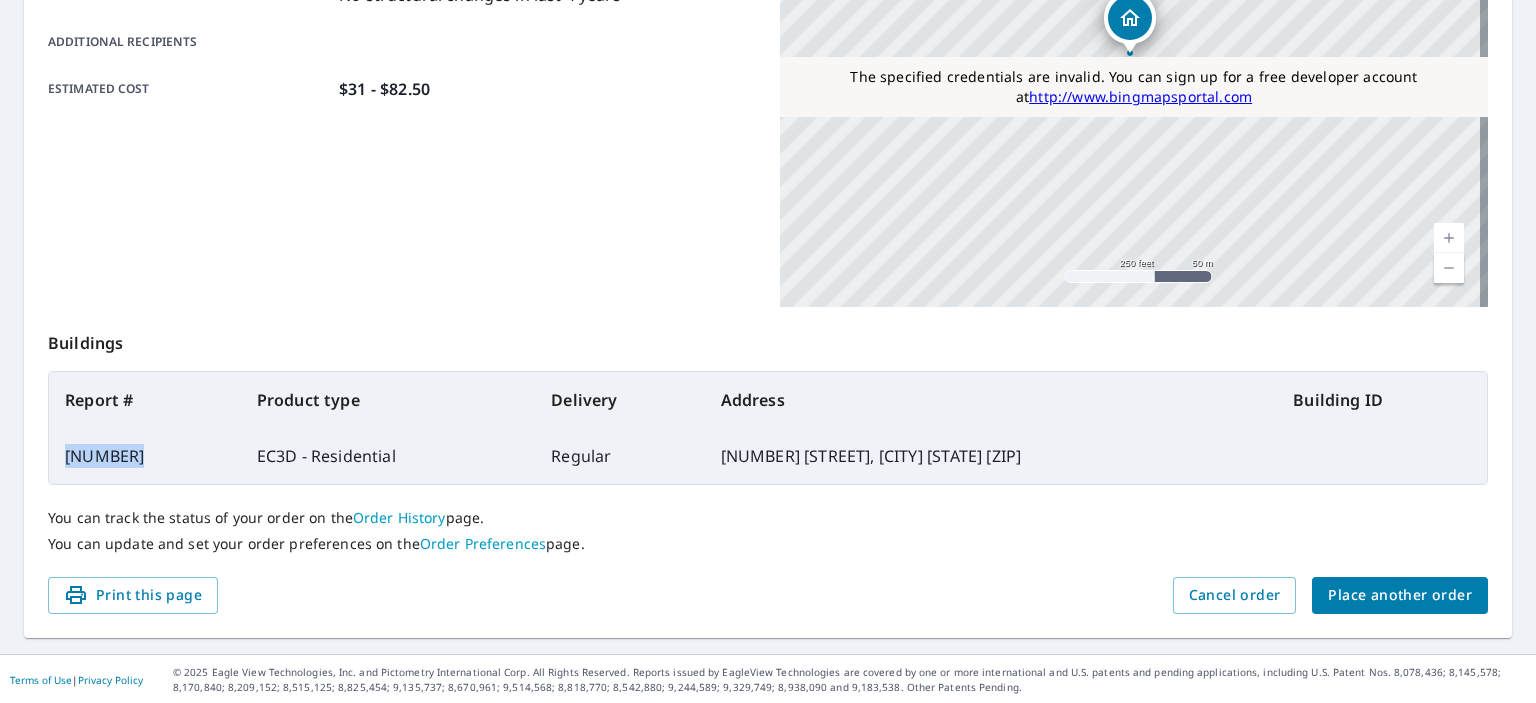 click on "66040117" at bounding box center [145, 456] 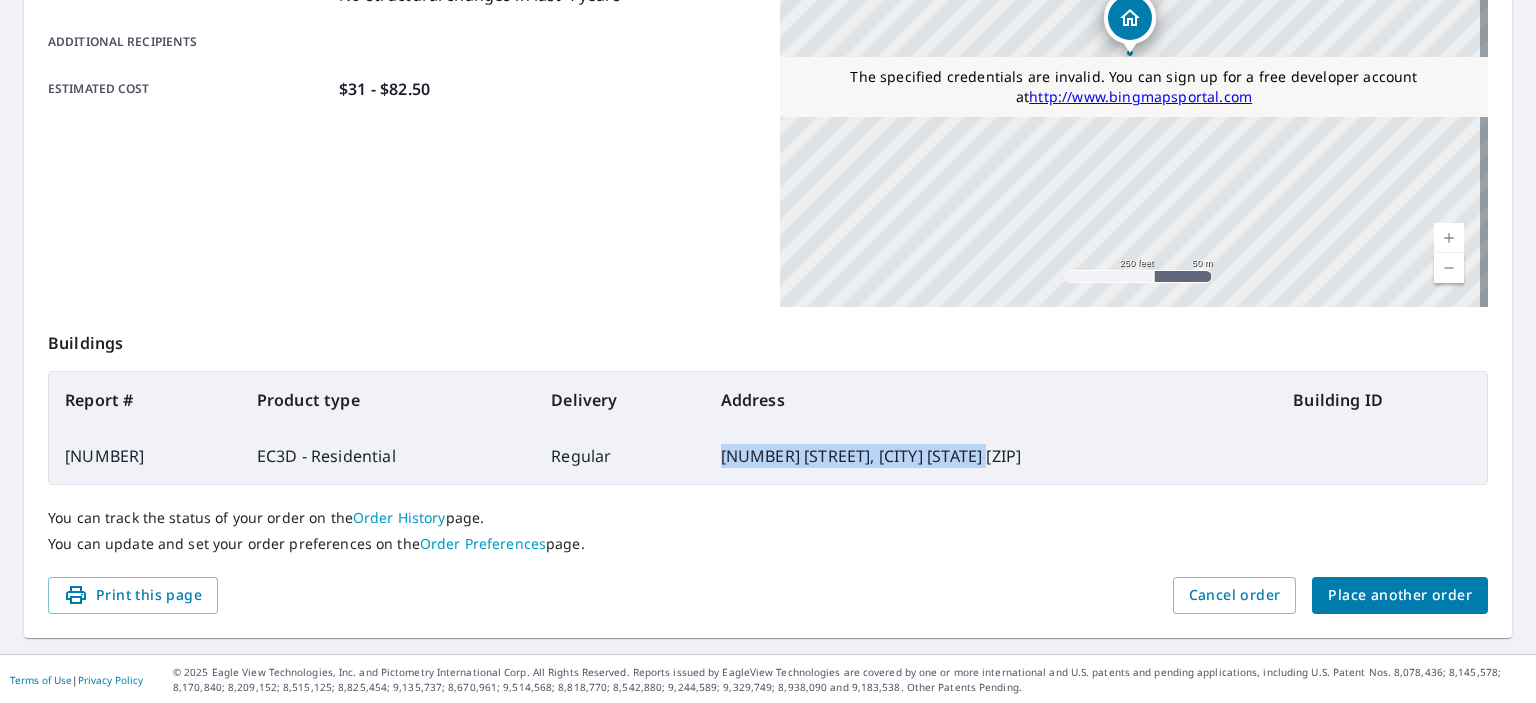 drag, startPoint x: 721, startPoint y: 450, endPoint x: 1029, endPoint y: 451, distance: 308.00162 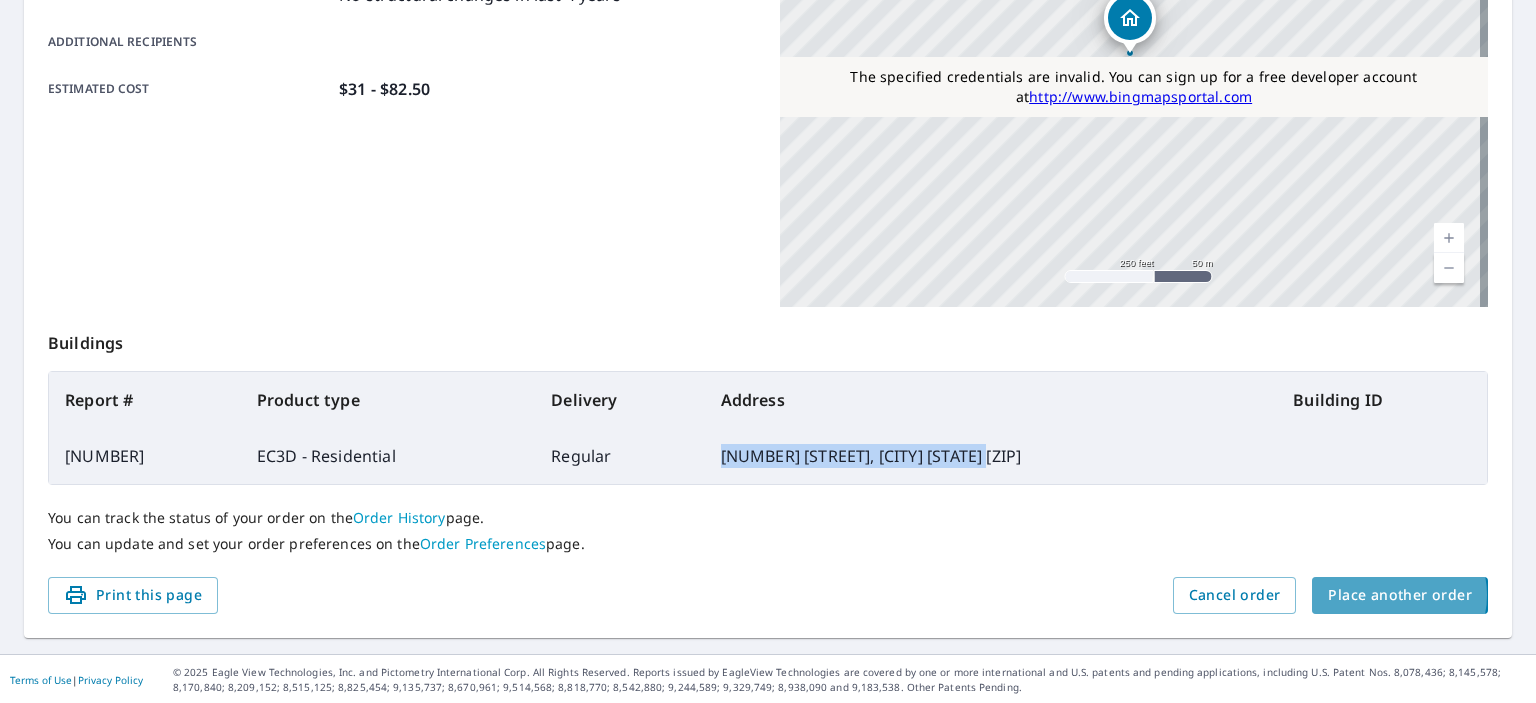 click on "Place another order" at bounding box center (1400, 595) 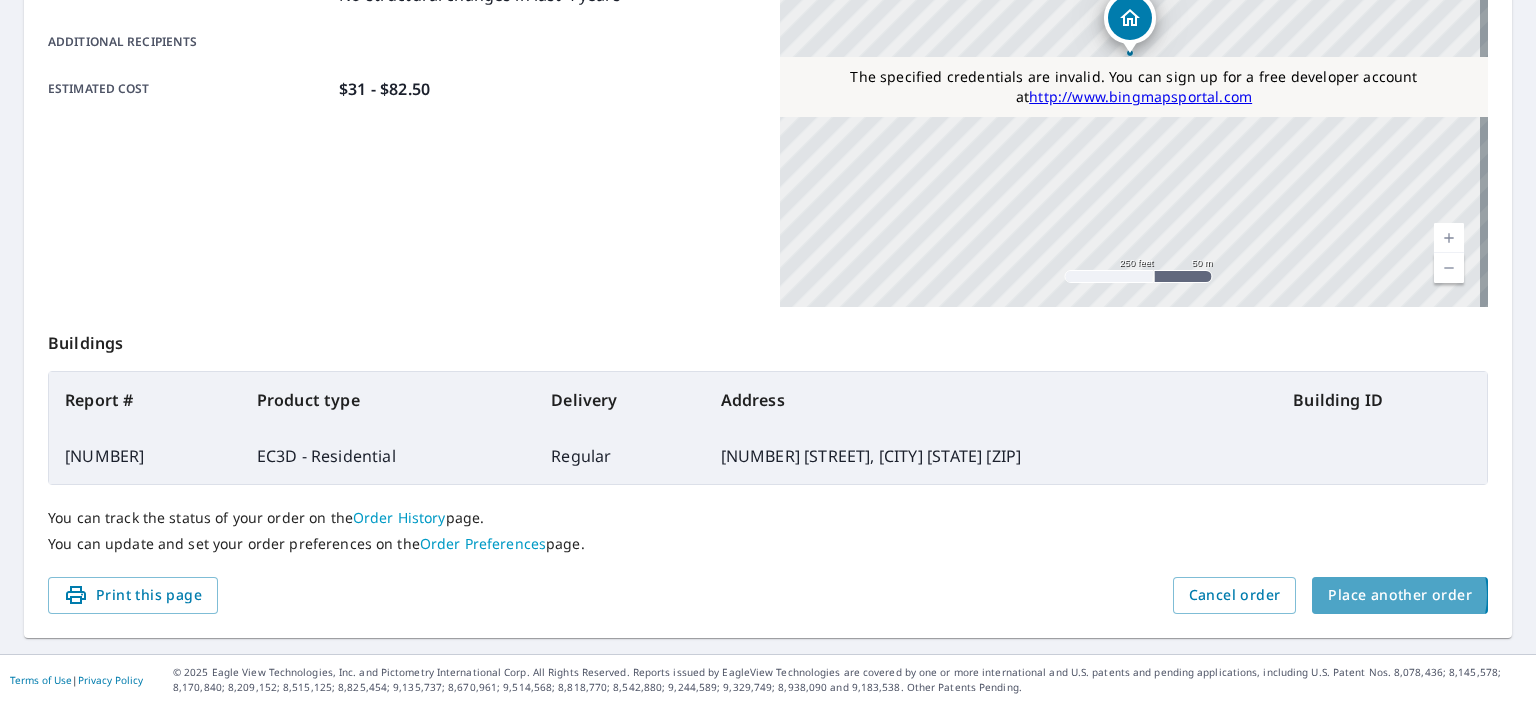 scroll, scrollTop: 0, scrollLeft: 0, axis: both 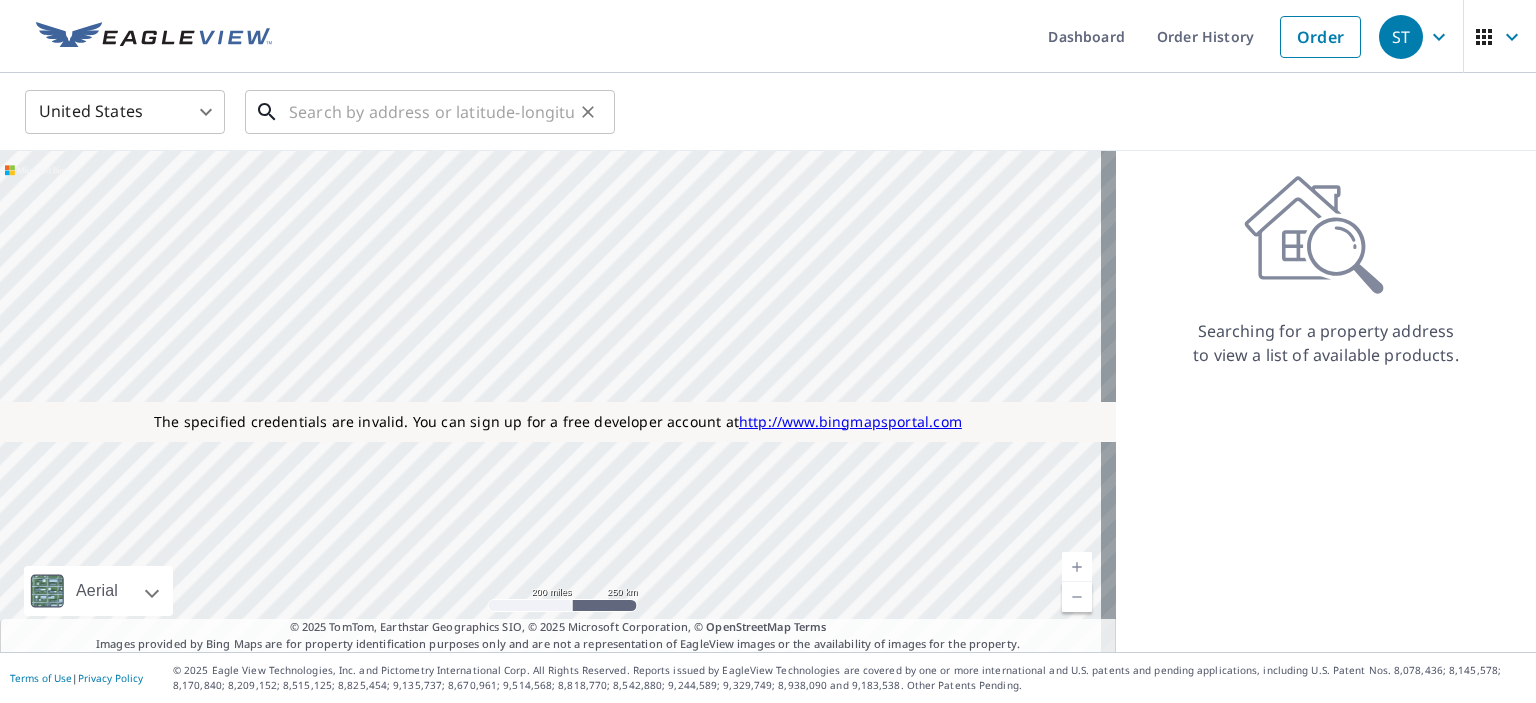 click at bounding box center [431, 112] 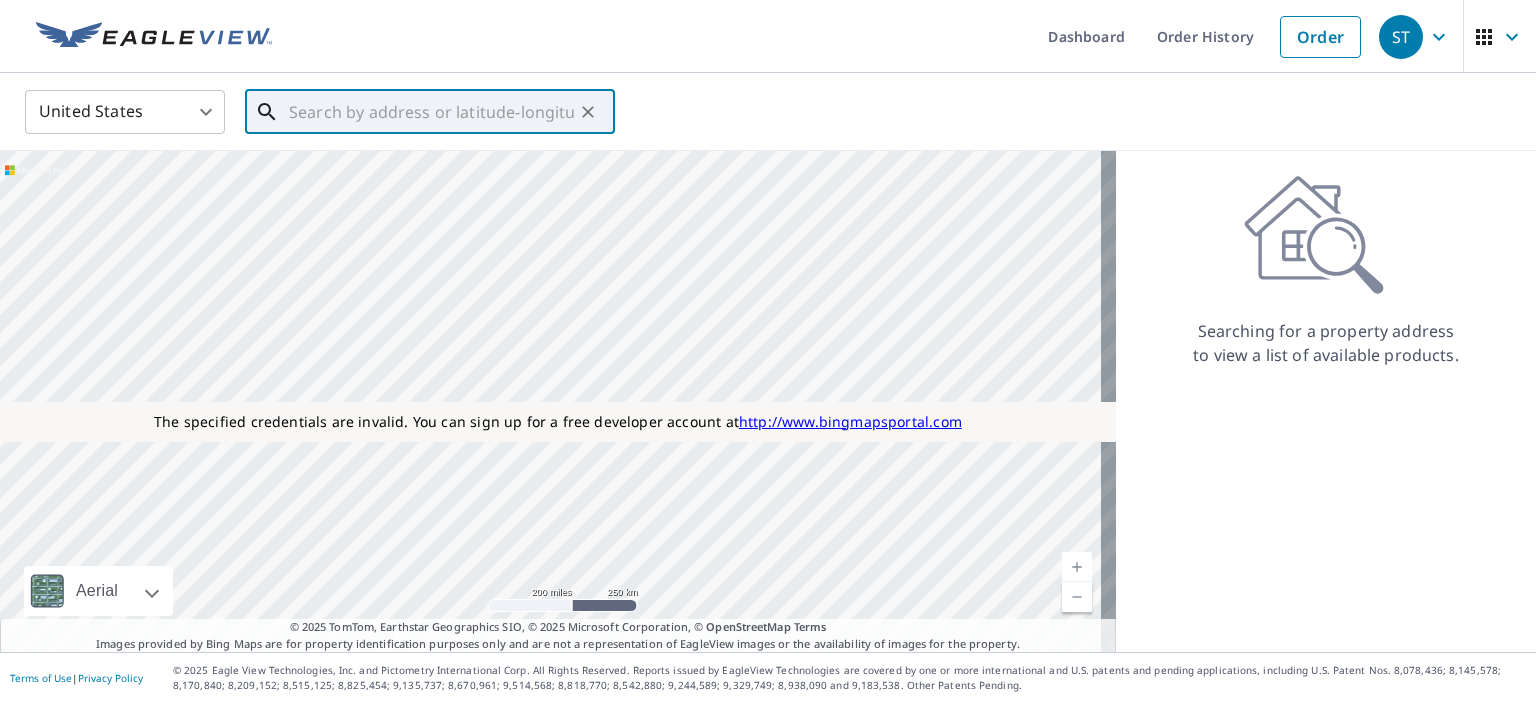 paste on "17 Cardogan Sq, Rochester NY 14625" 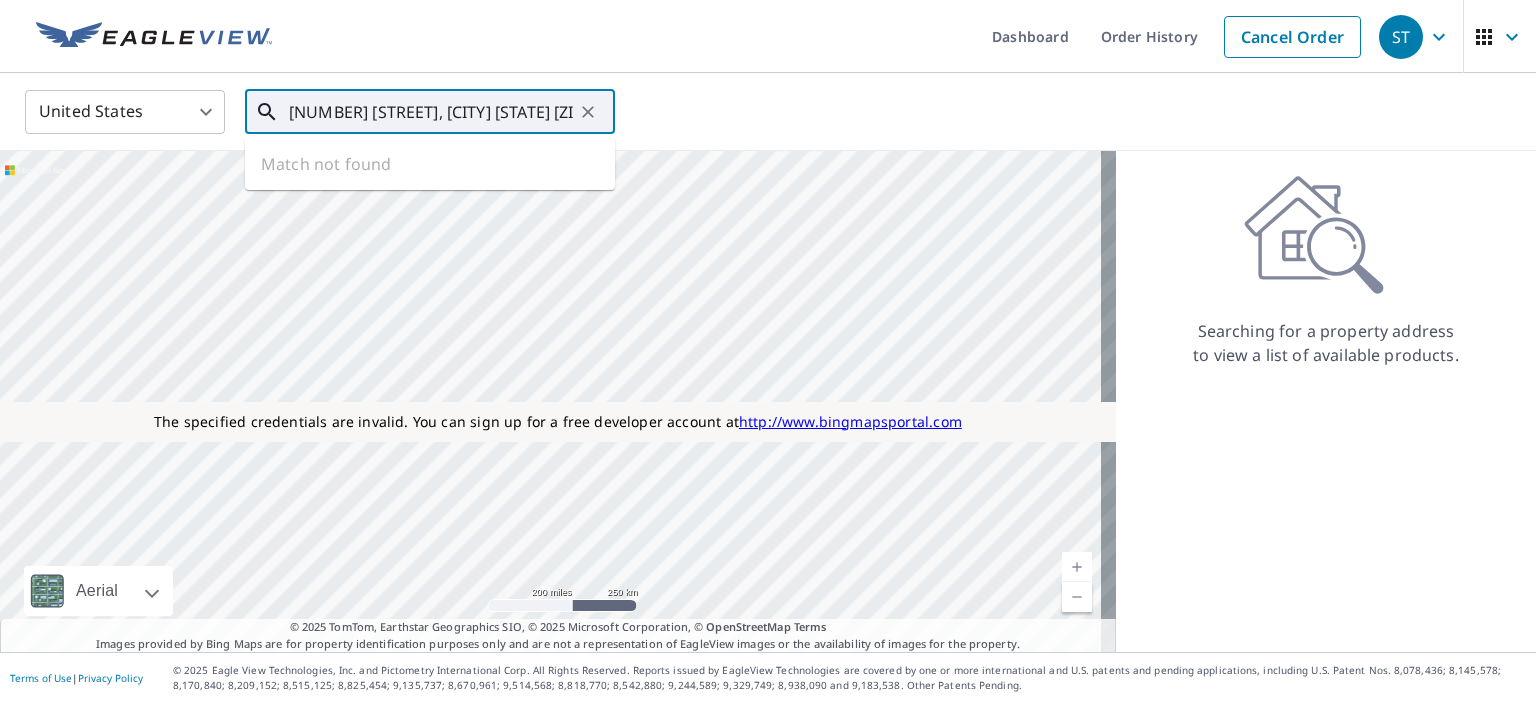 type on "17 Cardogan Sq, Rochester NY 14625" 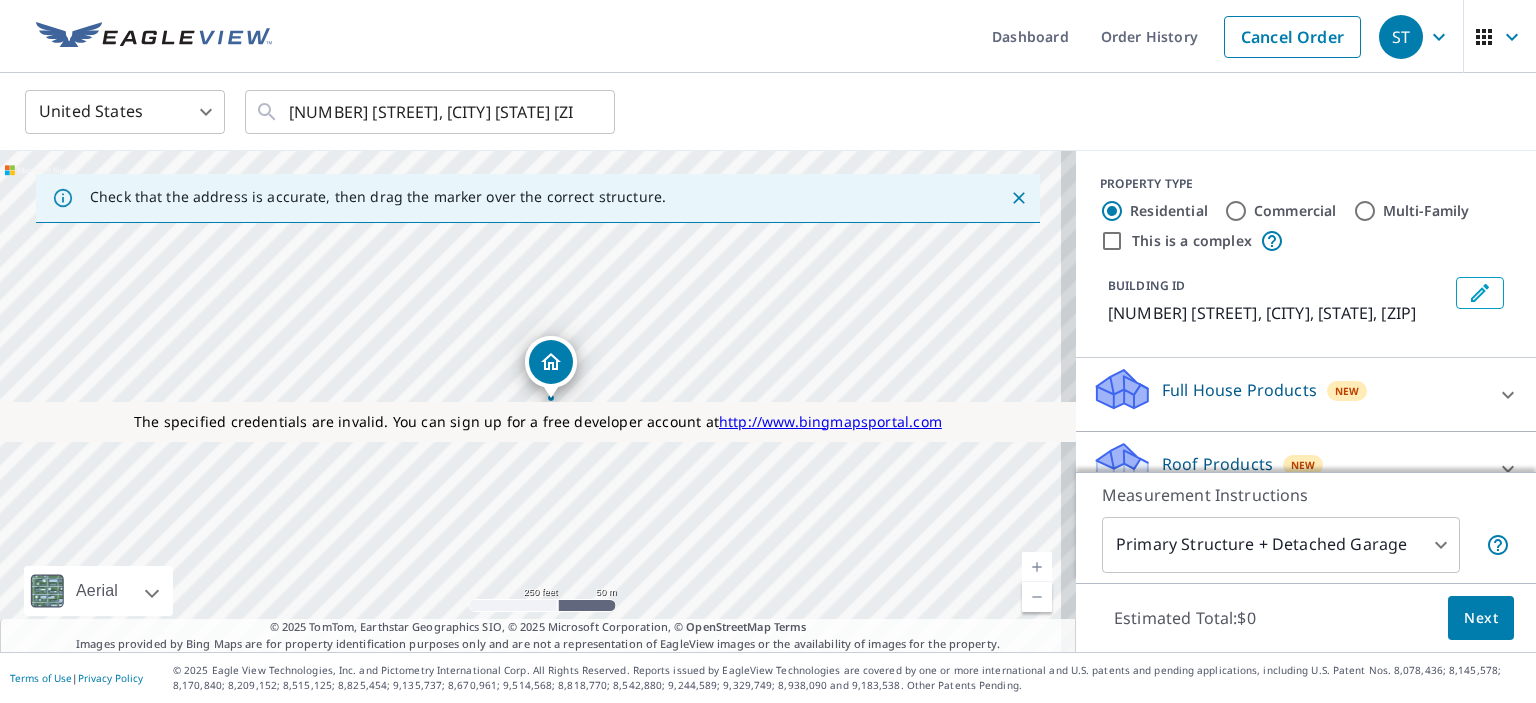 scroll, scrollTop: 106, scrollLeft: 0, axis: vertical 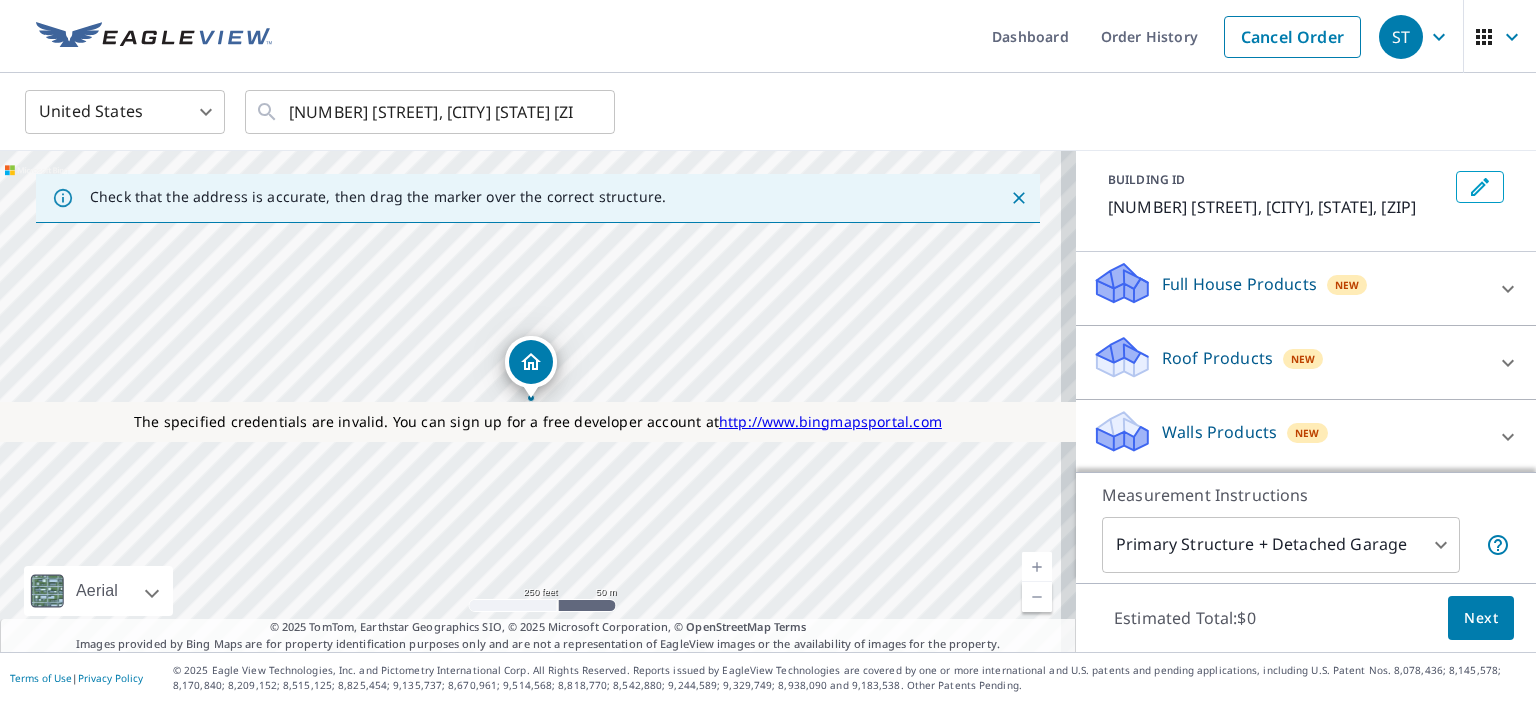 click on "Roof Products" at bounding box center (1217, 358) 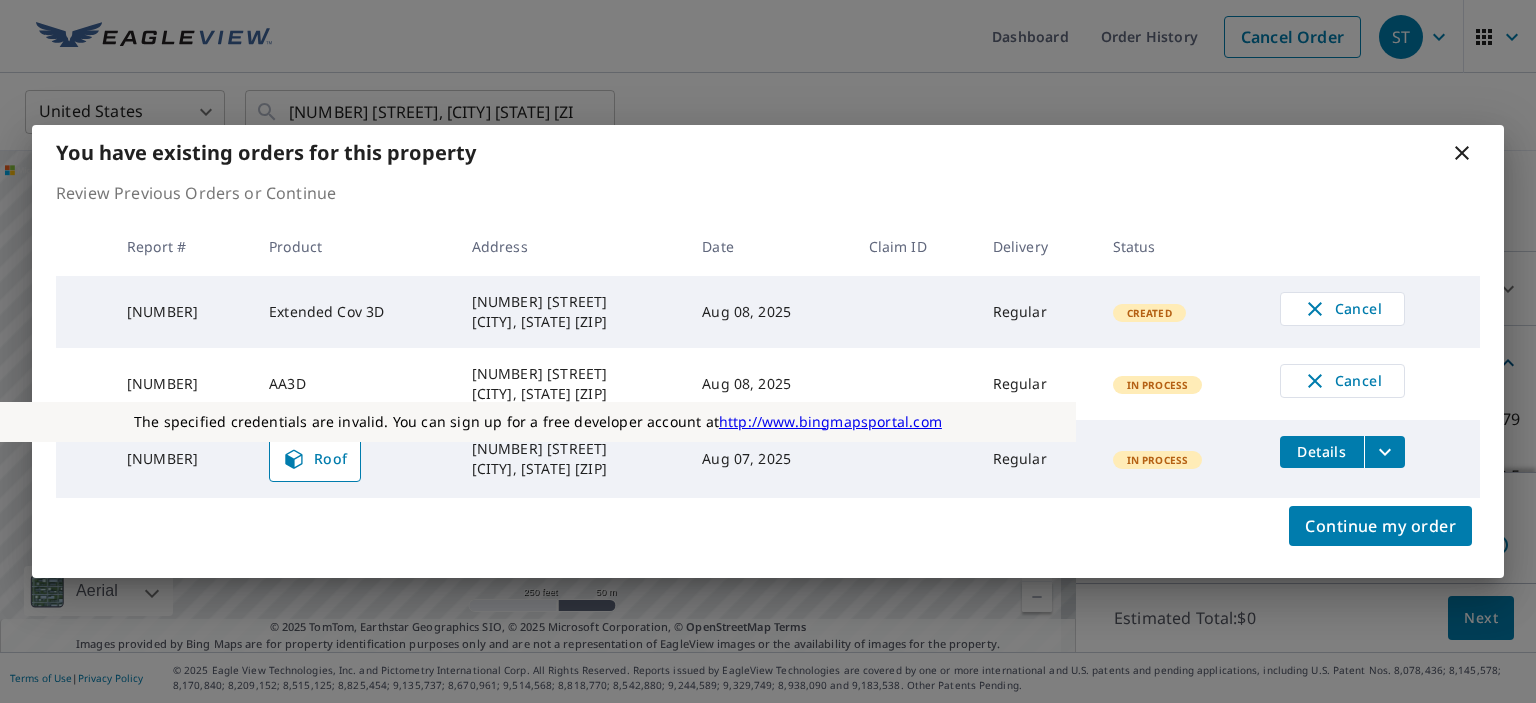 click 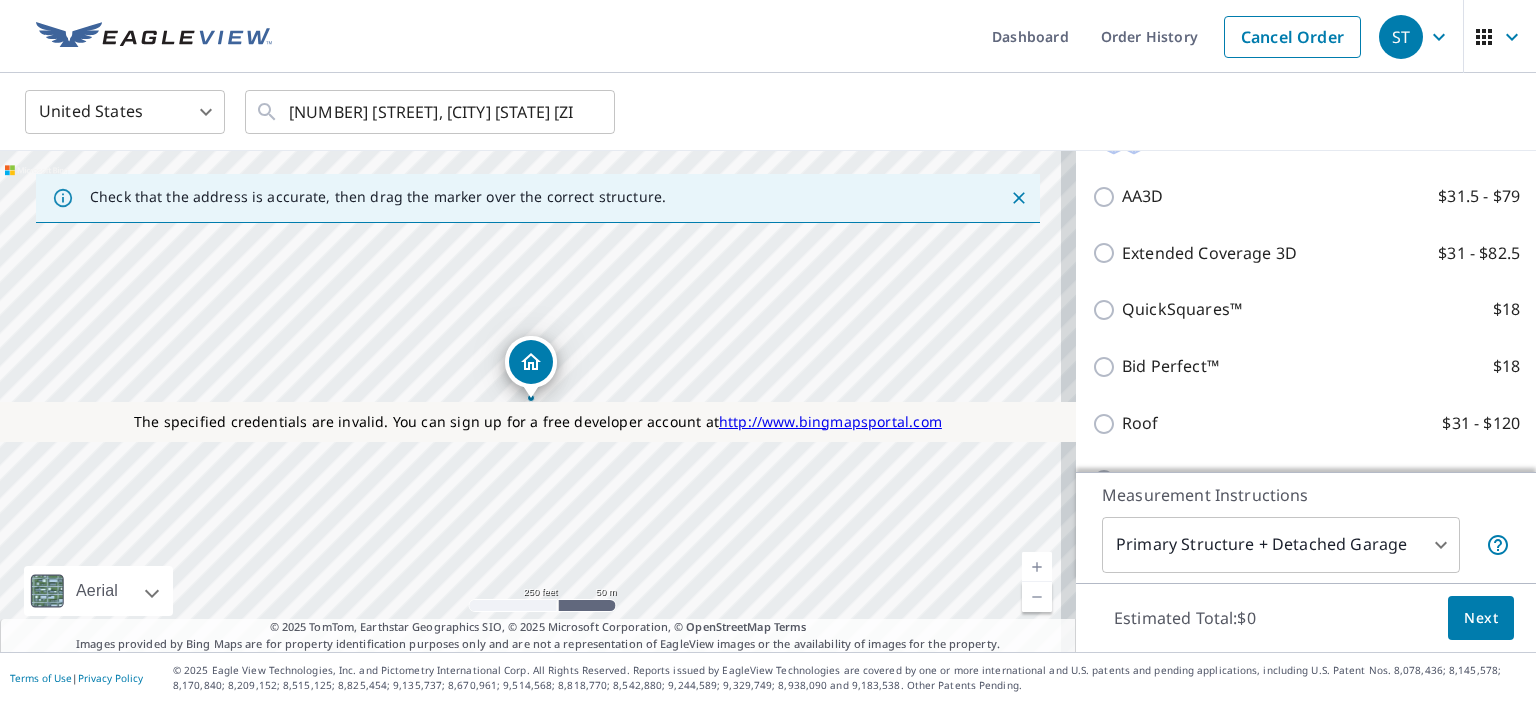scroll, scrollTop: 445, scrollLeft: 0, axis: vertical 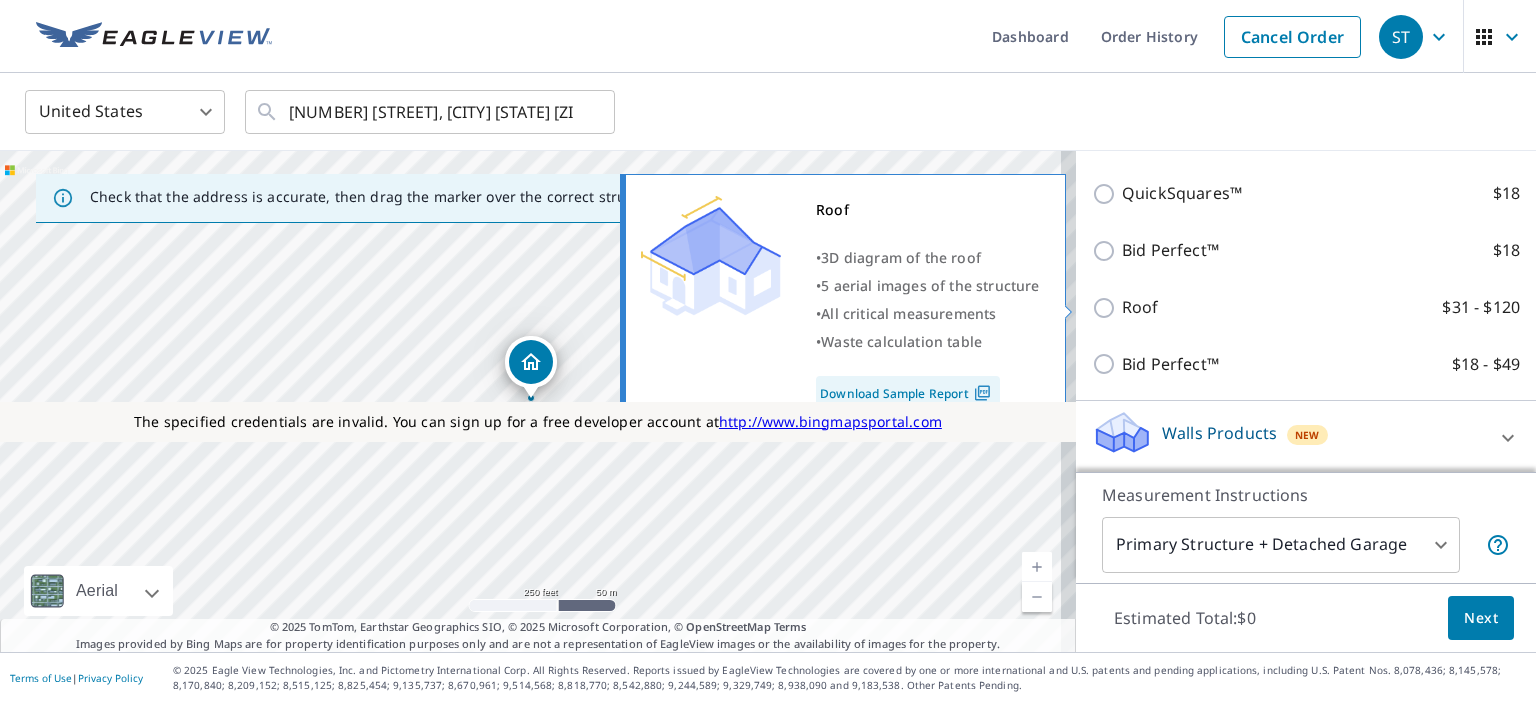 click on "Roof" at bounding box center [1140, 307] 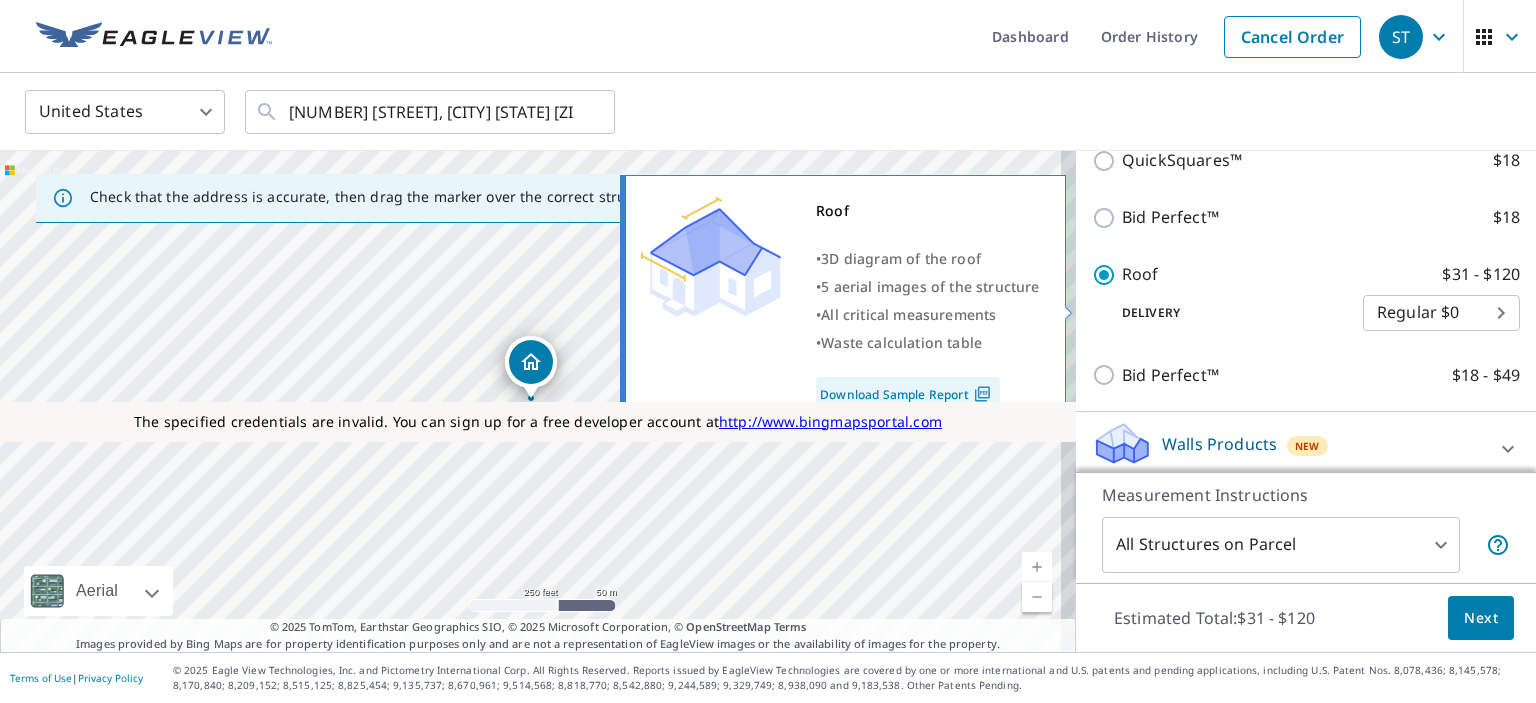 scroll, scrollTop: 412, scrollLeft: 0, axis: vertical 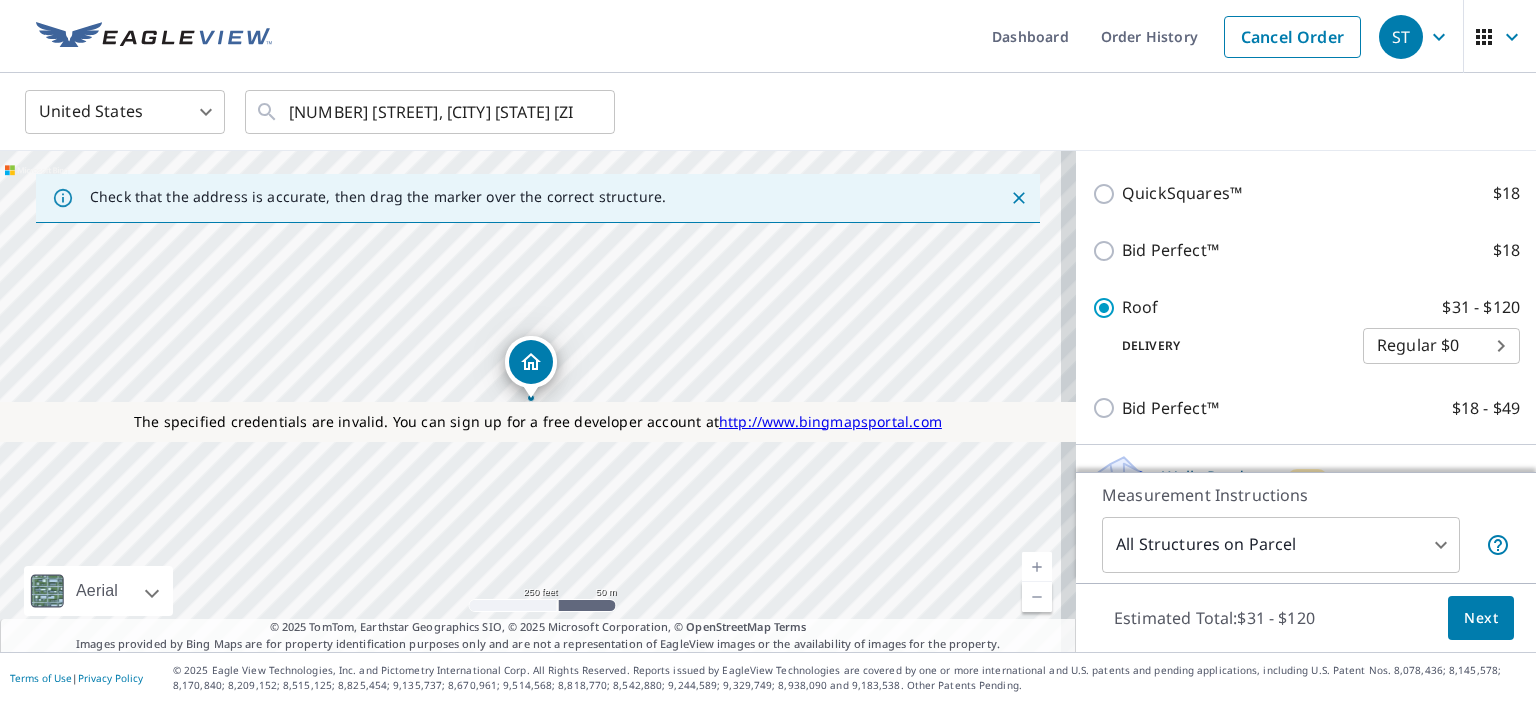 click on "Next" at bounding box center [1481, 618] 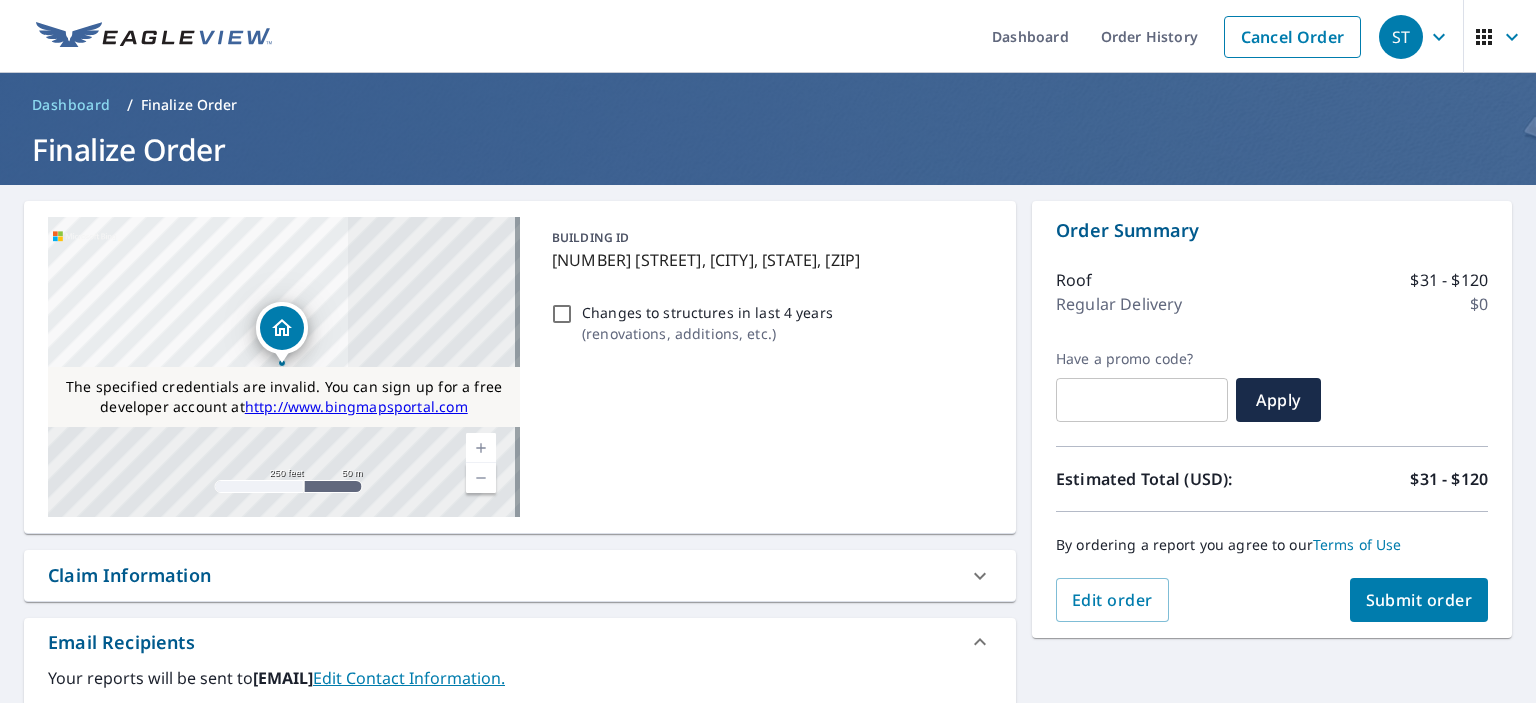 scroll, scrollTop: 192, scrollLeft: 0, axis: vertical 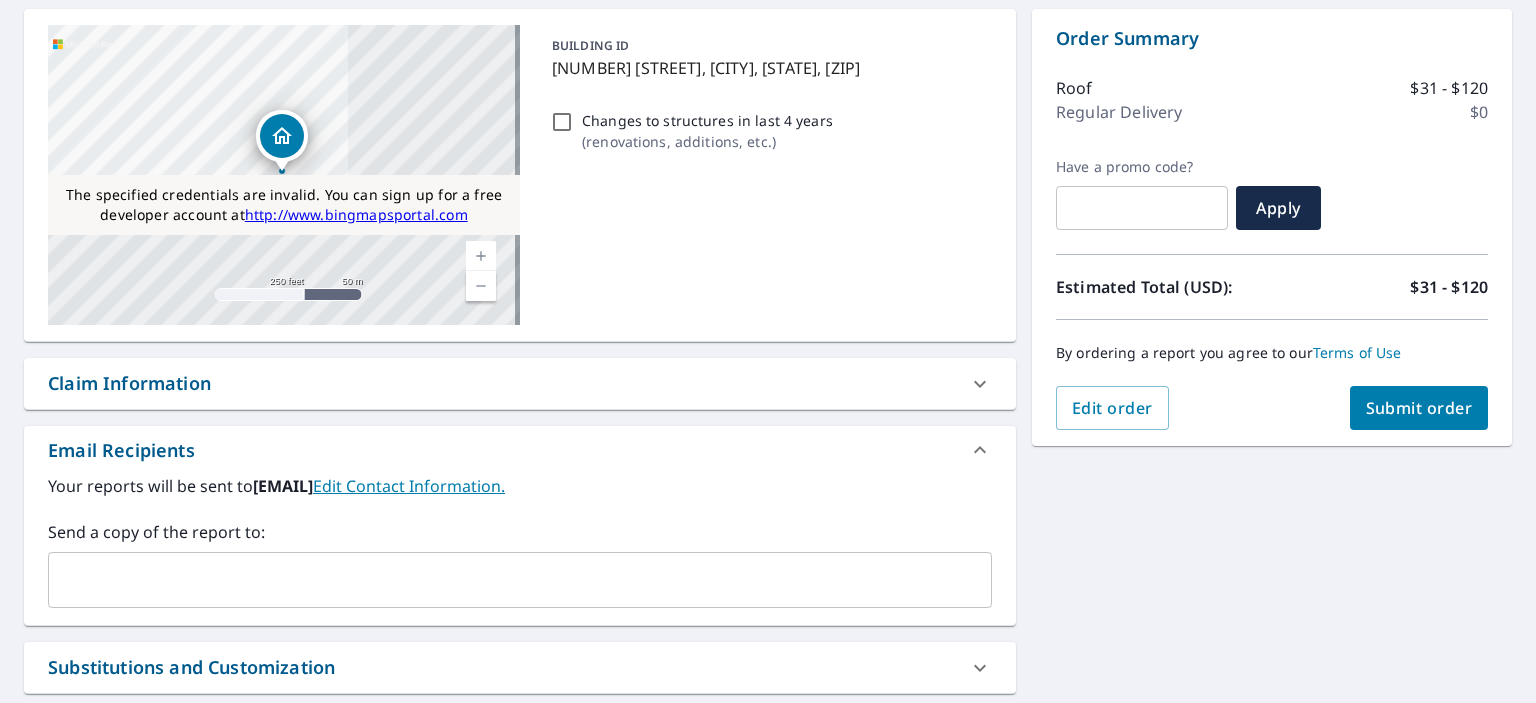 click on "Submit order" at bounding box center (1419, 408) 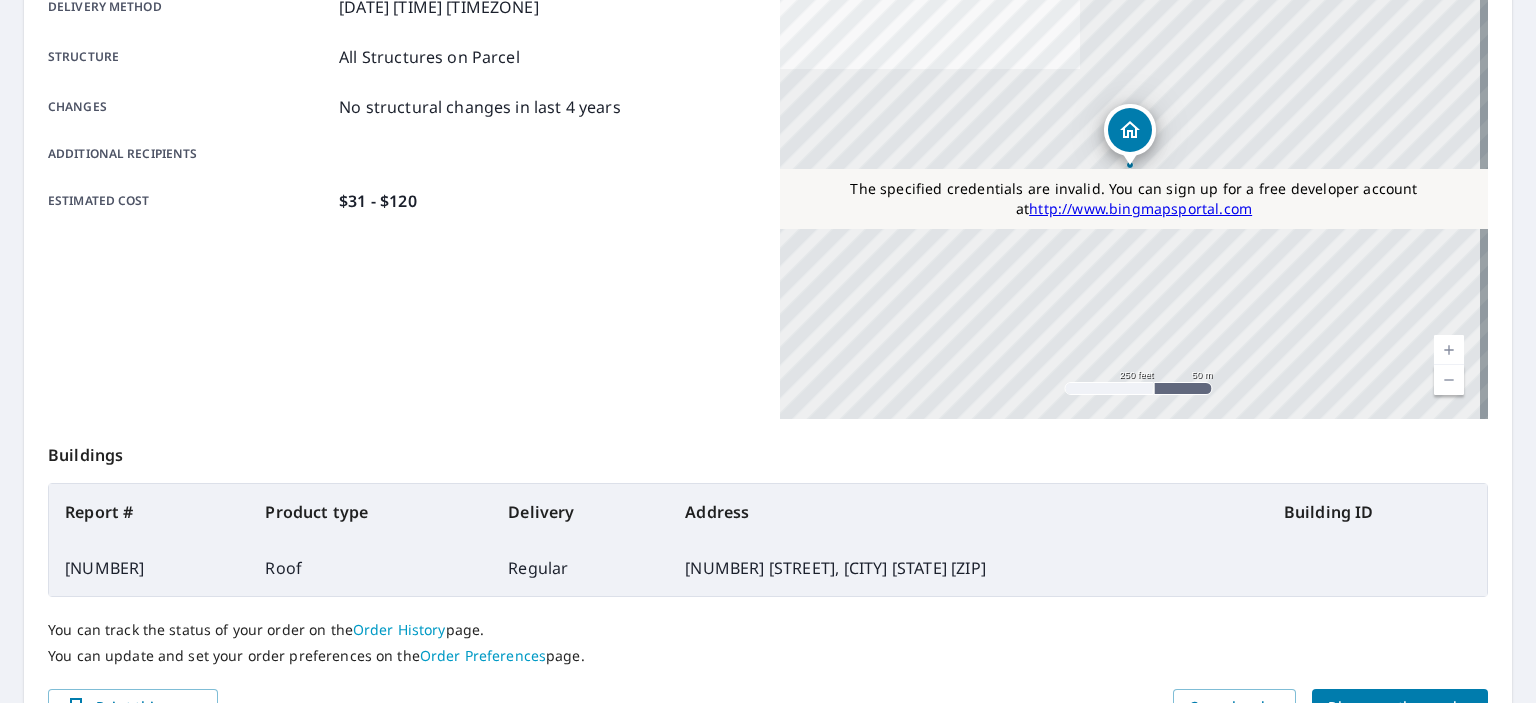 scroll, scrollTop: 362, scrollLeft: 0, axis: vertical 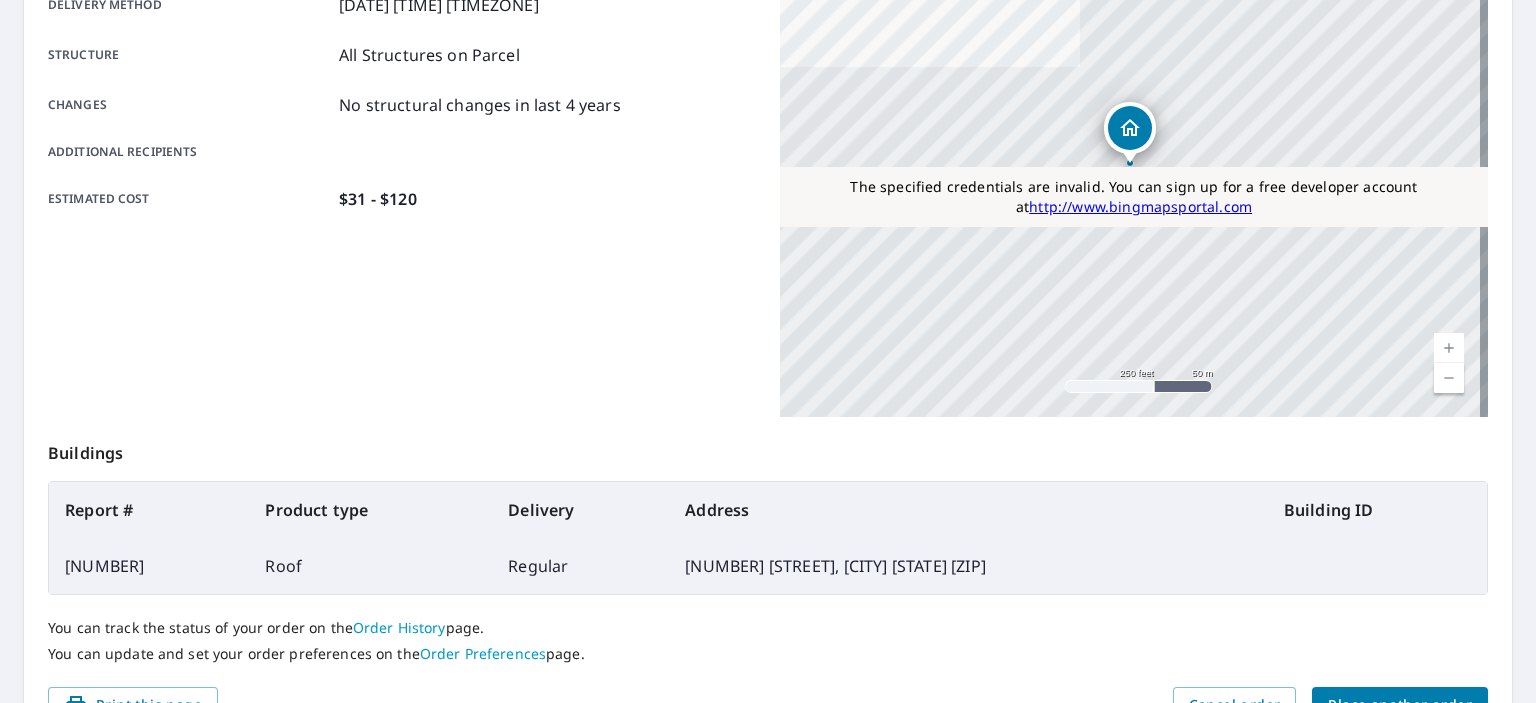 click on "66040118" at bounding box center (149, 566) 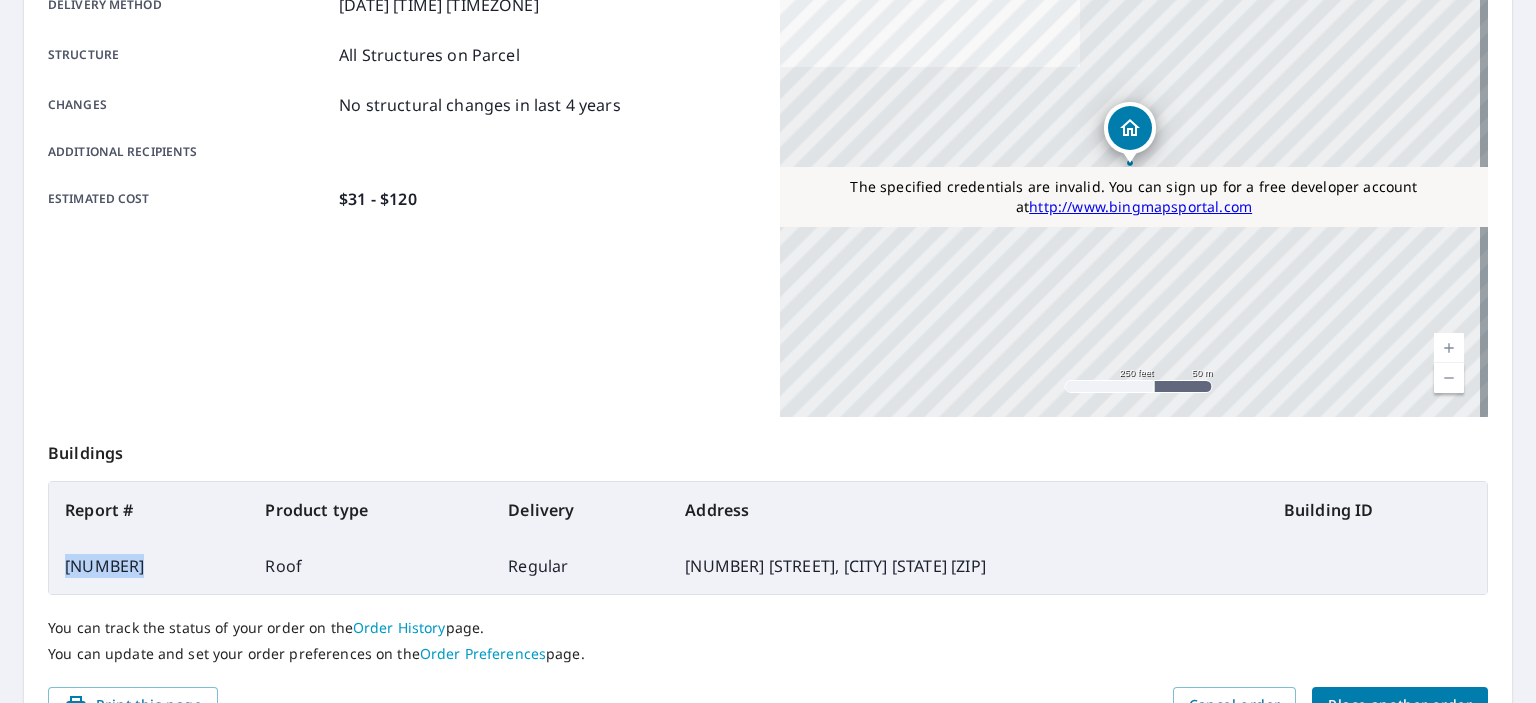 click on "66040118" at bounding box center [149, 566] 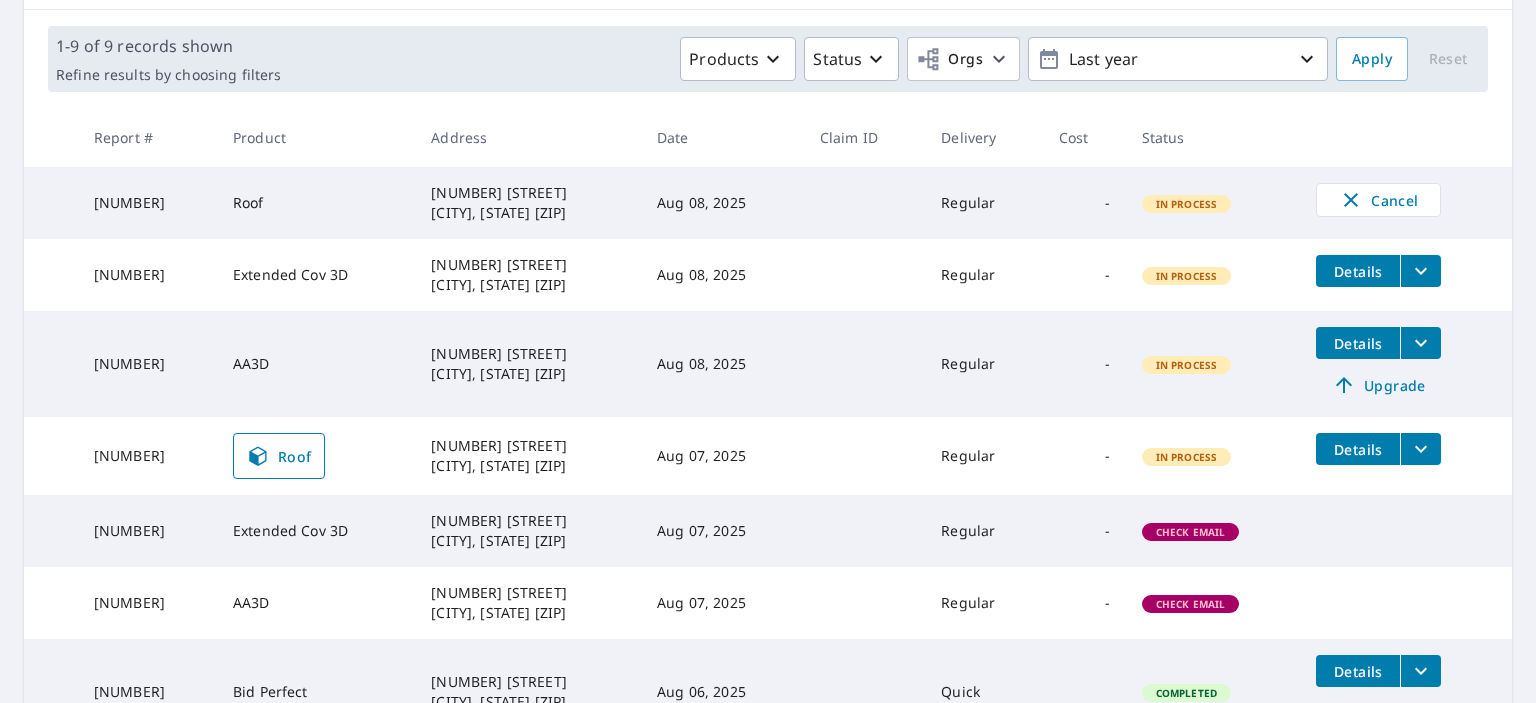 scroll, scrollTop: 268, scrollLeft: 0, axis: vertical 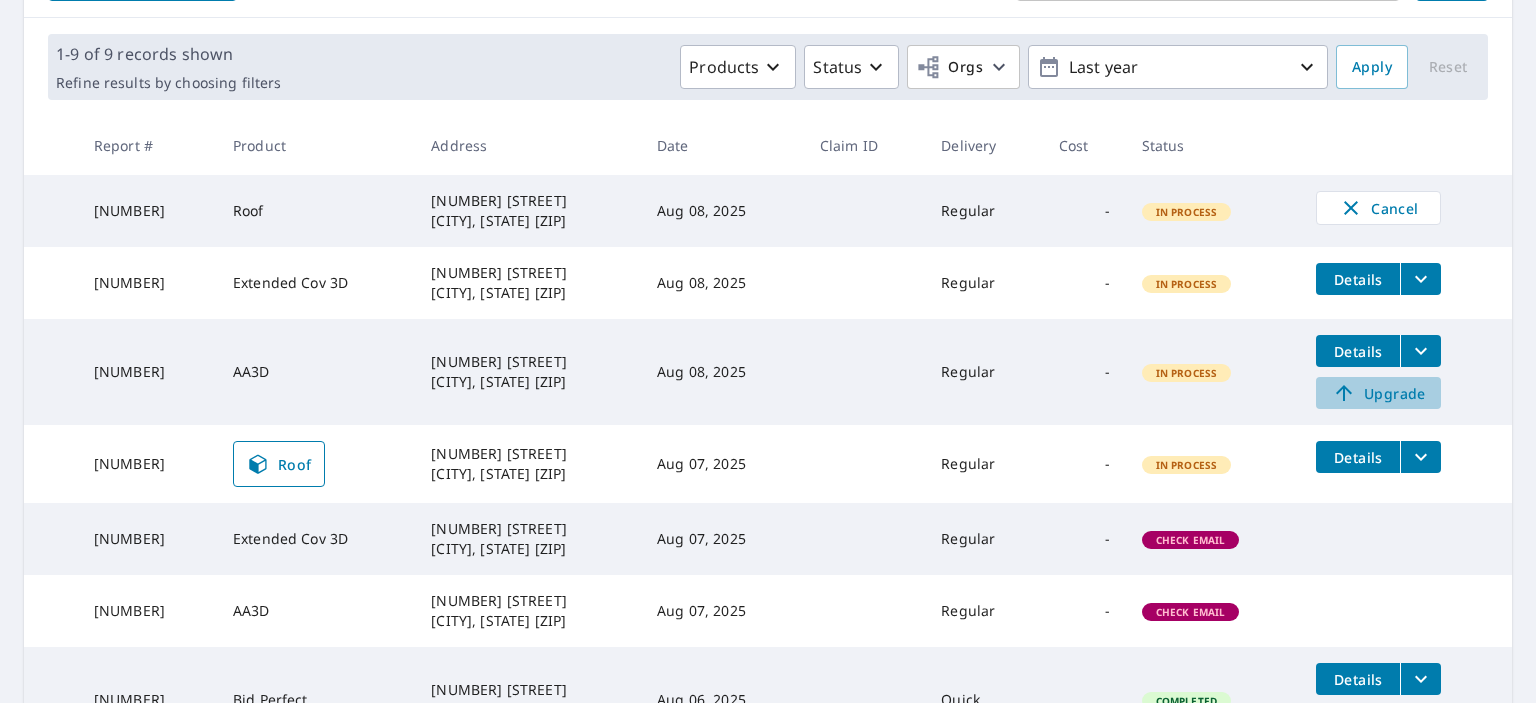 click on "Upgrade" at bounding box center [1378, 393] 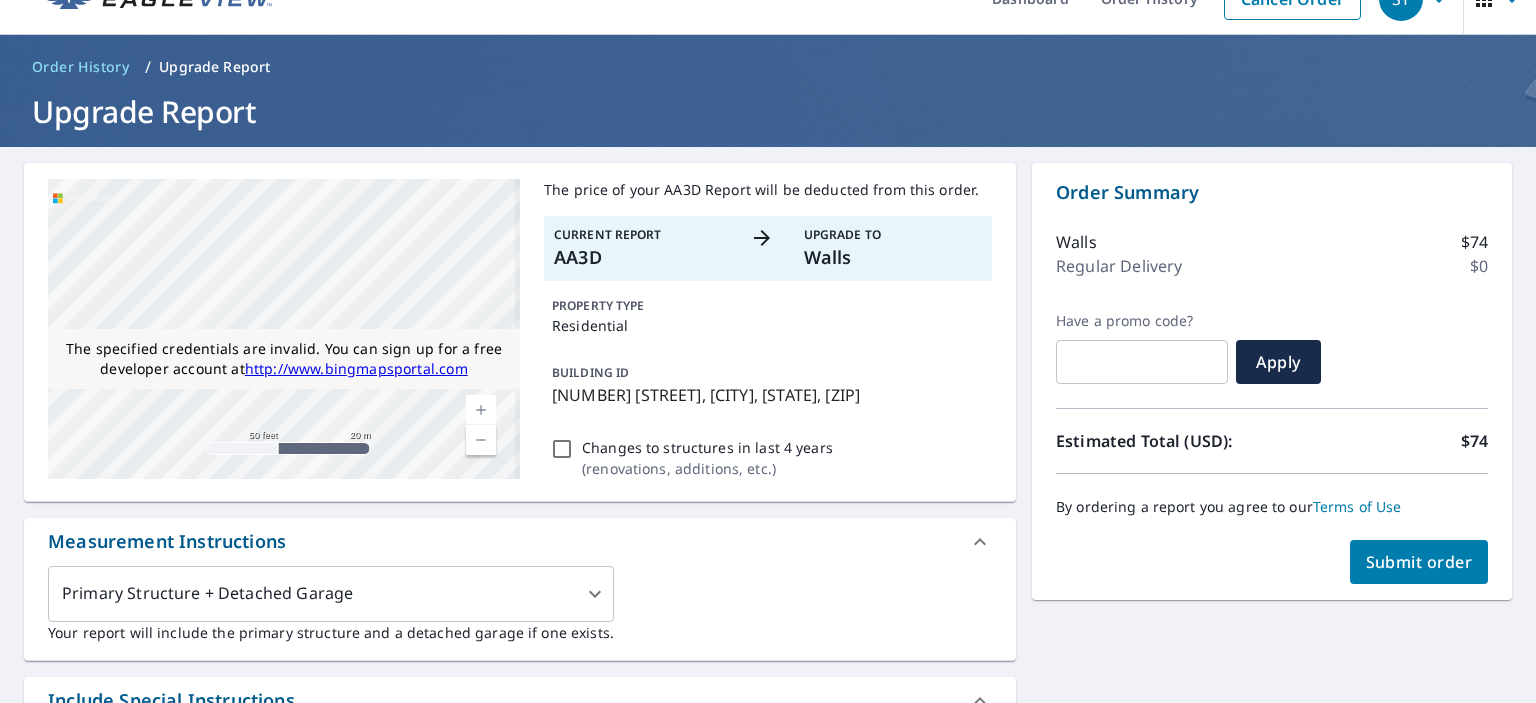 scroll, scrollTop: 0, scrollLeft: 0, axis: both 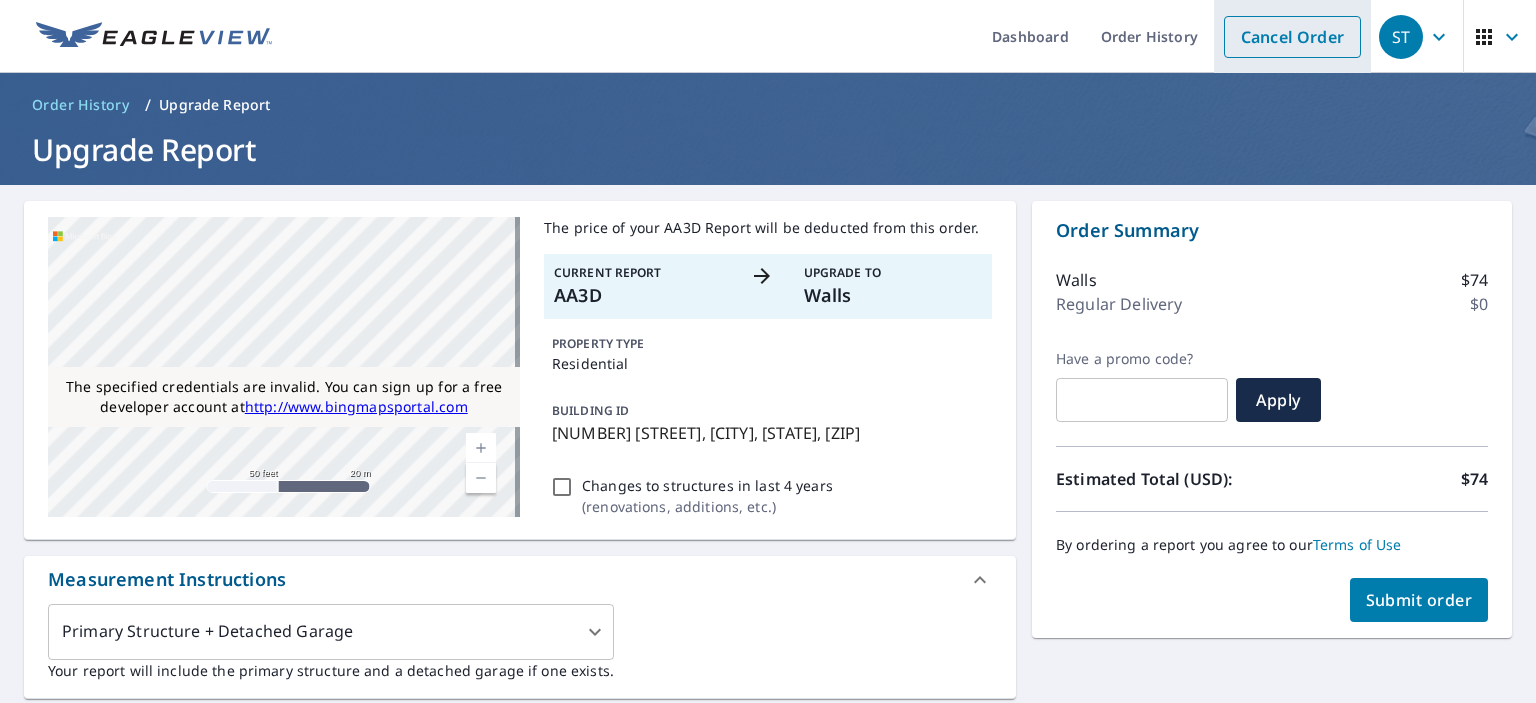 click on "Cancel Order" at bounding box center [1292, 37] 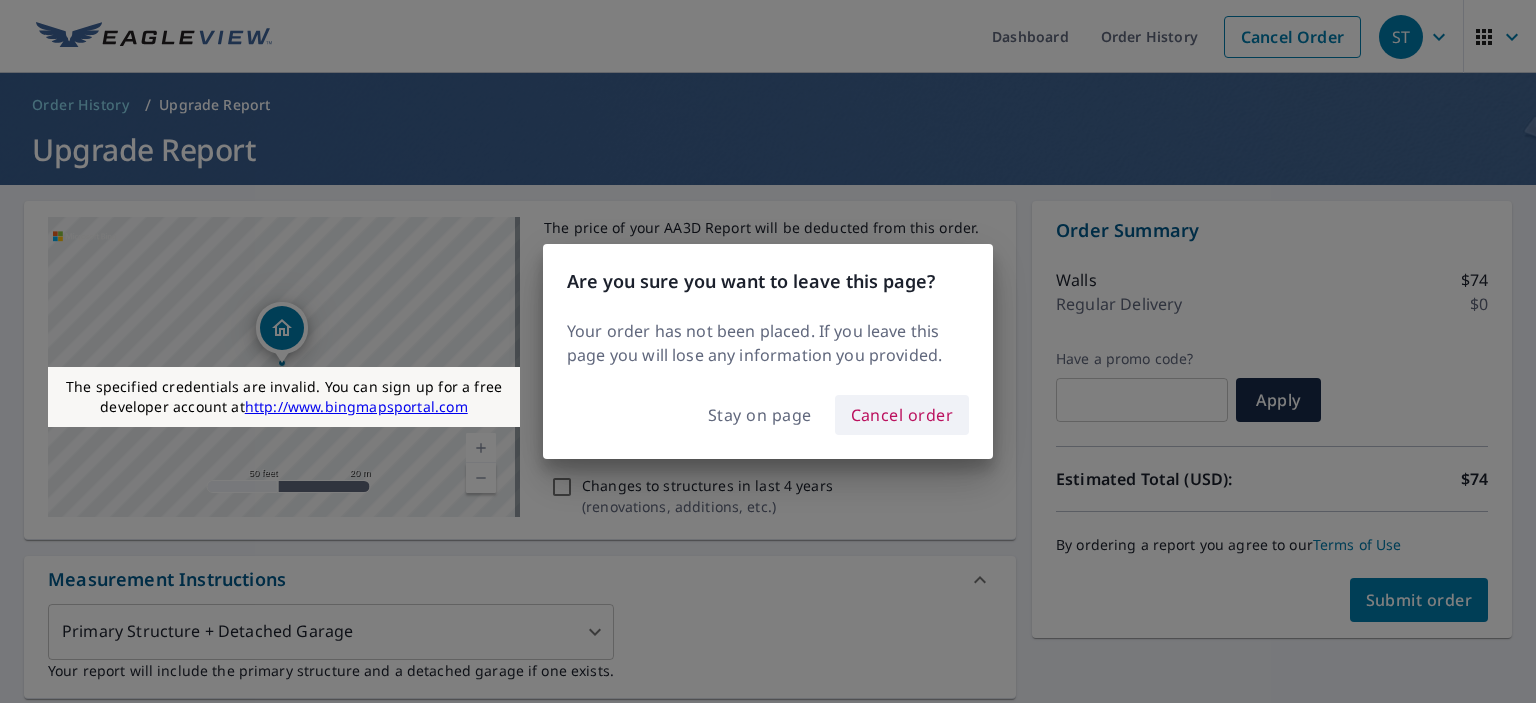 click on "Cancel order" at bounding box center (902, 415) 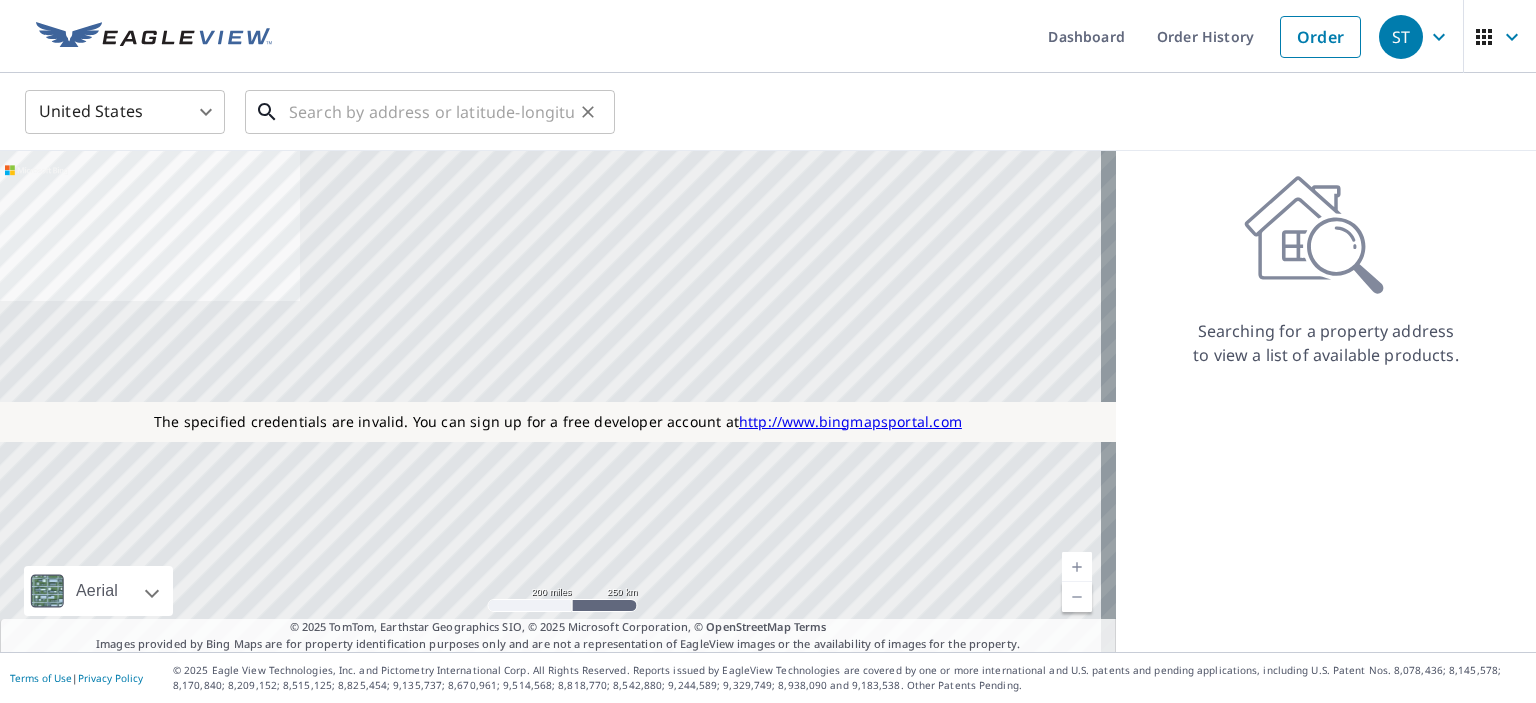 click at bounding box center (431, 112) 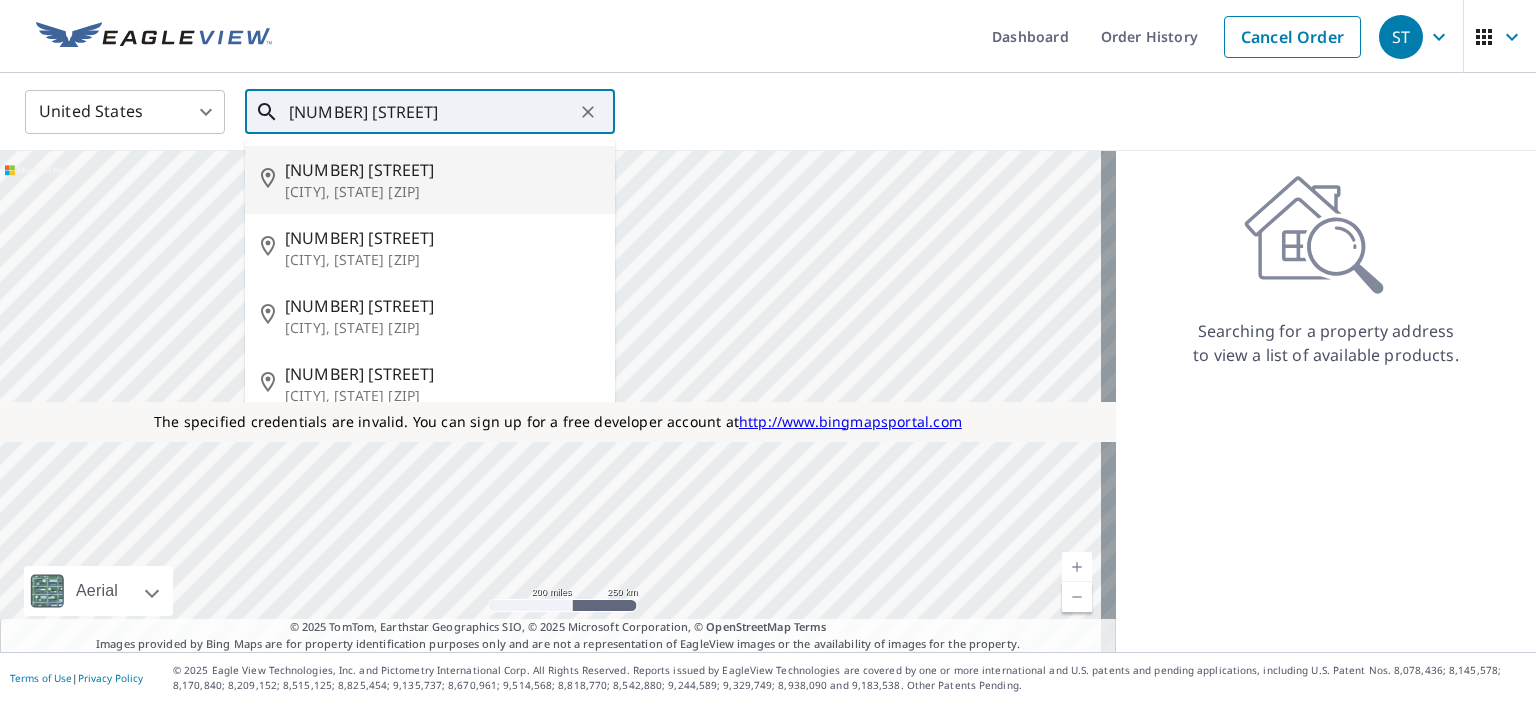 click on "143 4th Ave" at bounding box center [442, 170] 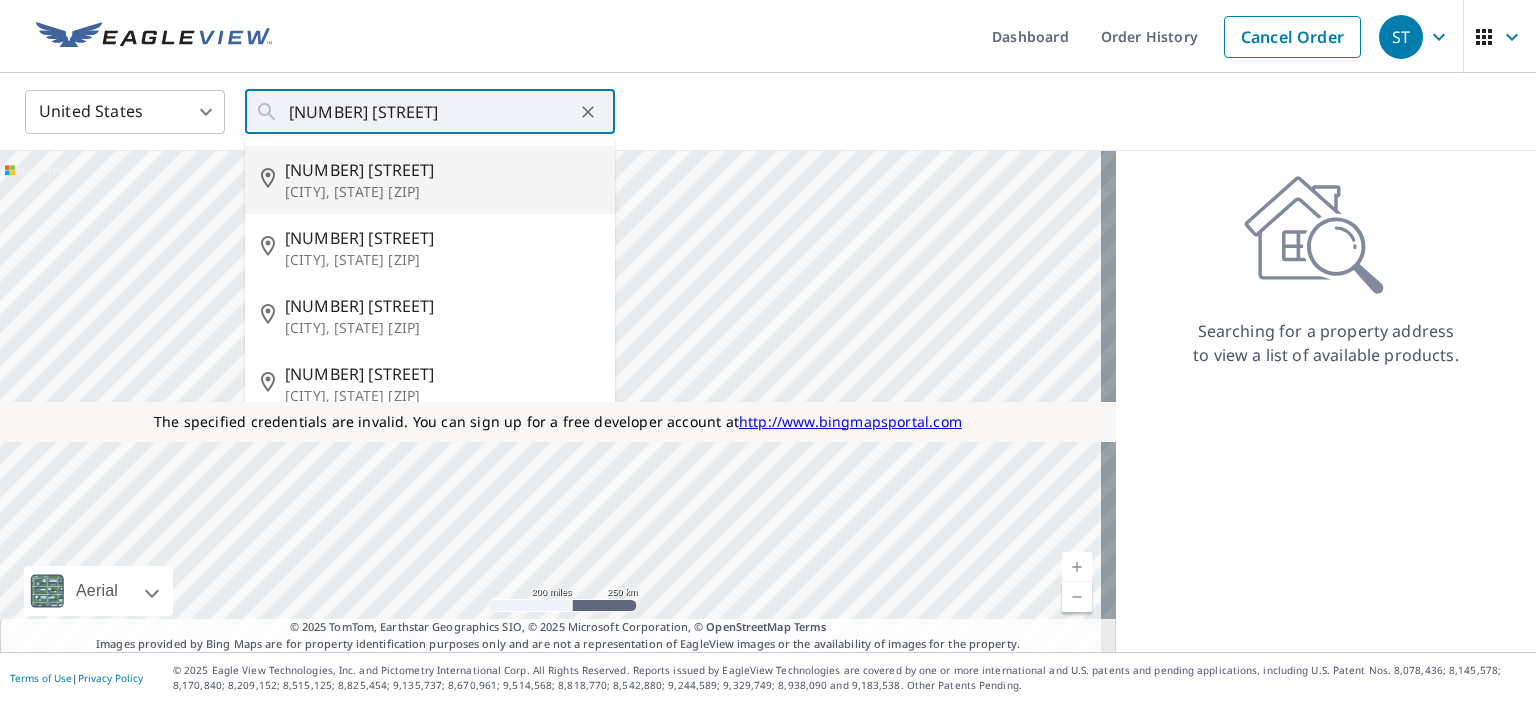 type on "143 4th Ave Galt, CA 95632" 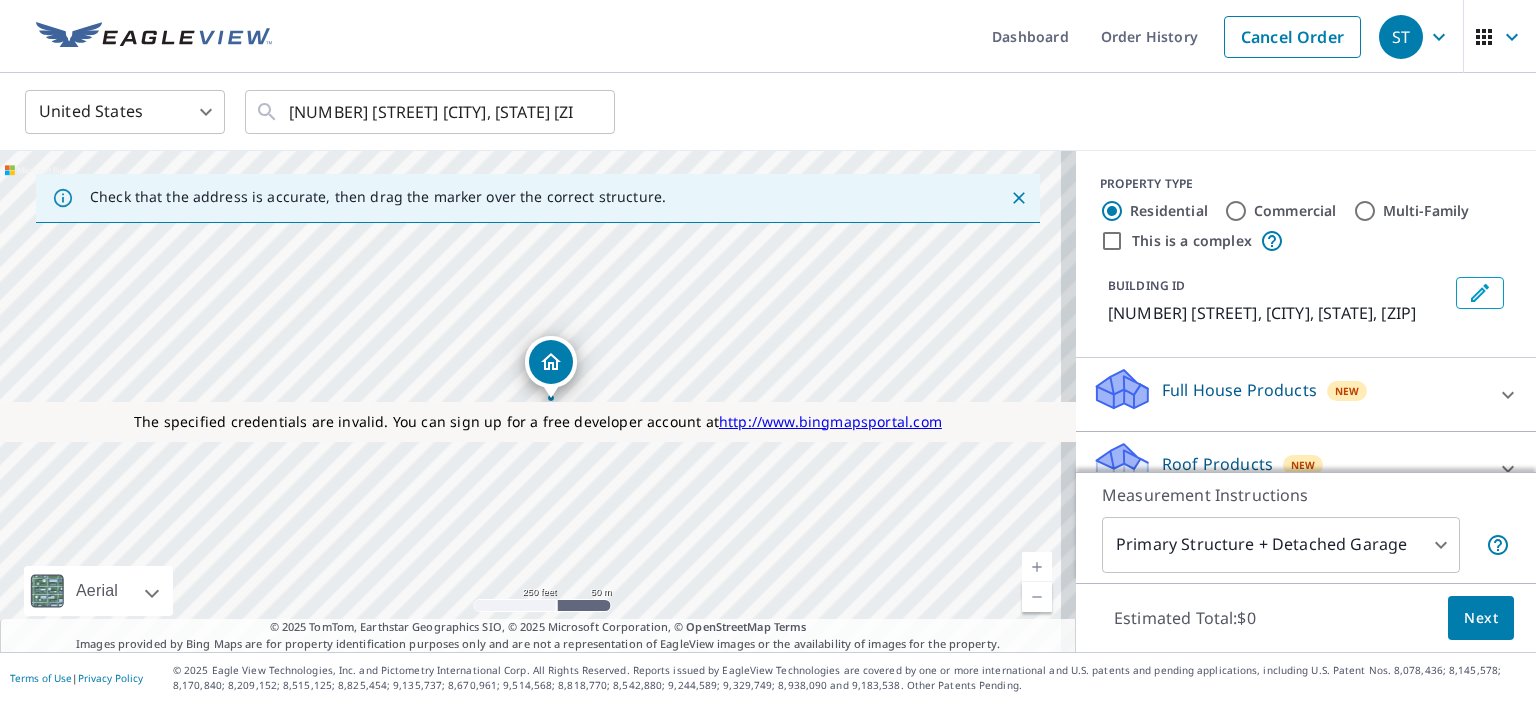 scroll, scrollTop: 106, scrollLeft: 0, axis: vertical 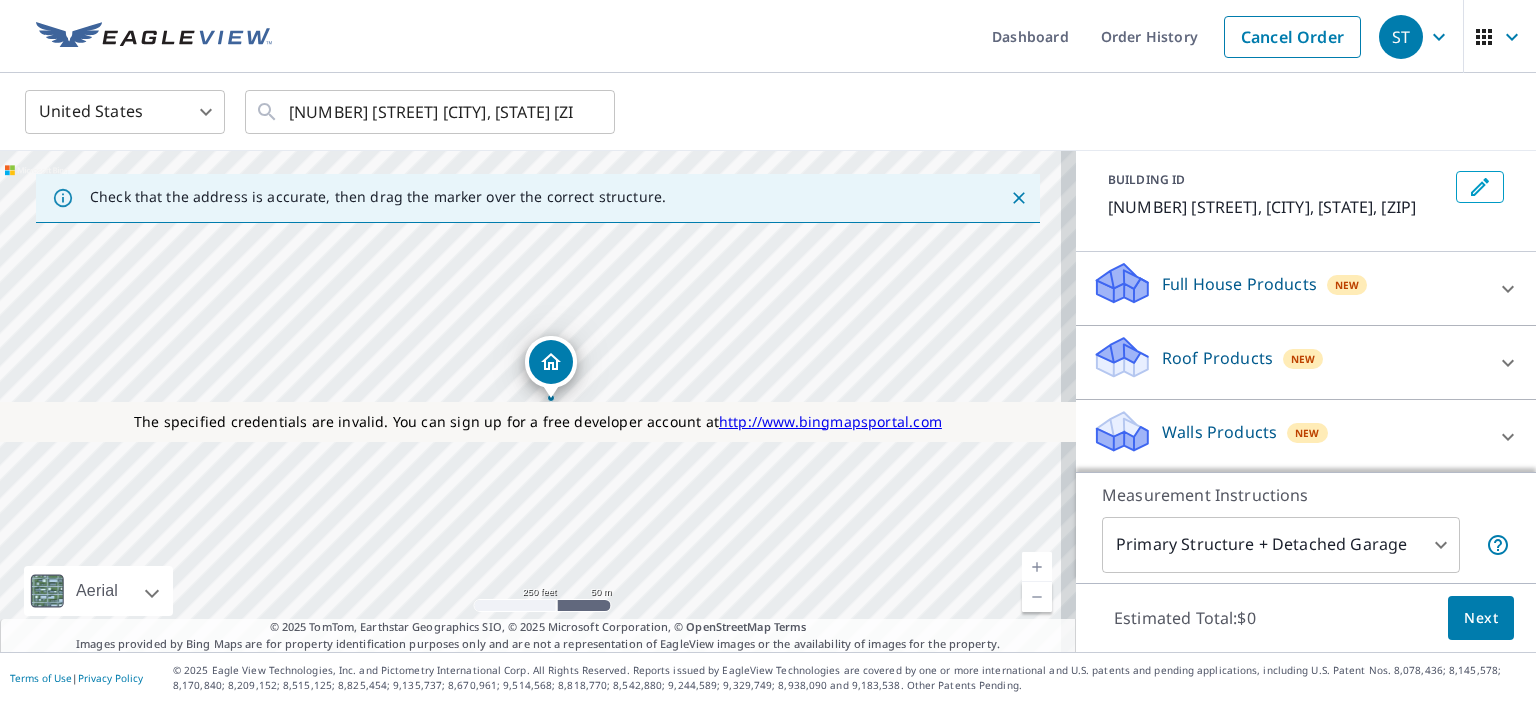 click on "Walls Products" at bounding box center (1219, 432) 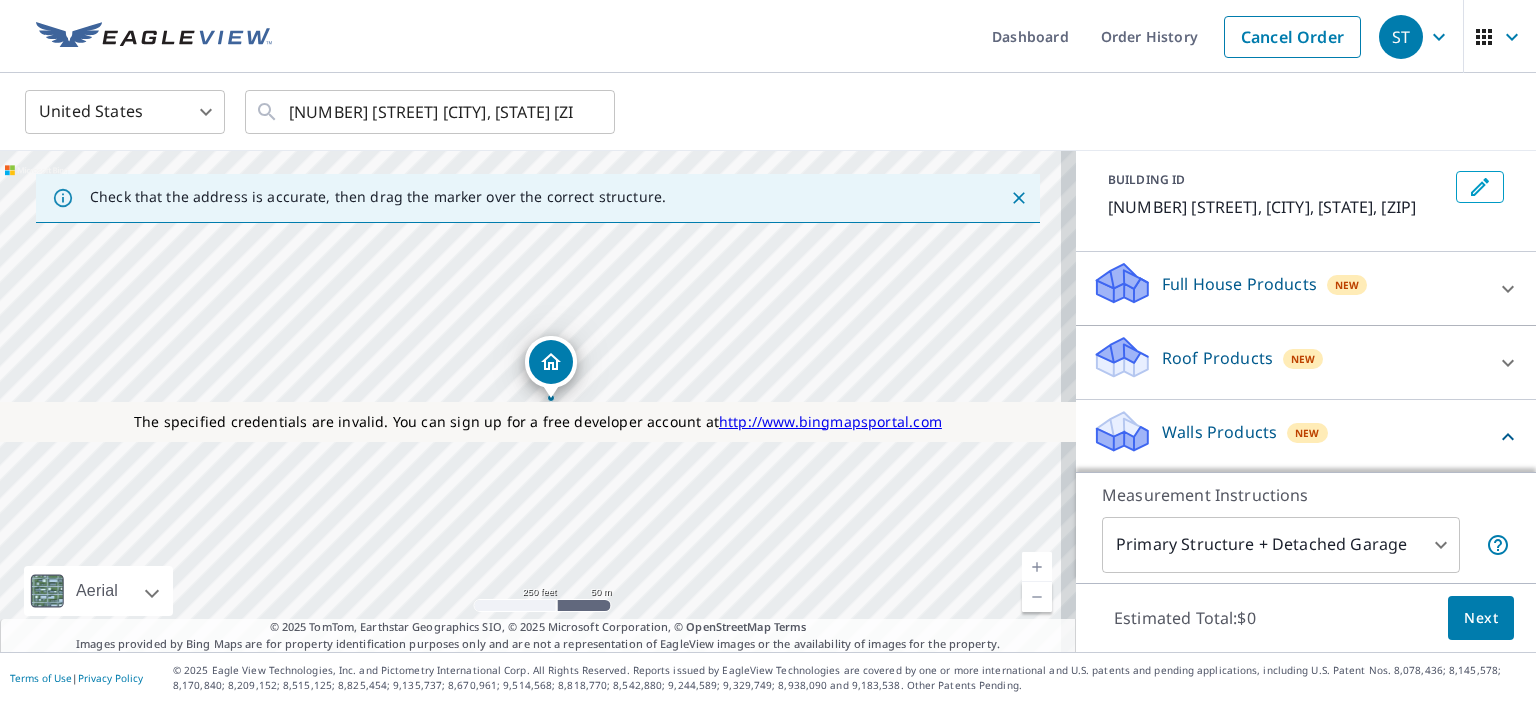 scroll, scrollTop: 332, scrollLeft: 0, axis: vertical 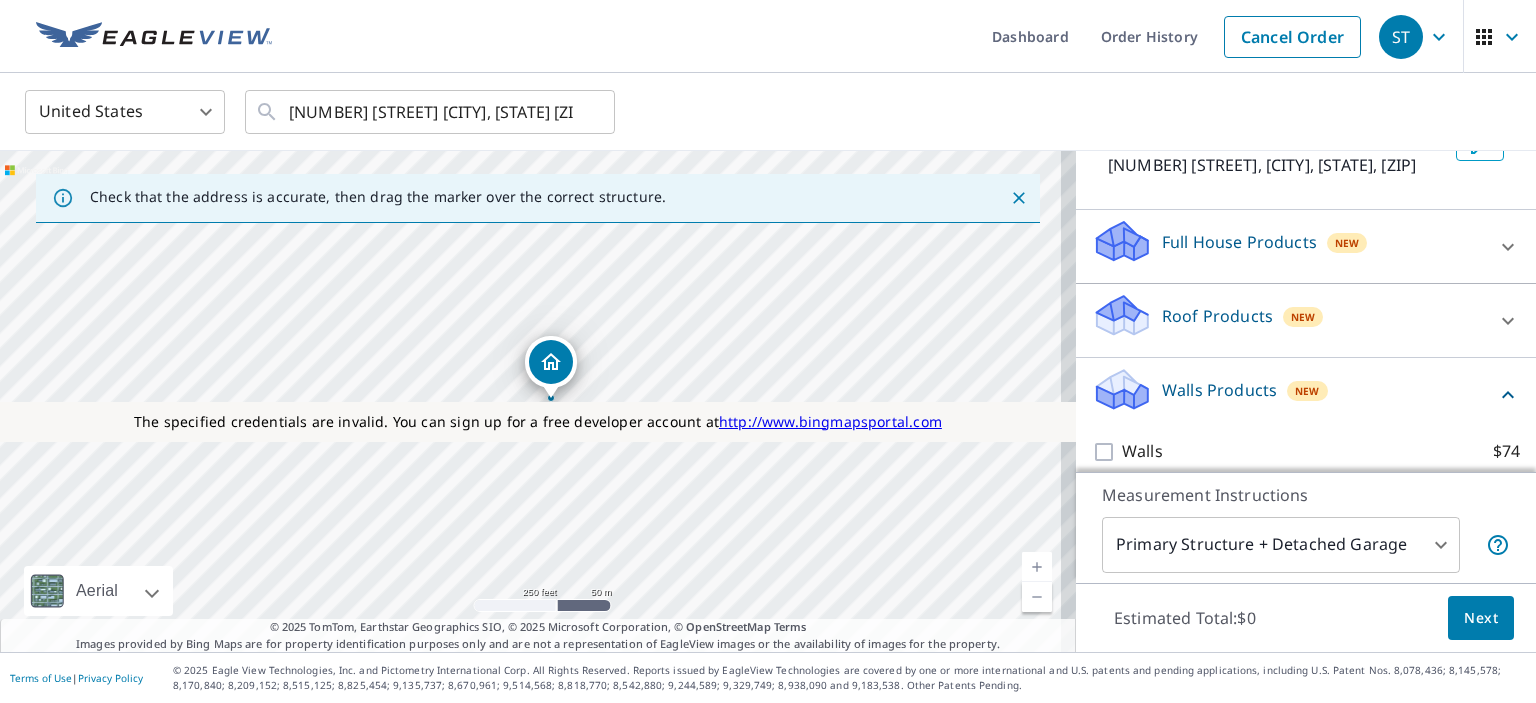 click on "Roof Products" at bounding box center (1217, 316) 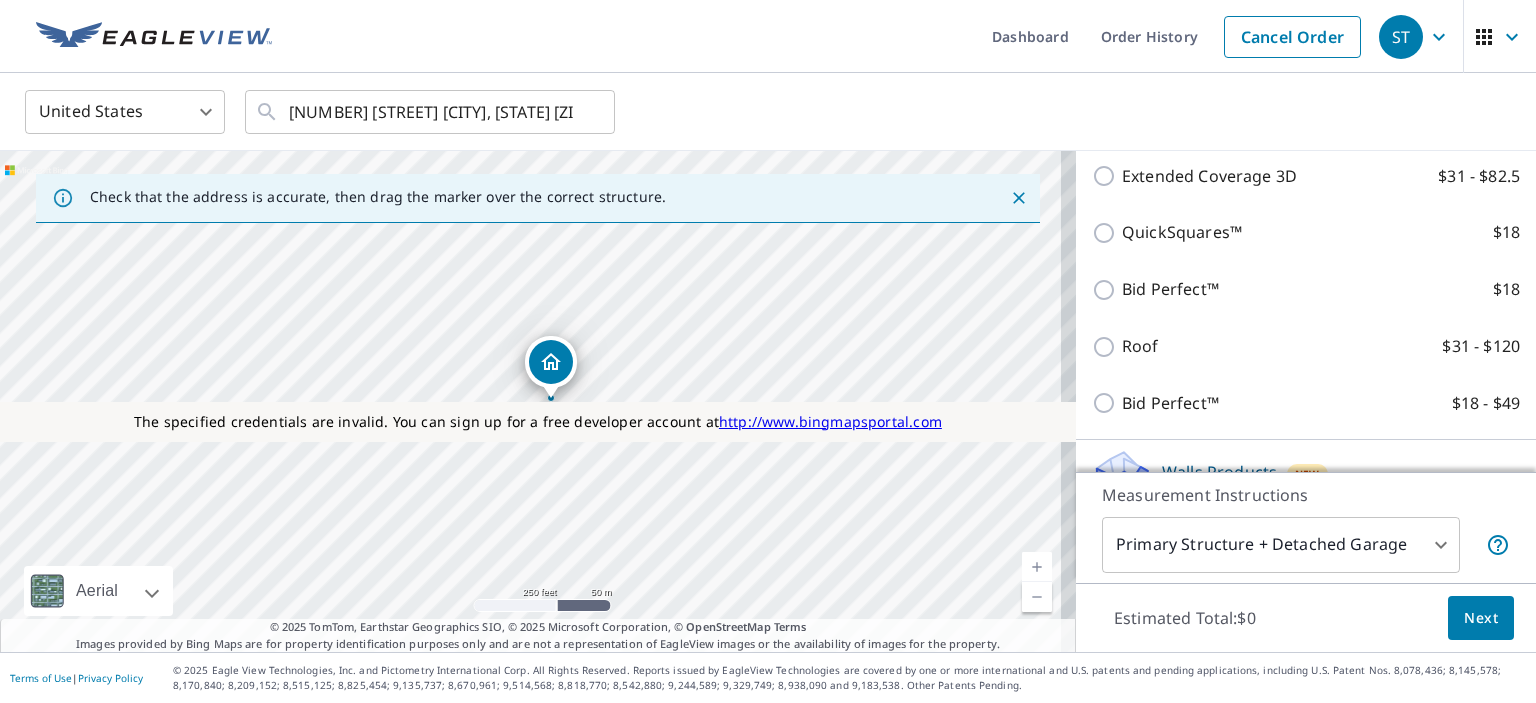 scroll, scrollTop: 408, scrollLeft: 0, axis: vertical 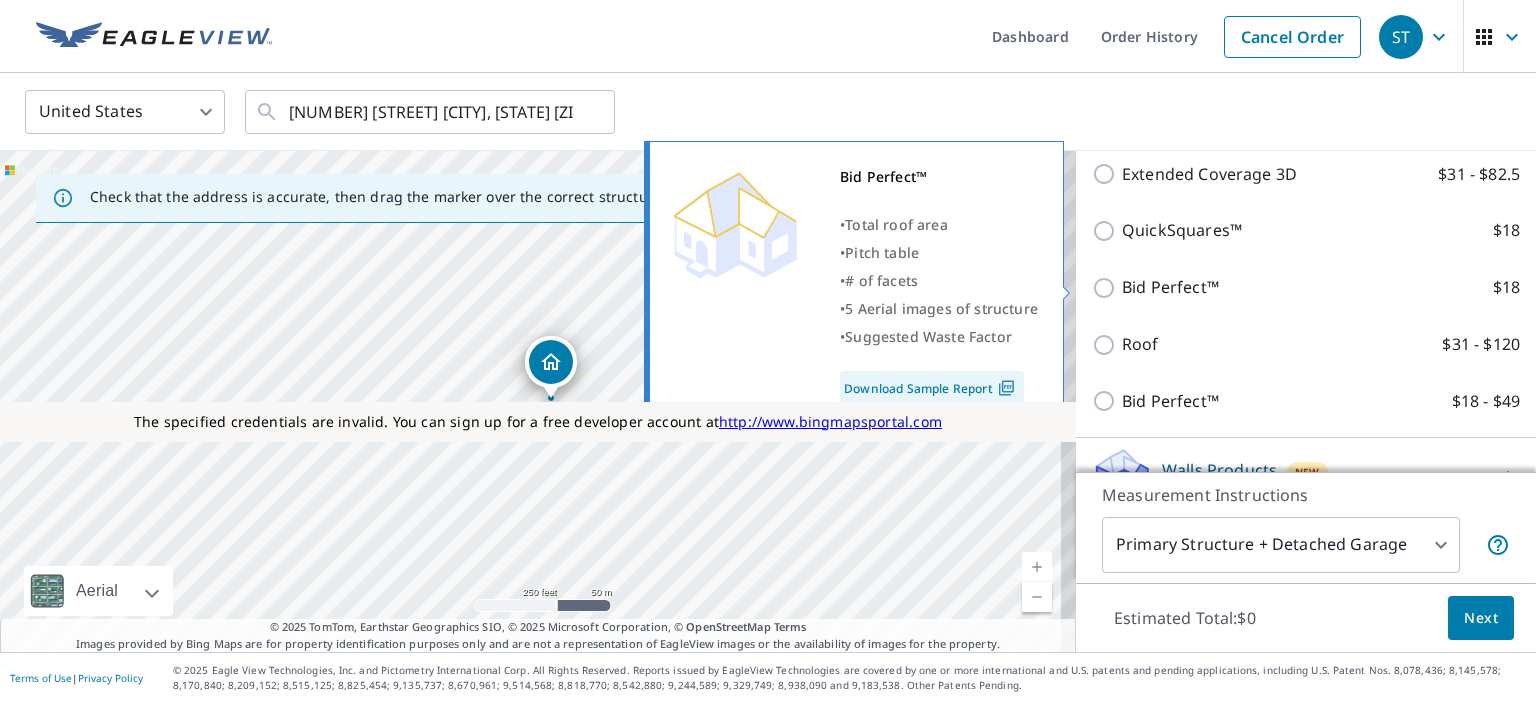 click on "Bid Perfect™" at bounding box center [1170, 287] 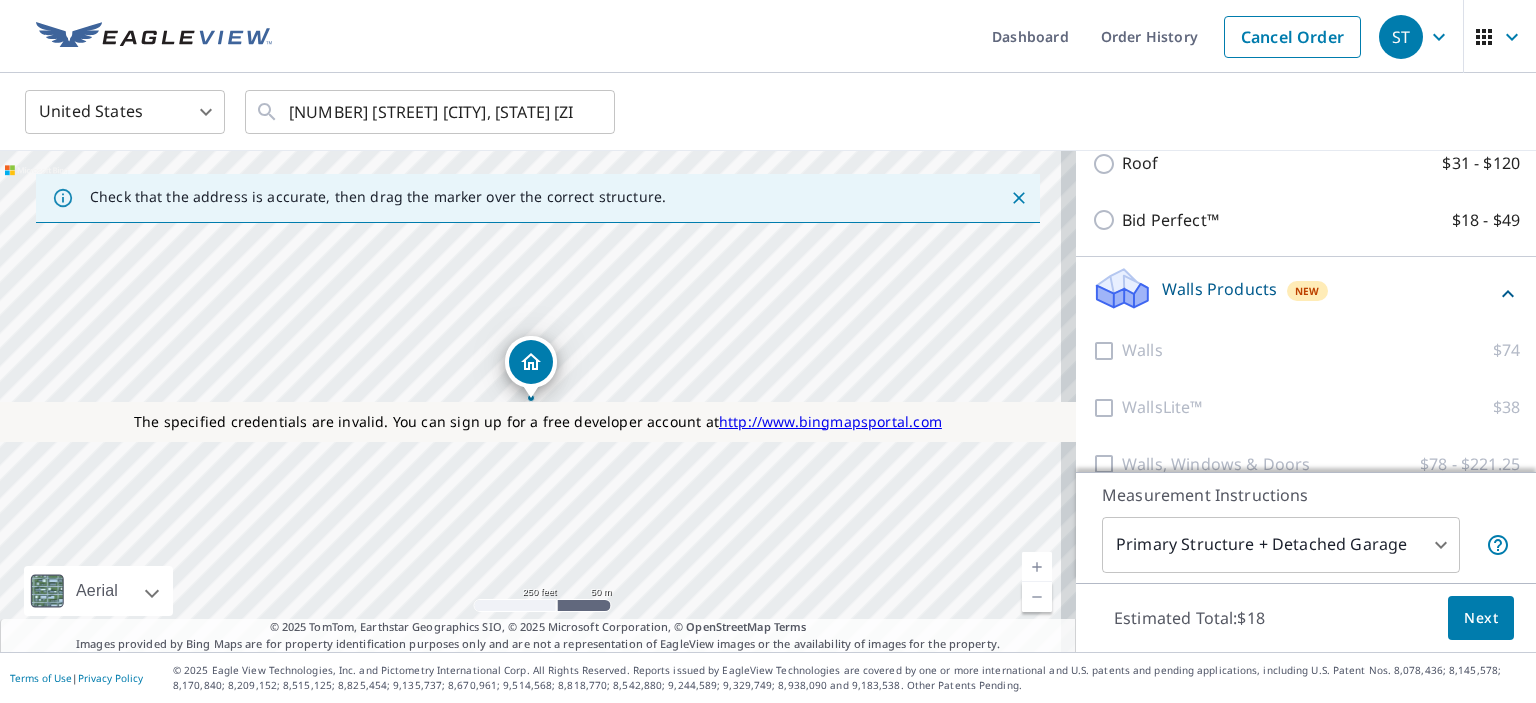 scroll, scrollTop: 656, scrollLeft: 0, axis: vertical 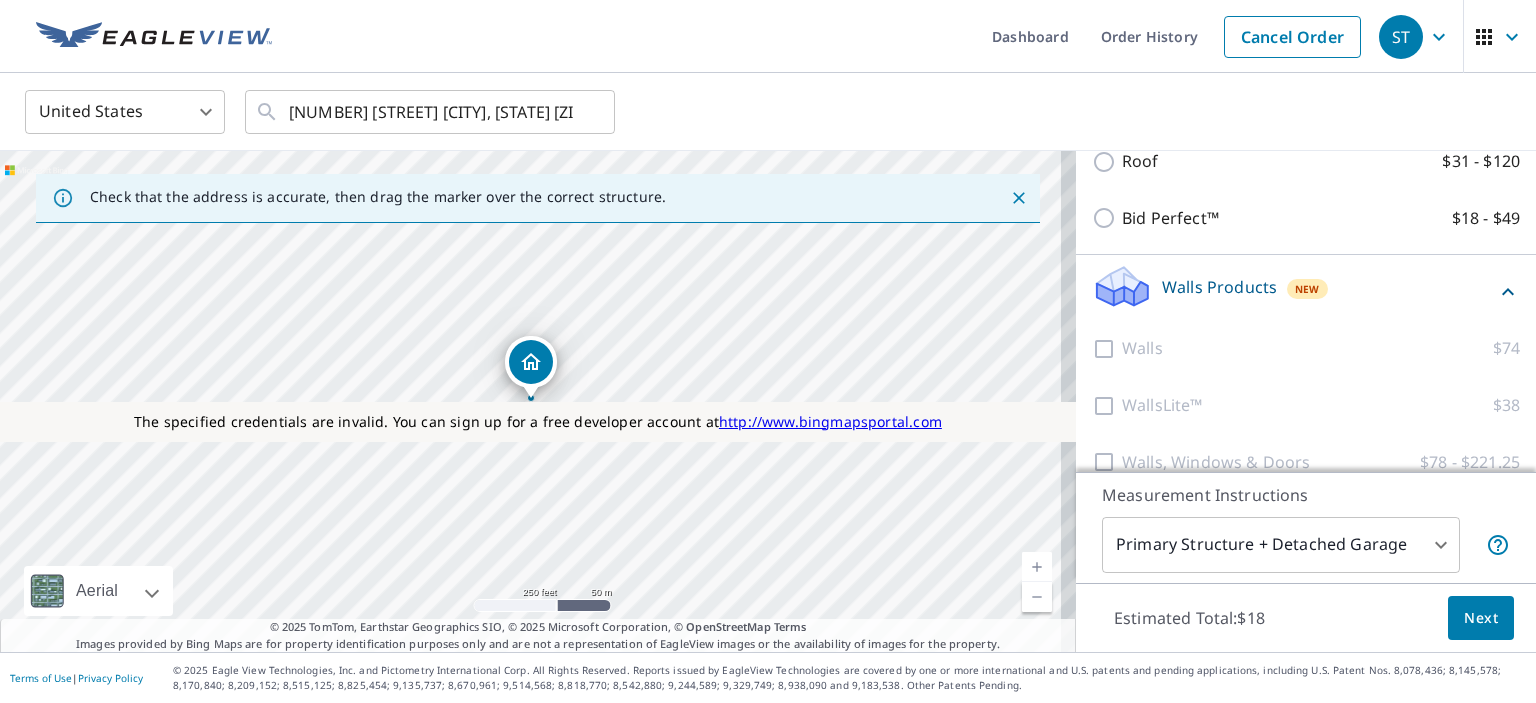 click on "Next" at bounding box center (1481, 618) 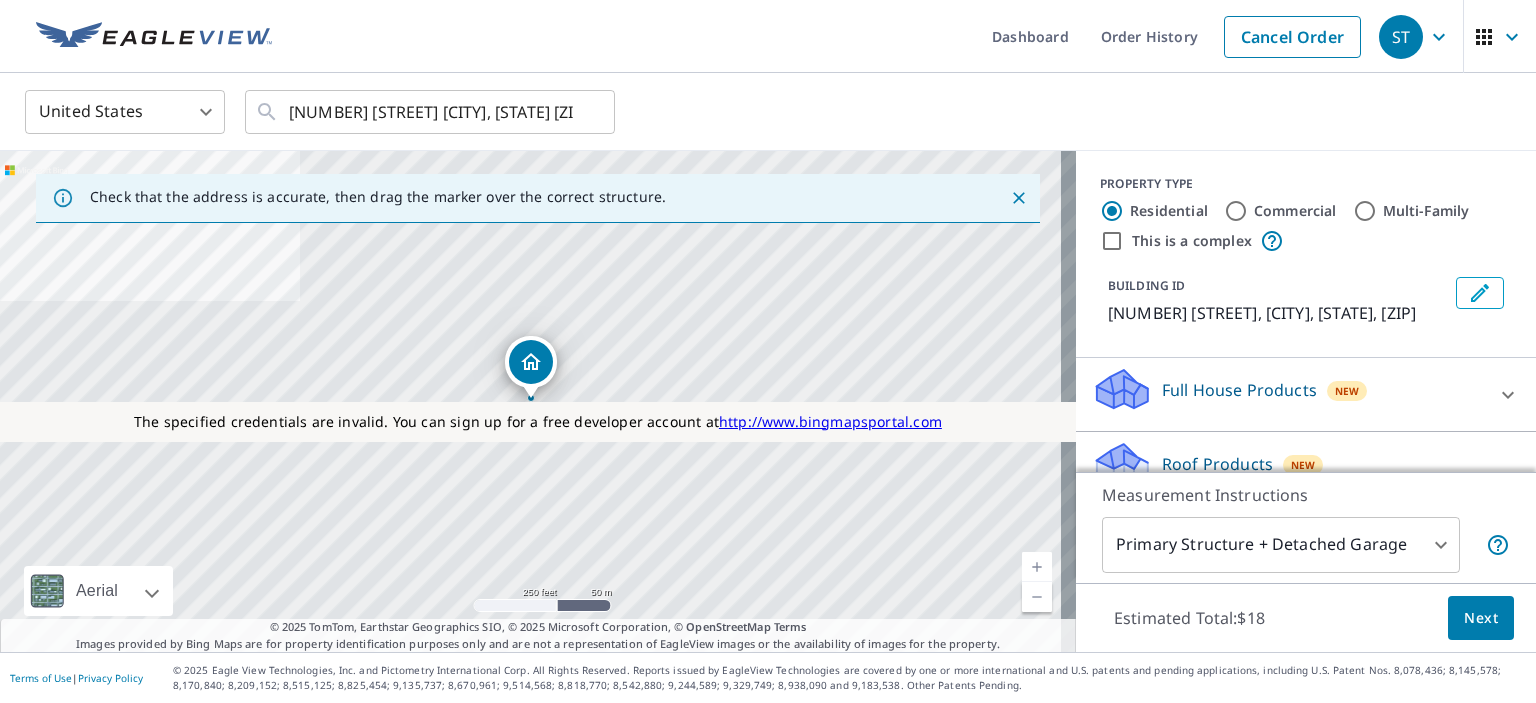 click on "Full House Products" at bounding box center [1239, 390] 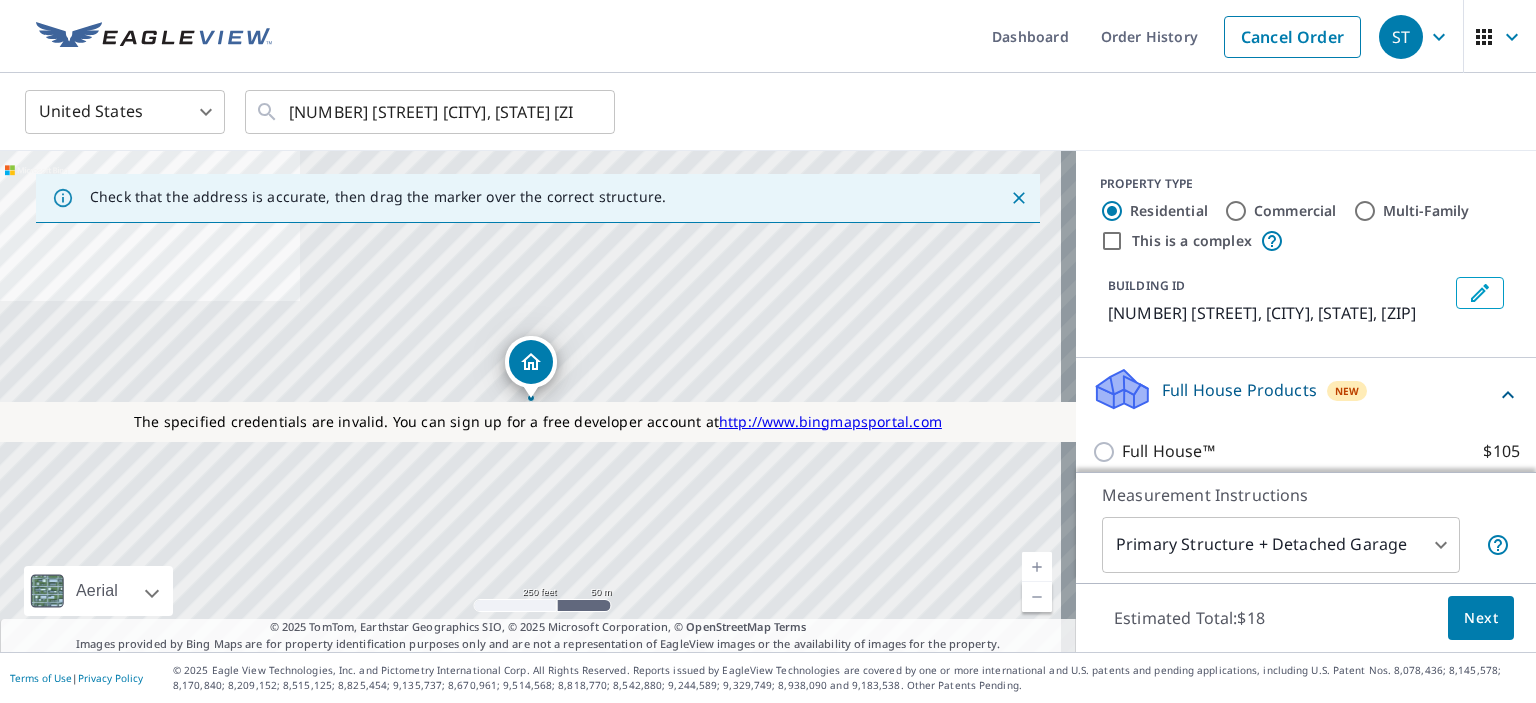 scroll, scrollTop: 240, scrollLeft: 0, axis: vertical 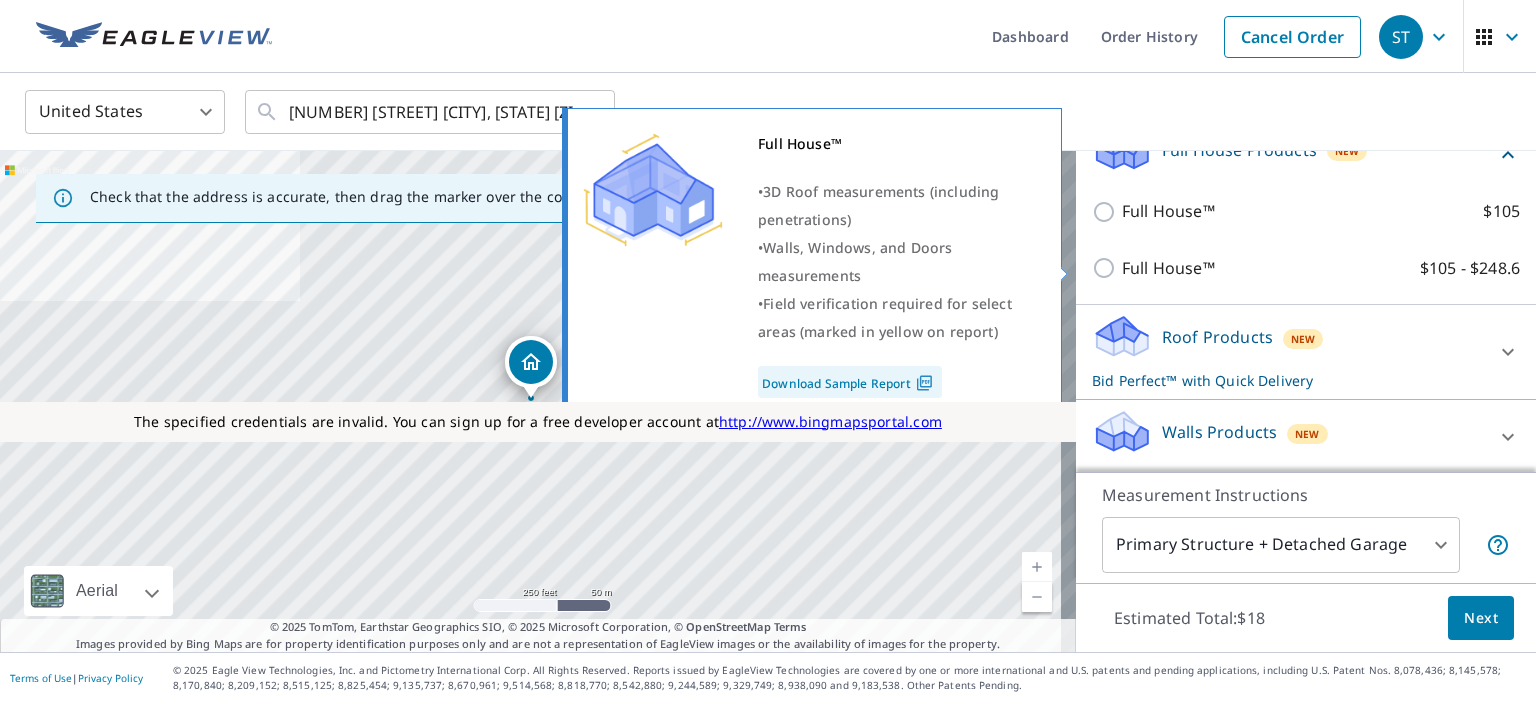 click on "Full House™" at bounding box center [1168, 268] 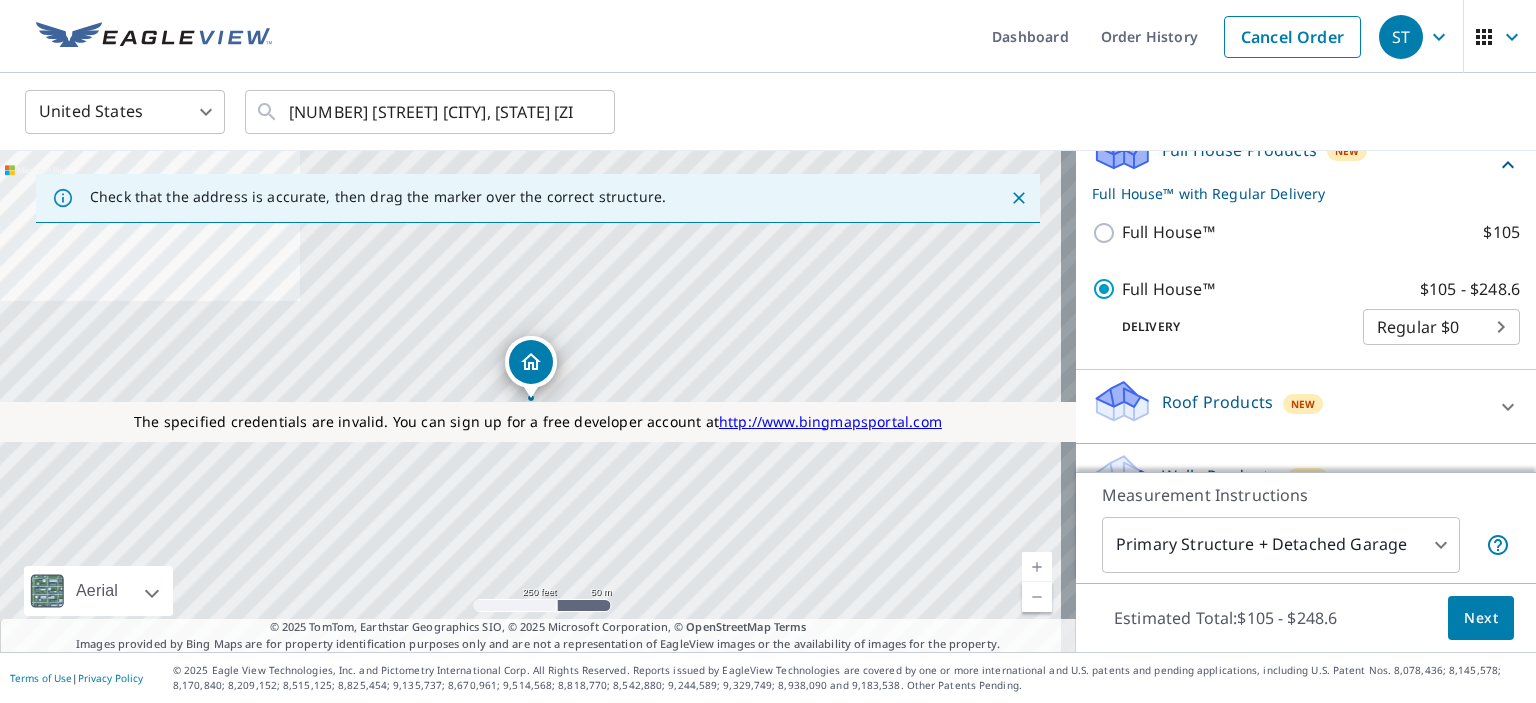 scroll, scrollTop: 230, scrollLeft: 0, axis: vertical 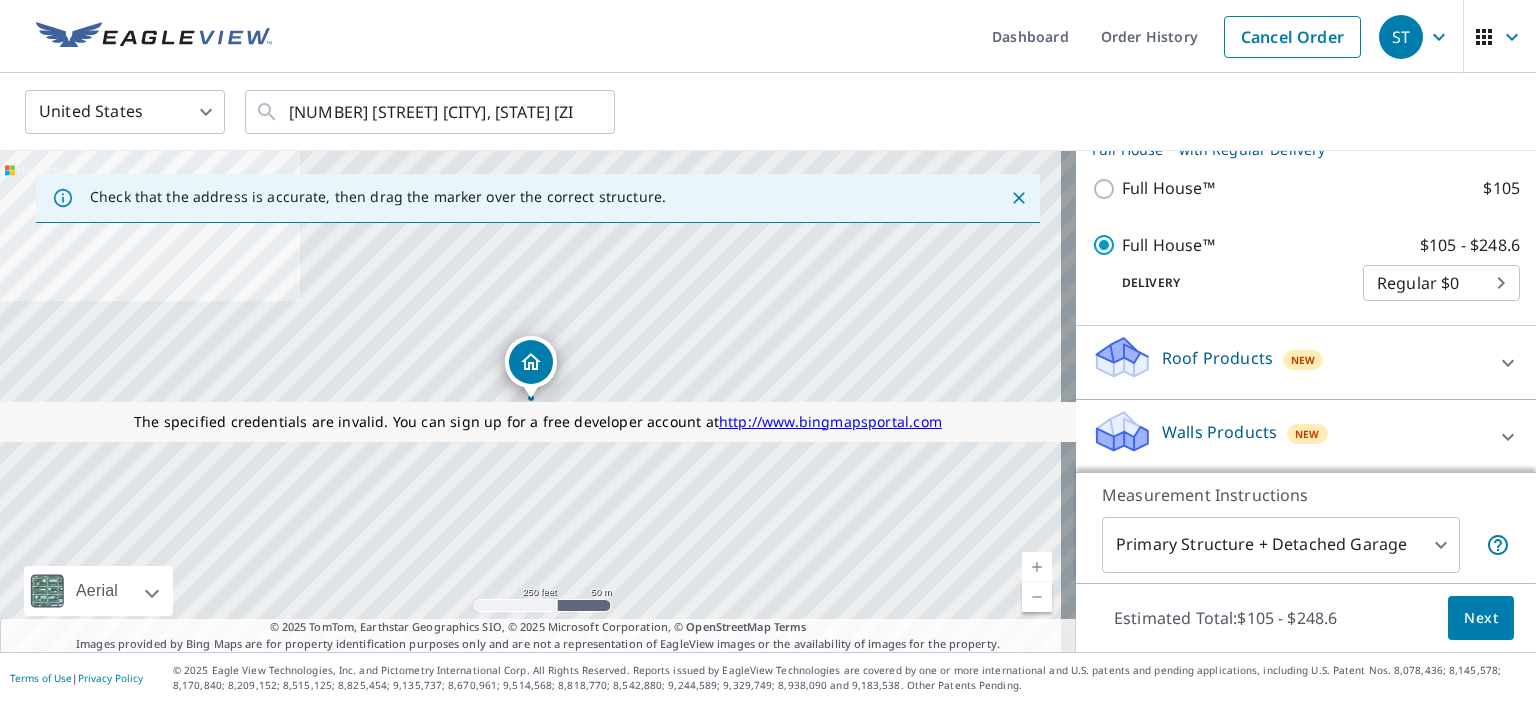 click on "Next" at bounding box center (1481, 618) 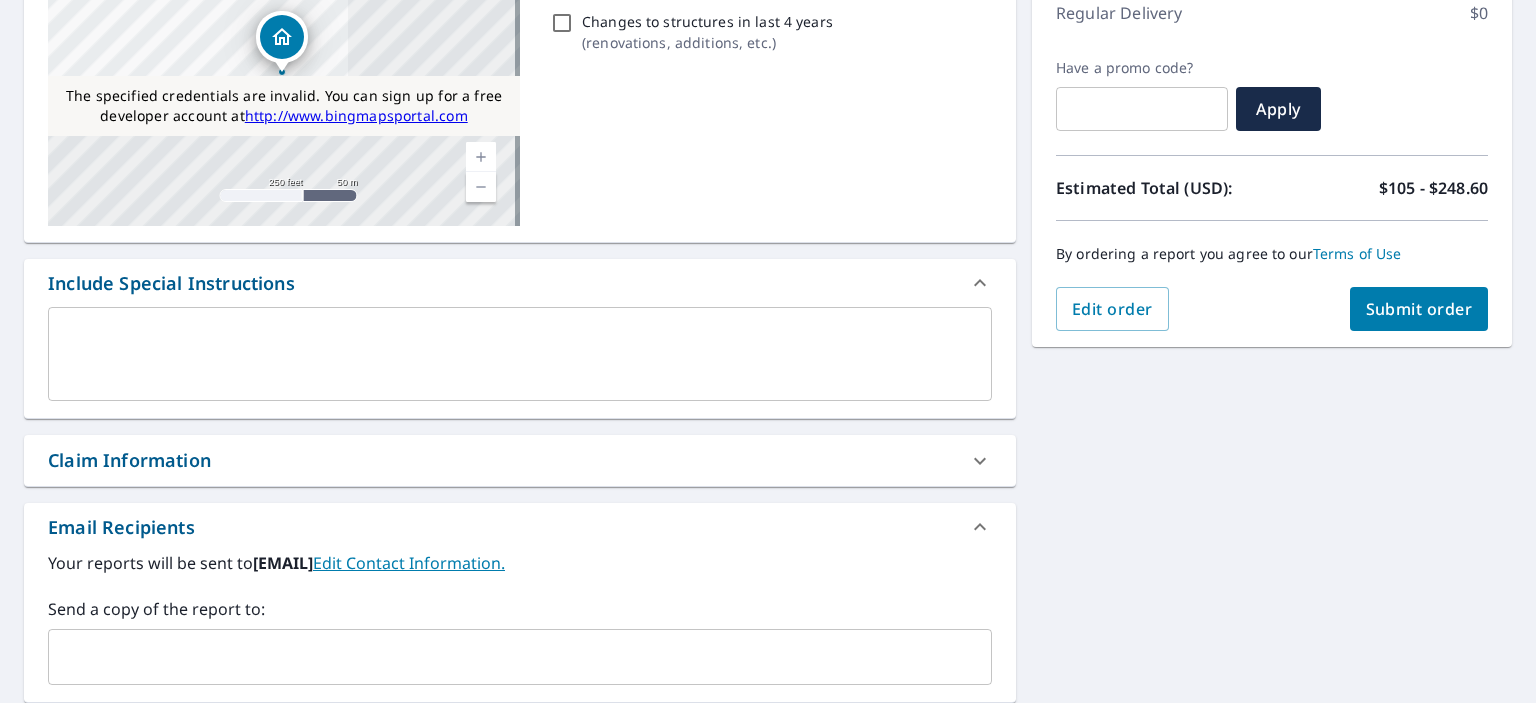 scroll, scrollTop: 292, scrollLeft: 0, axis: vertical 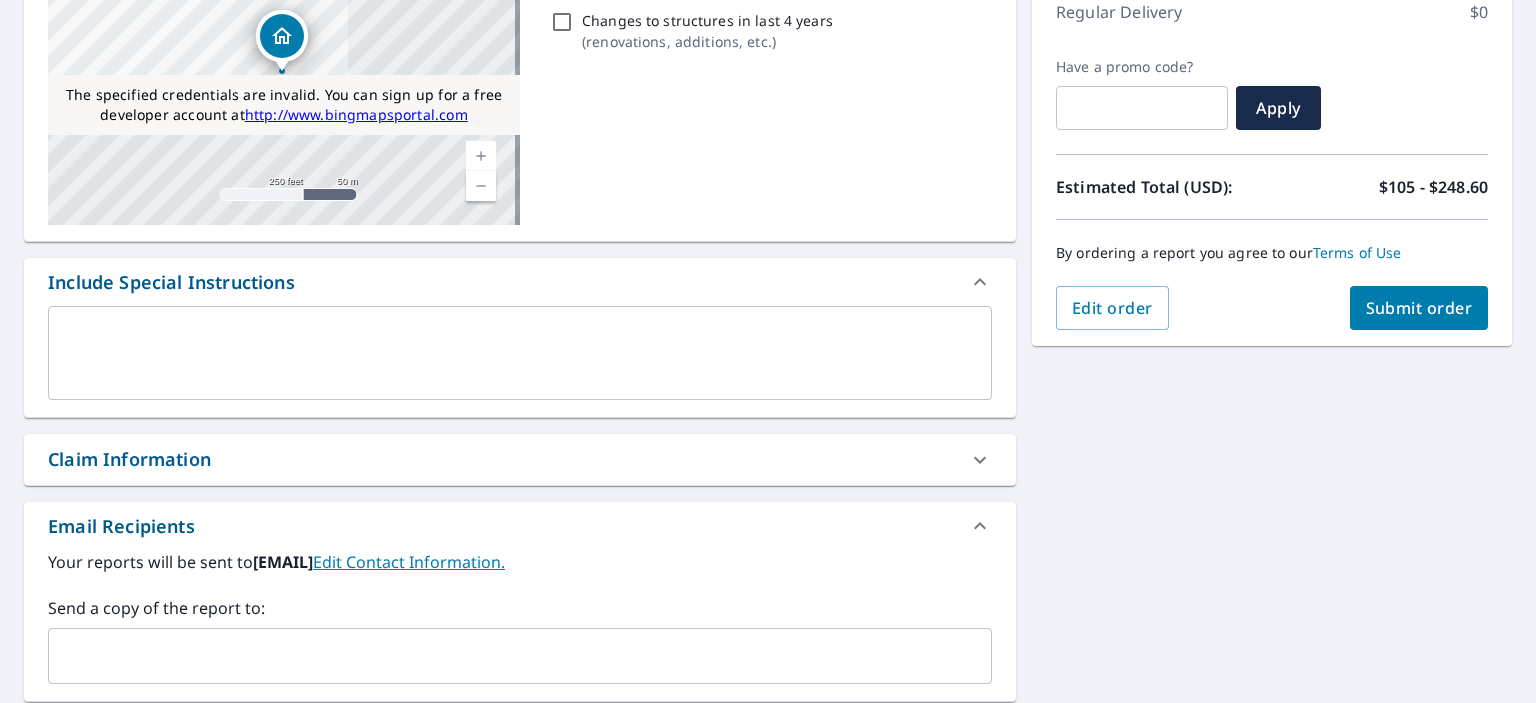click at bounding box center [520, 353] 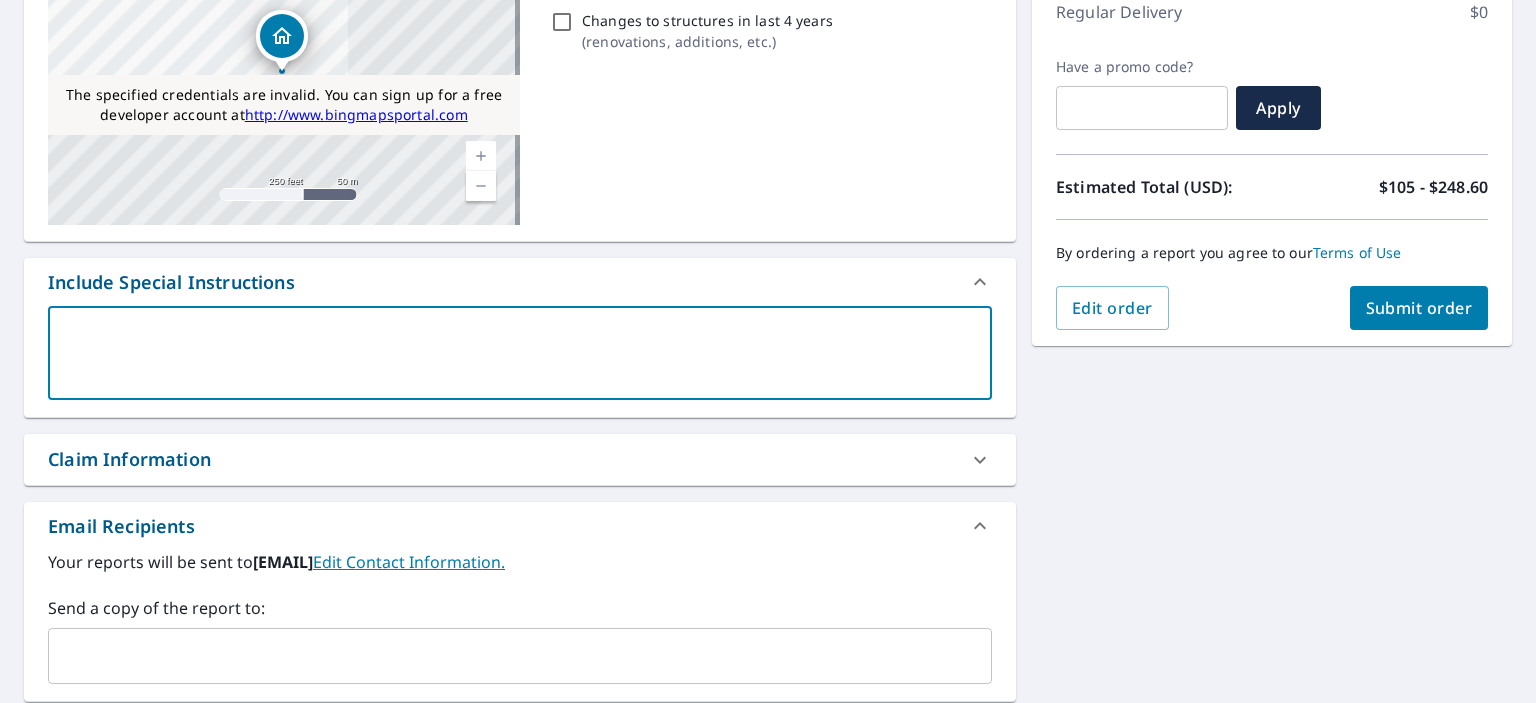 type on "f" 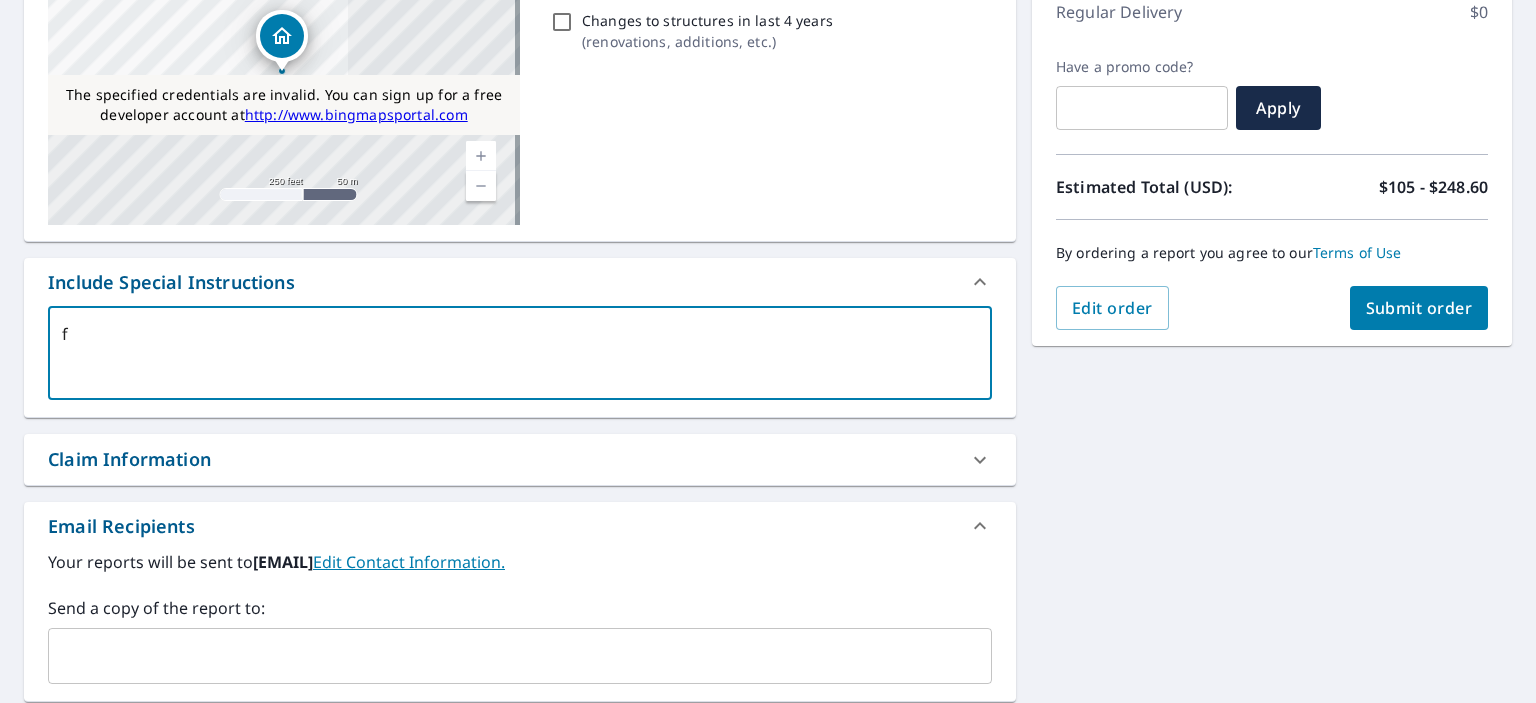 type on "fh" 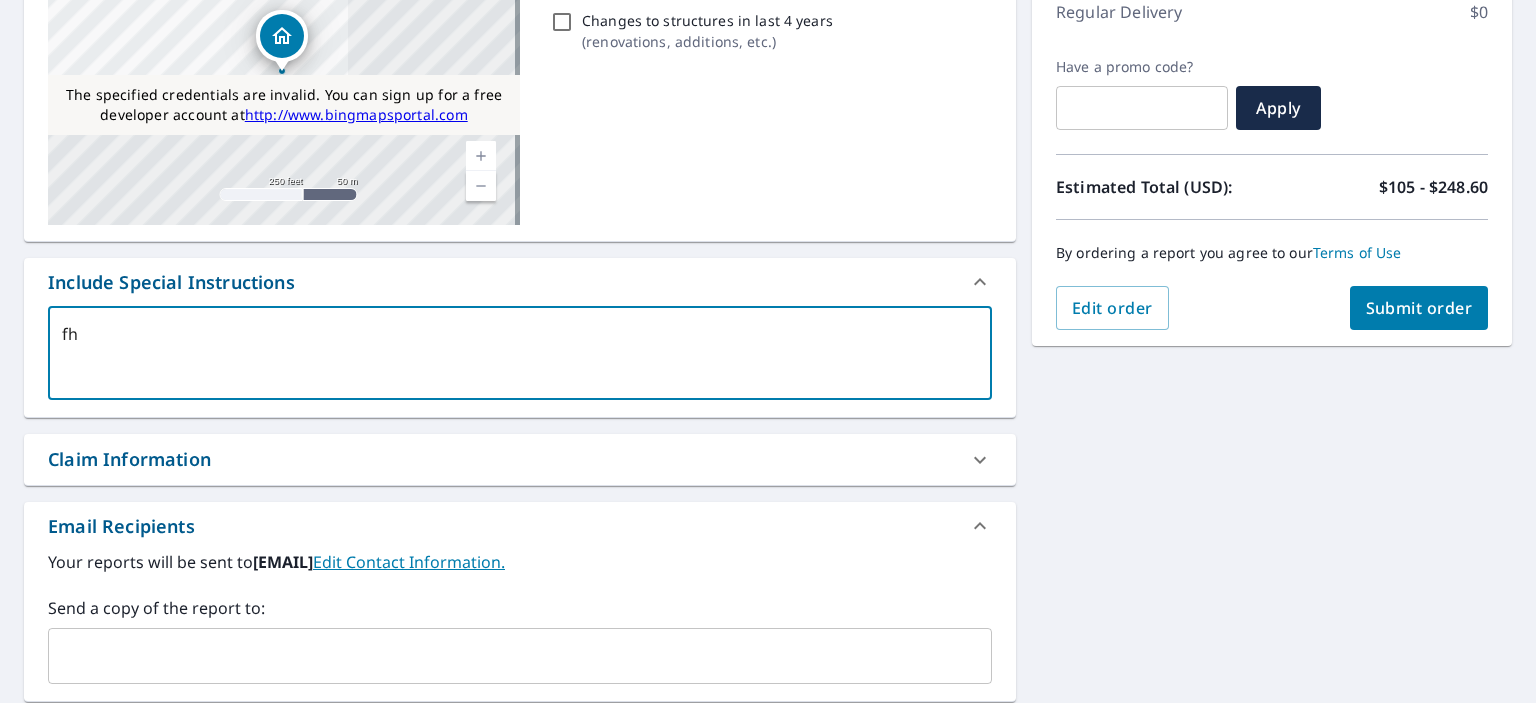 type on "fh" 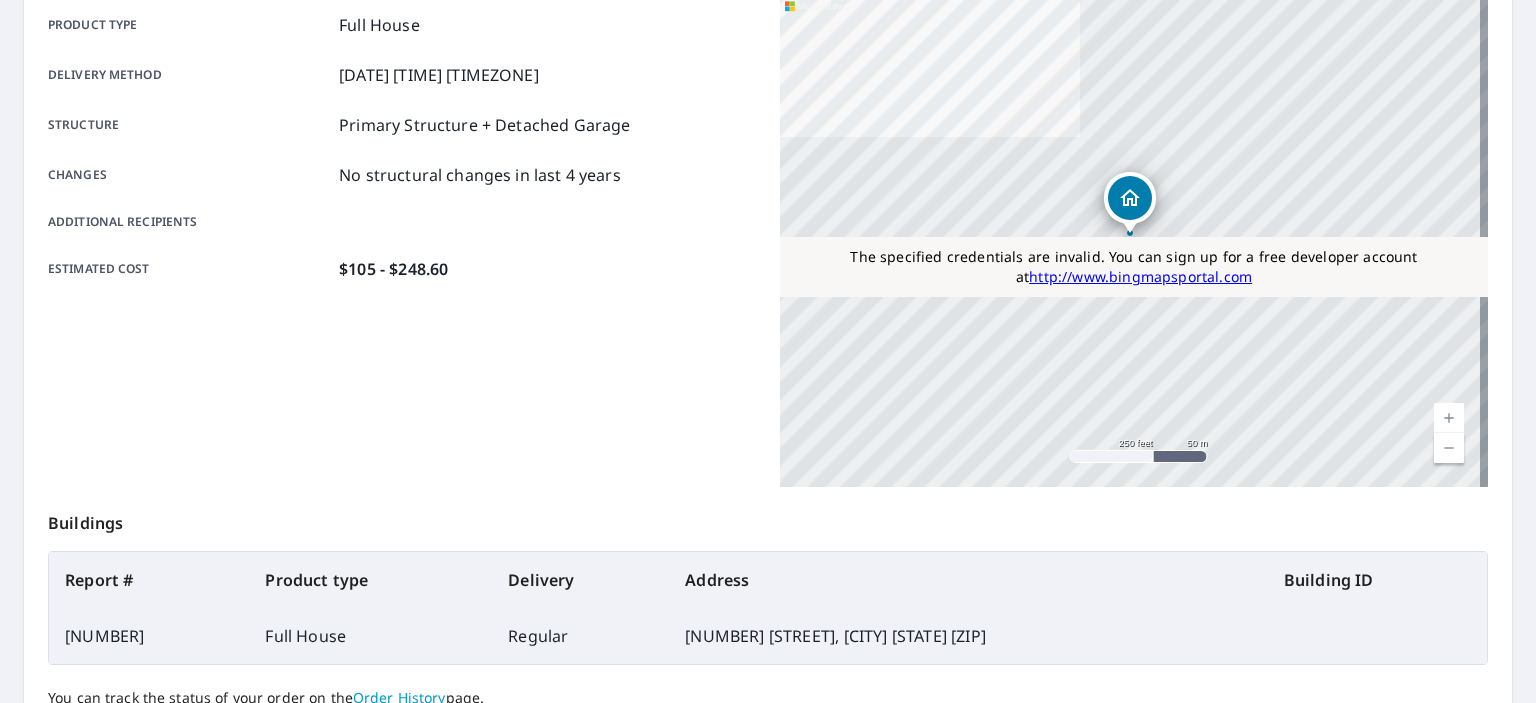 click on "66040119" at bounding box center (149, 636) 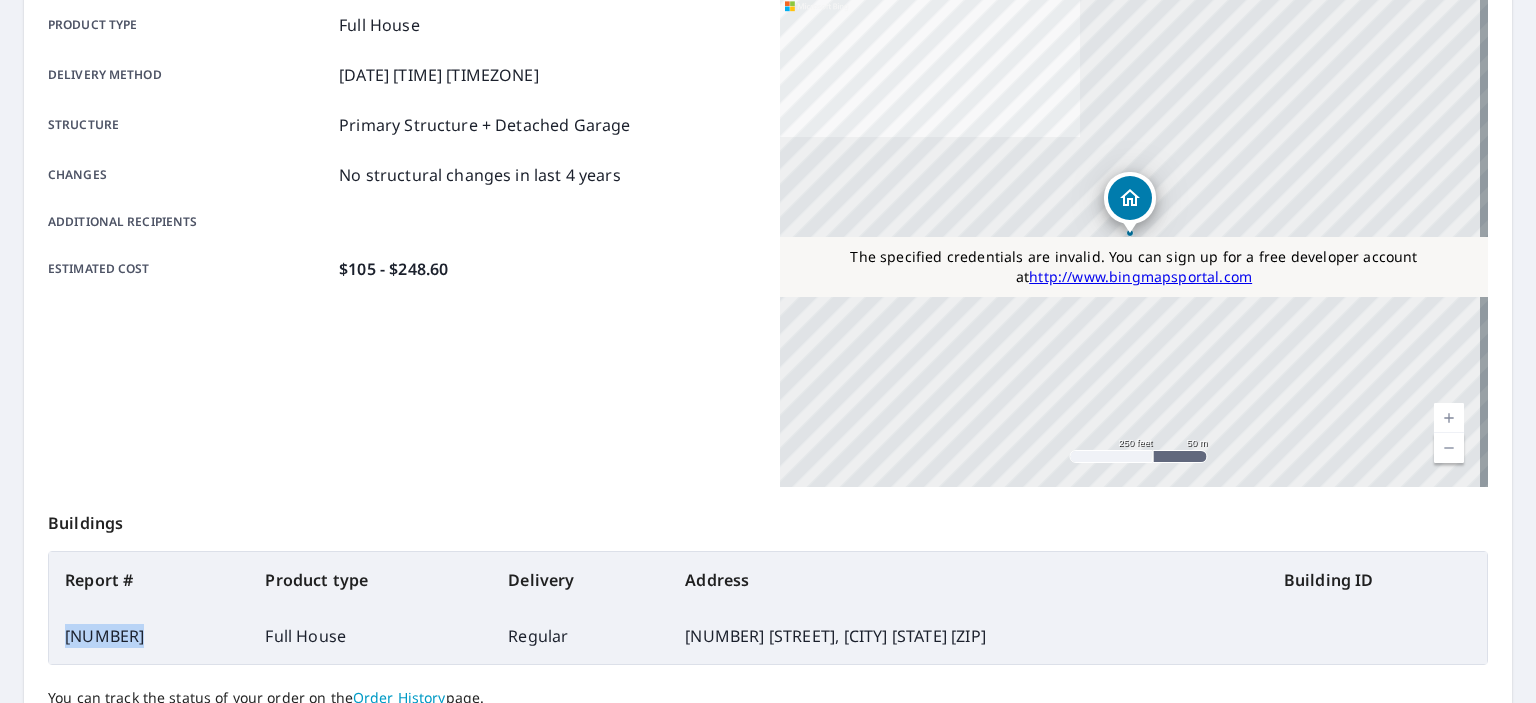 click on "66040119" at bounding box center [149, 636] 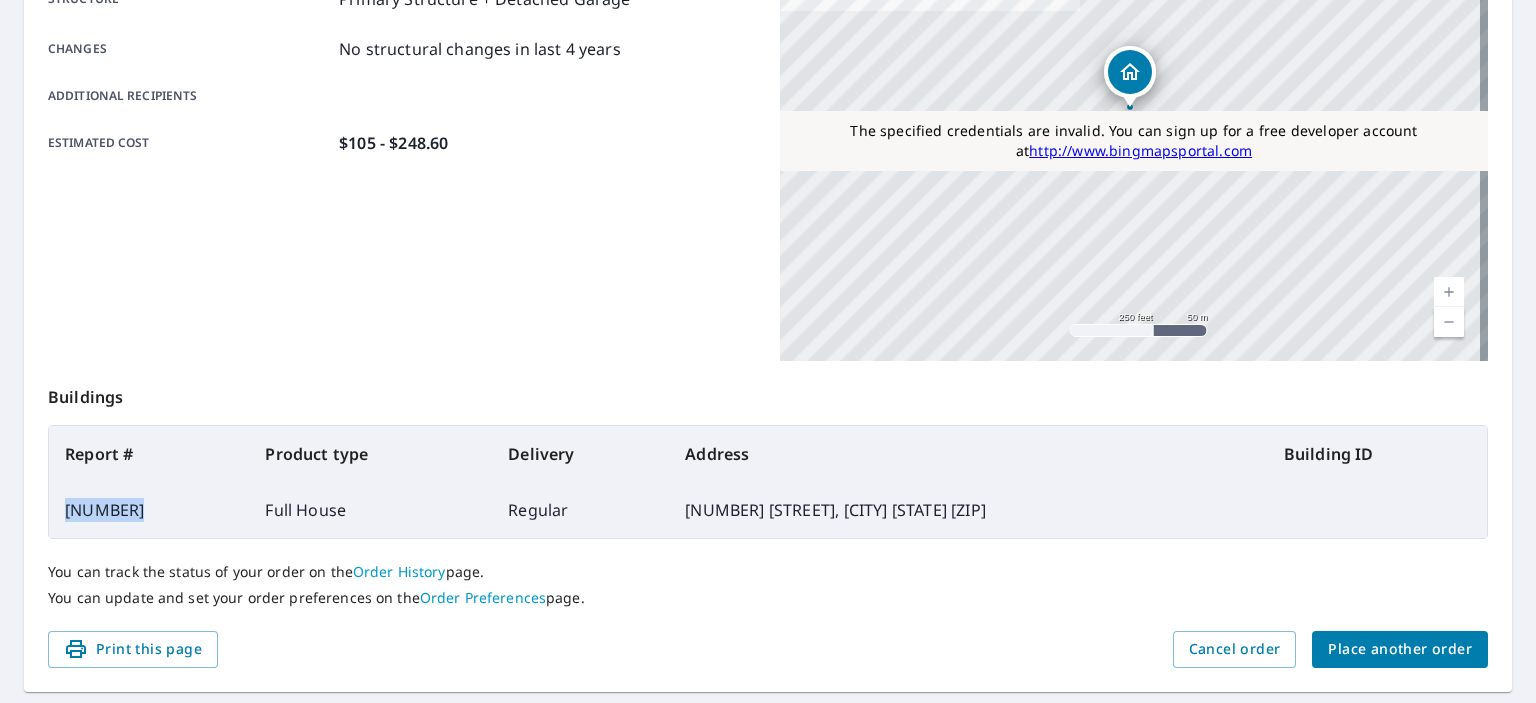 click on "Place another order" at bounding box center [1400, 649] 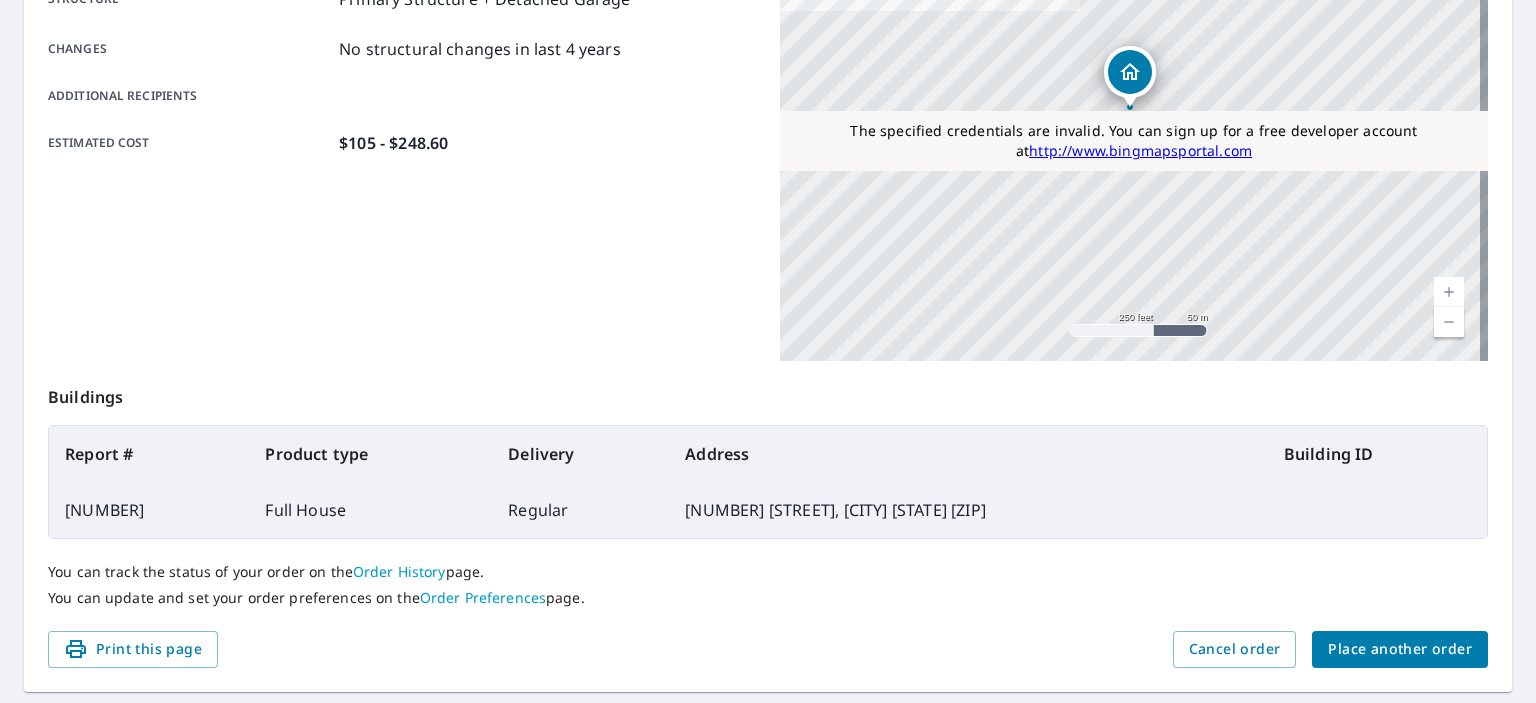 scroll, scrollTop: 0, scrollLeft: 0, axis: both 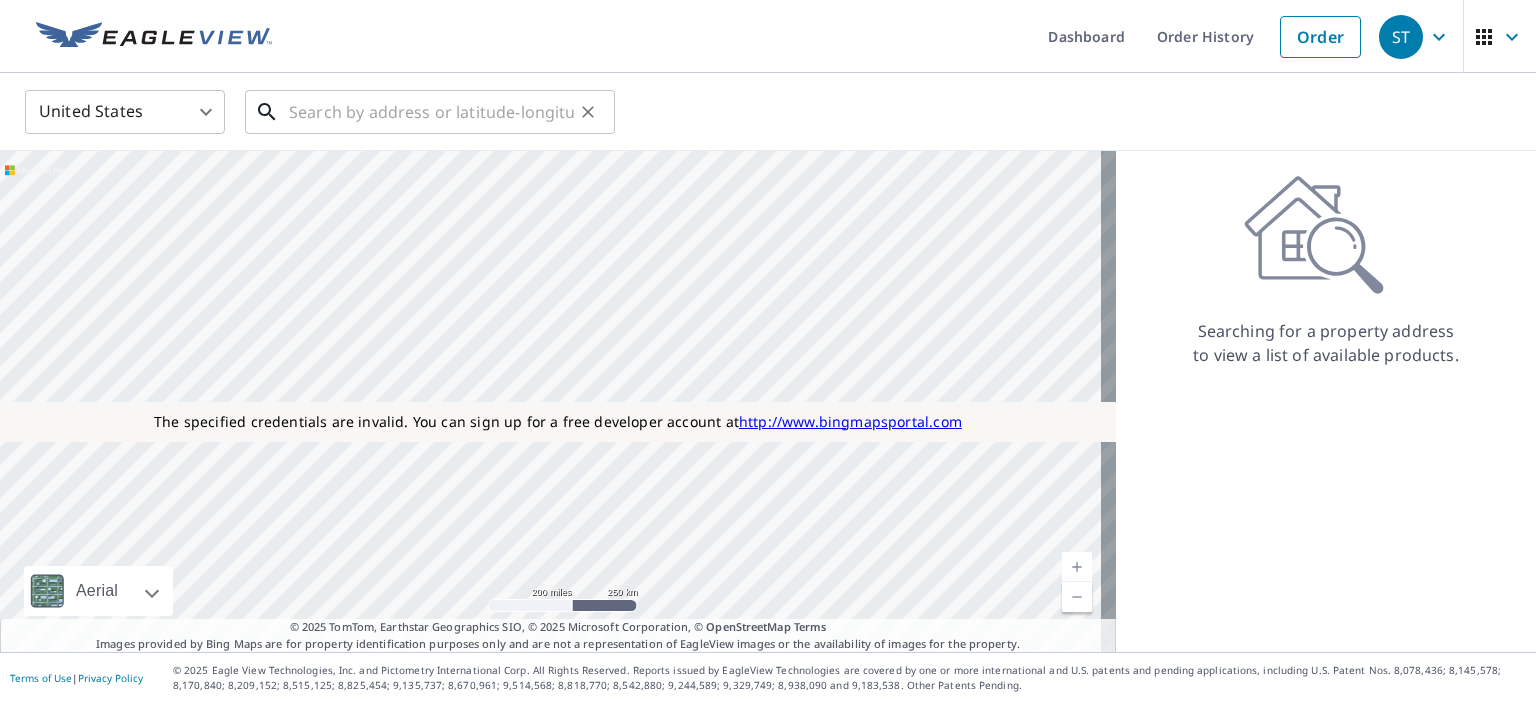 click at bounding box center (431, 112) 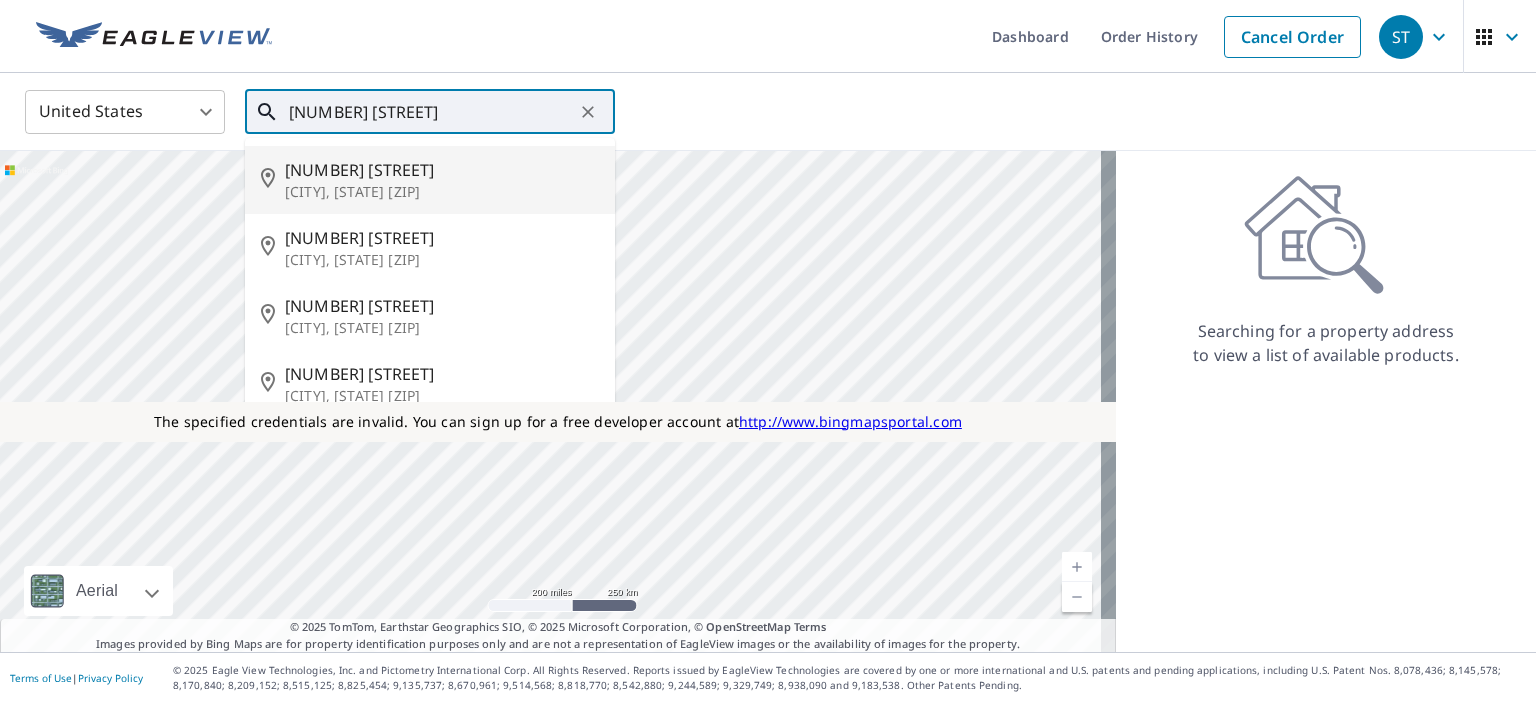 click on "[CITY], [STATE] [POSTAL_CODE]" at bounding box center (442, 192) 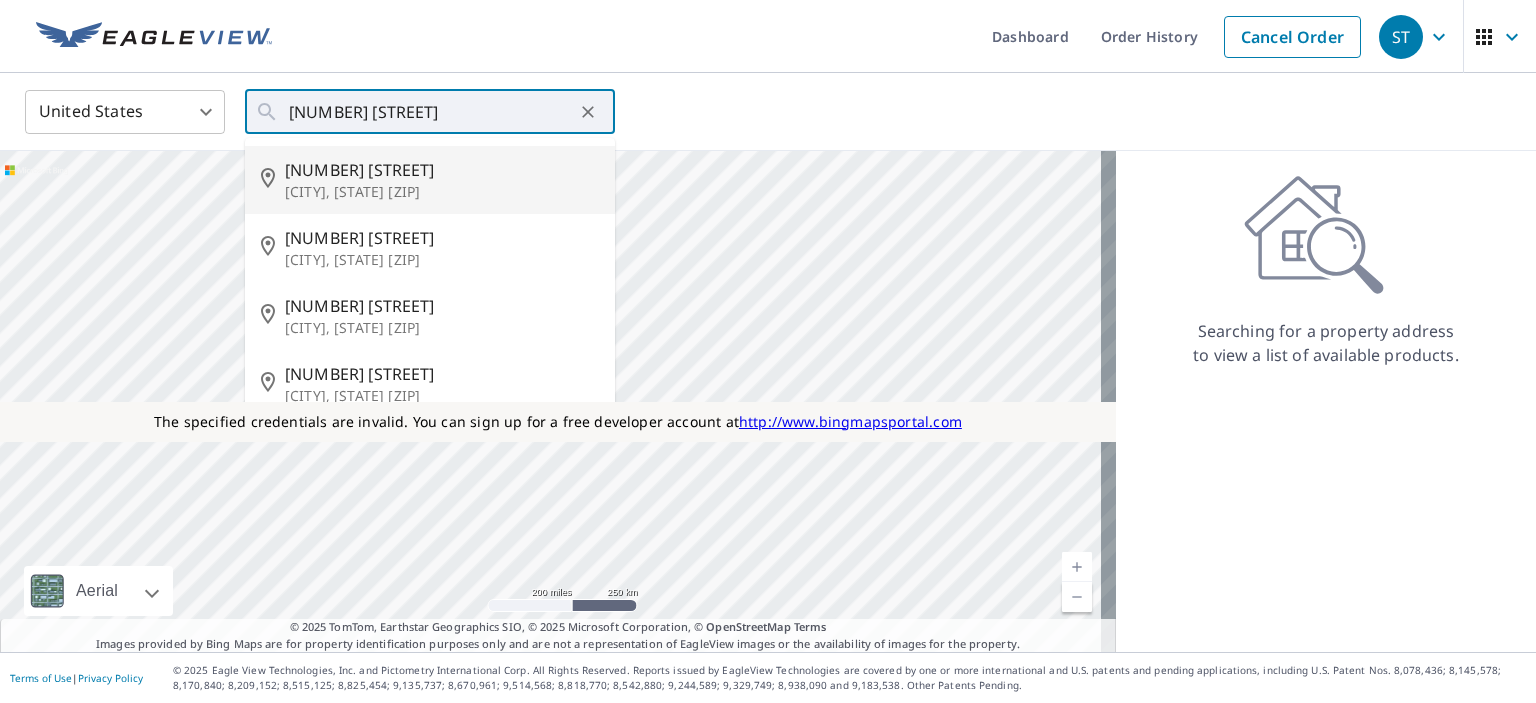 type on "[NUMBER] [STREET] [CITY], [STATE] [POSTAL_CODE]" 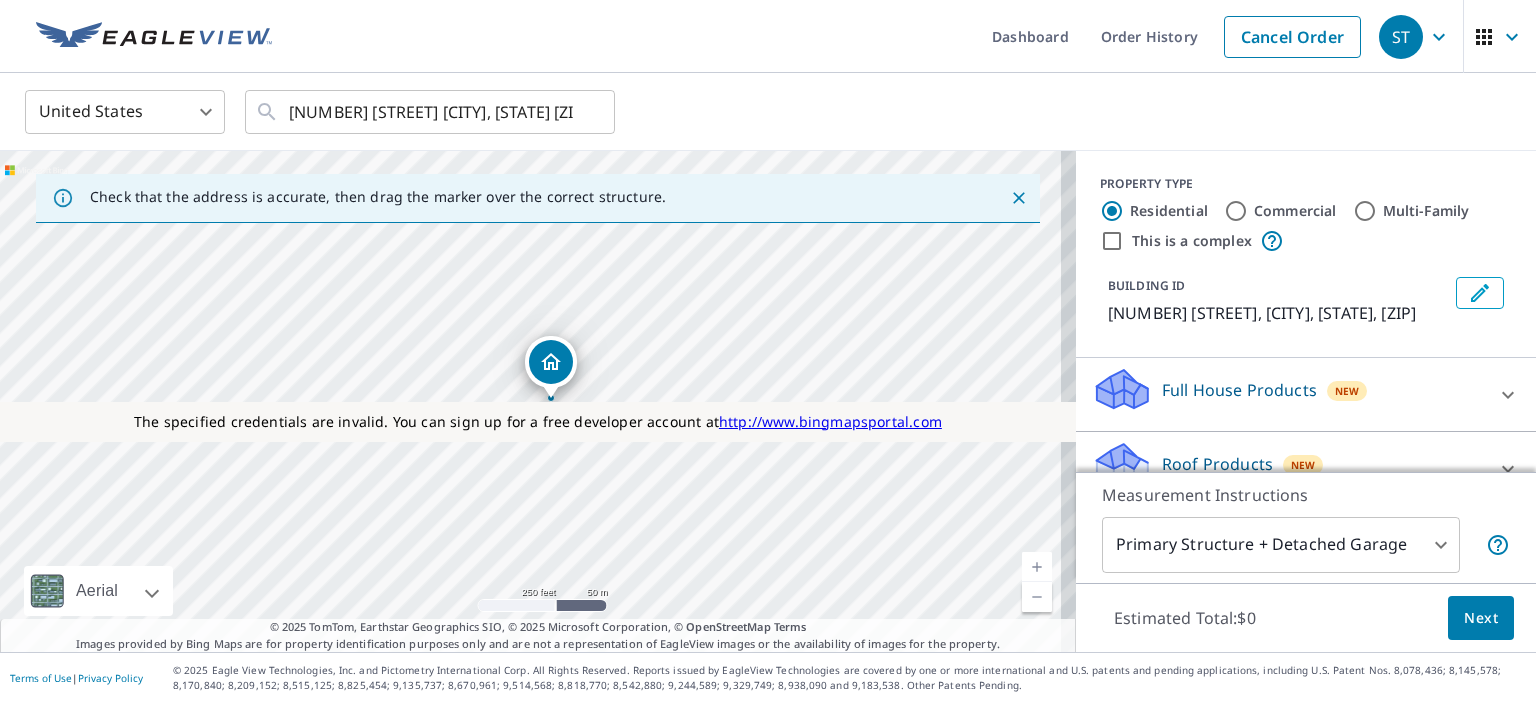 scroll, scrollTop: 106, scrollLeft: 0, axis: vertical 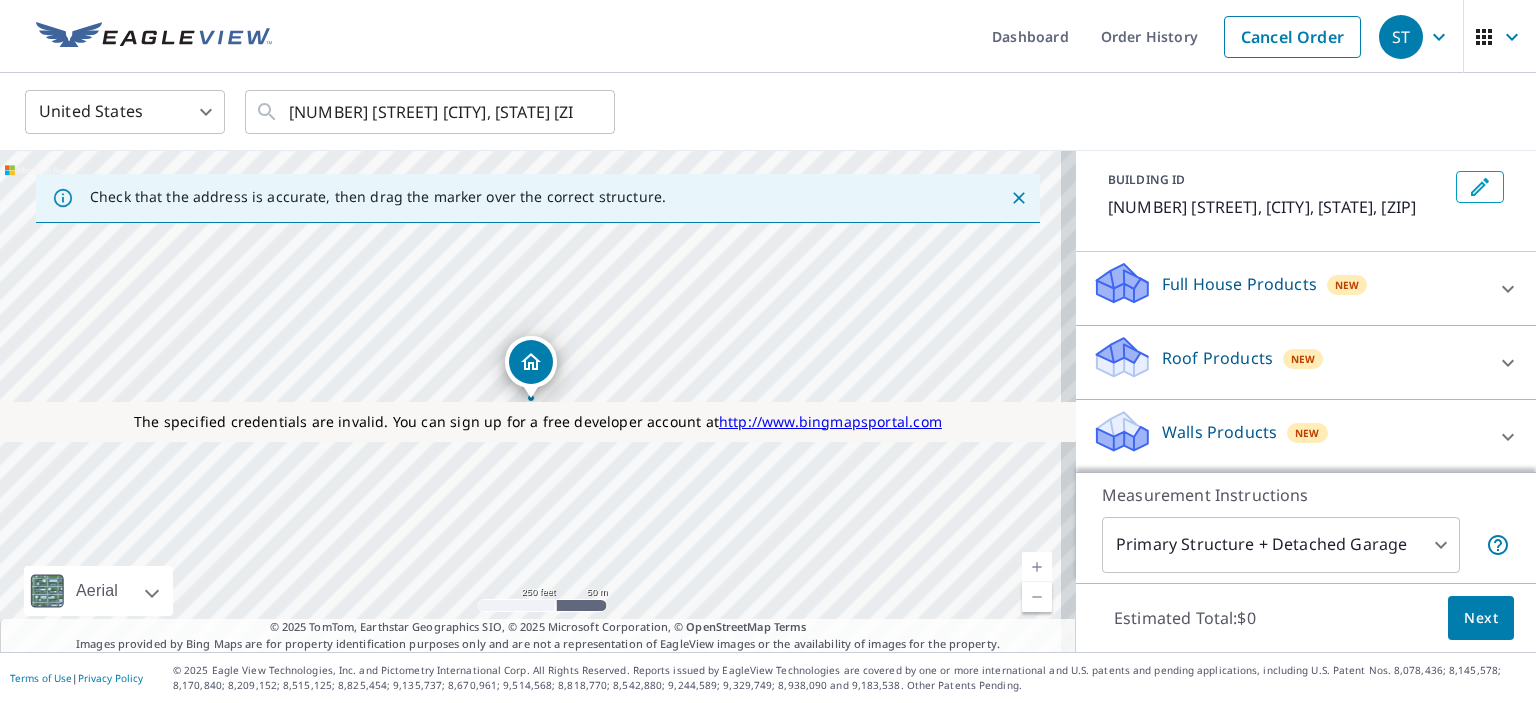 click on "Roof Products New" at bounding box center (1288, 362) 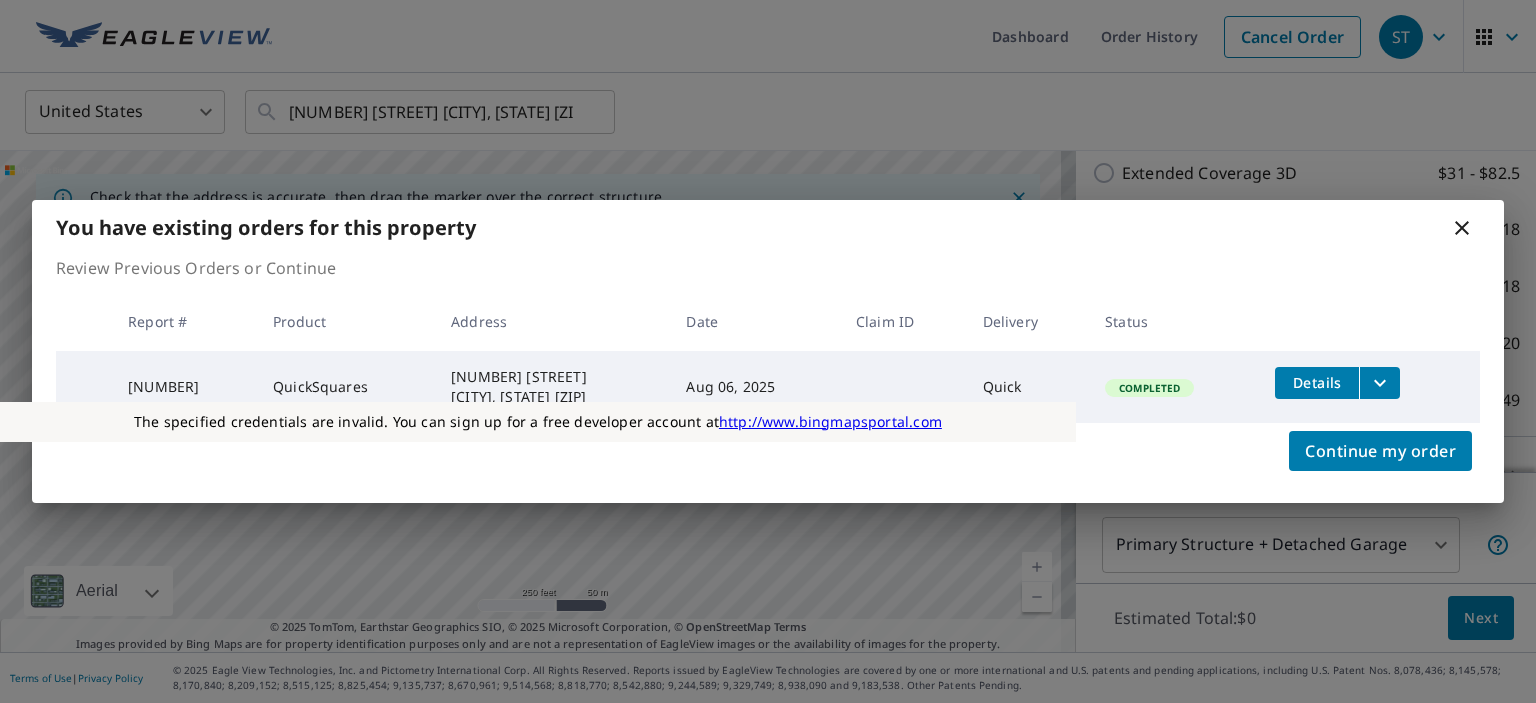 scroll, scrollTop: 410, scrollLeft: 0, axis: vertical 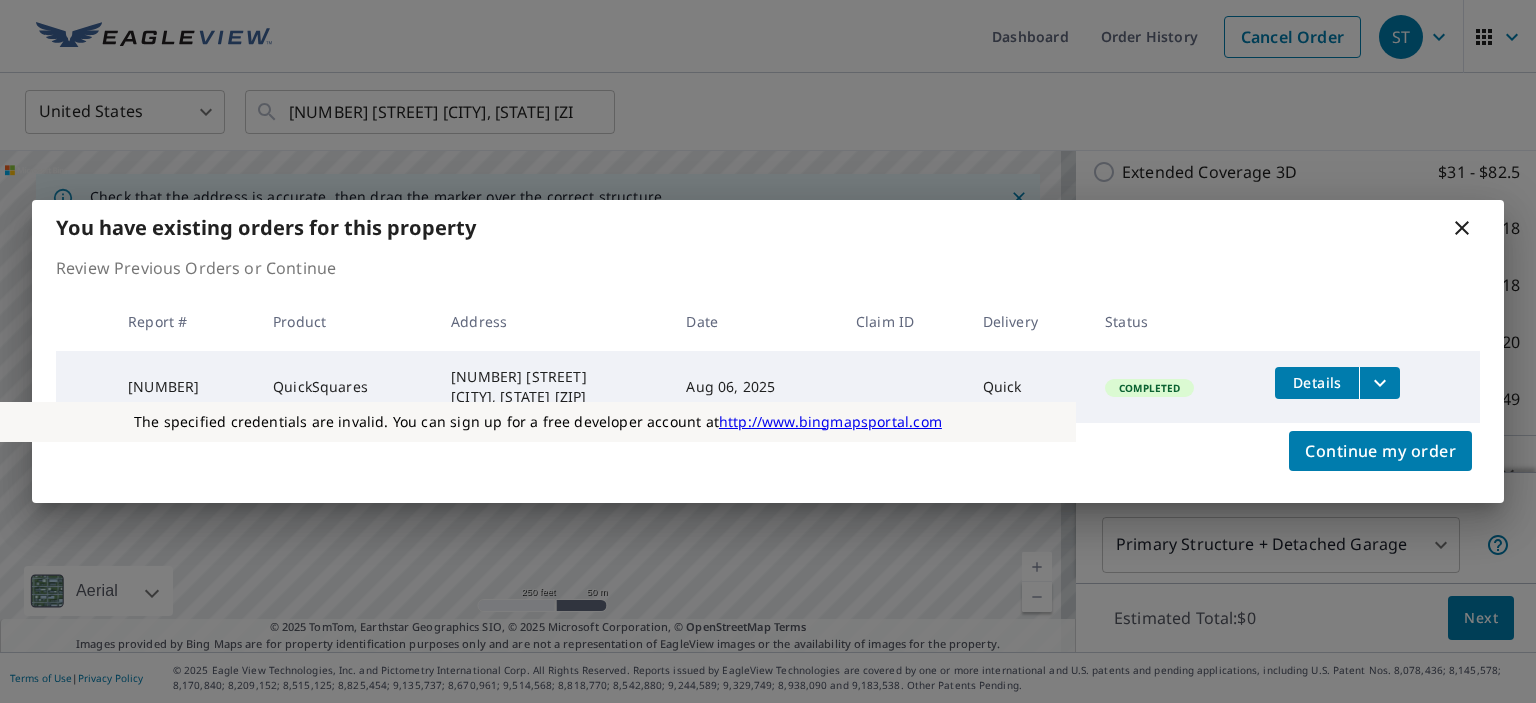click 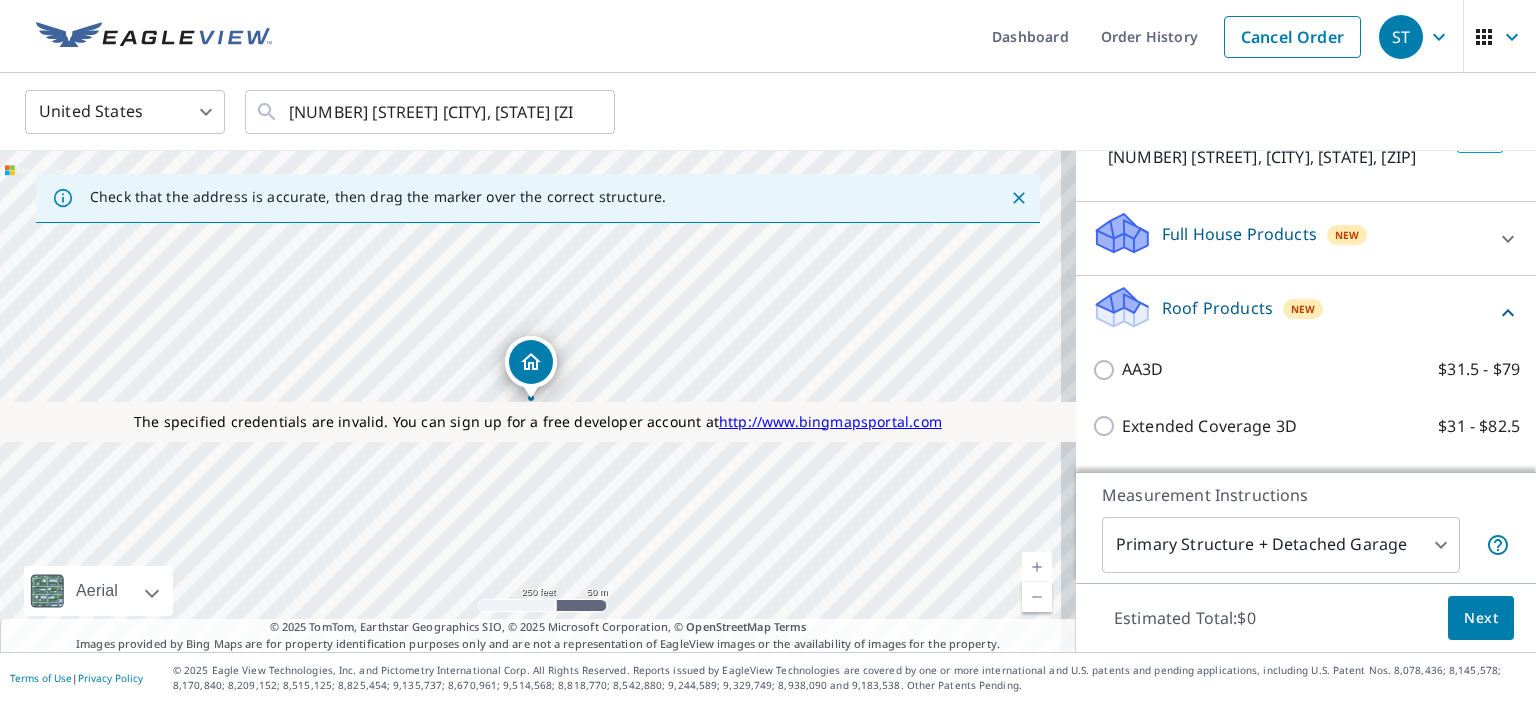scroll, scrollTop: 384, scrollLeft: 0, axis: vertical 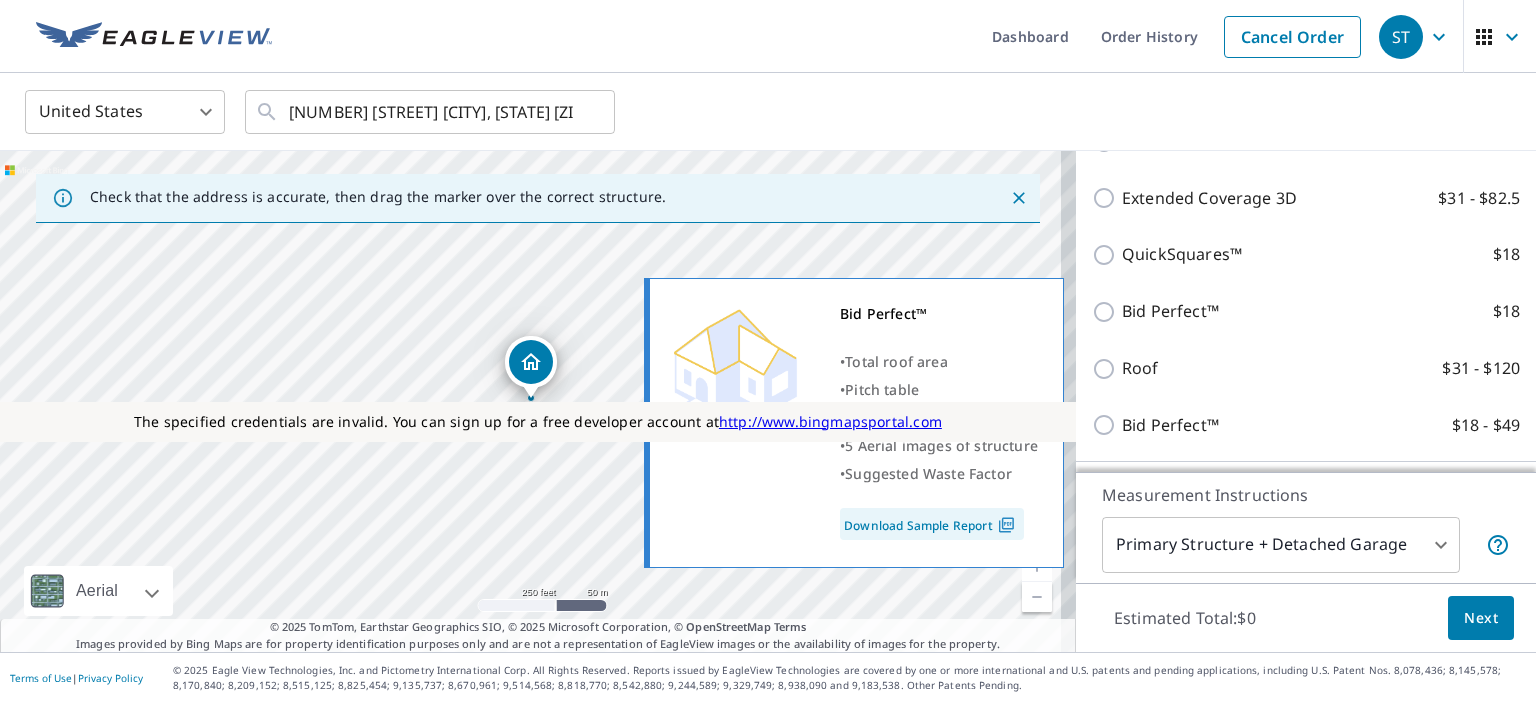 click on "Bid Perfect™" at bounding box center [1170, 425] 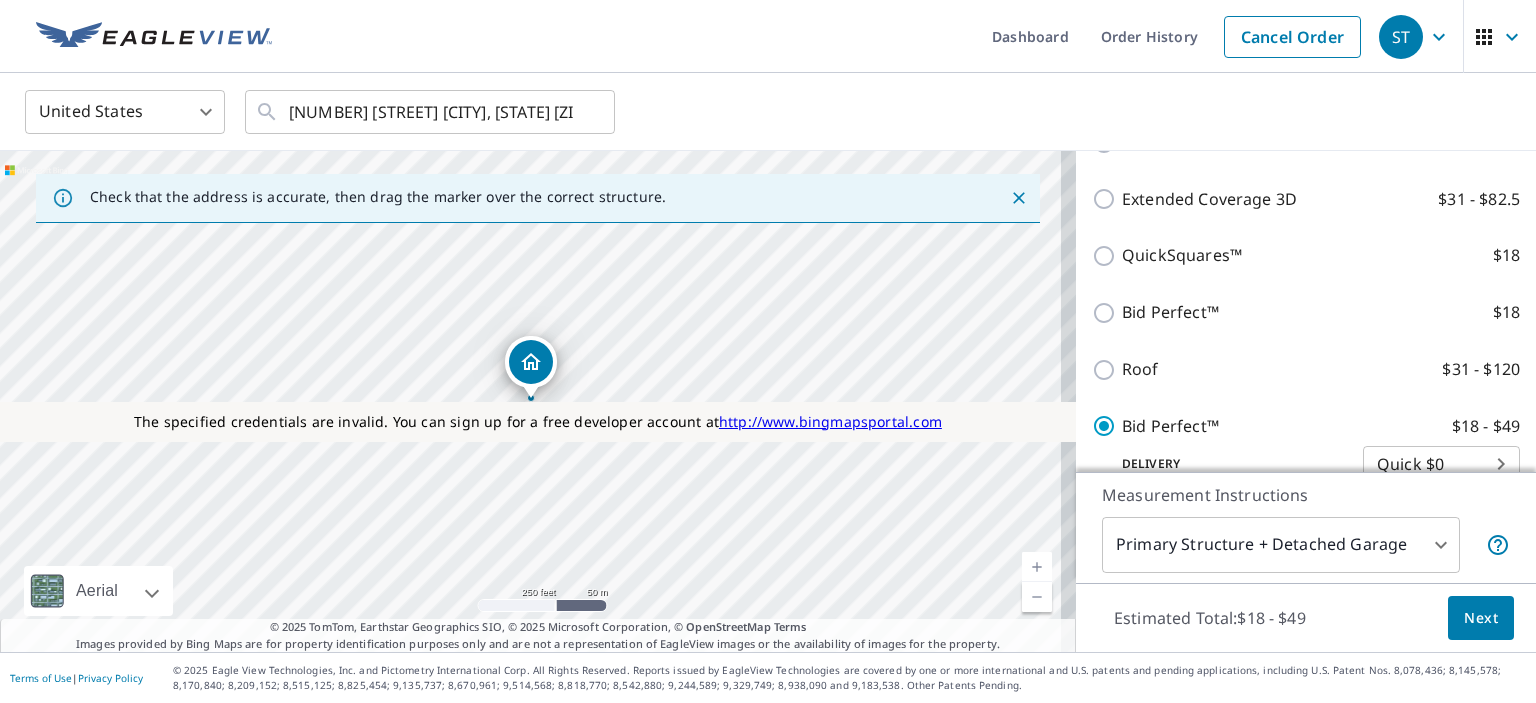 scroll, scrollTop: 456, scrollLeft: 0, axis: vertical 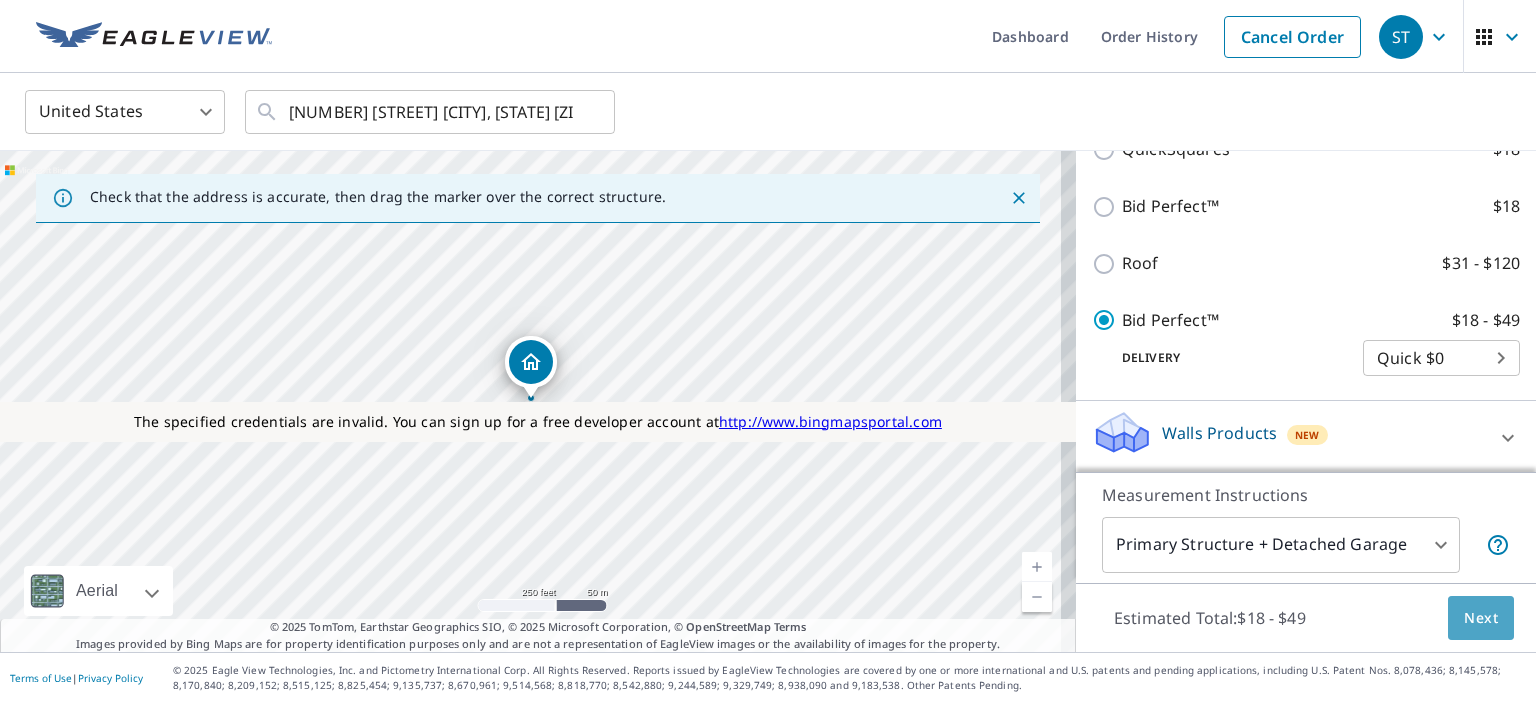 click on "Next" at bounding box center (1481, 618) 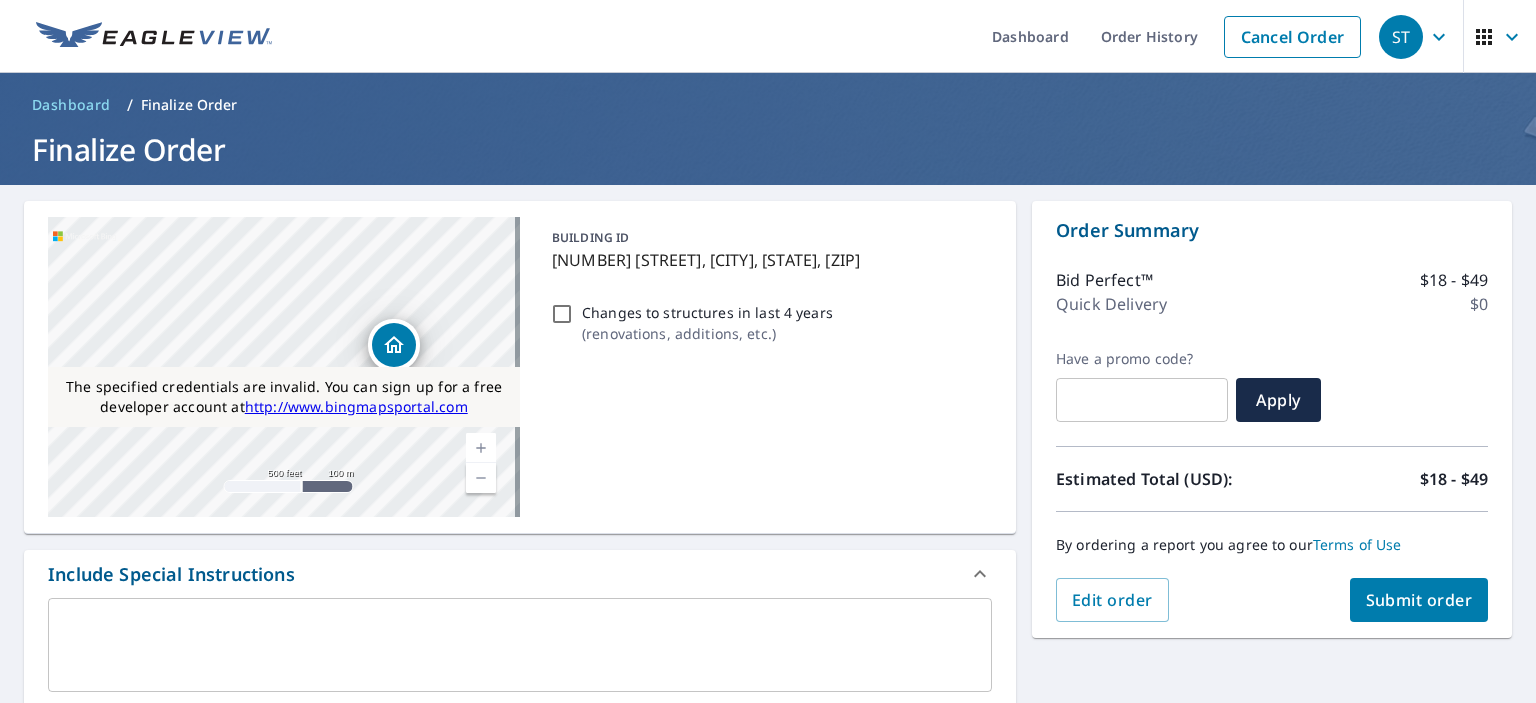 click at bounding box center [520, 645] 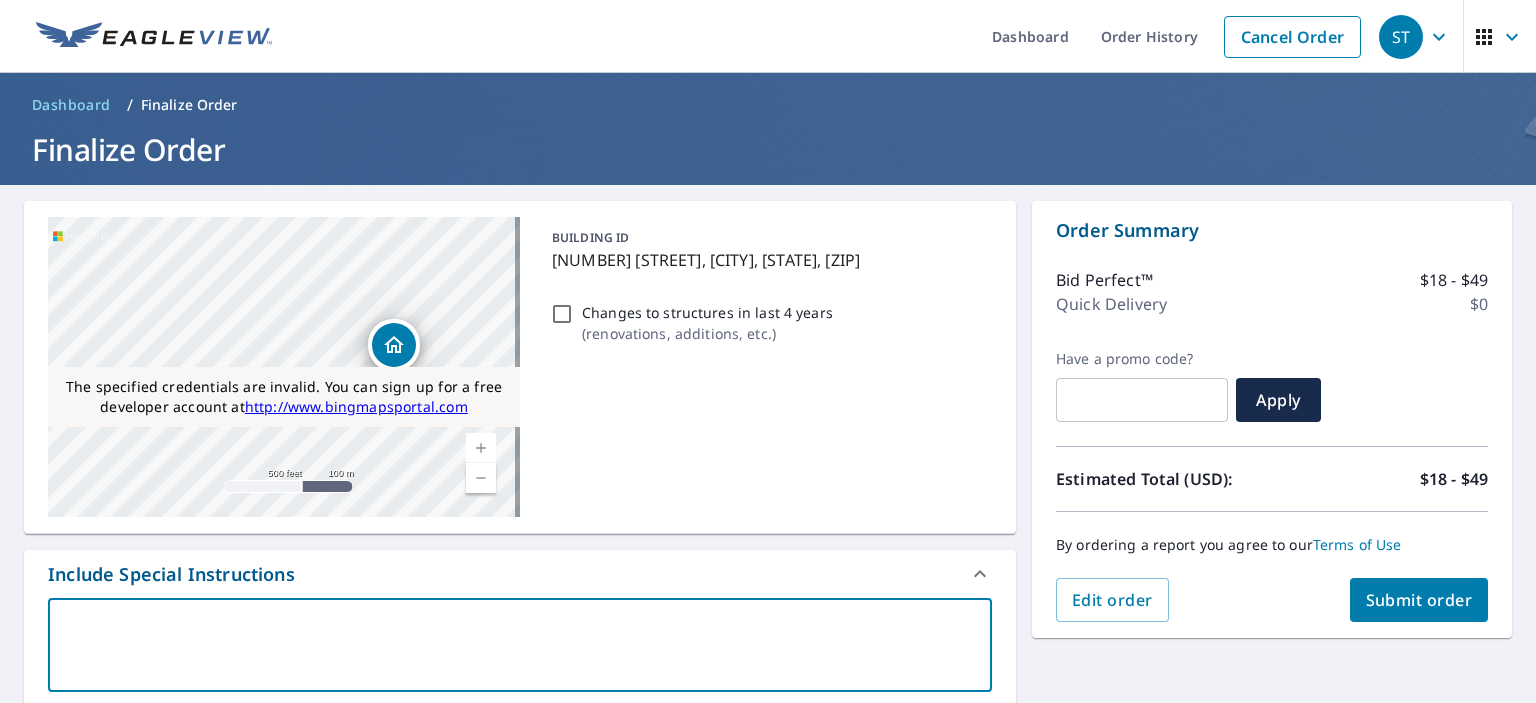 type on "b" 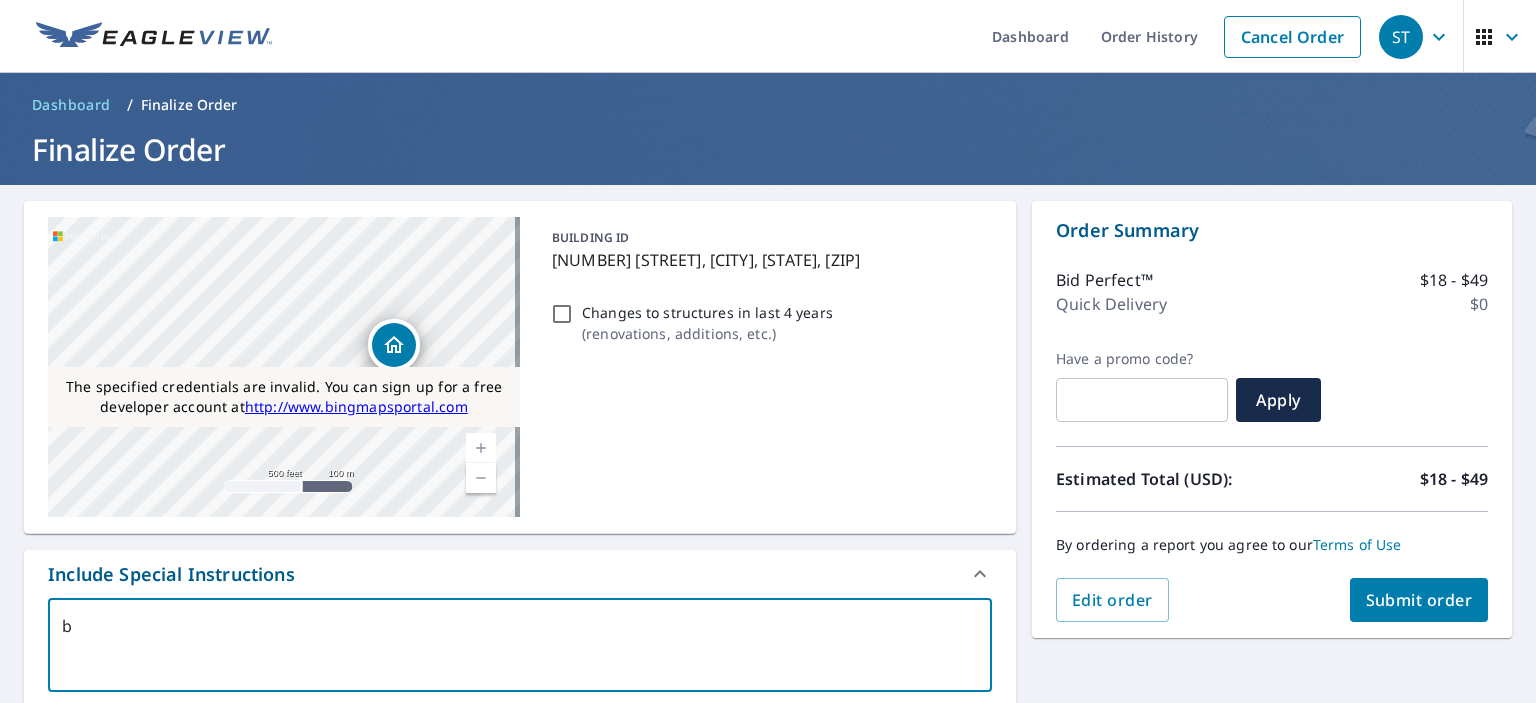 type on "x" 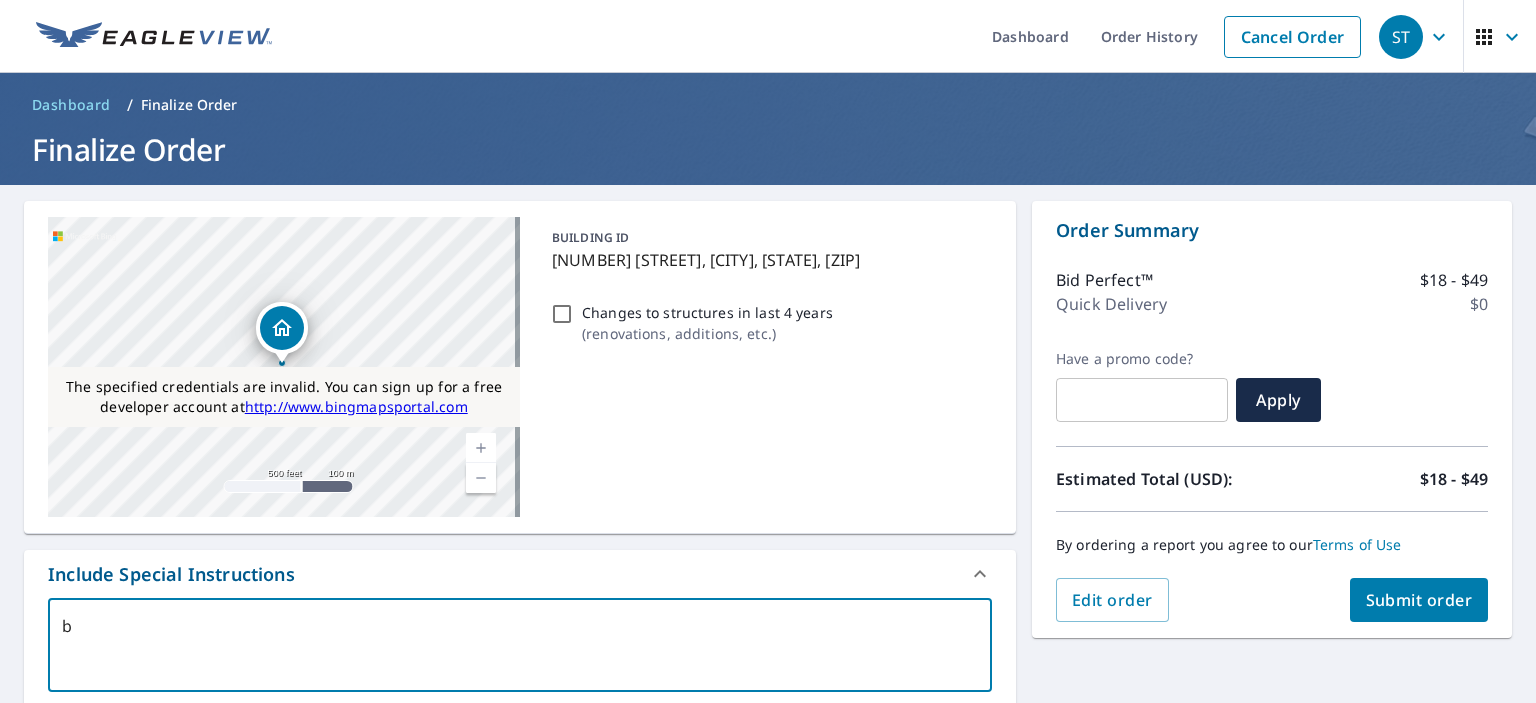 type on "bf" 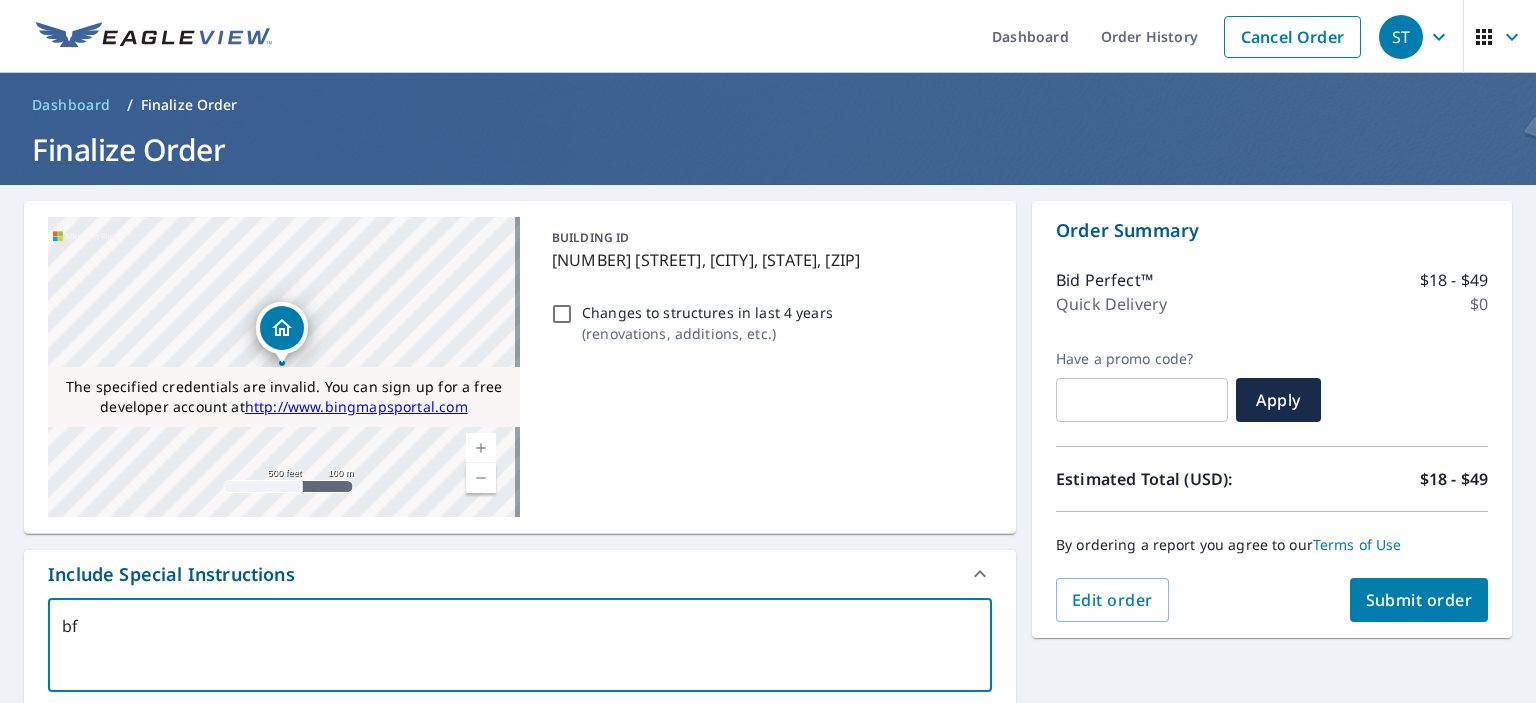 type on "bf" 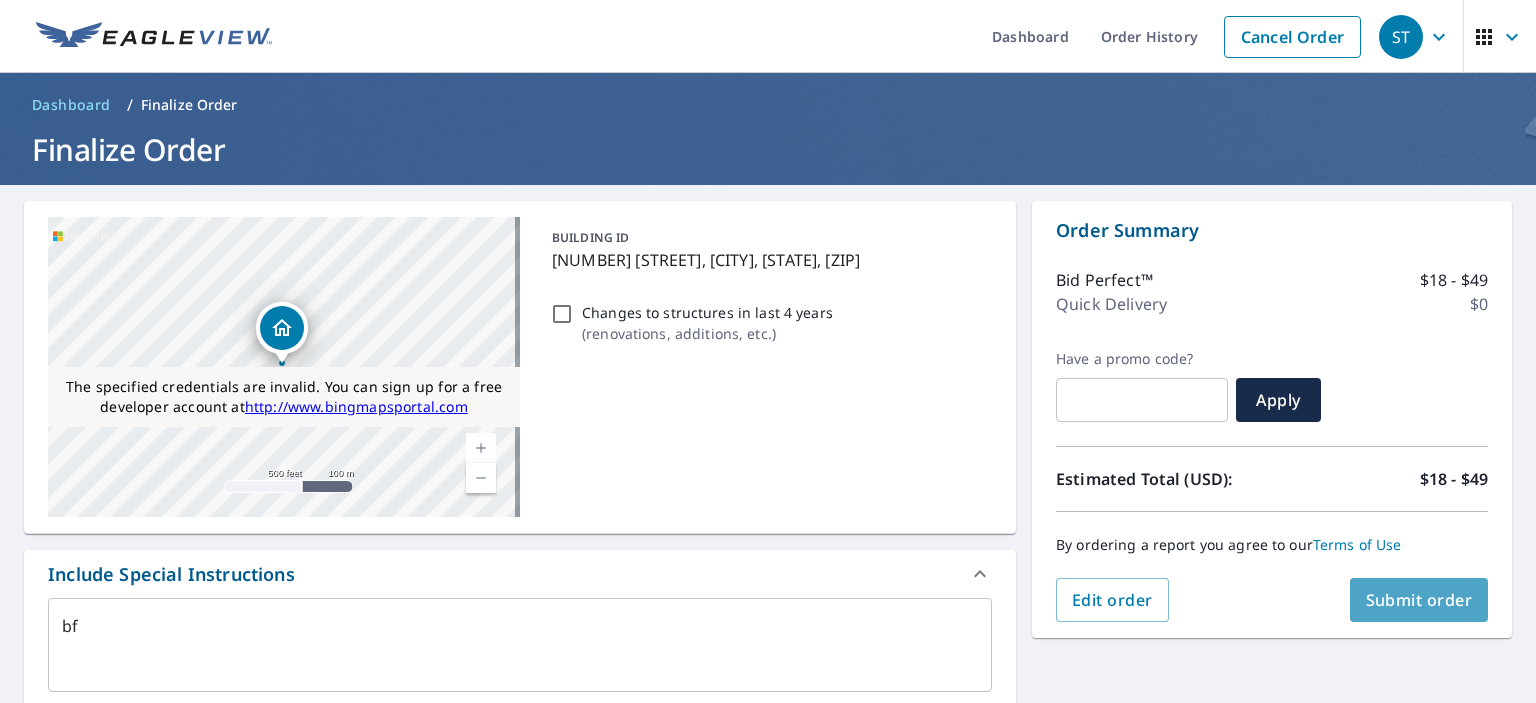 click on "Submit order" at bounding box center [1419, 600] 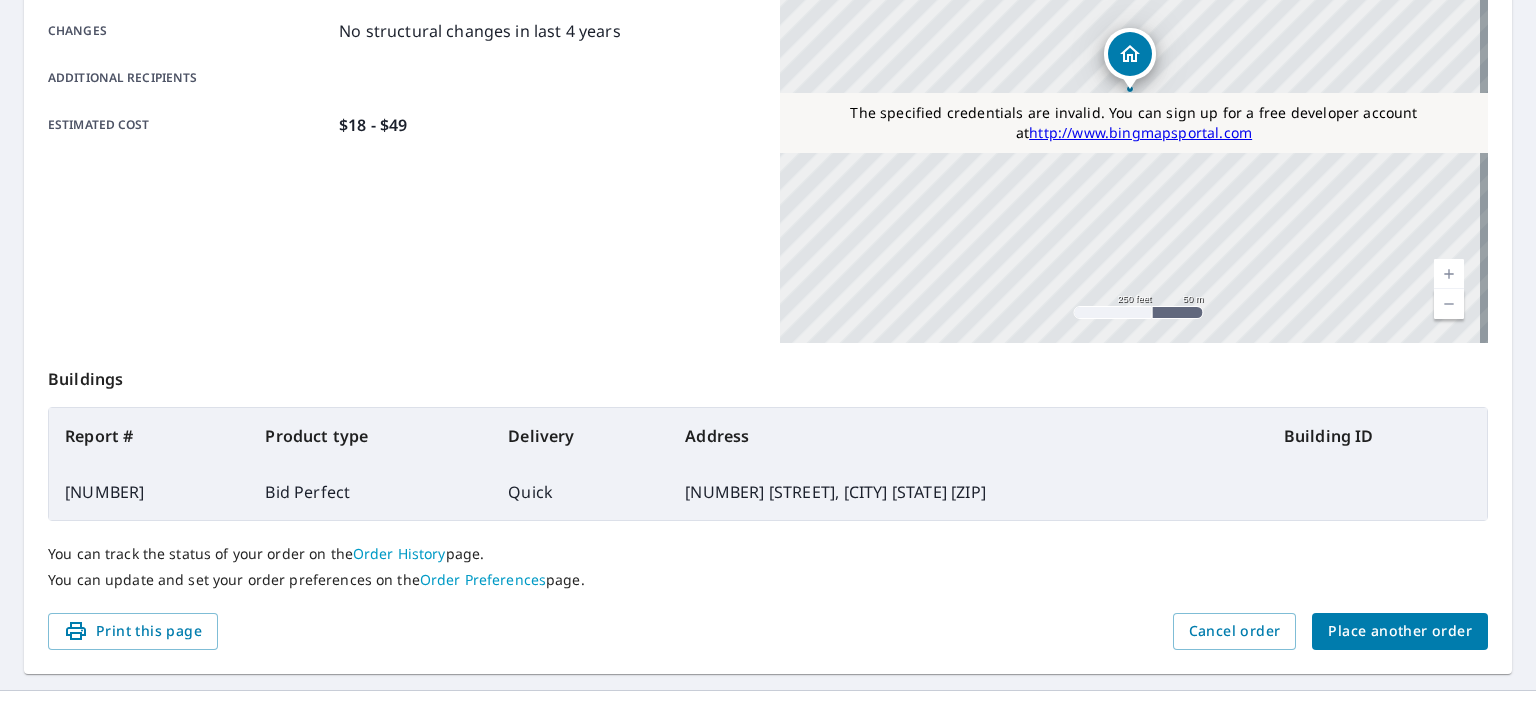 scroll, scrollTop: 452, scrollLeft: 0, axis: vertical 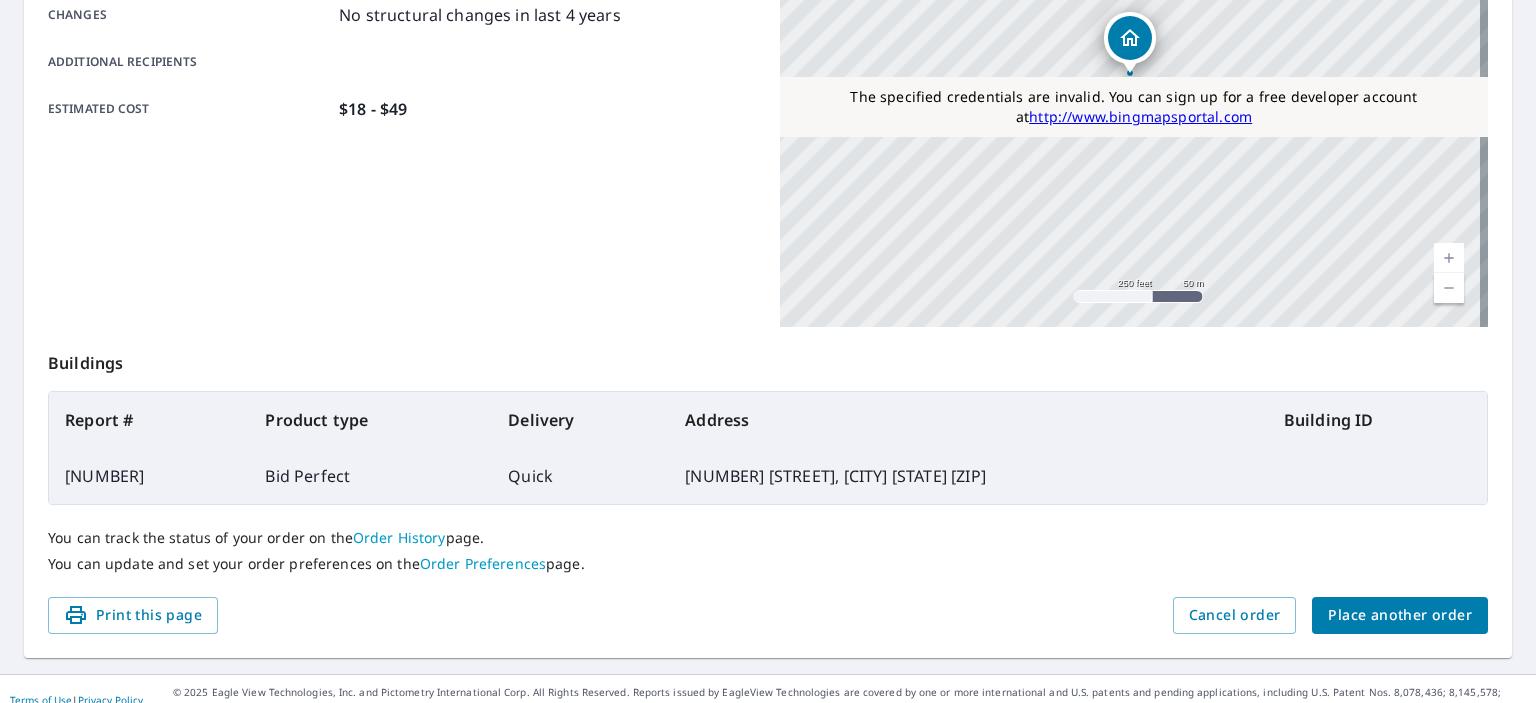 click on "66040120" at bounding box center [149, 476] 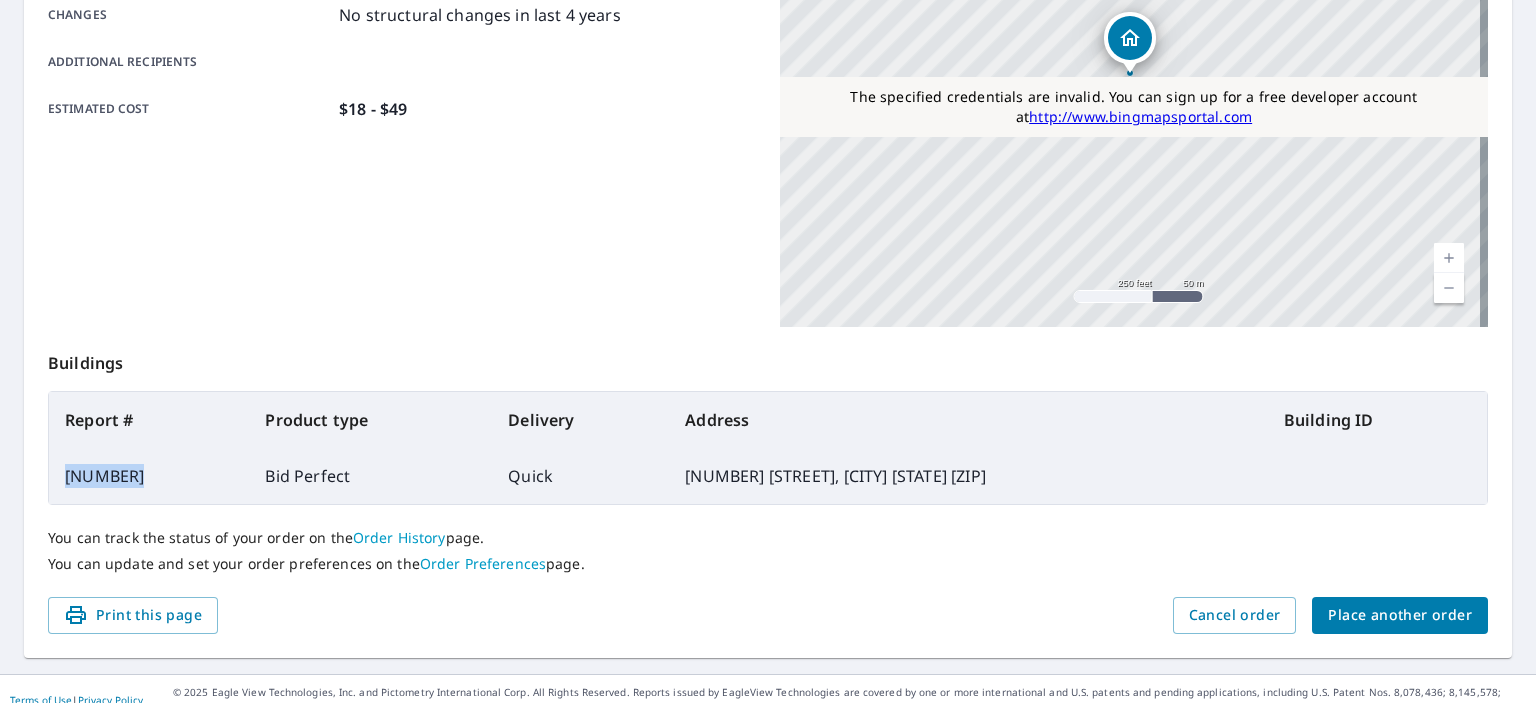 click on "66040120" at bounding box center [149, 476] 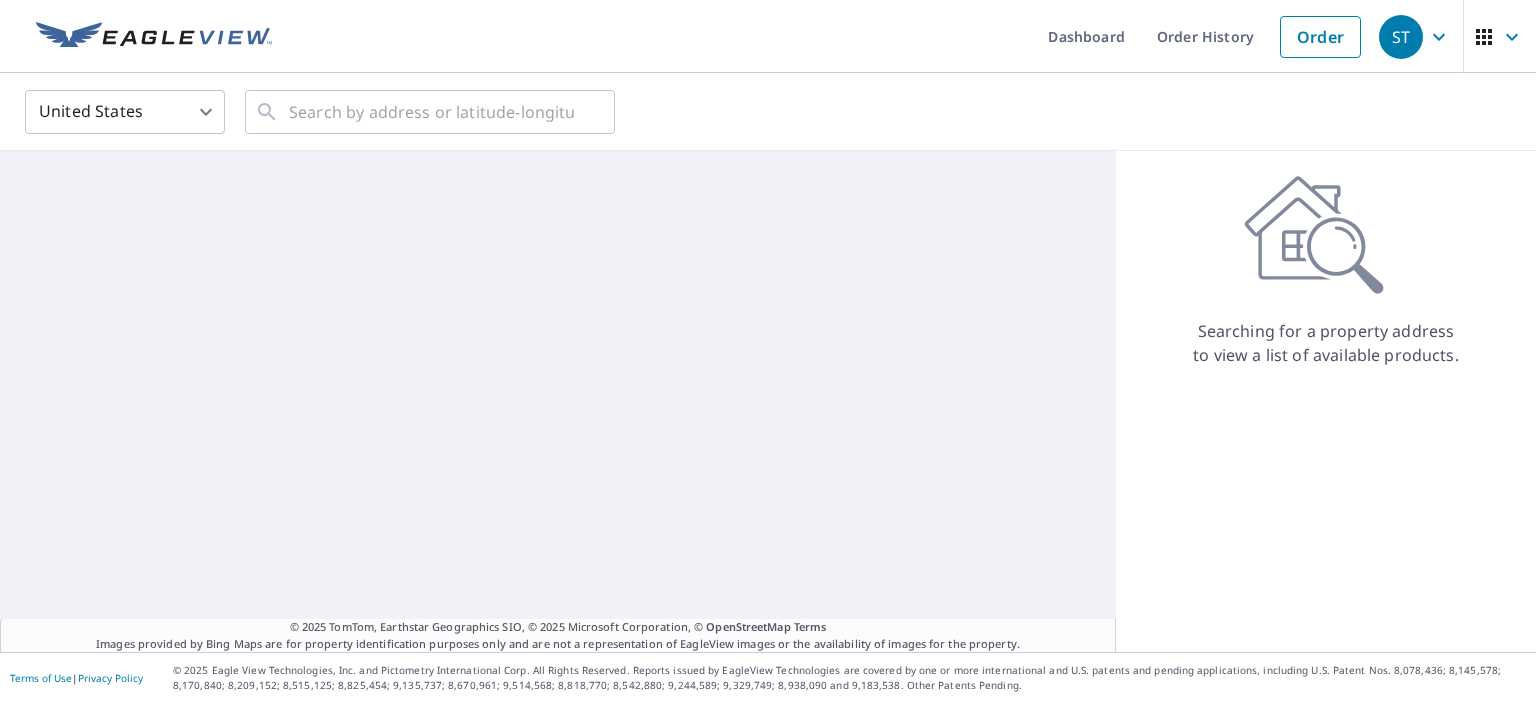 scroll, scrollTop: 0, scrollLeft: 0, axis: both 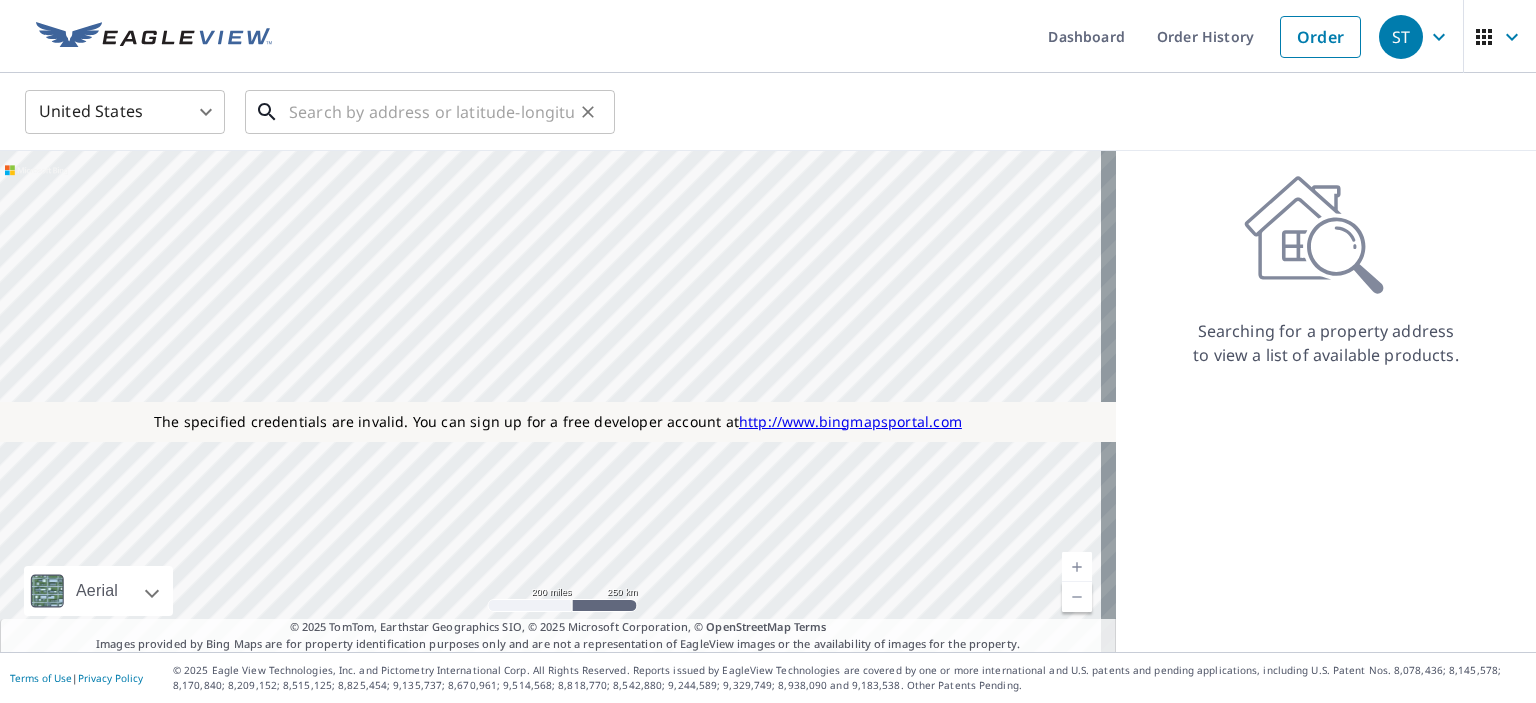 click at bounding box center (431, 112) 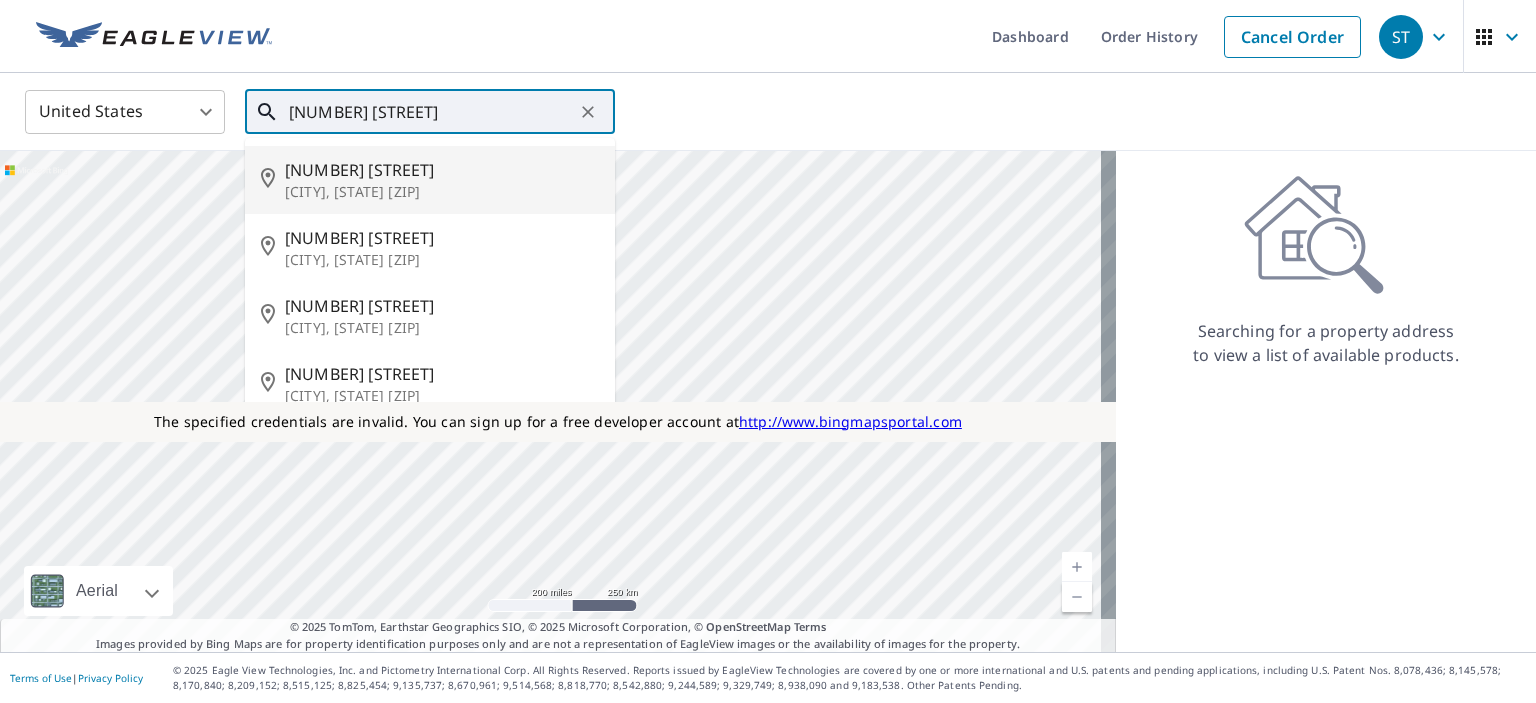 click on "South Point, OH 45680" at bounding box center (442, 192) 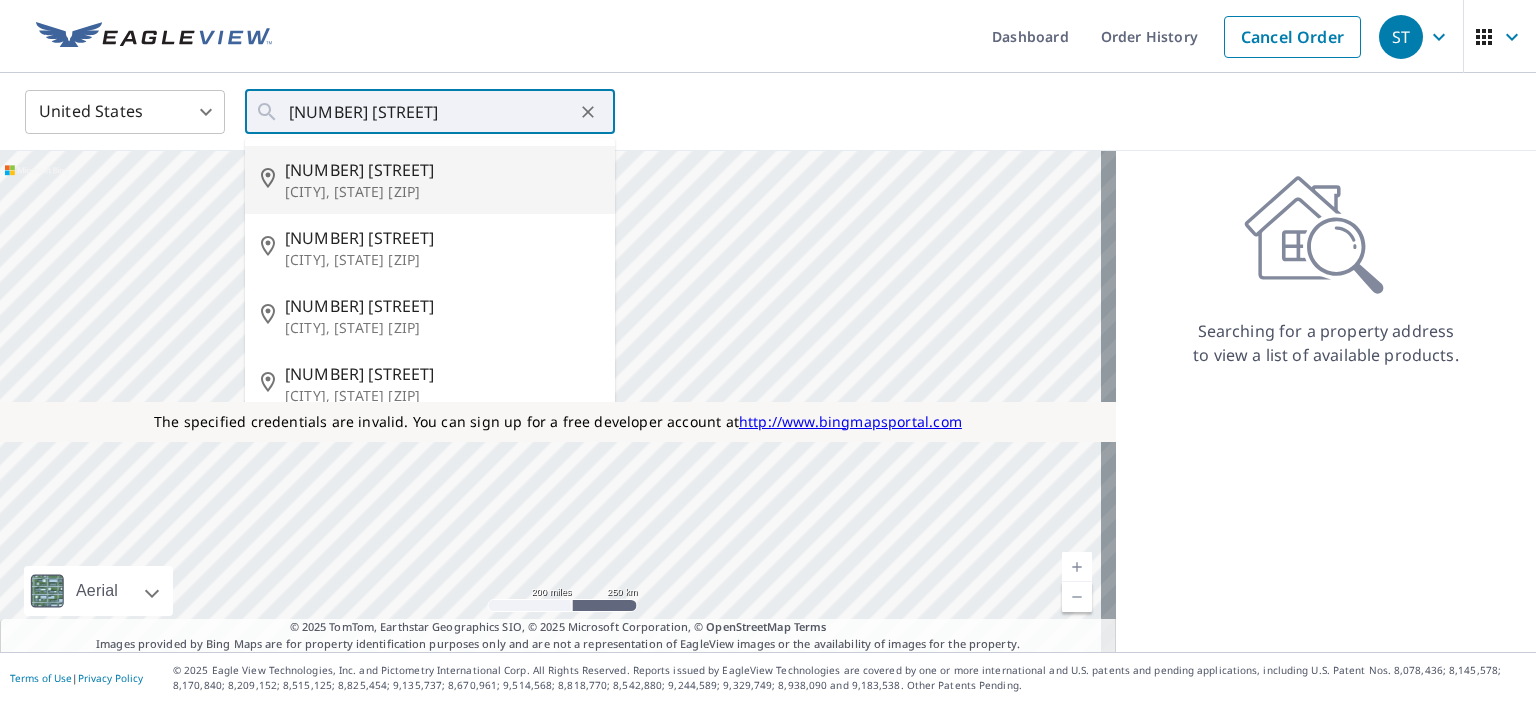 type on "143 6th Ave South Point, OH 45680" 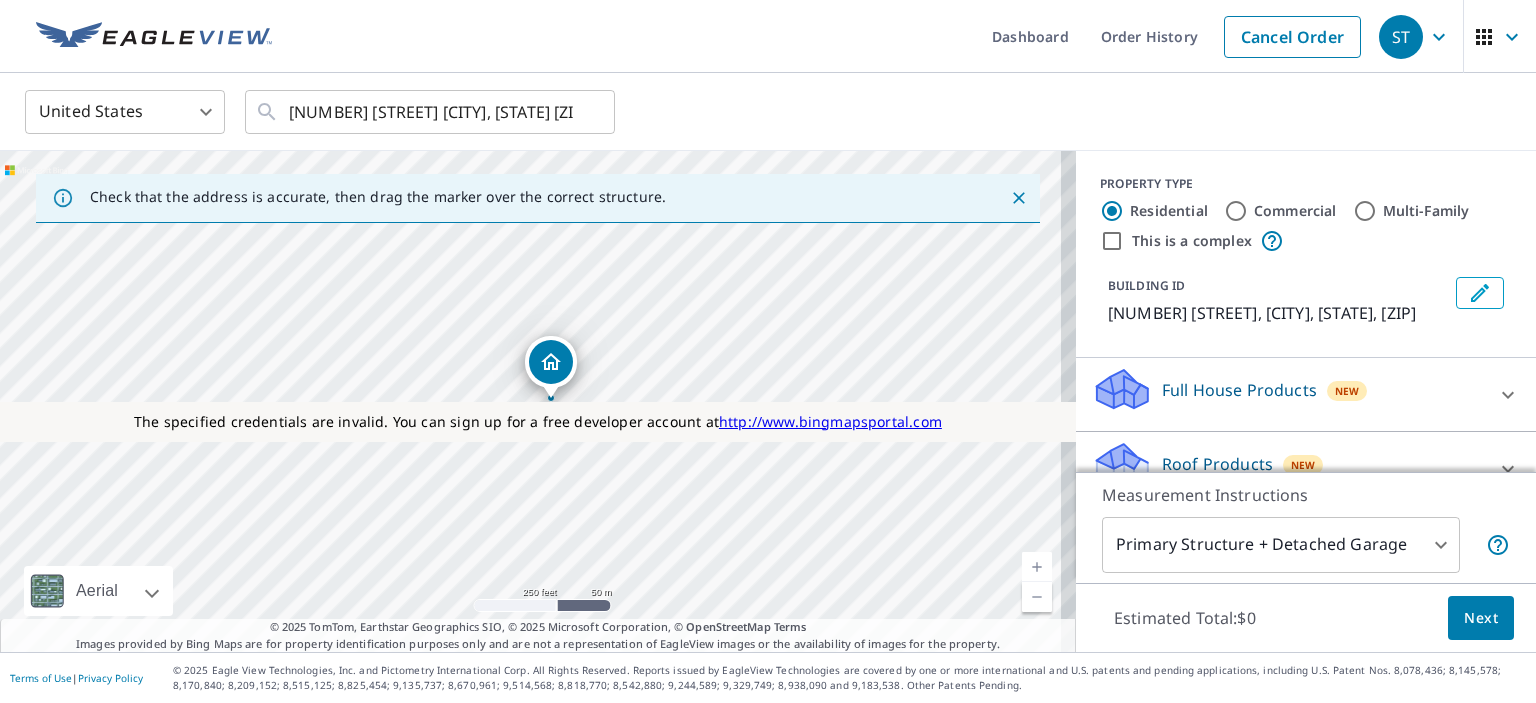 scroll, scrollTop: 106, scrollLeft: 0, axis: vertical 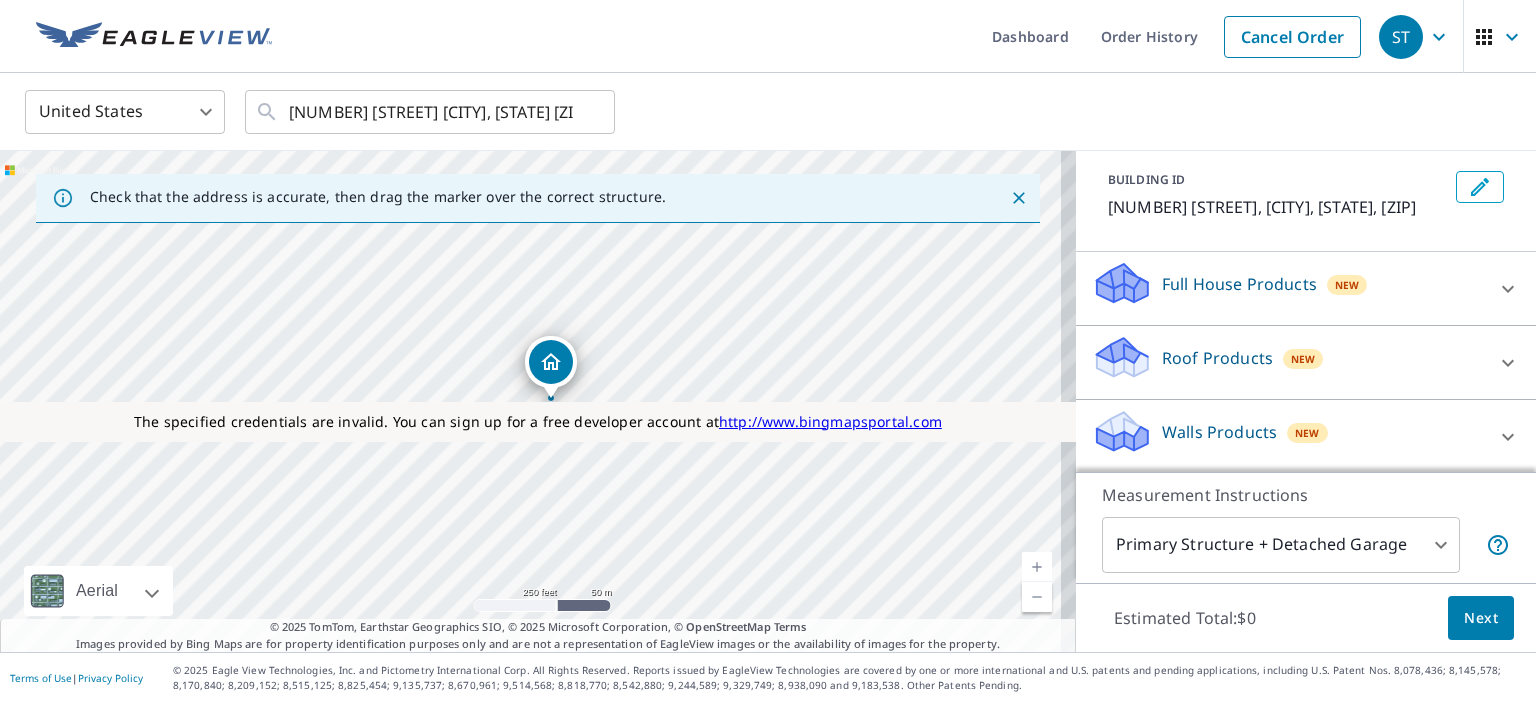 click on "Roof Products" at bounding box center (1217, 358) 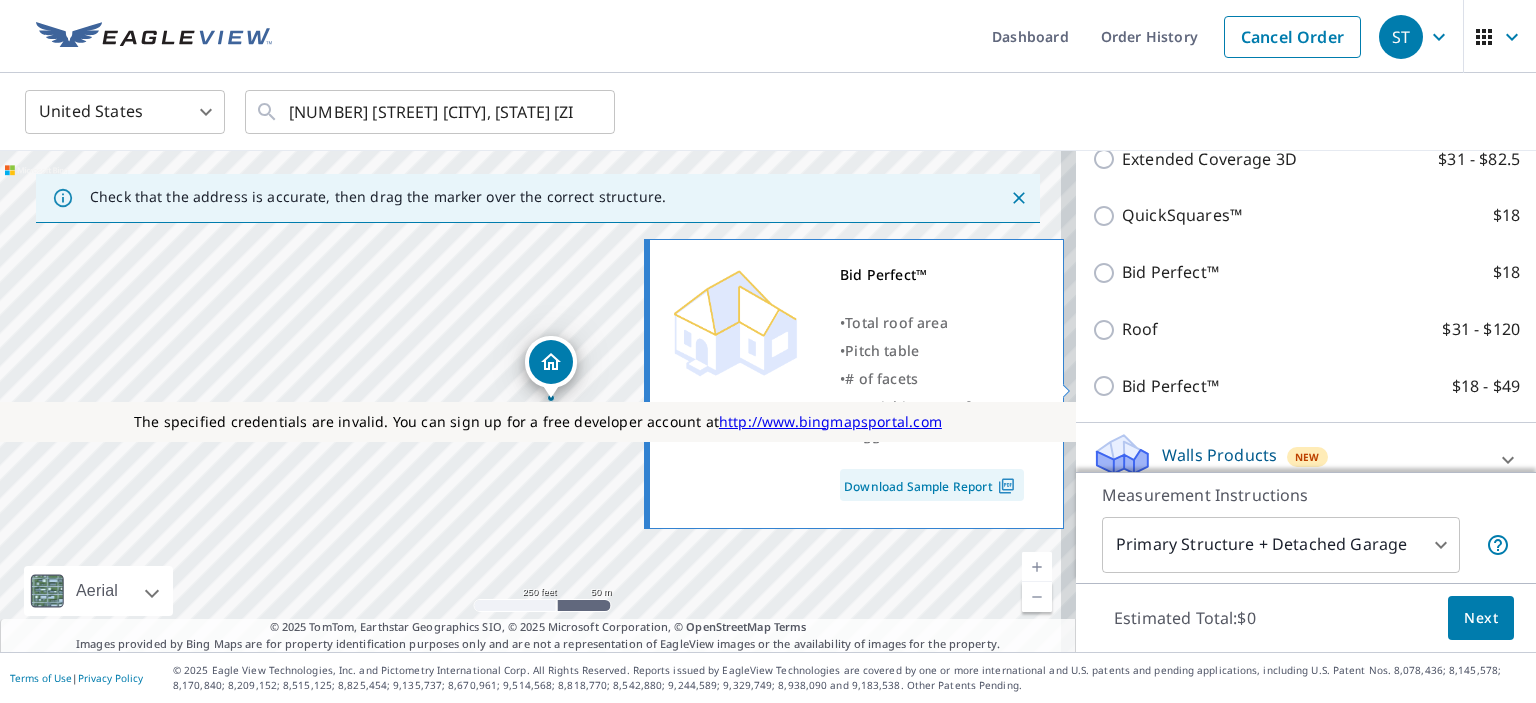 scroll, scrollTop: 445, scrollLeft: 0, axis: vertical 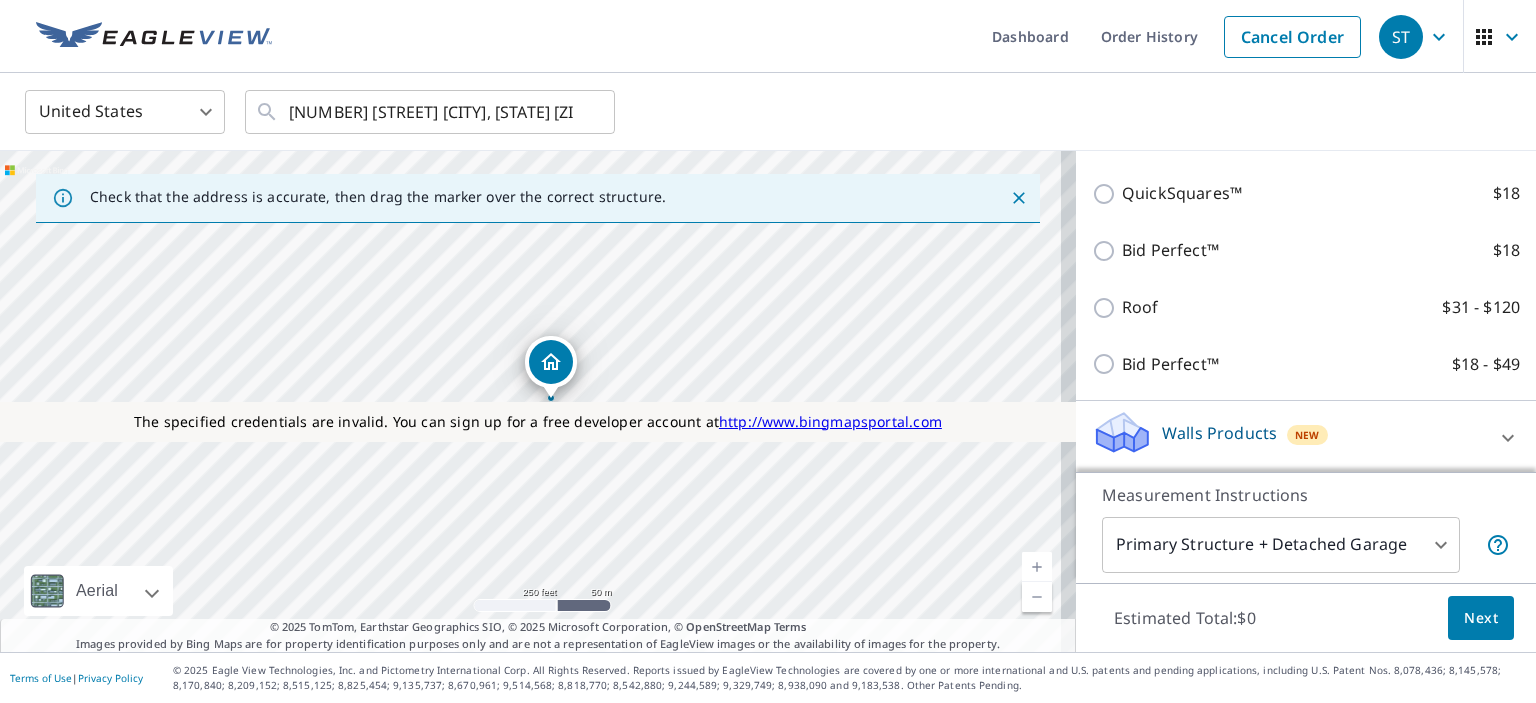 click on "Walls Products" at bounding box center [1219, 433] 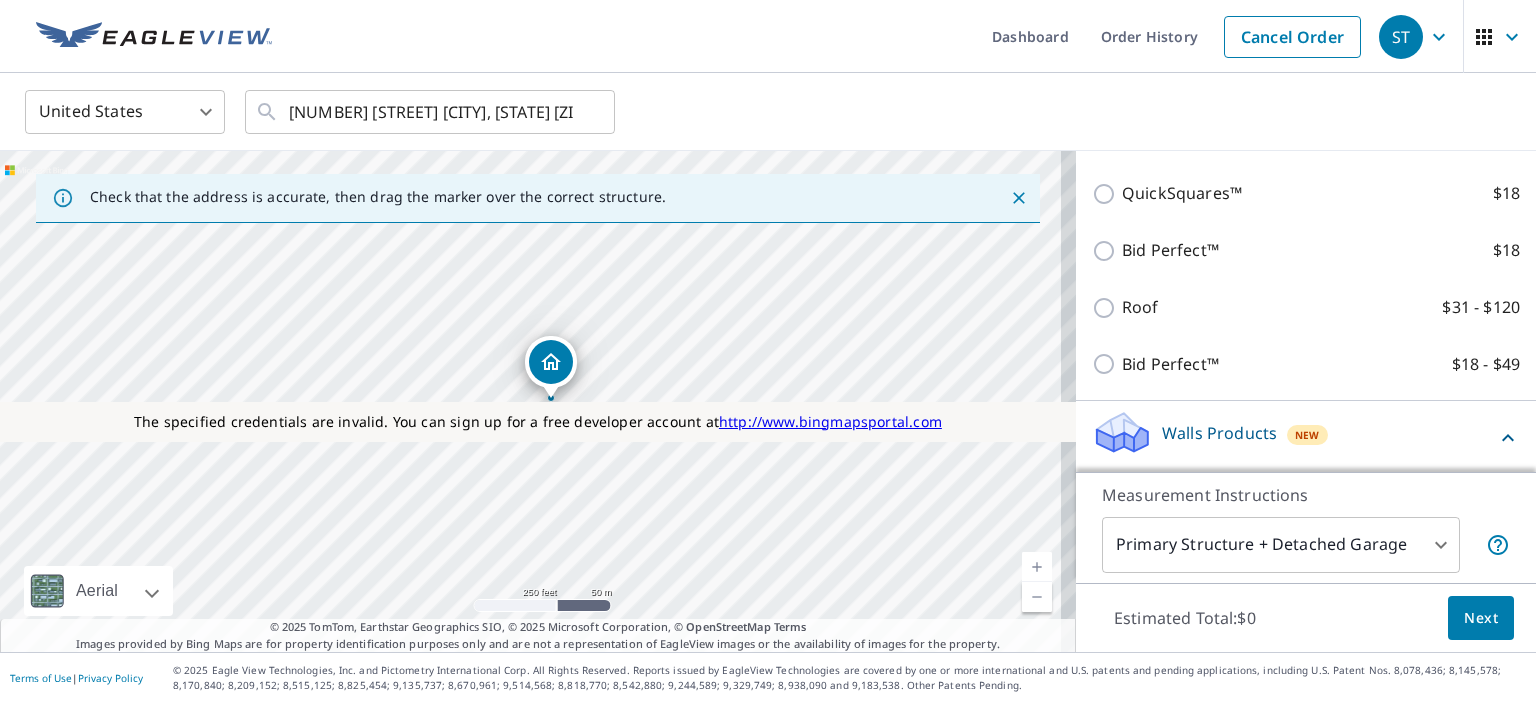 scroll, scrollTop: 672, scrollLeft: 0, axis: vertical 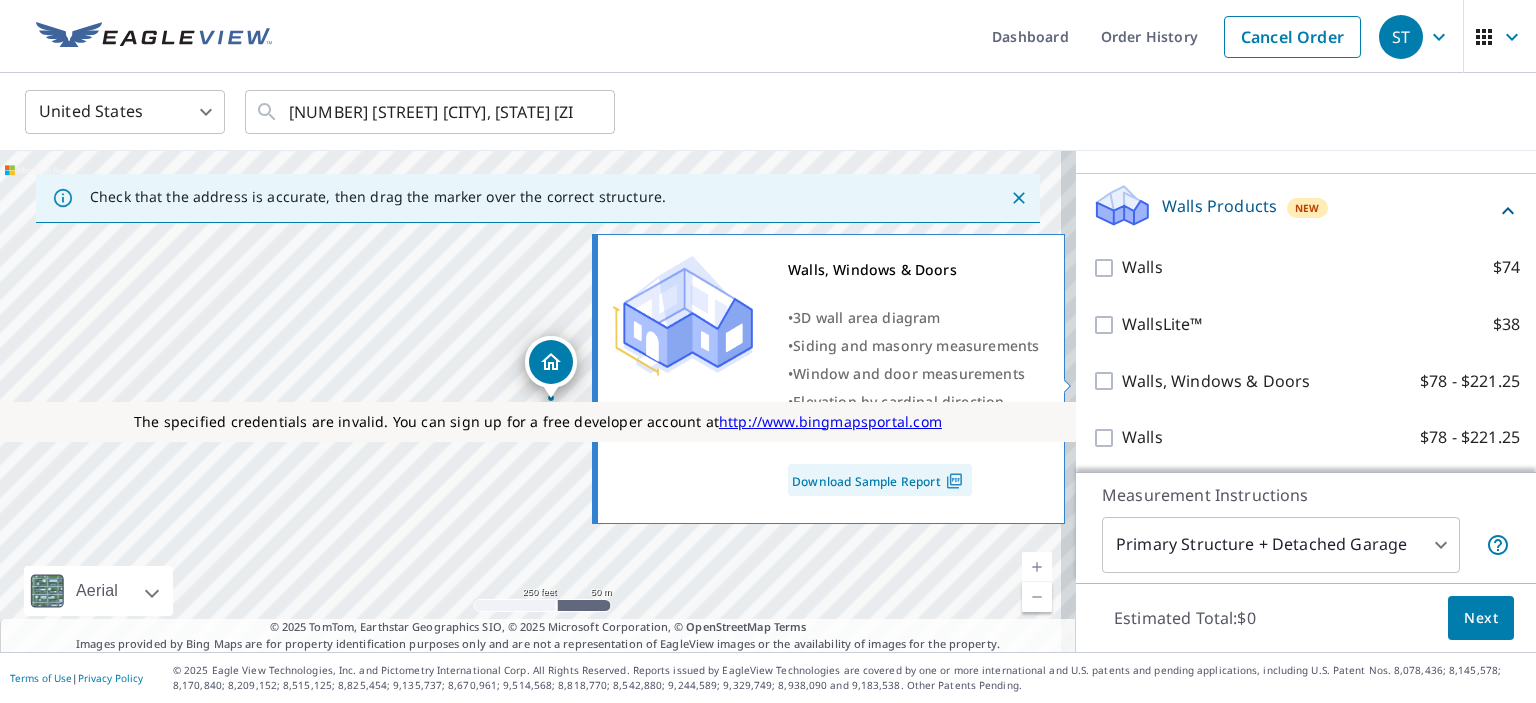 click on "Walls, Windows & Doors $78 - $221.25" at bounding box center [1107, 381] 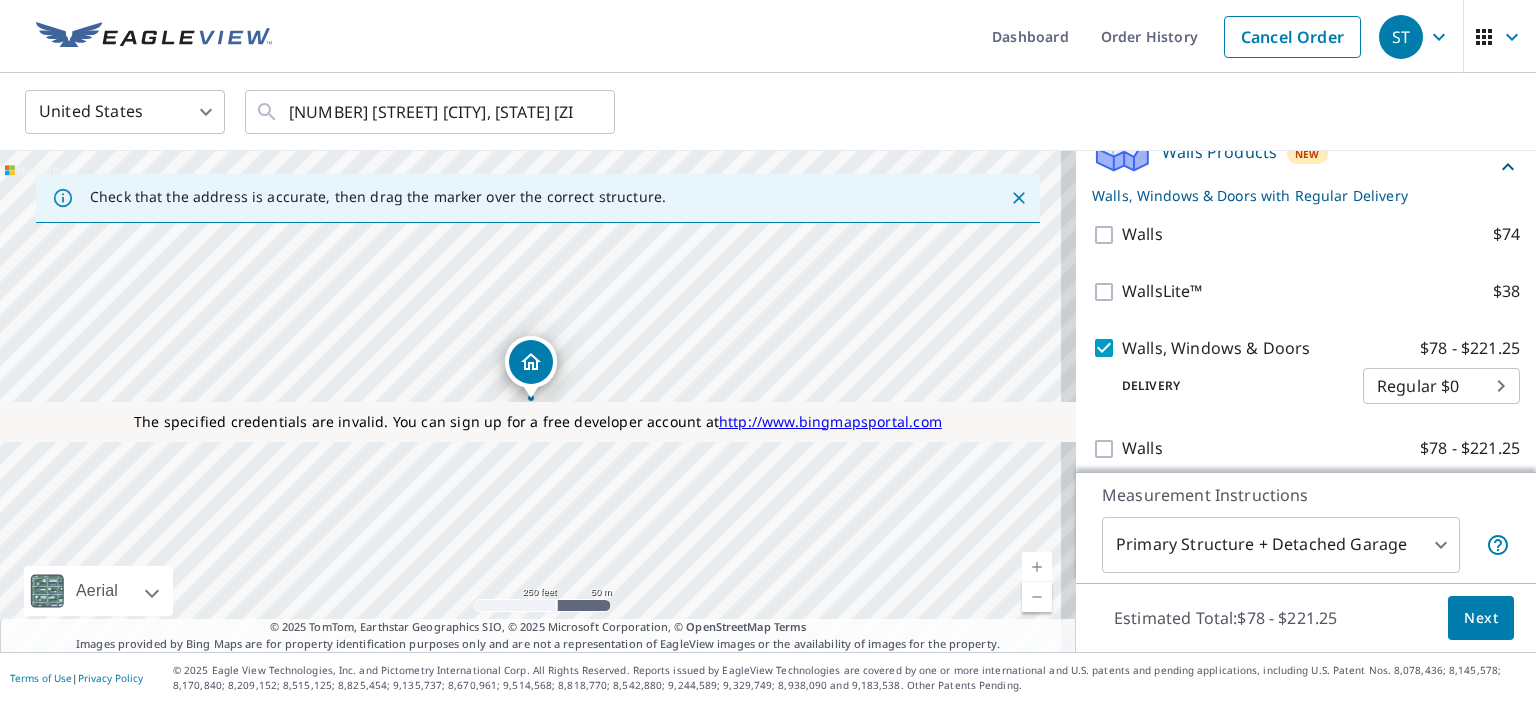 scroll, scrollTop: 618, scrollLeft: 0, axis: vertical 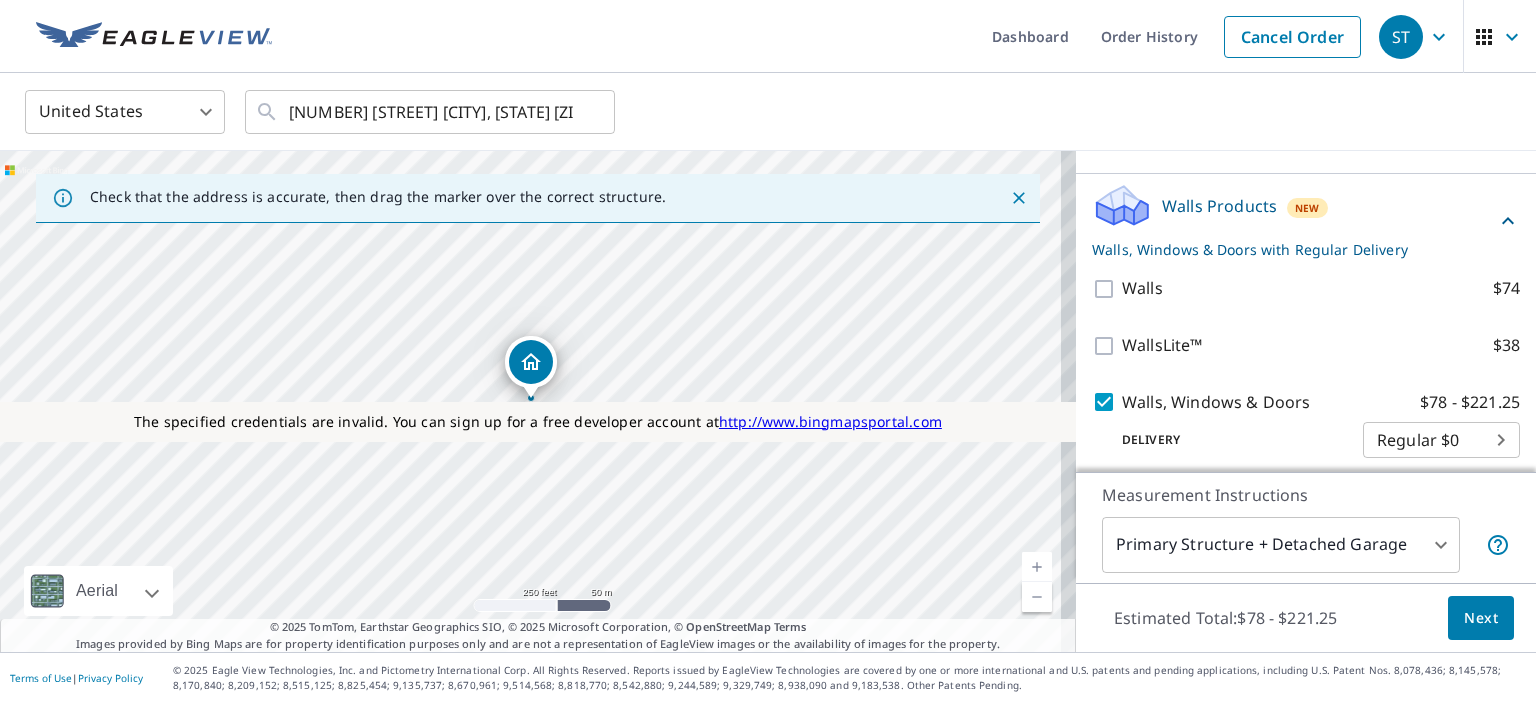 click on "Next" at bounding box center [1481, 618] 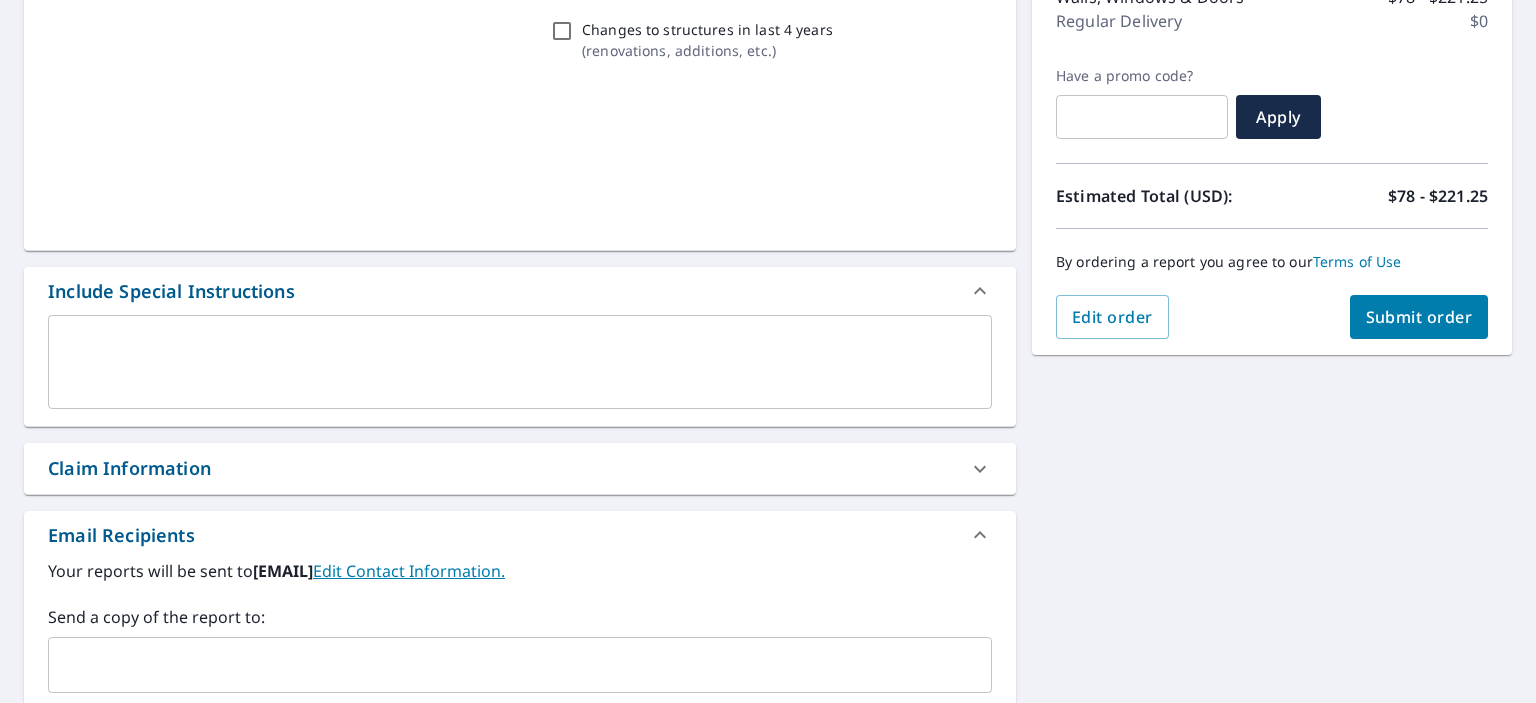 scroll, scrollTop: 292, scrollLeft: 0, axis: vertical 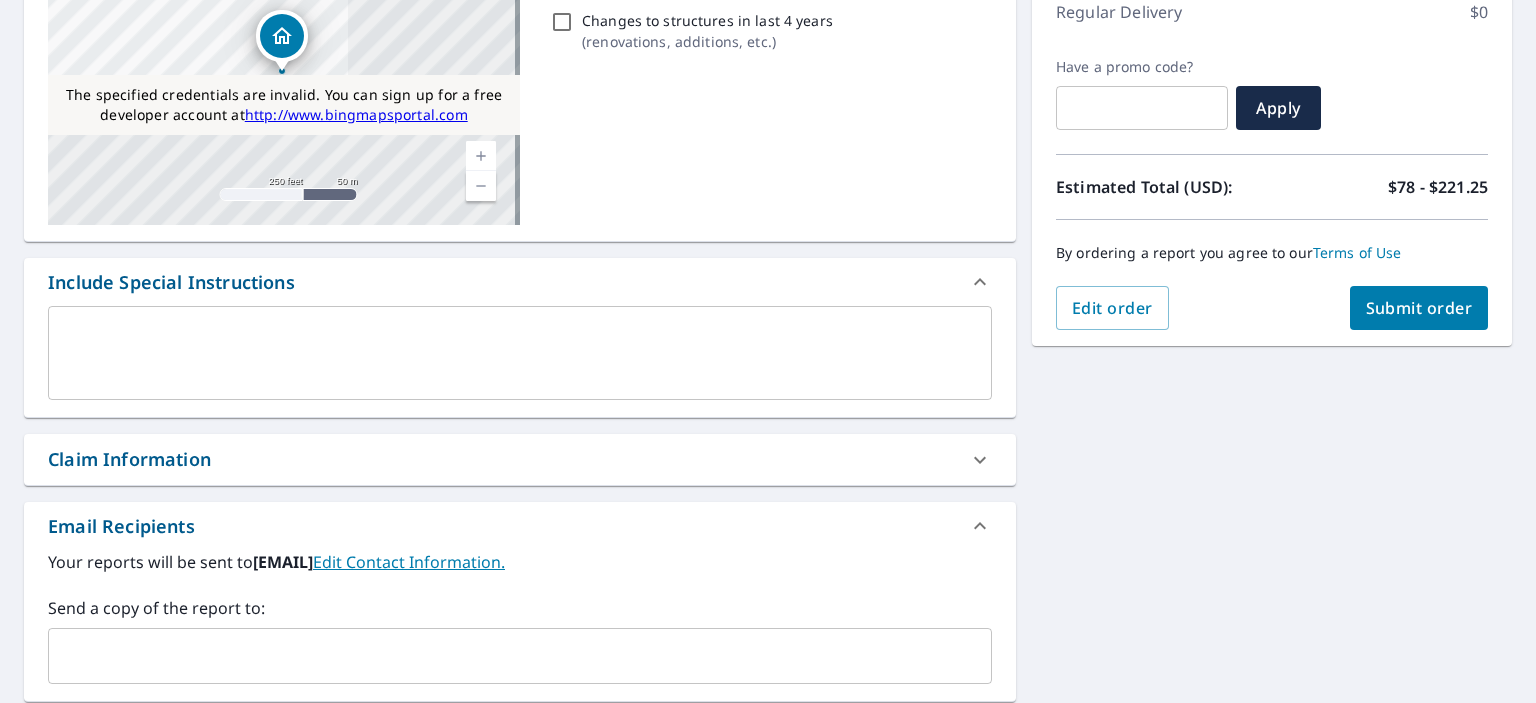 click on "x ​" at bounding box center (520, 353) 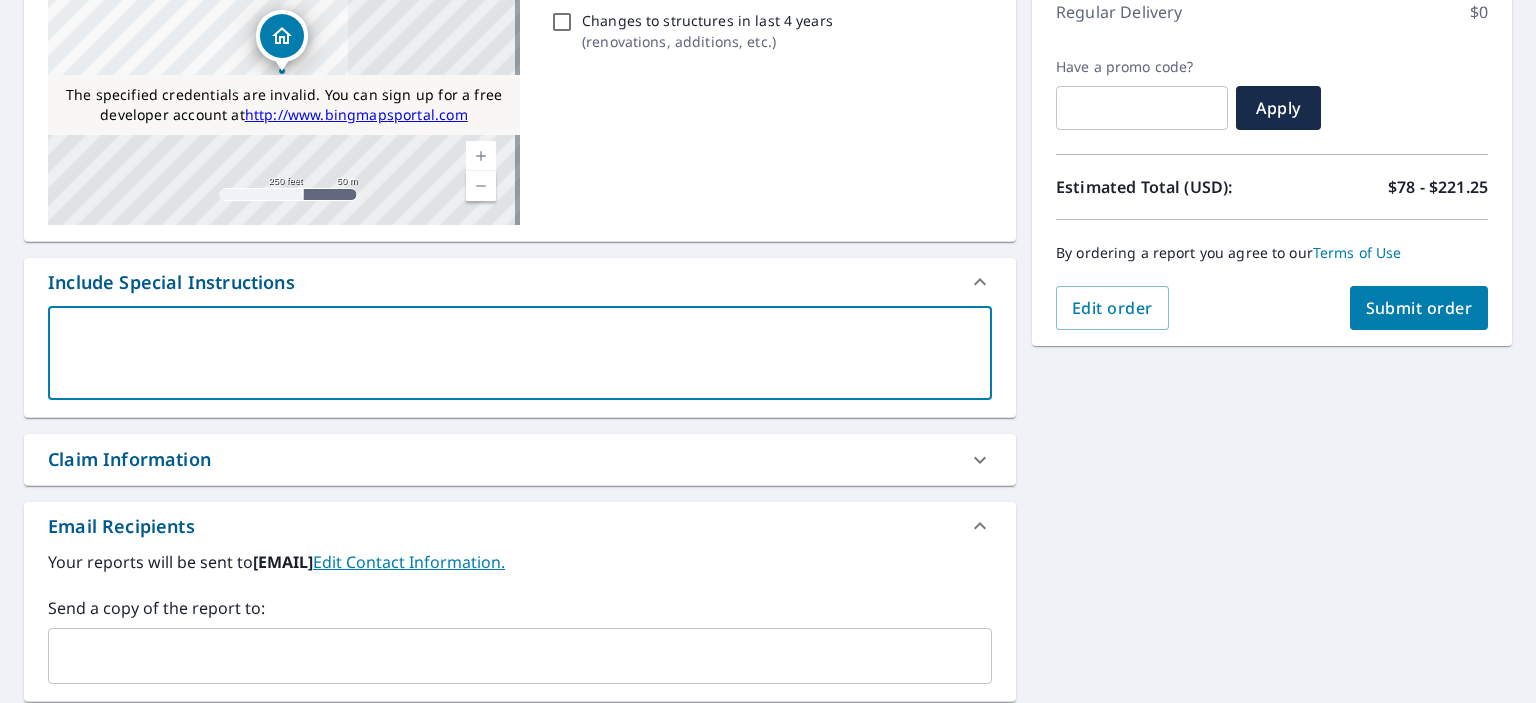 type on "t" 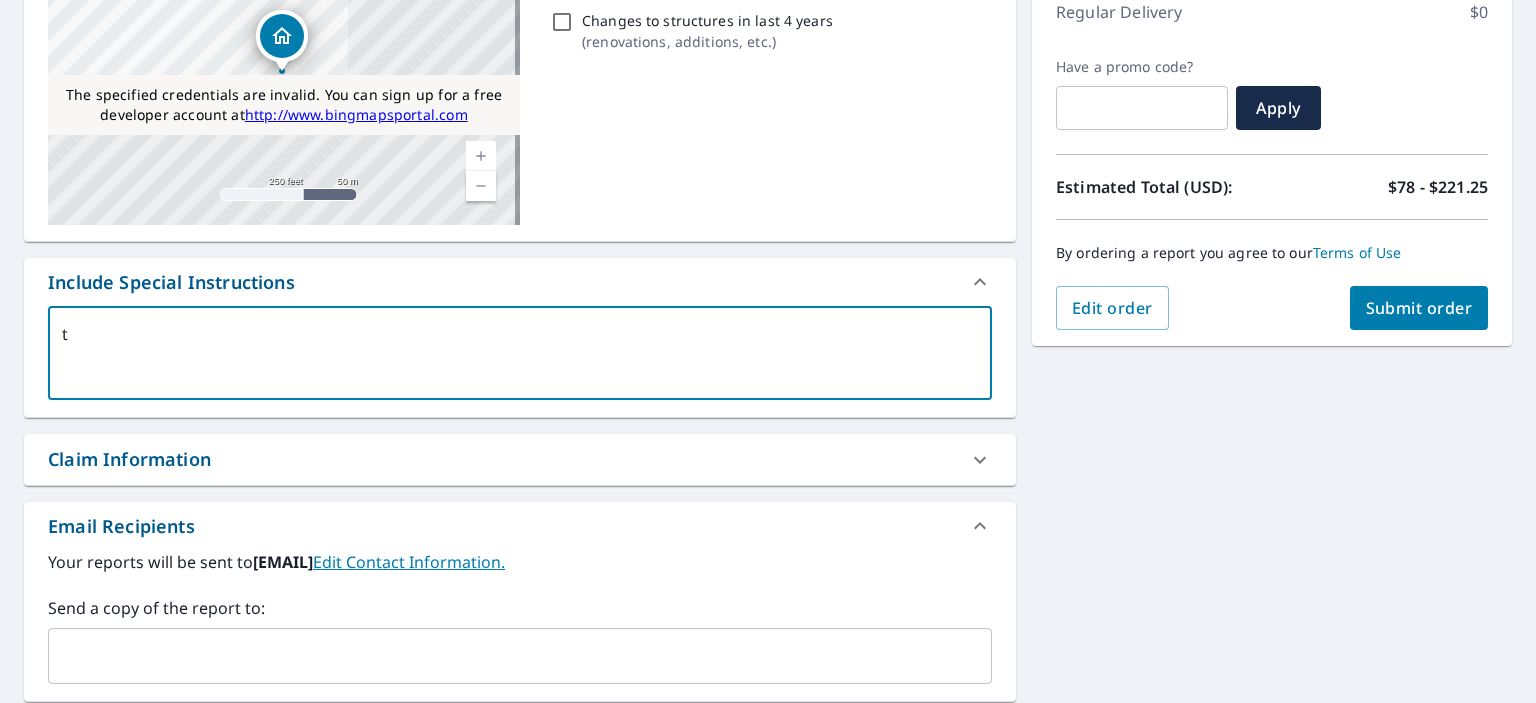 type on "te" 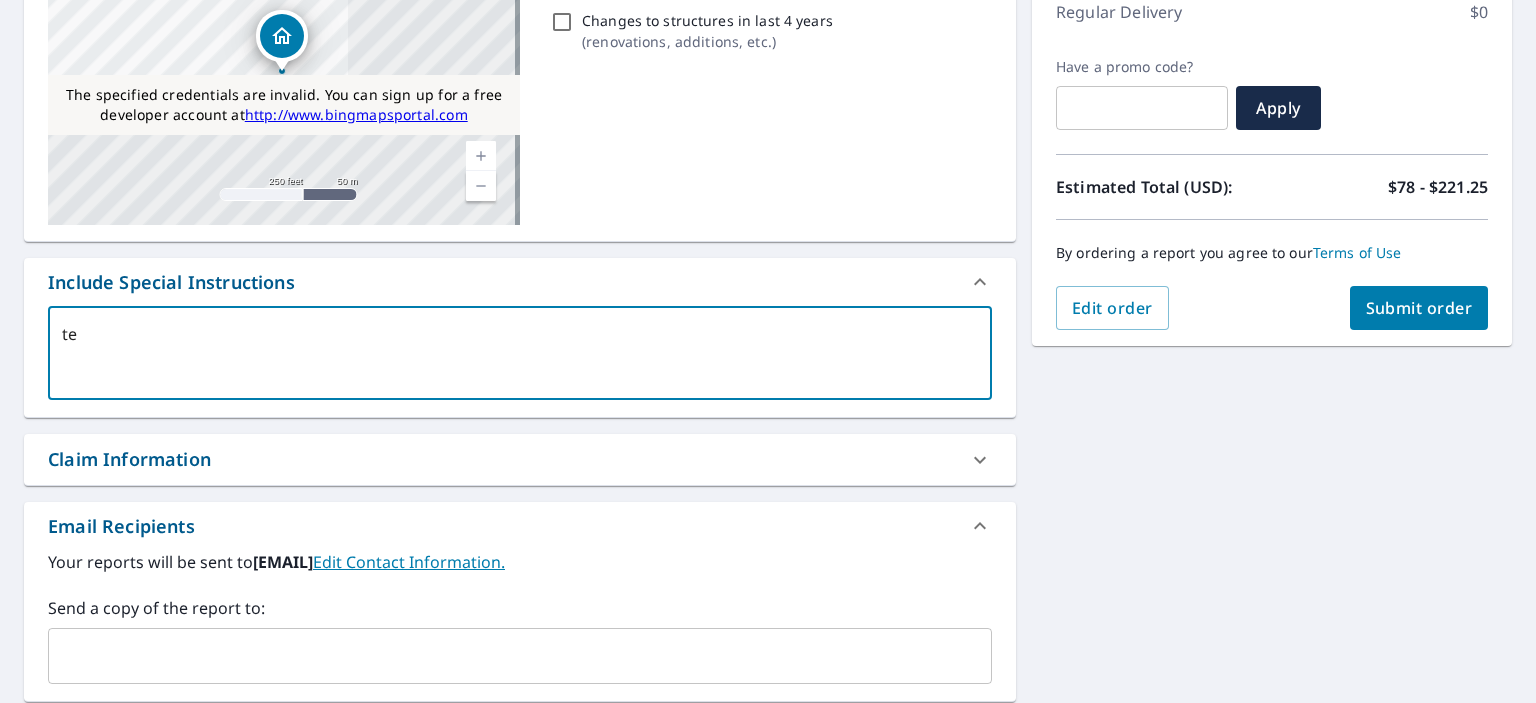 type on "tes" 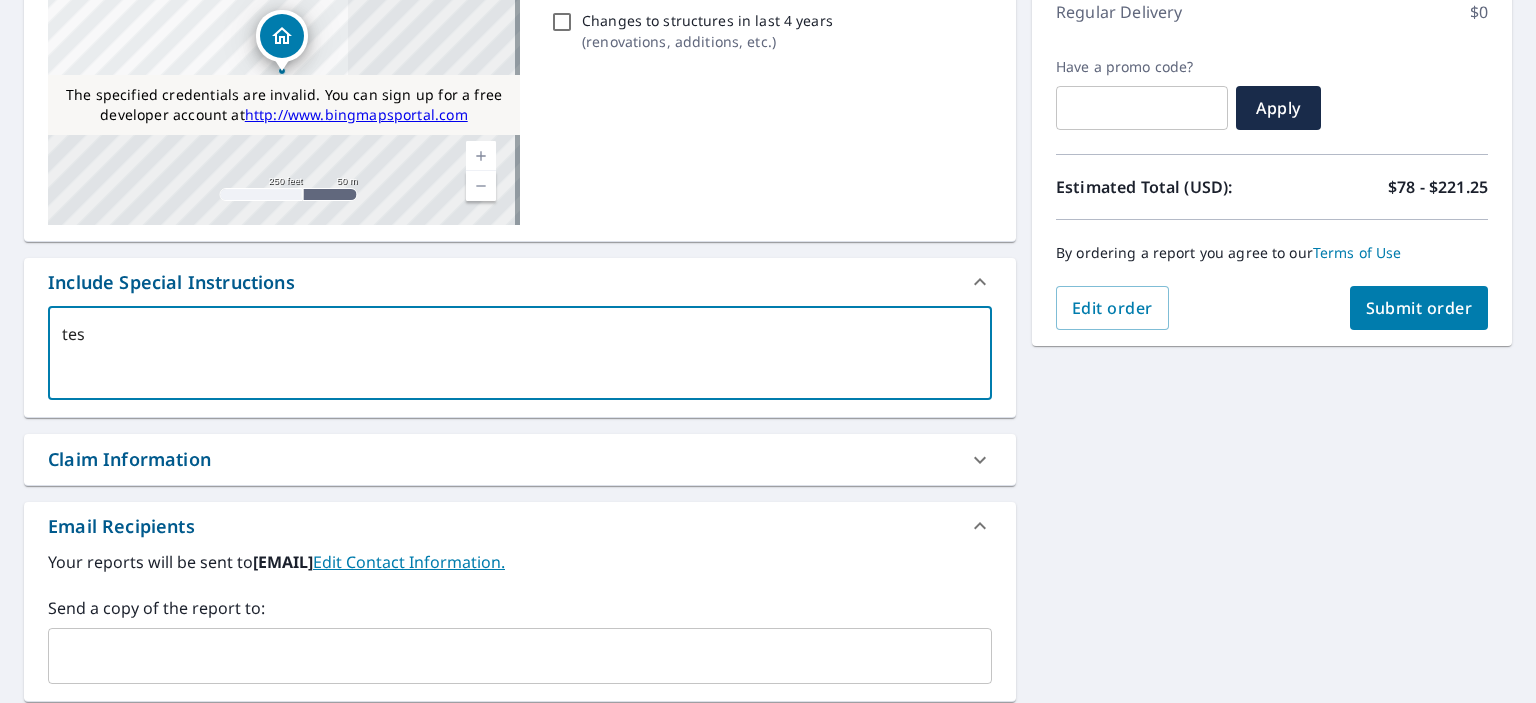 type on "test" 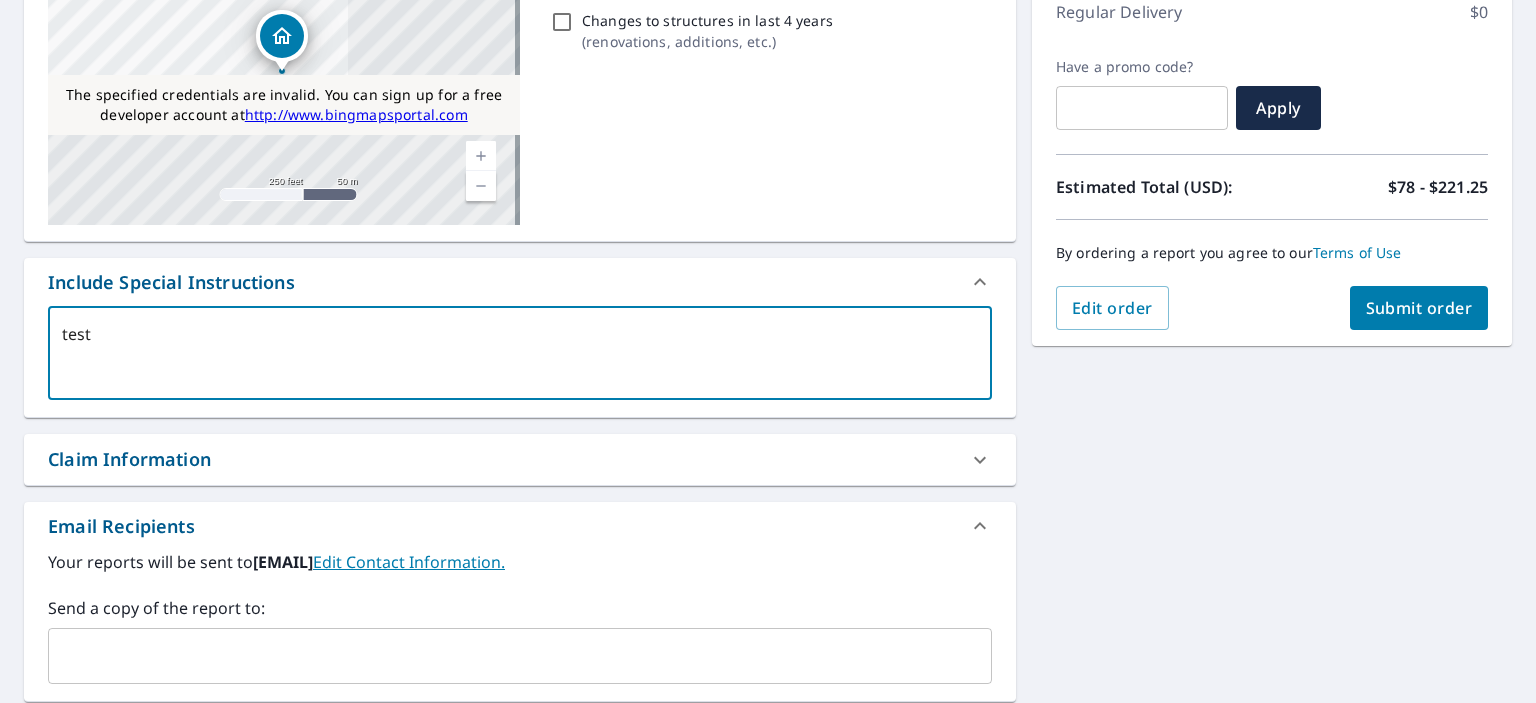type on "test5" 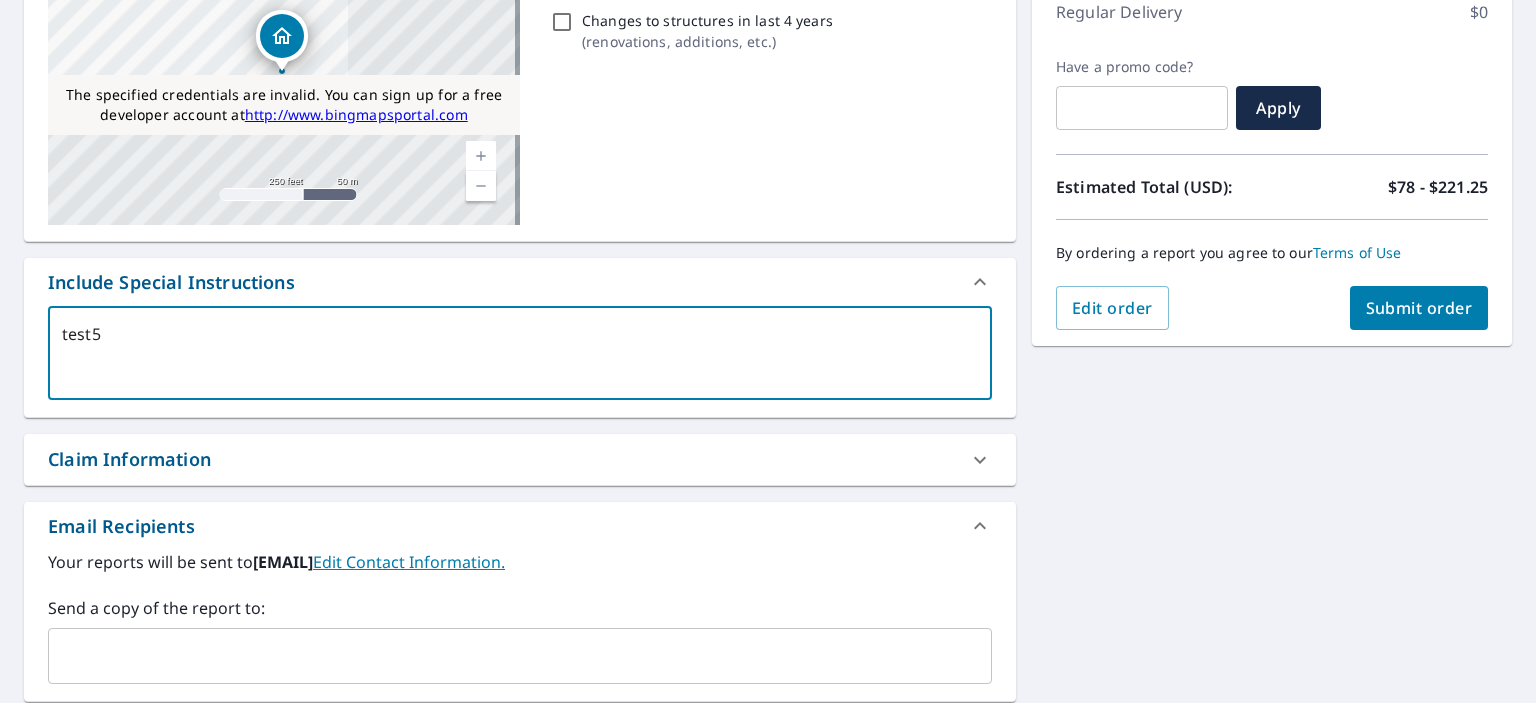 type on "test5" 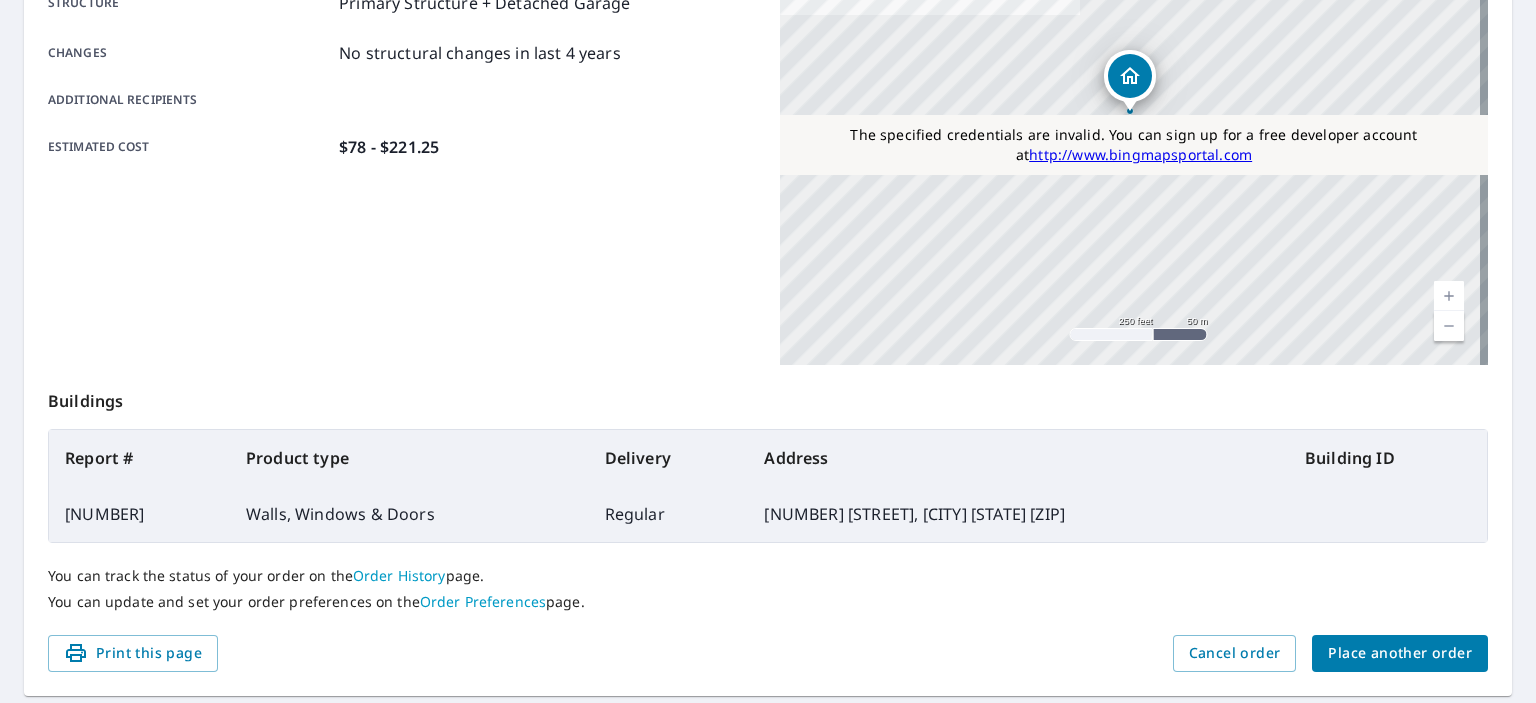 scroll, scrollTop: 424, scrollLeft: 0, axis: vertical 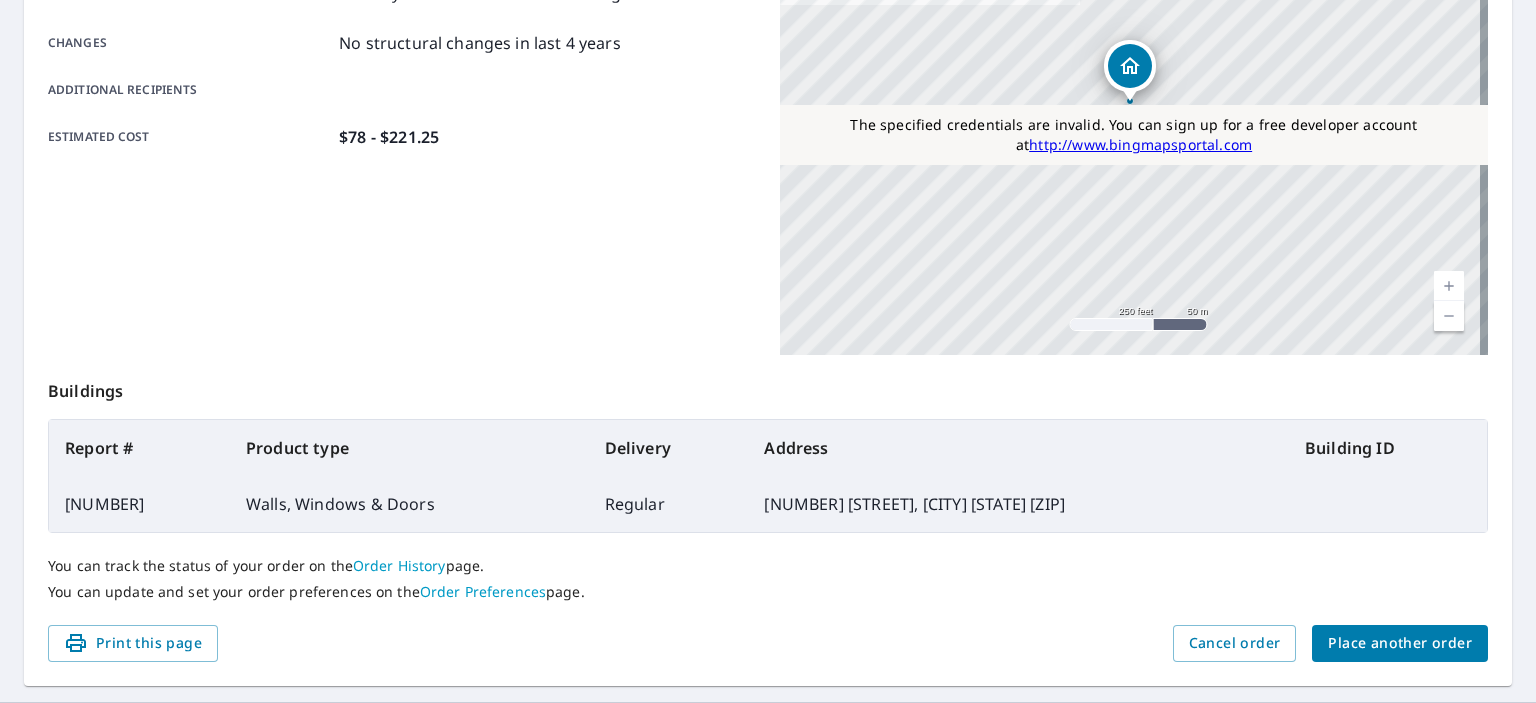 click on "66040121" at bounding box center (139, 504) 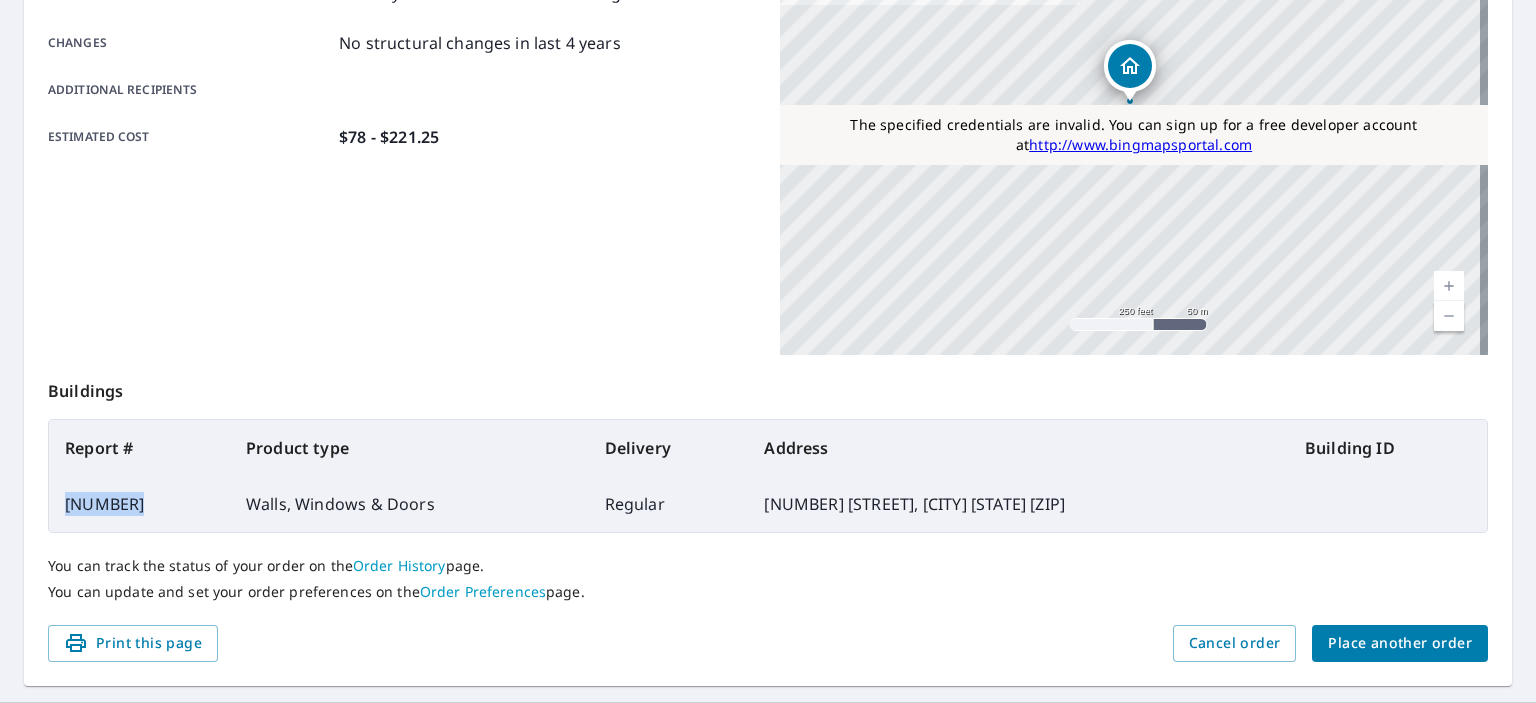 click on "66040121" at bounding box center (139, 504) 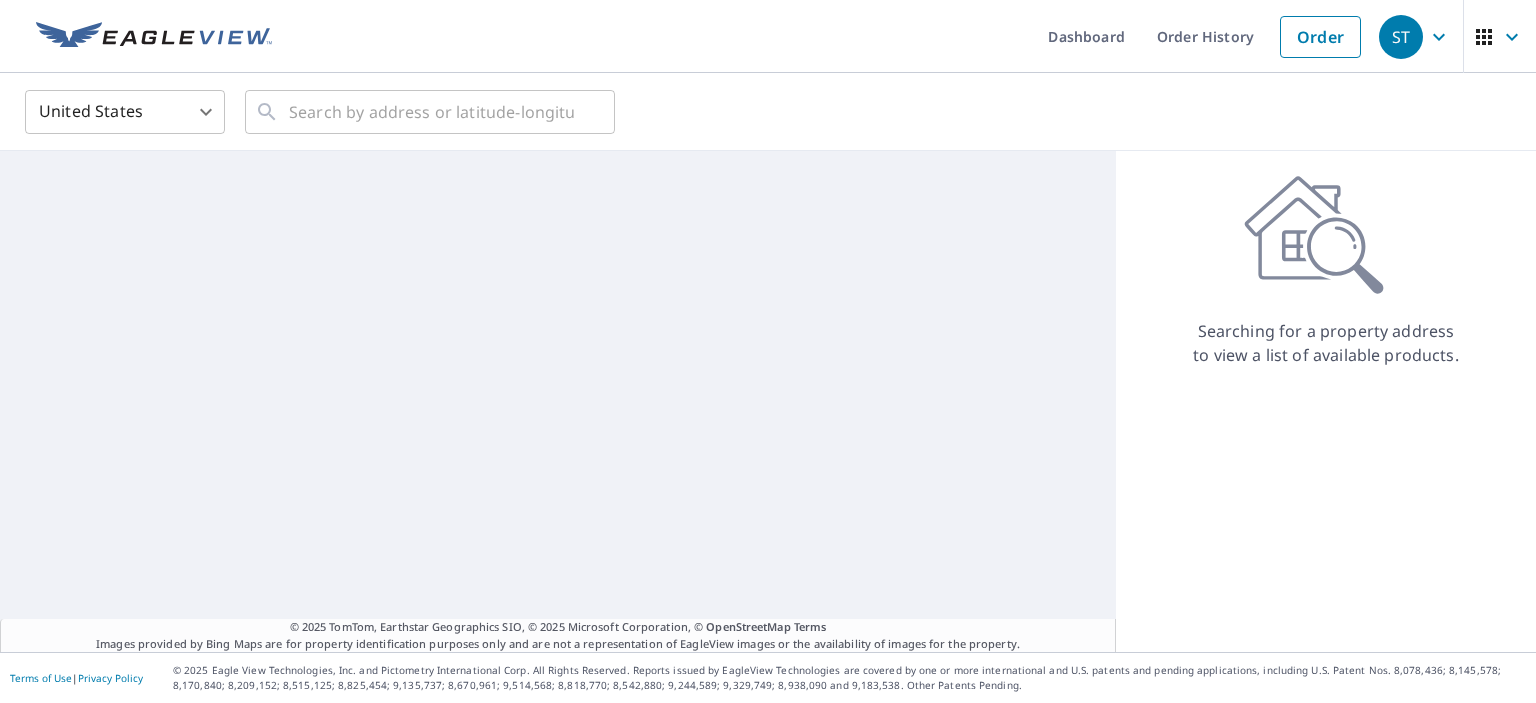 scroll, scrollTop: 0, scrollLeft: 0, axis: both 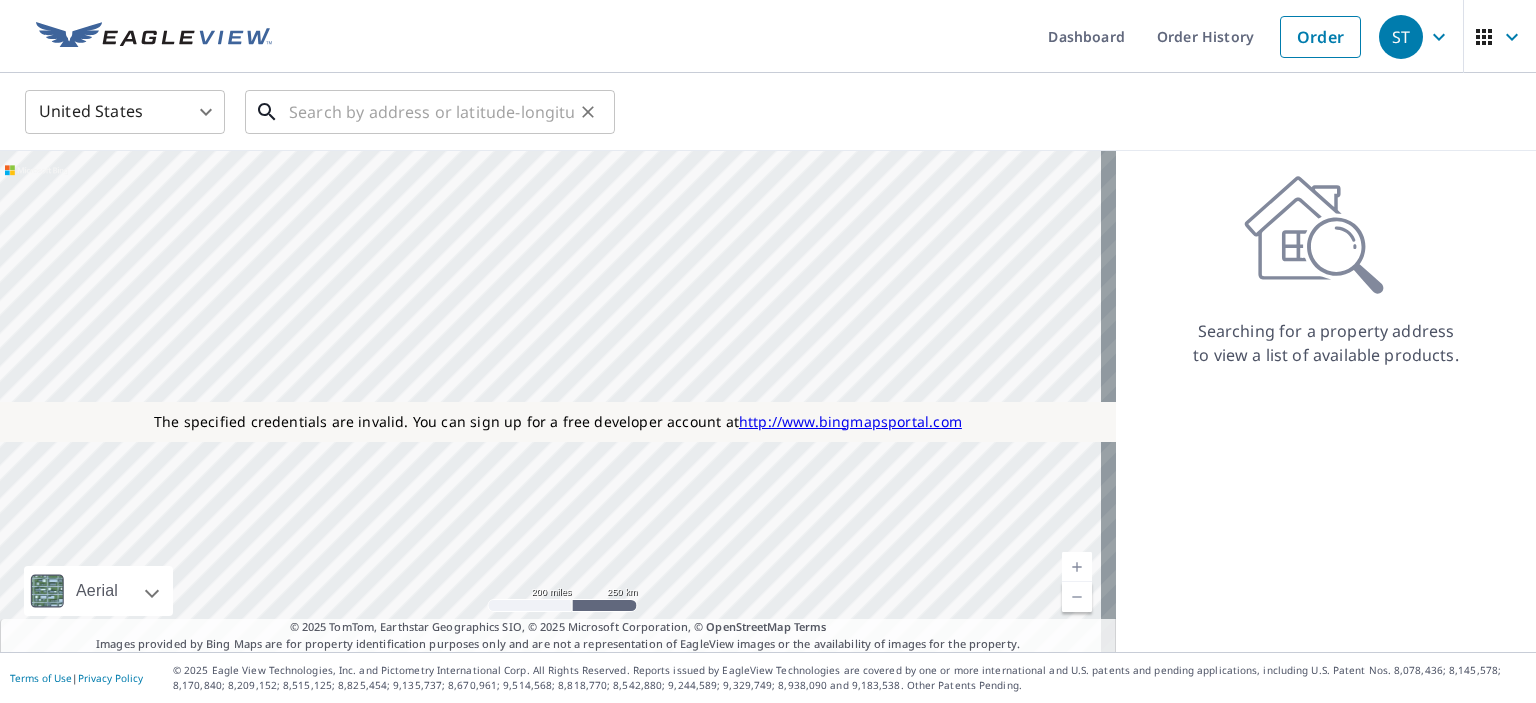 click at bounding box center [431, 112] 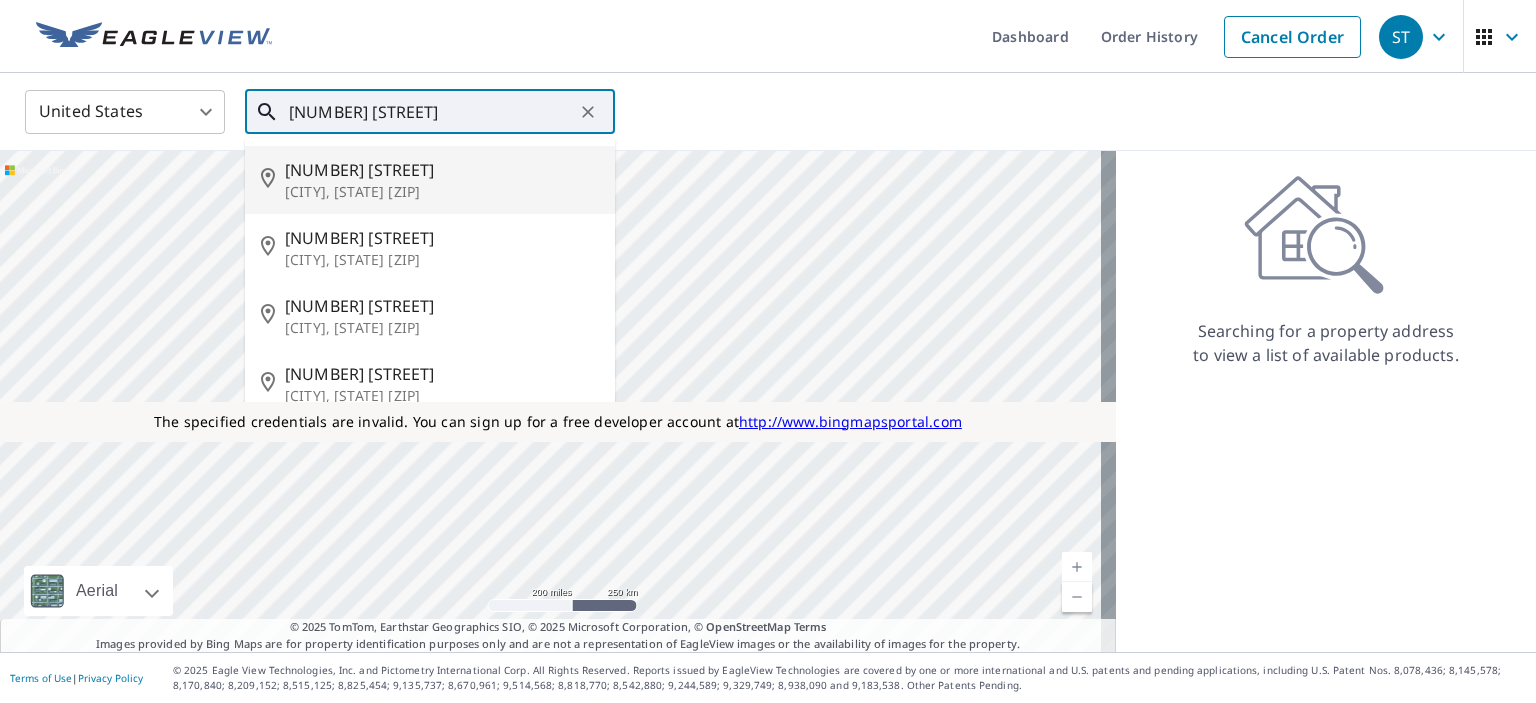 click on "[CITY], [STATE] [POSTAL_CODE]" at bounding box center (442, 192) 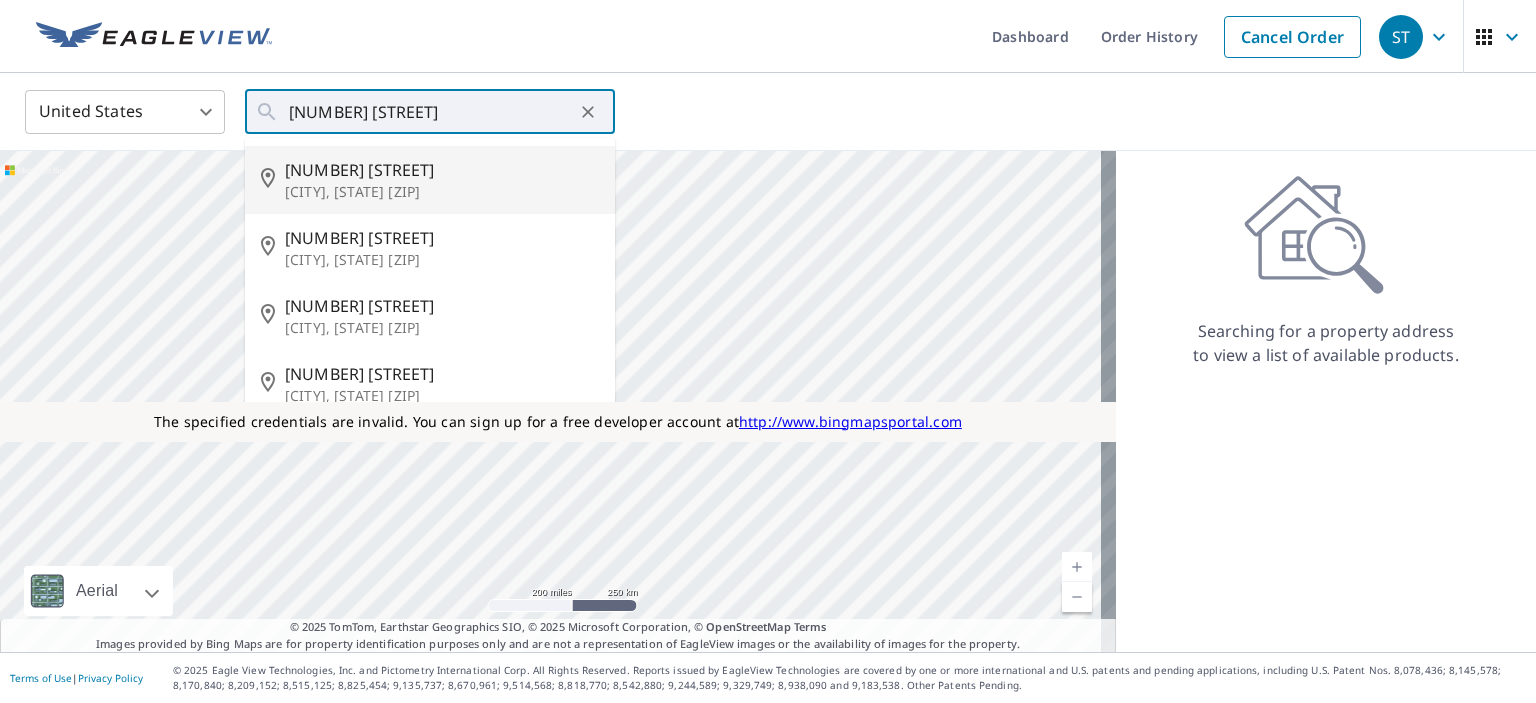 type on "[NUMBER] [STREET] [CITY], [STATE] [POSTAL_CODE]" 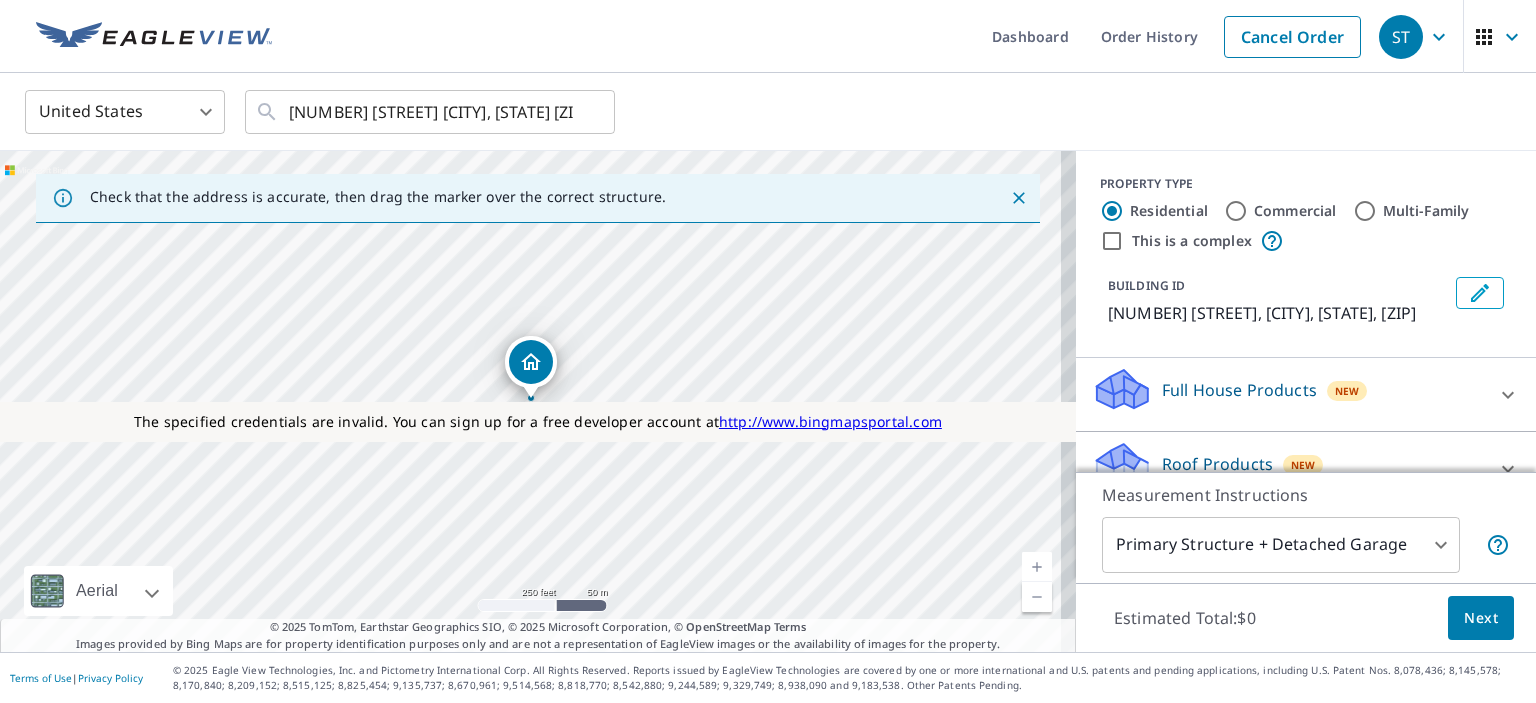 scroll, scrollTop: 106, scrollLeft: 0, axis: vertical 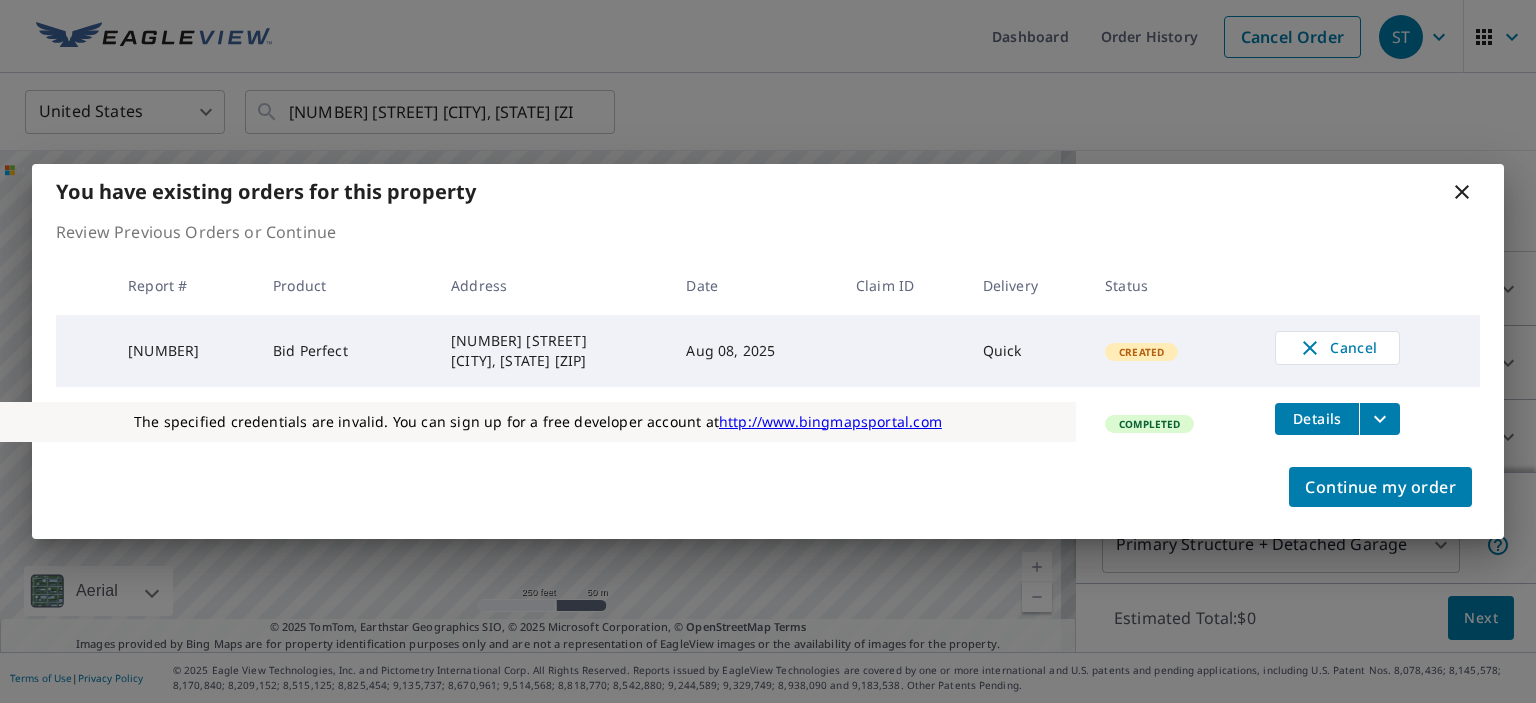 click 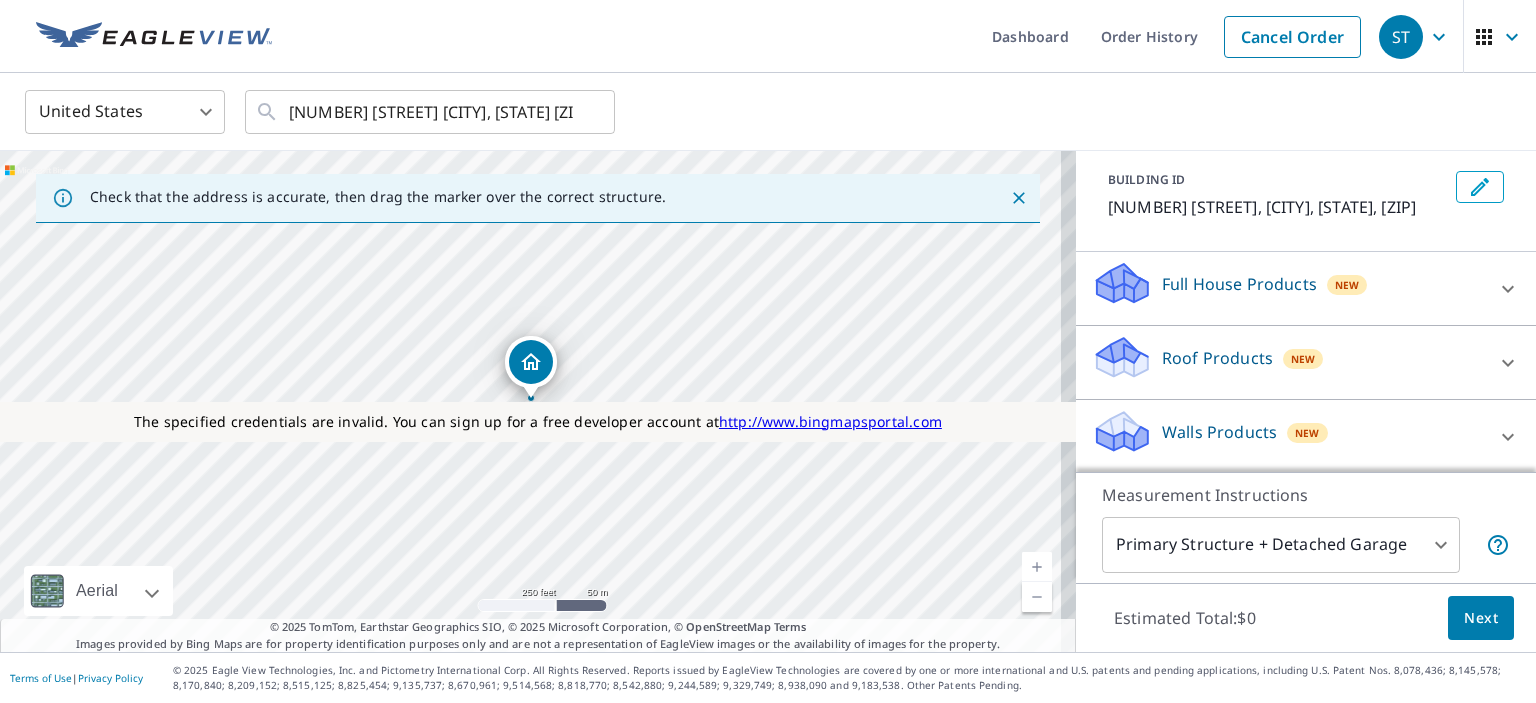 click on "Walls Products" at bounding box center [1219, 432] 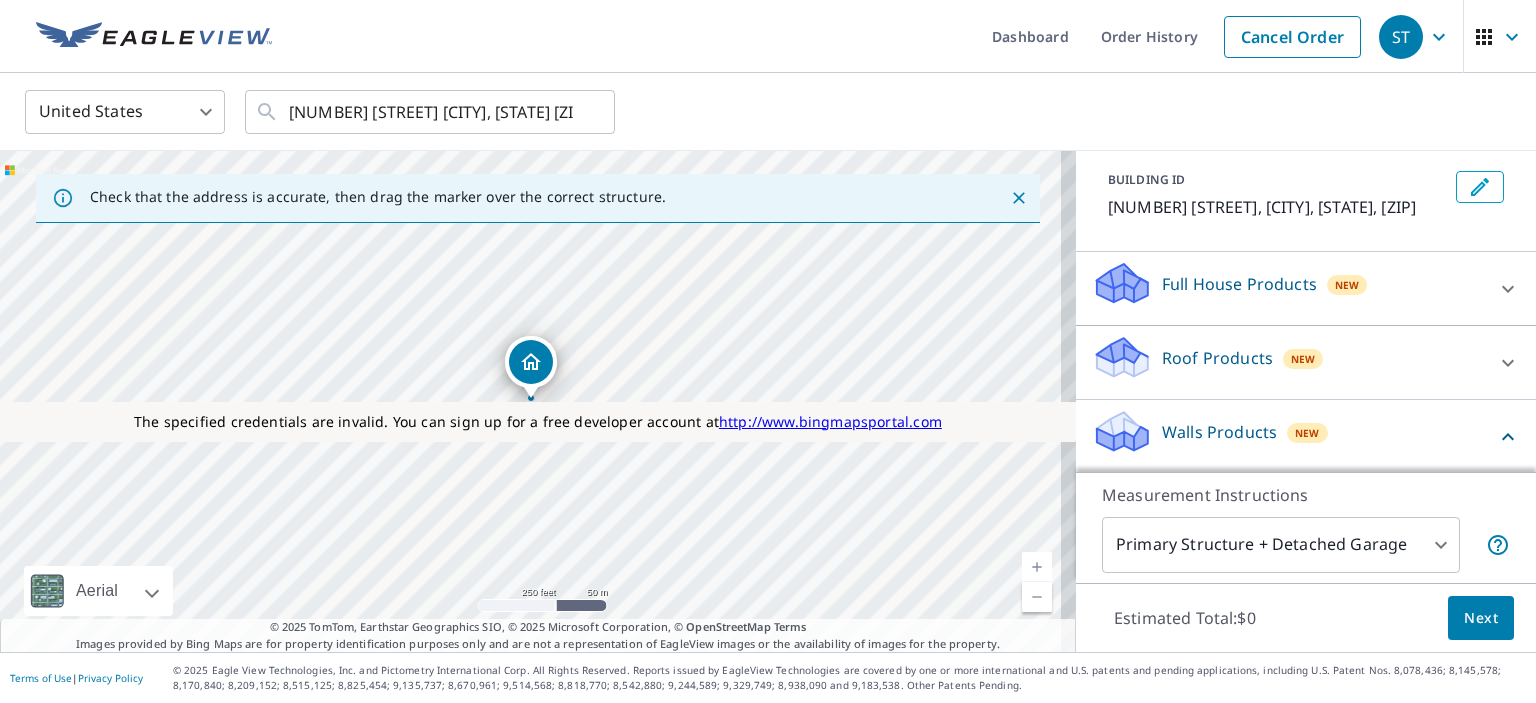 scroll, scrollTop: 332, scrollLeft: 0, axis: vertical 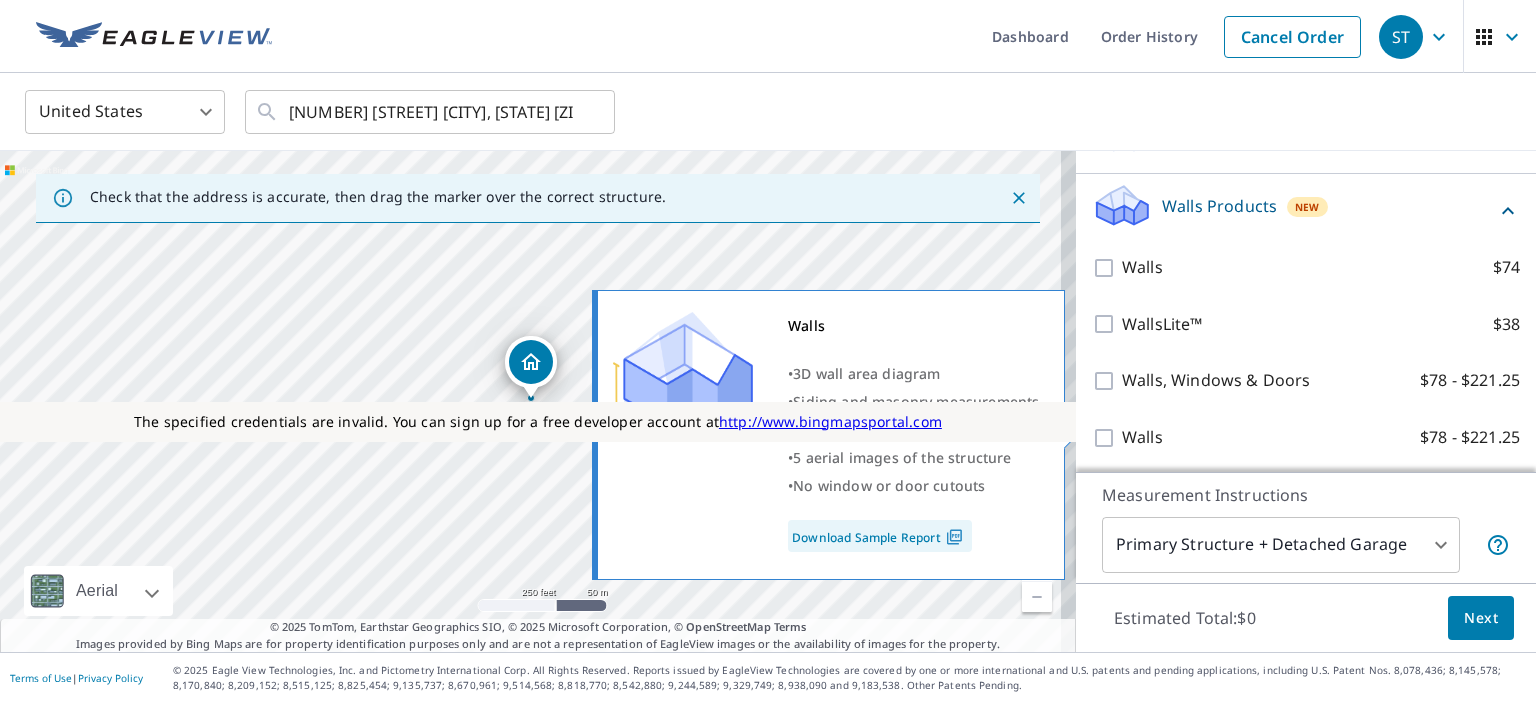 click on "Walls" at bounding box center [1142, 437] 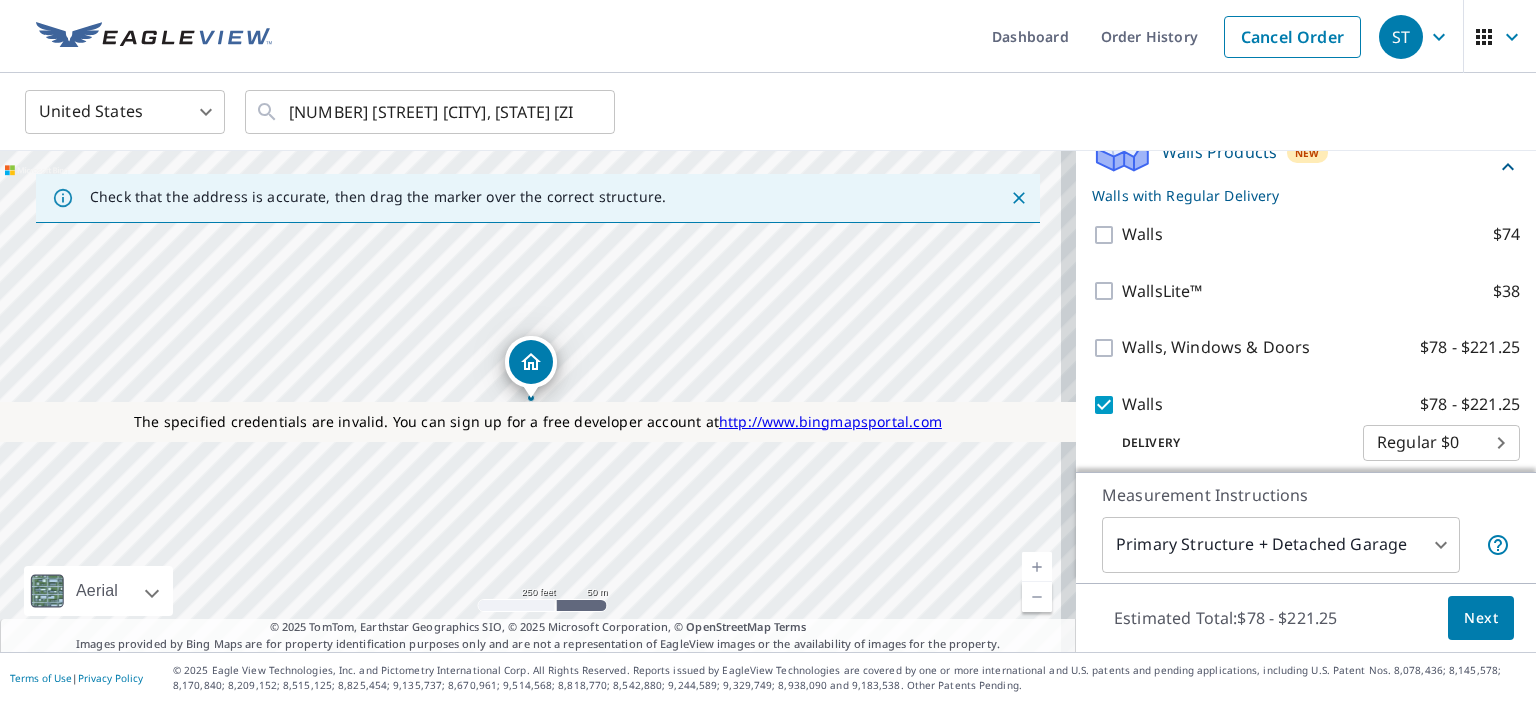 scroll, scrollTop: 278, scrollLeft: 0, axis: vertical 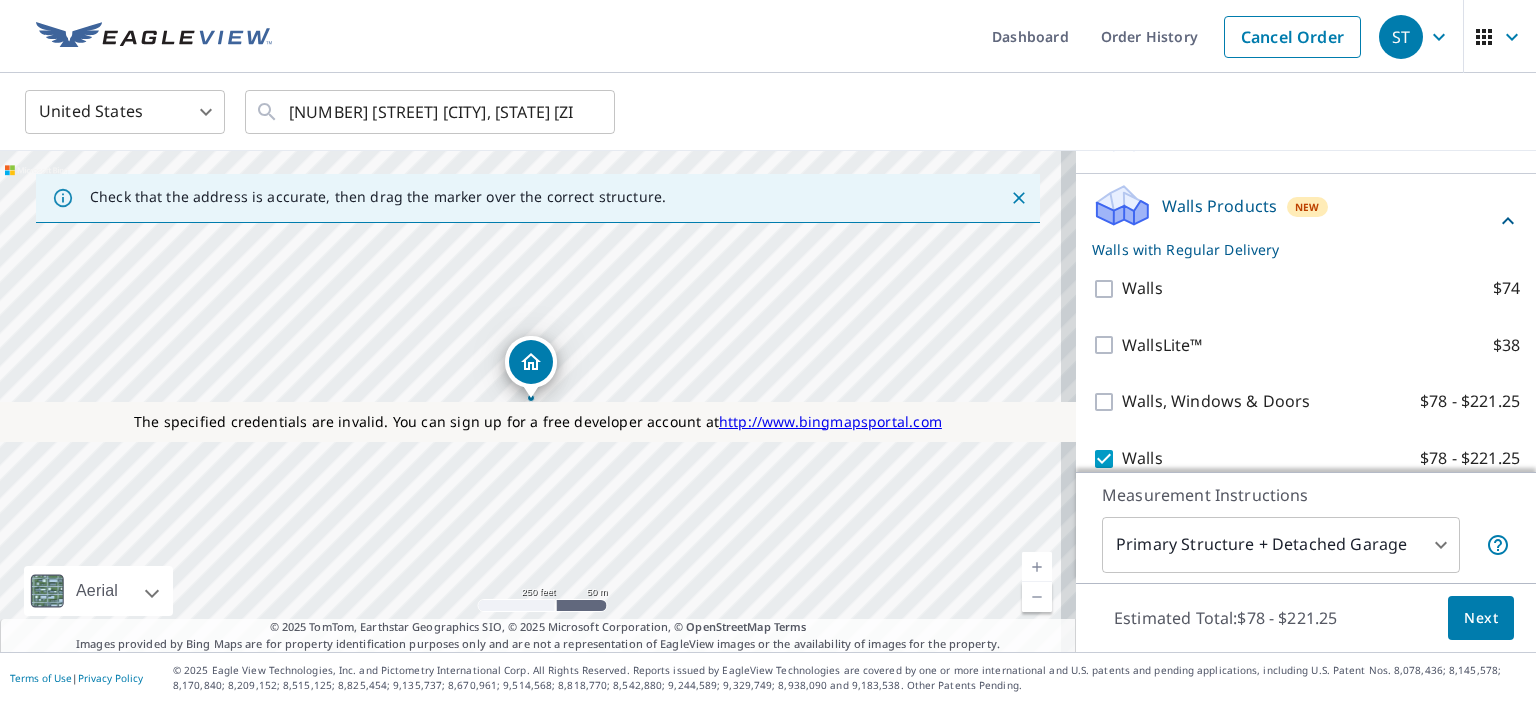 click on "Next" at bounding box center (1481, 618) 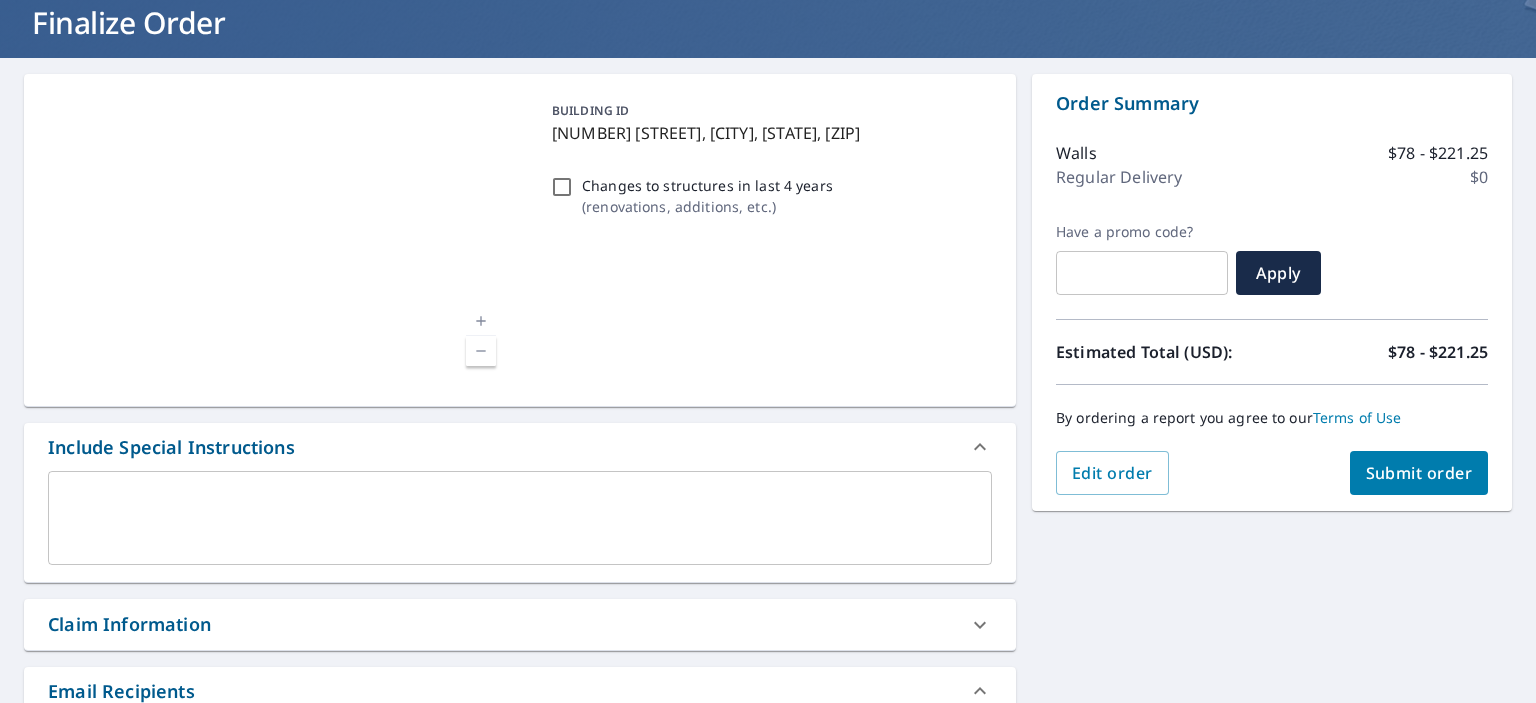 scroll, scrollTop: 130, scrollLeft: 0, axis: vertical 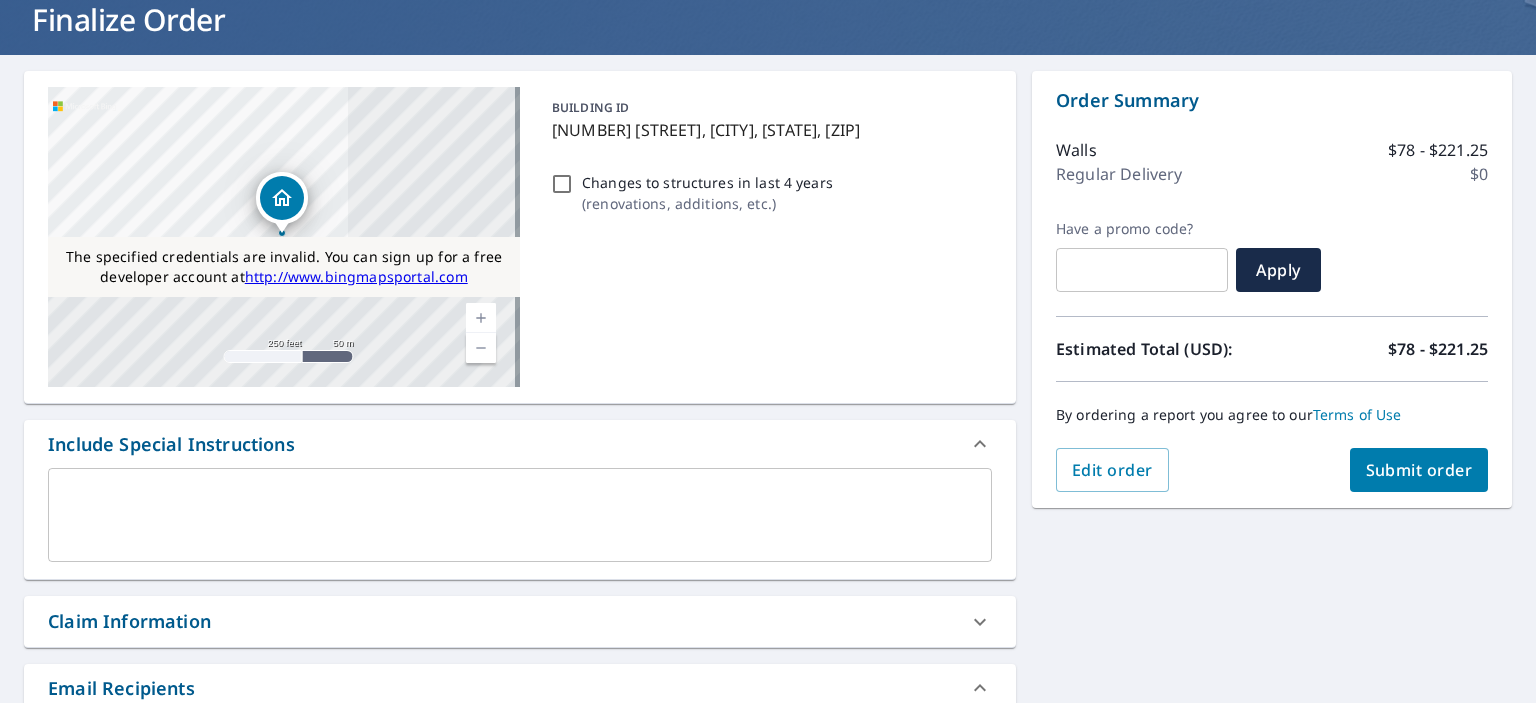 click at bounding box center [520, 515] 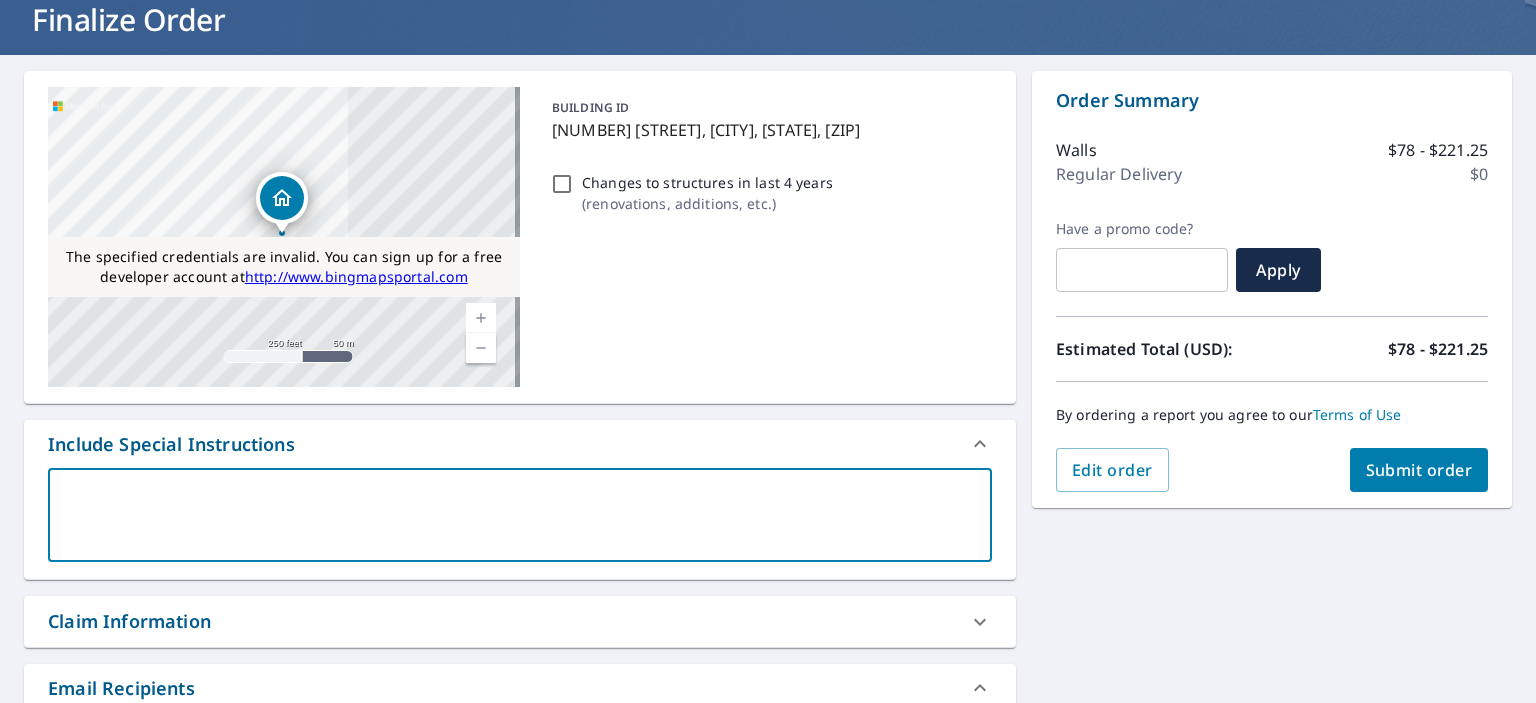 type on "t" 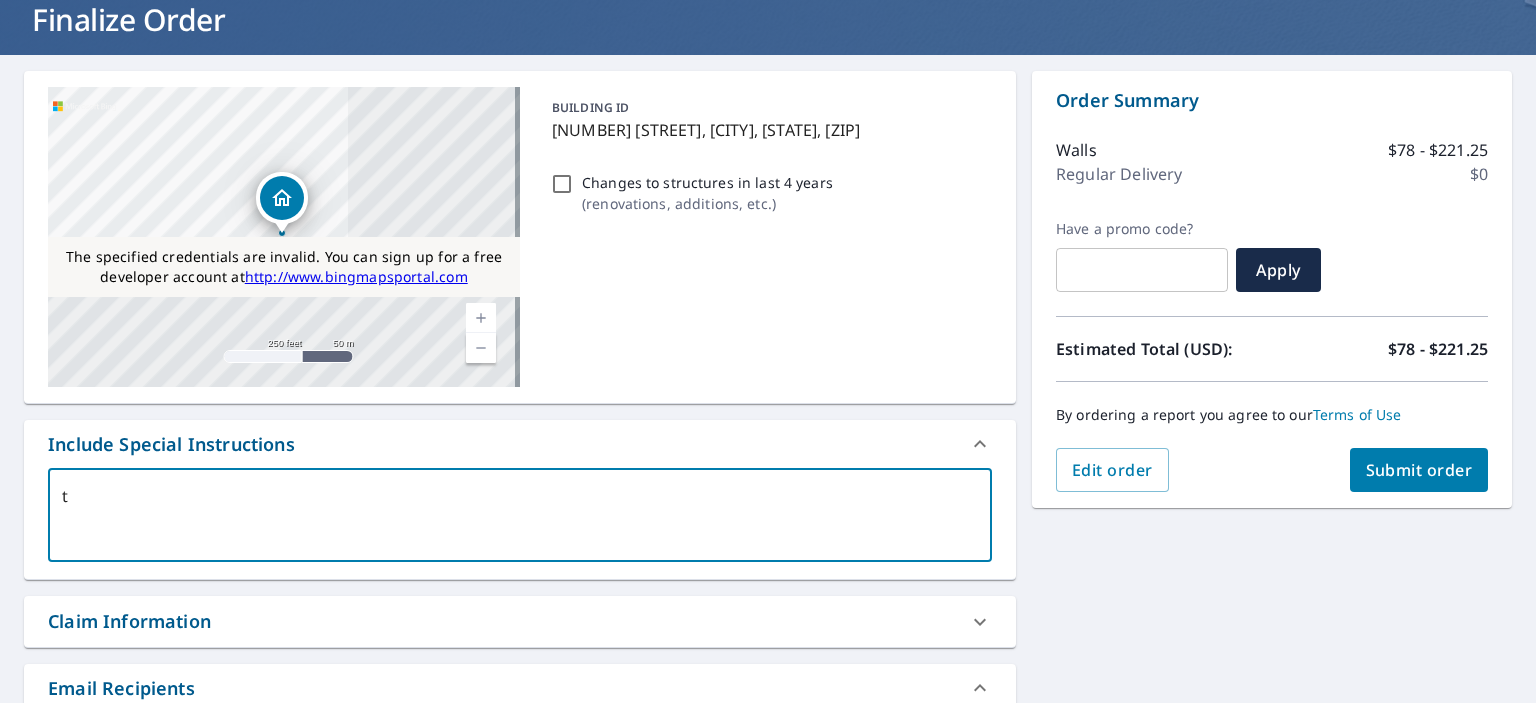 type on "te" 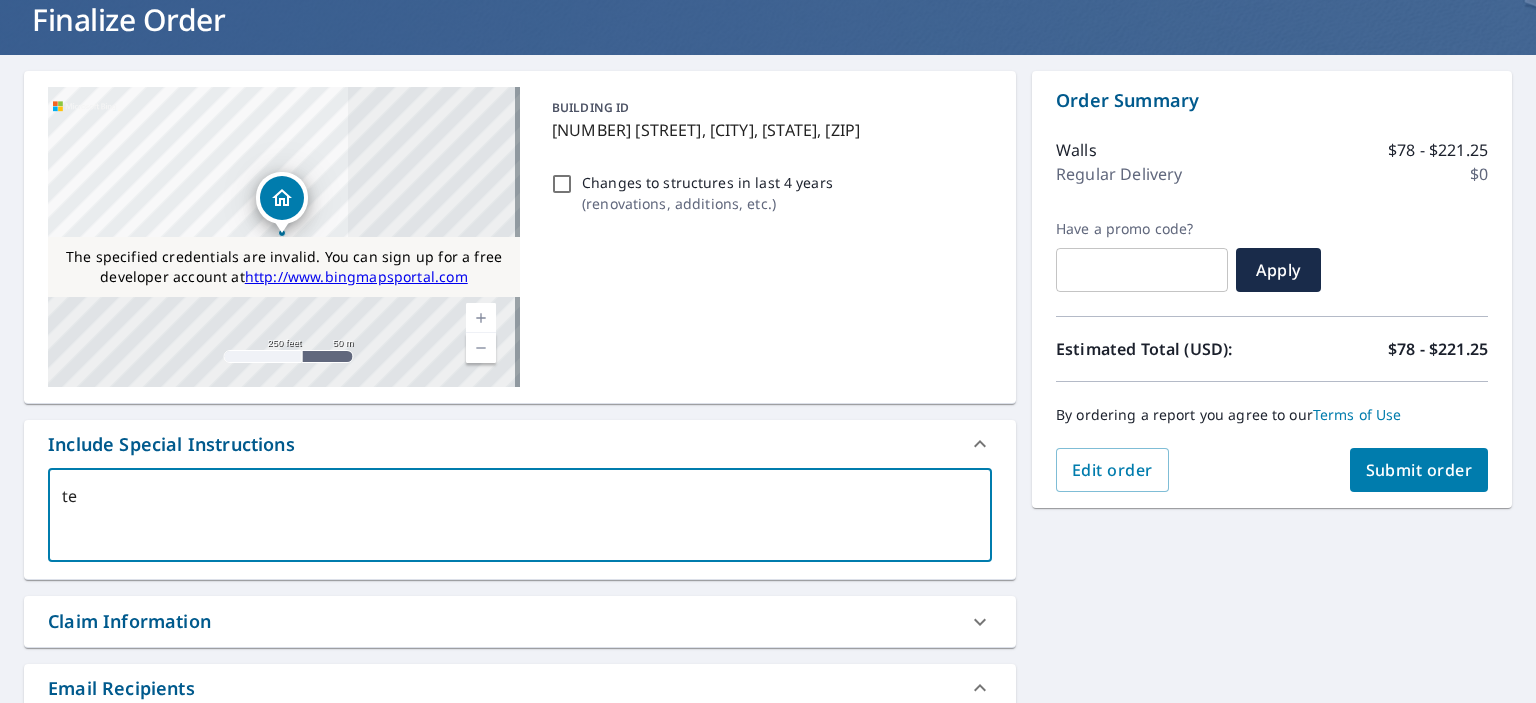 type on "tes" 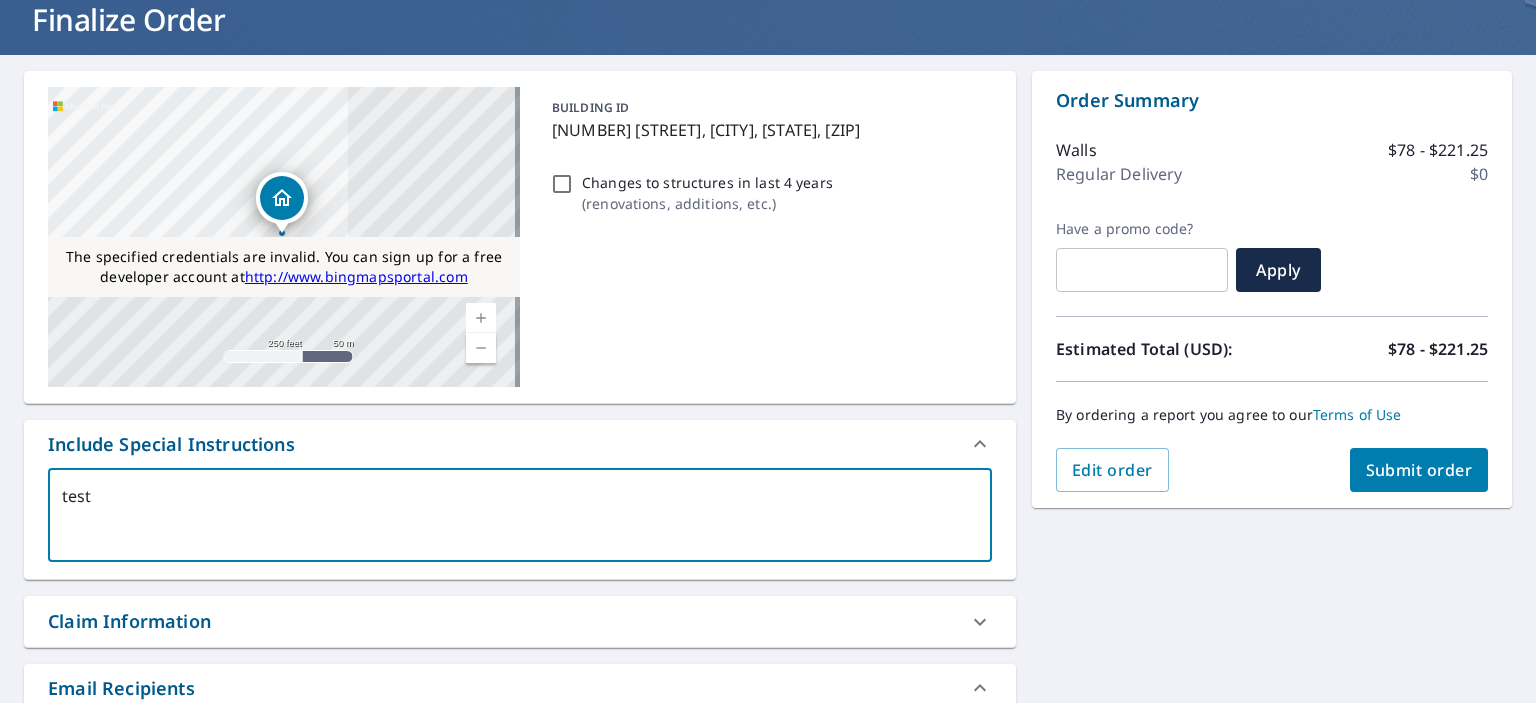 type on "testr" 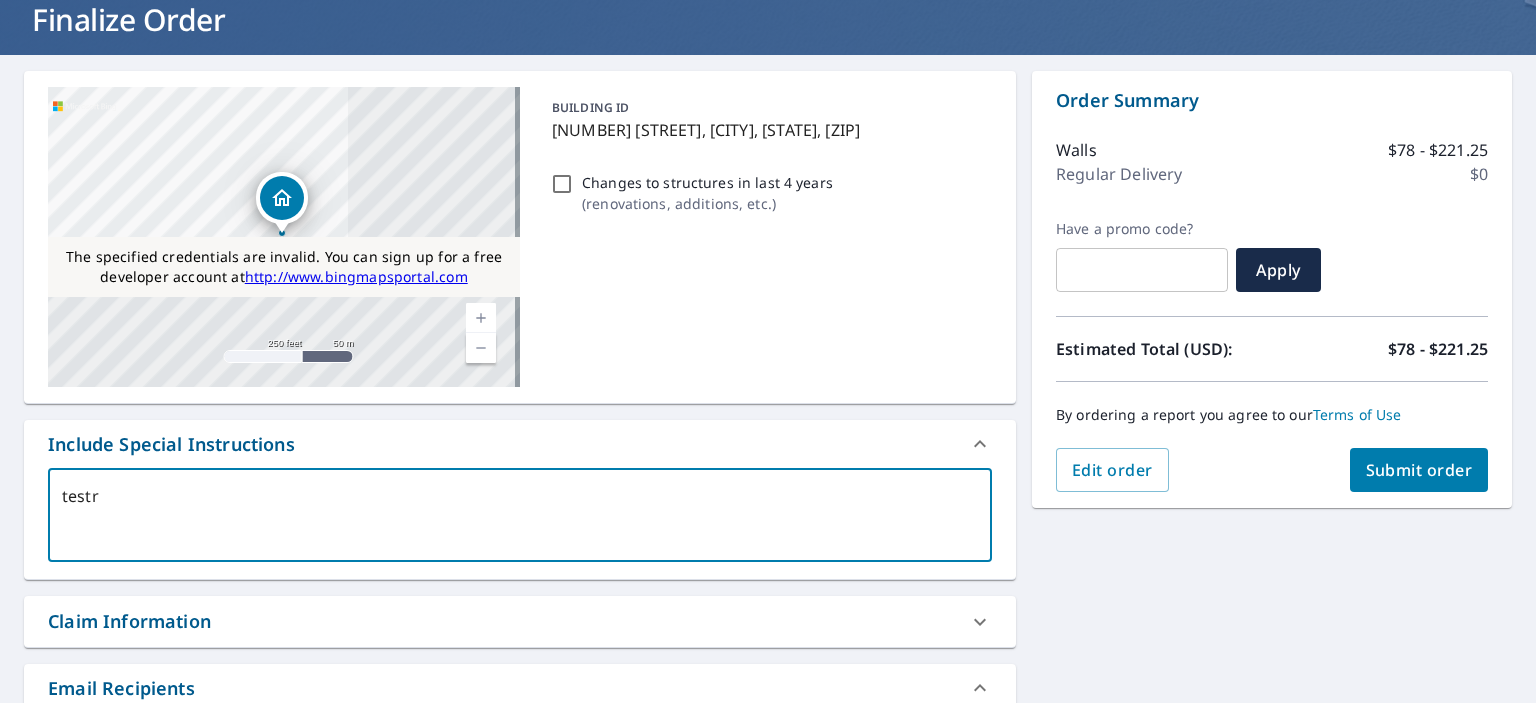 type on "x" 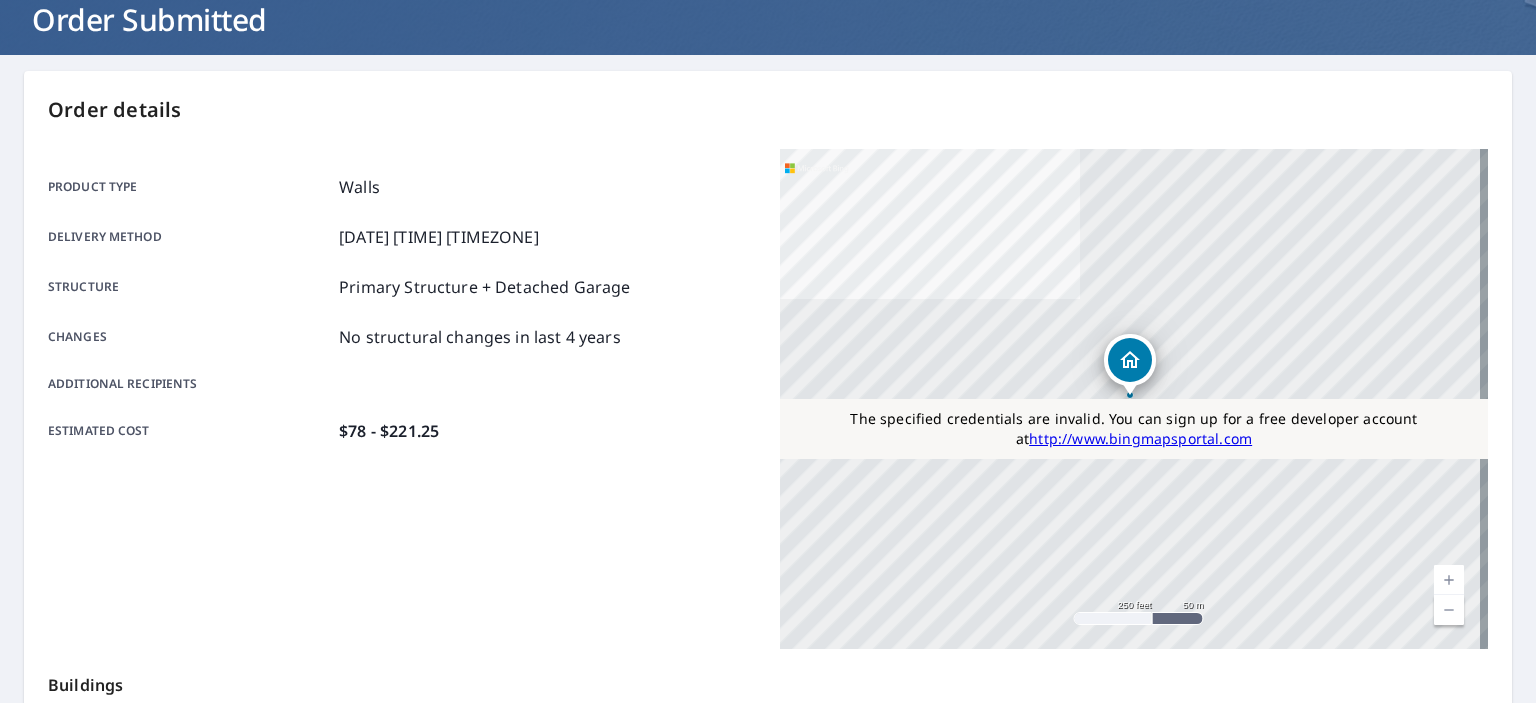 scroll, scrollTop: 472, scrollLeft: 0, axis: vertical 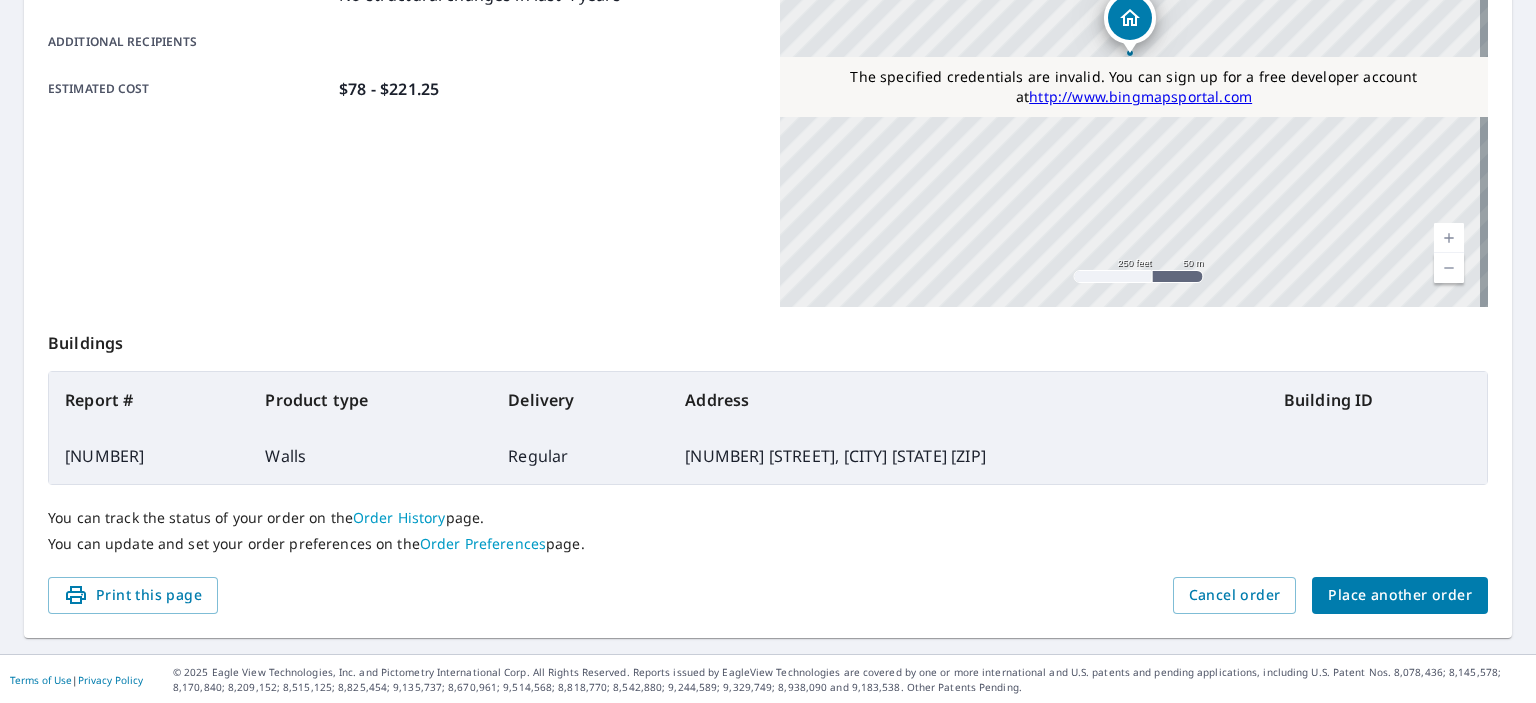 click on "66040122" at bounding box center [149, 456] 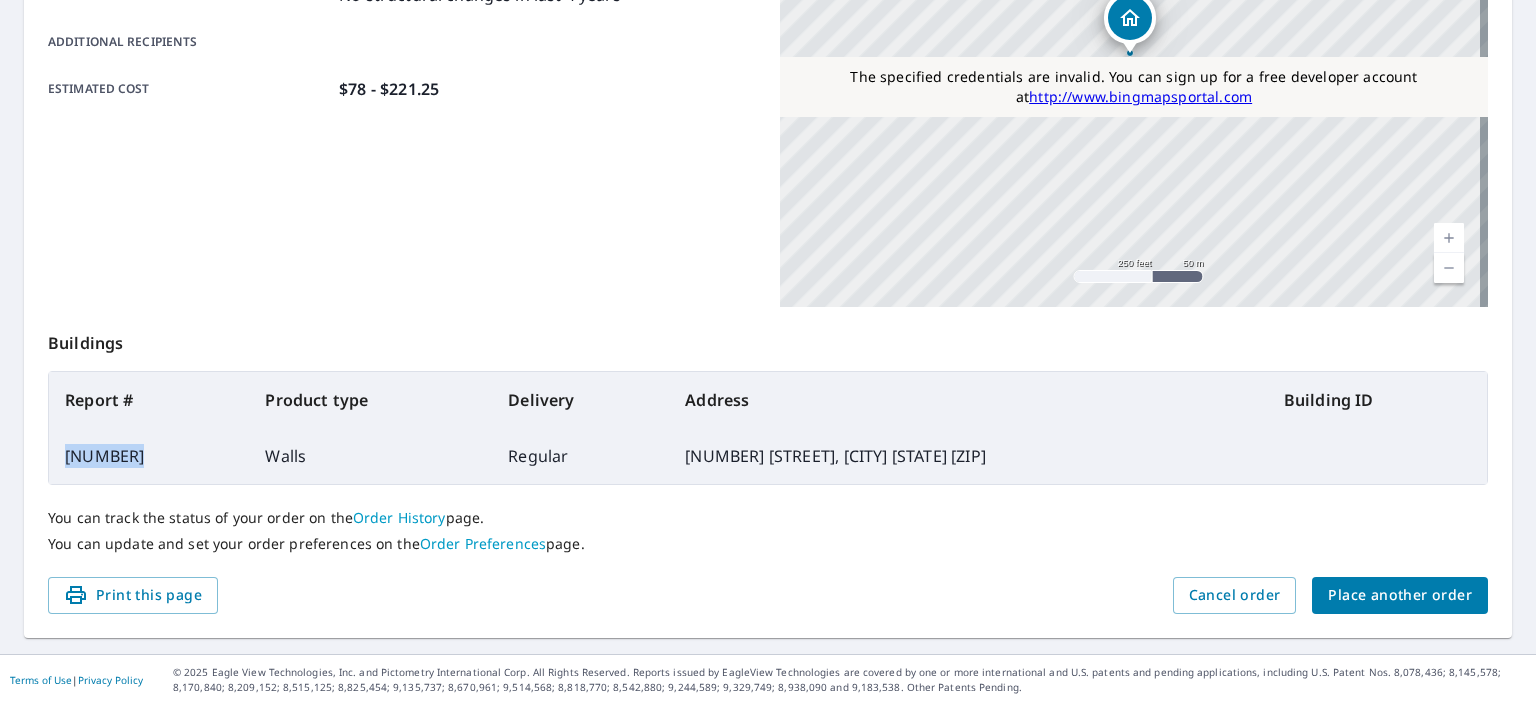 click on "66040122" at bounding box center (149, 456) 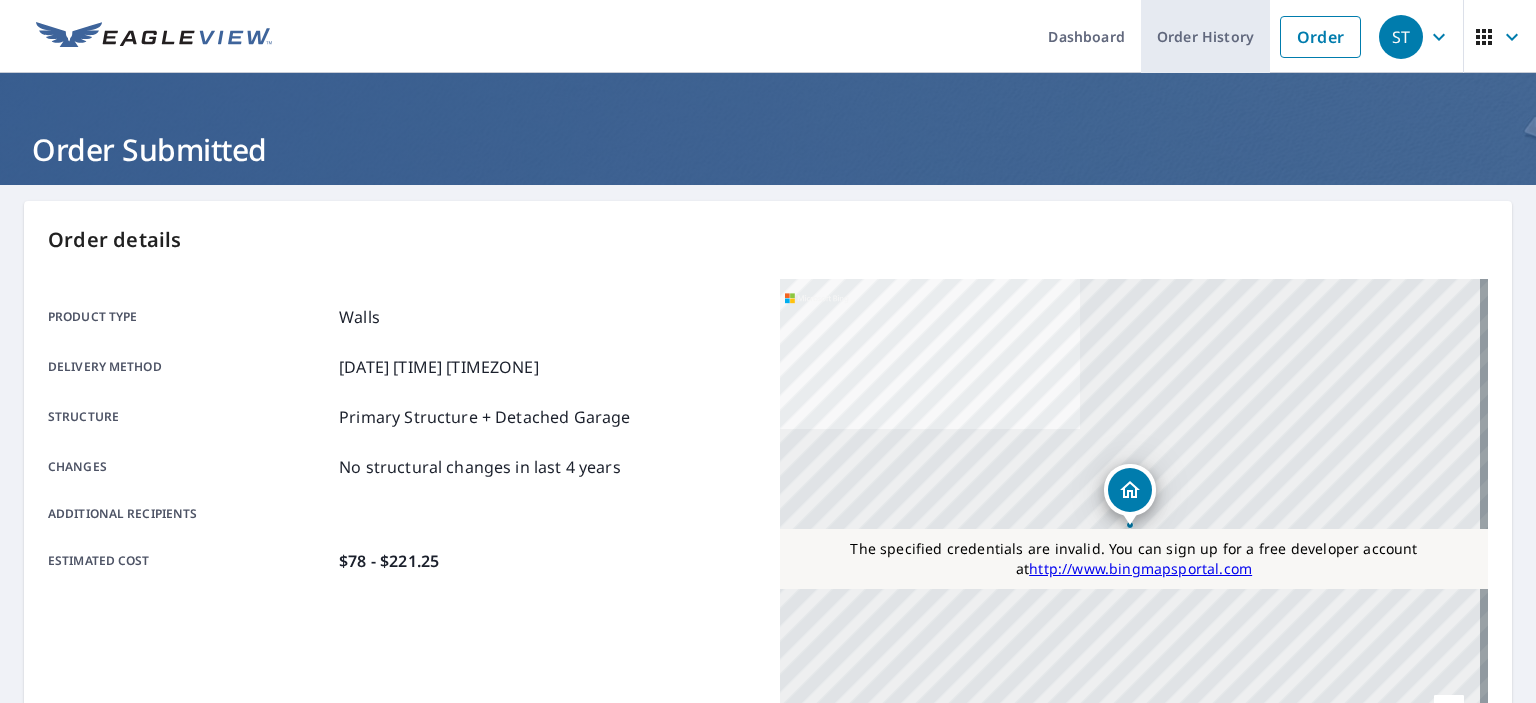 click on "Order History" at bounding box center [1205, 36] 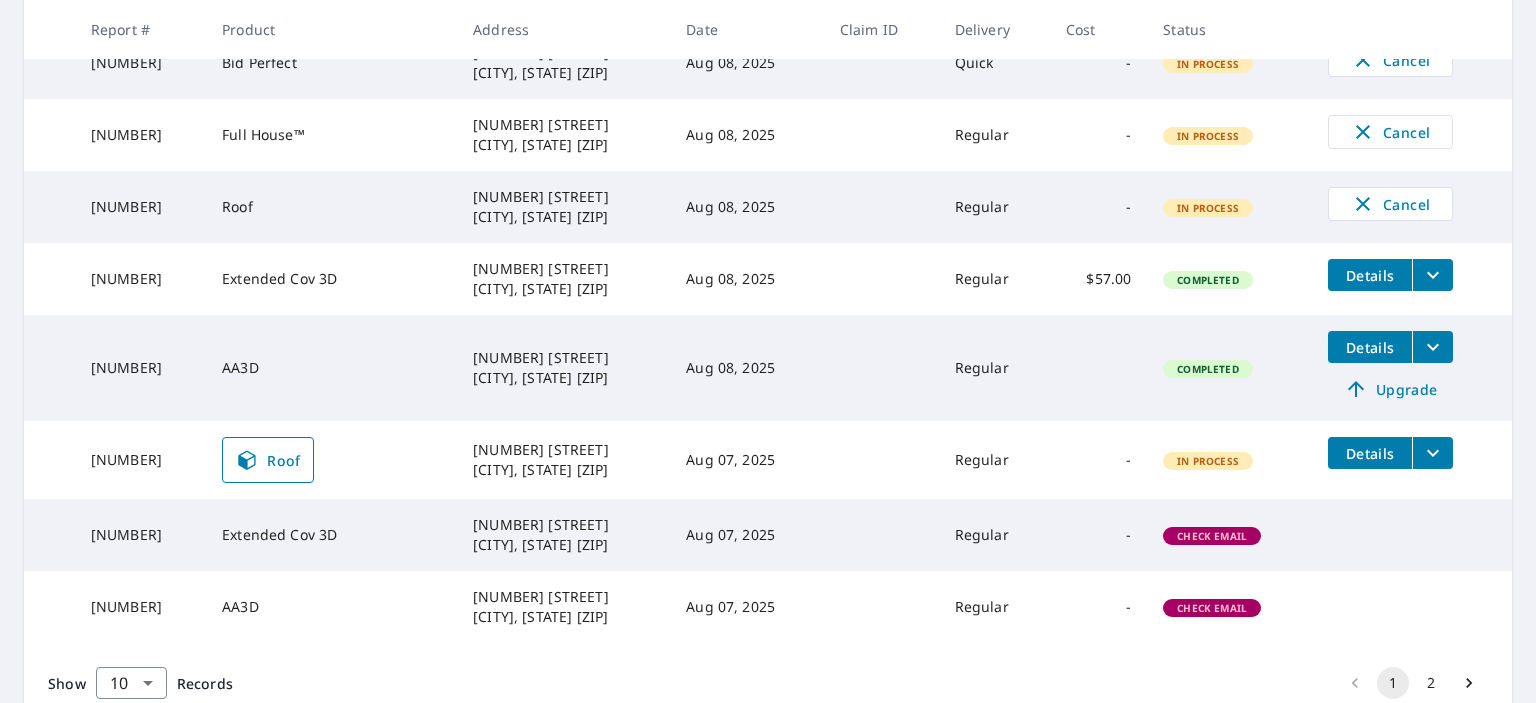 scroll, scrollTop: 646, scrollLeft: 0, axis: vertical 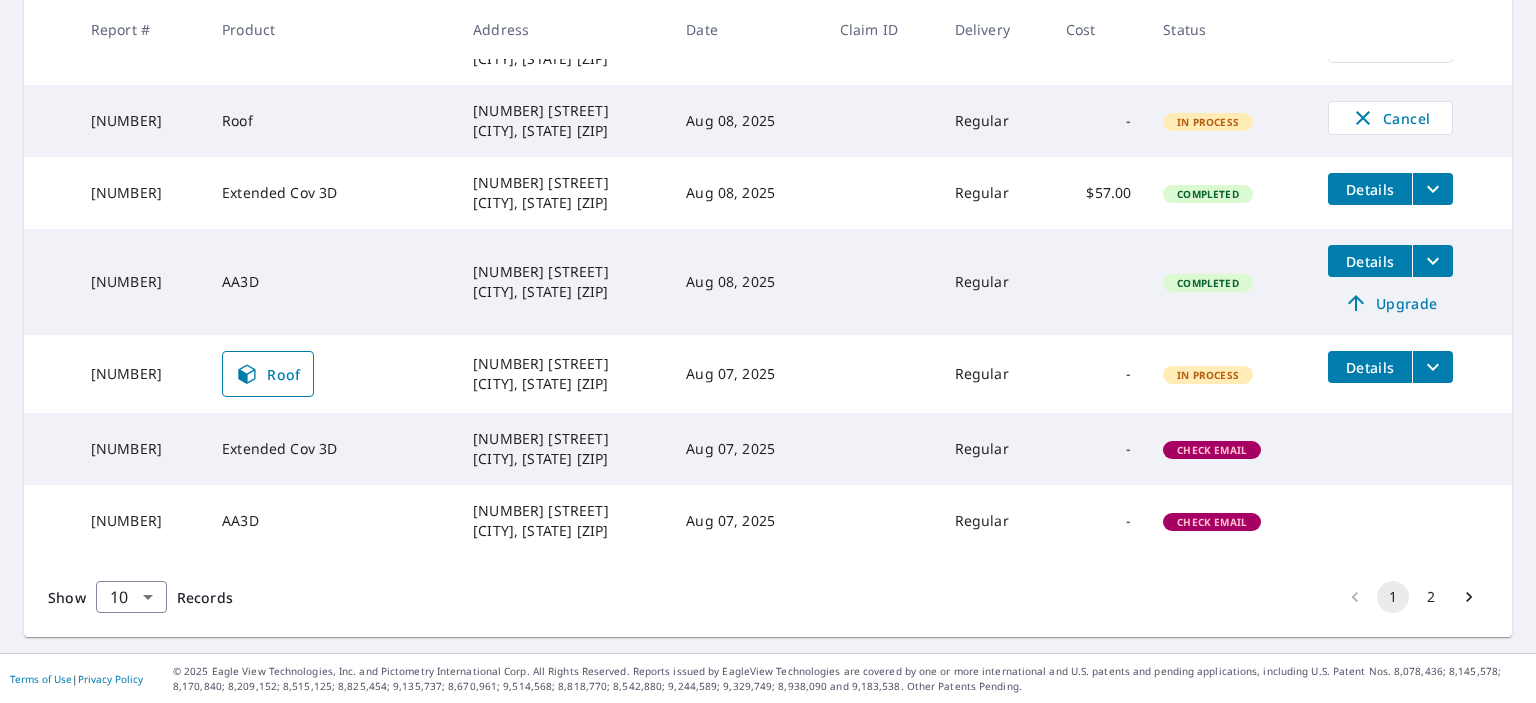 click on "2" at bounding box center [1431, 597] 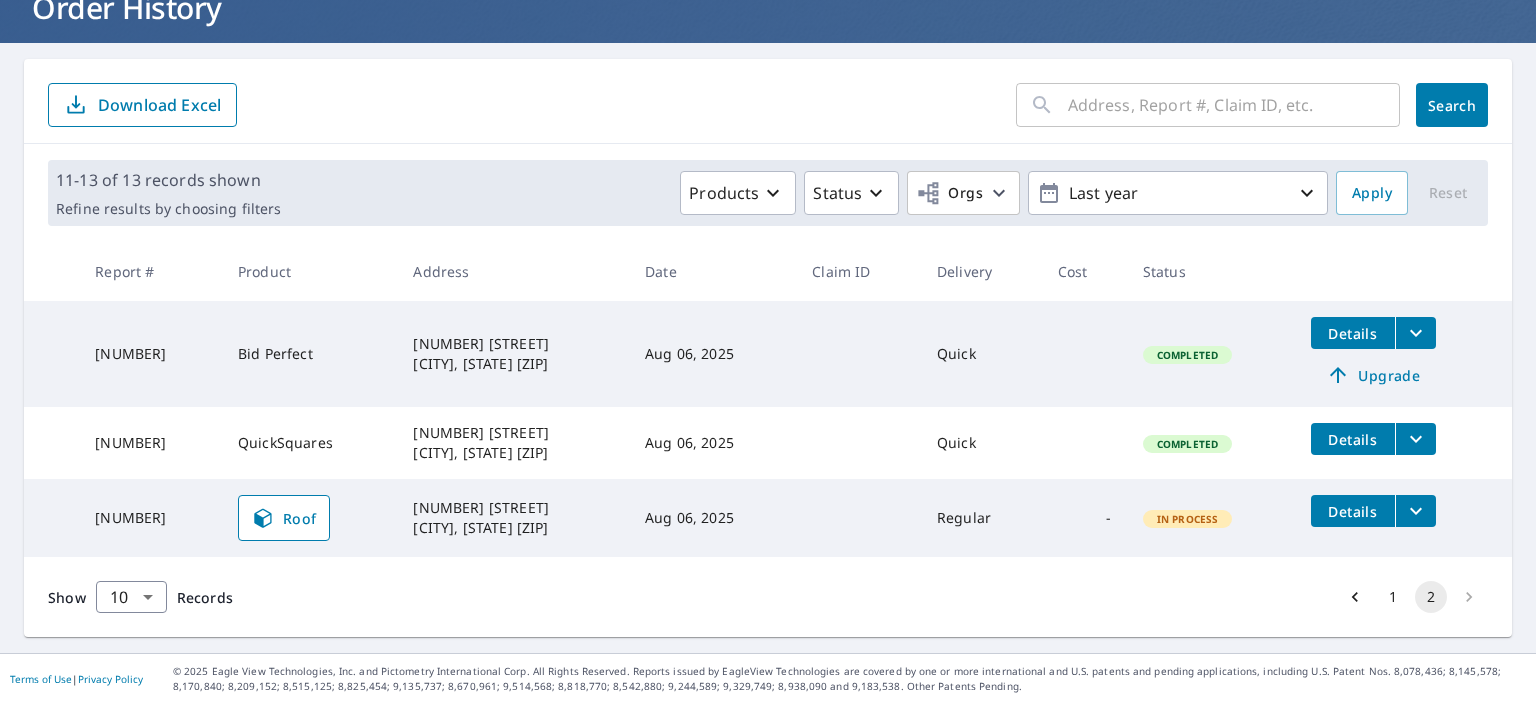 scroll, scrollTop: 0, scrollLeft: 0, axis: both 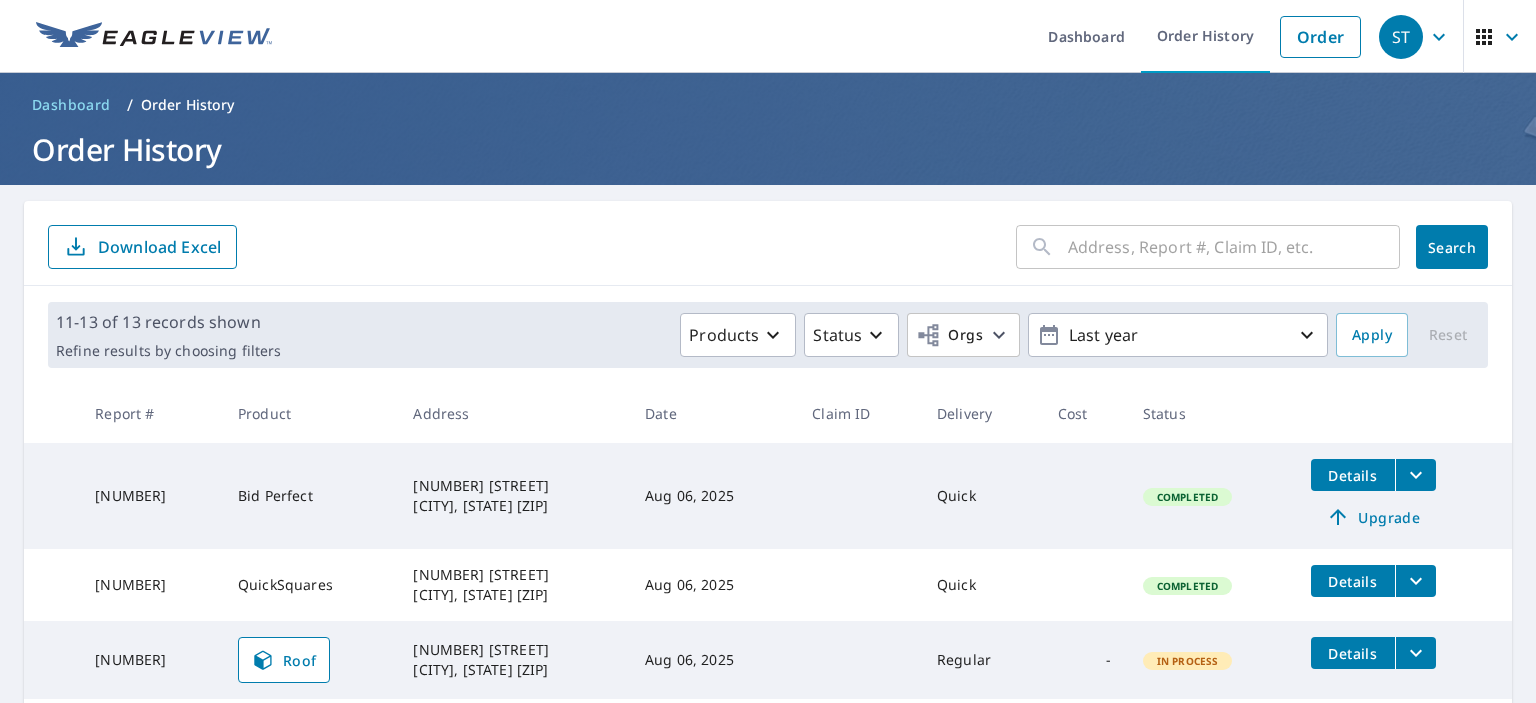click 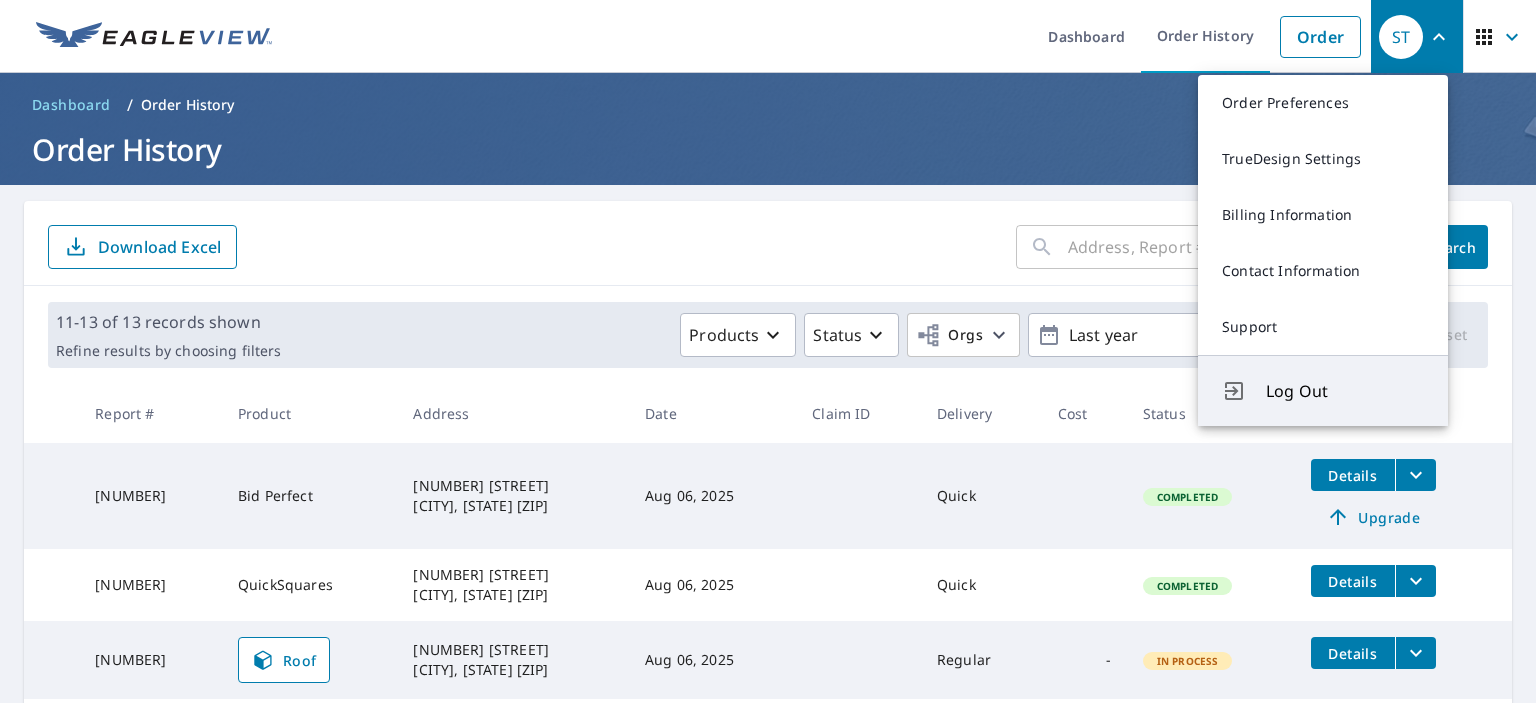 click on "Log Out" at bounding box center (1323, 390) 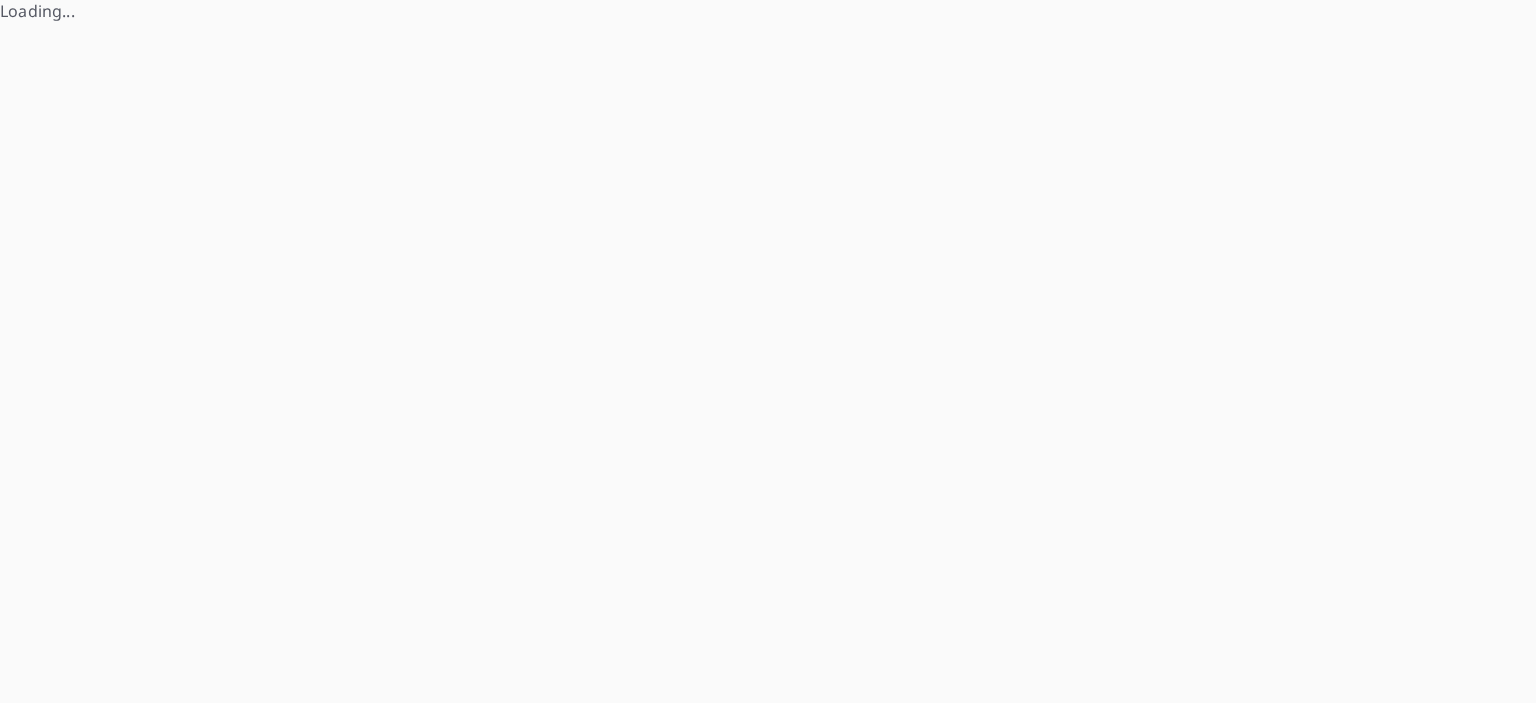 scroll, scrollTop: 0, scrollLeft: 0, axis: both 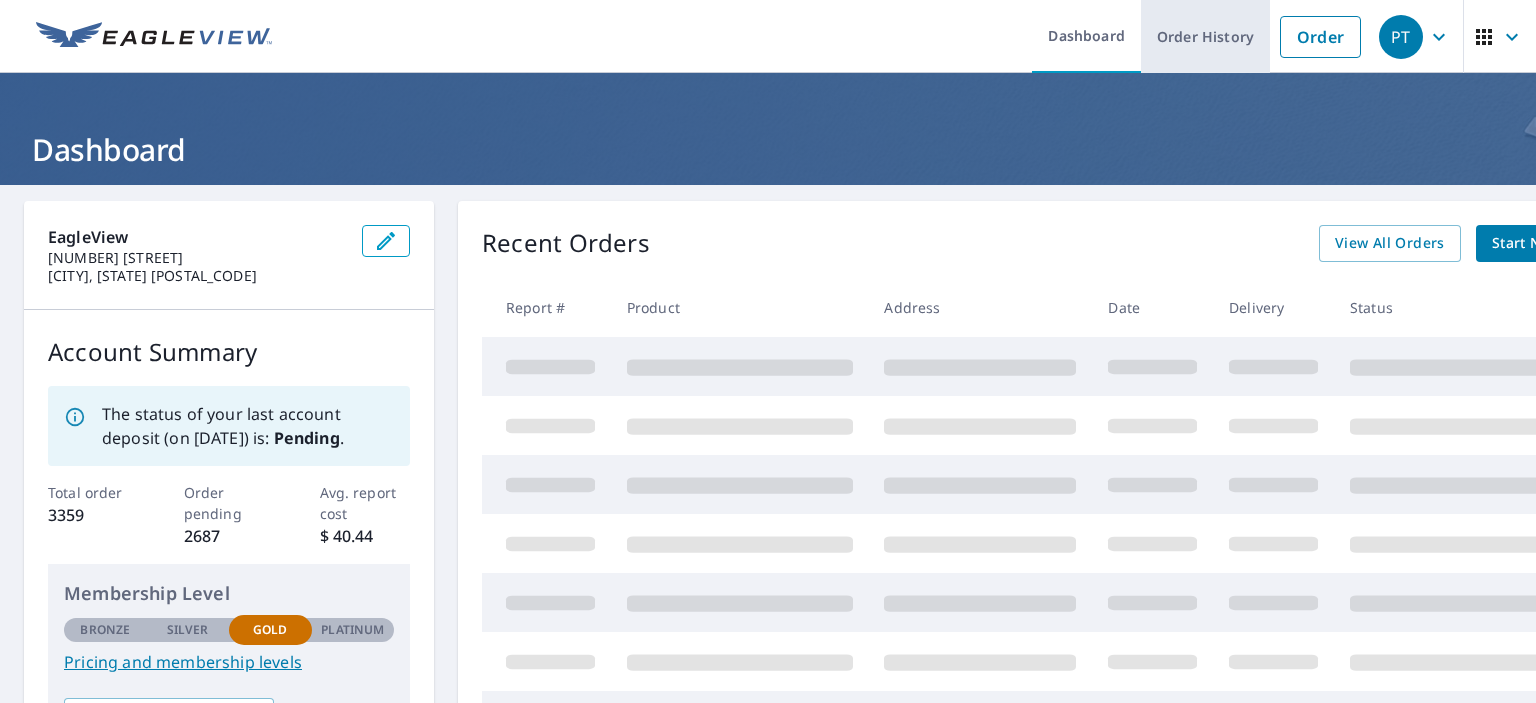 click on "Order History" at bounding box center (1205, 36) 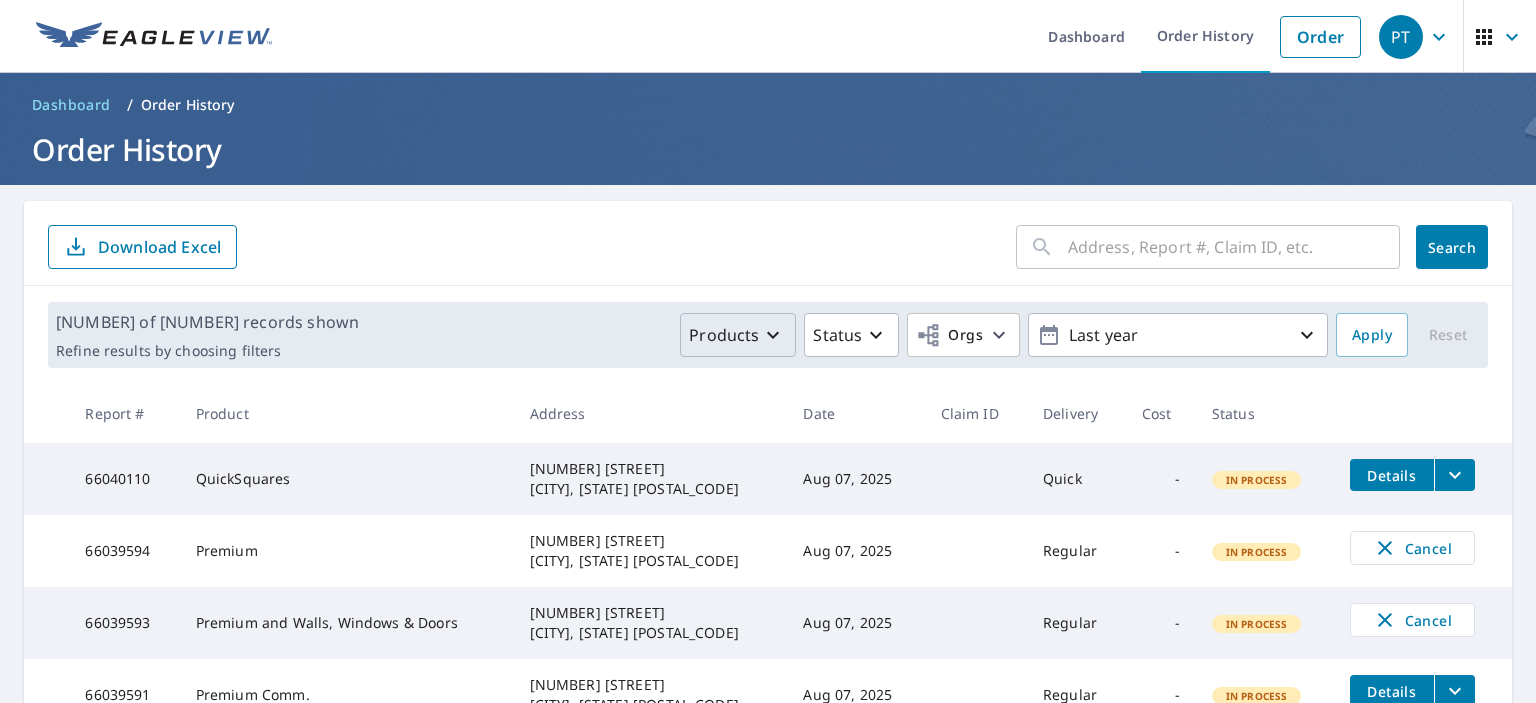 click on "Products" at bounding box center [724, 335] 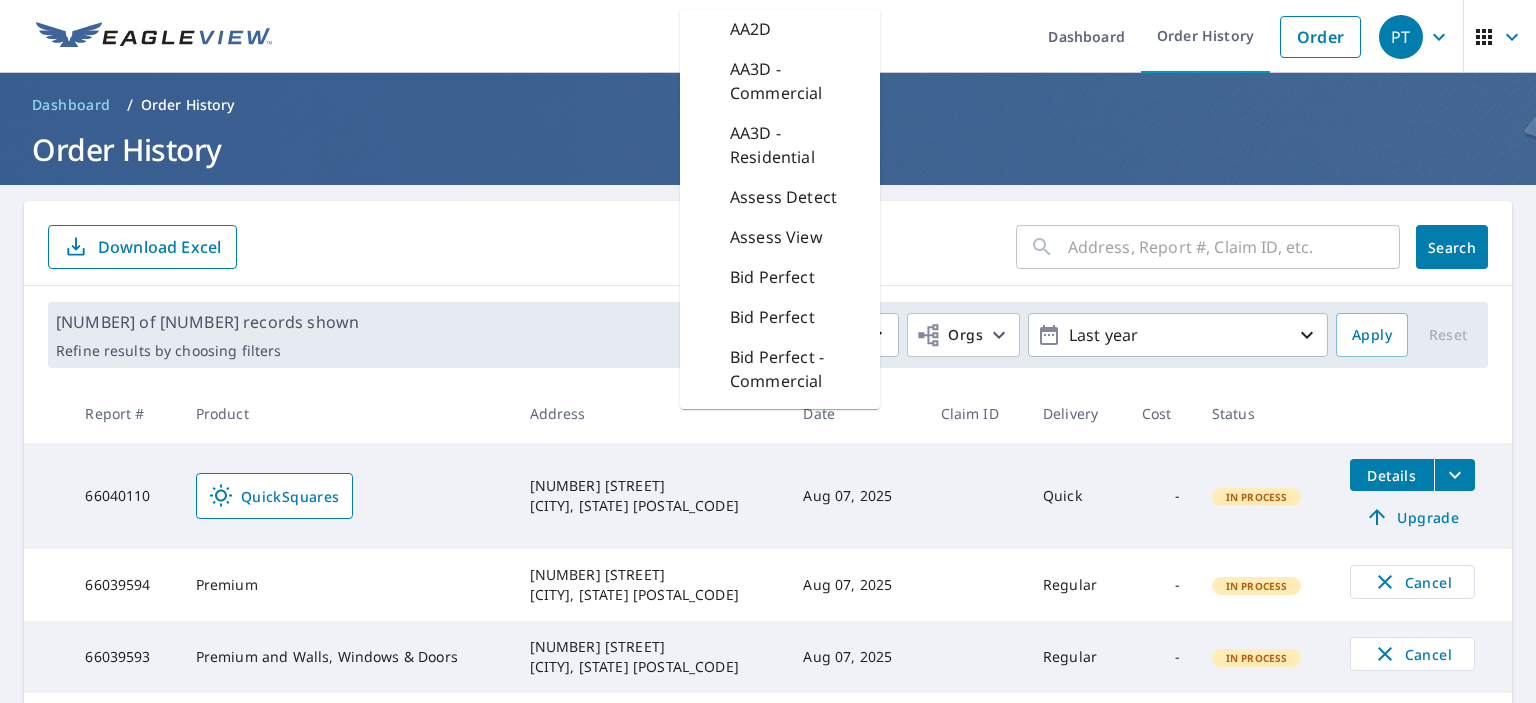 click on "QuickSquares" at bounding box center (347, 496) 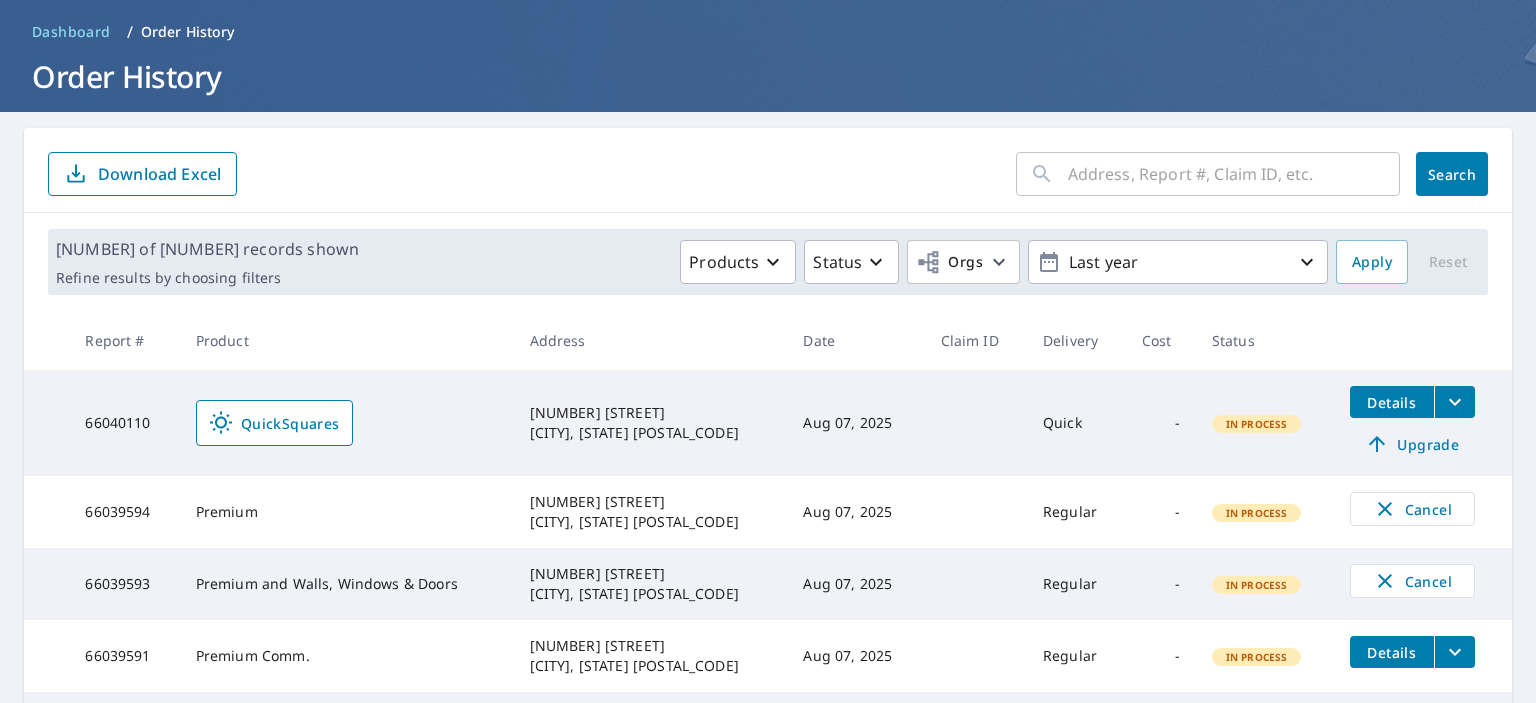scroll, scrollTop: 71, scrollLeft: 0, axis: vertical 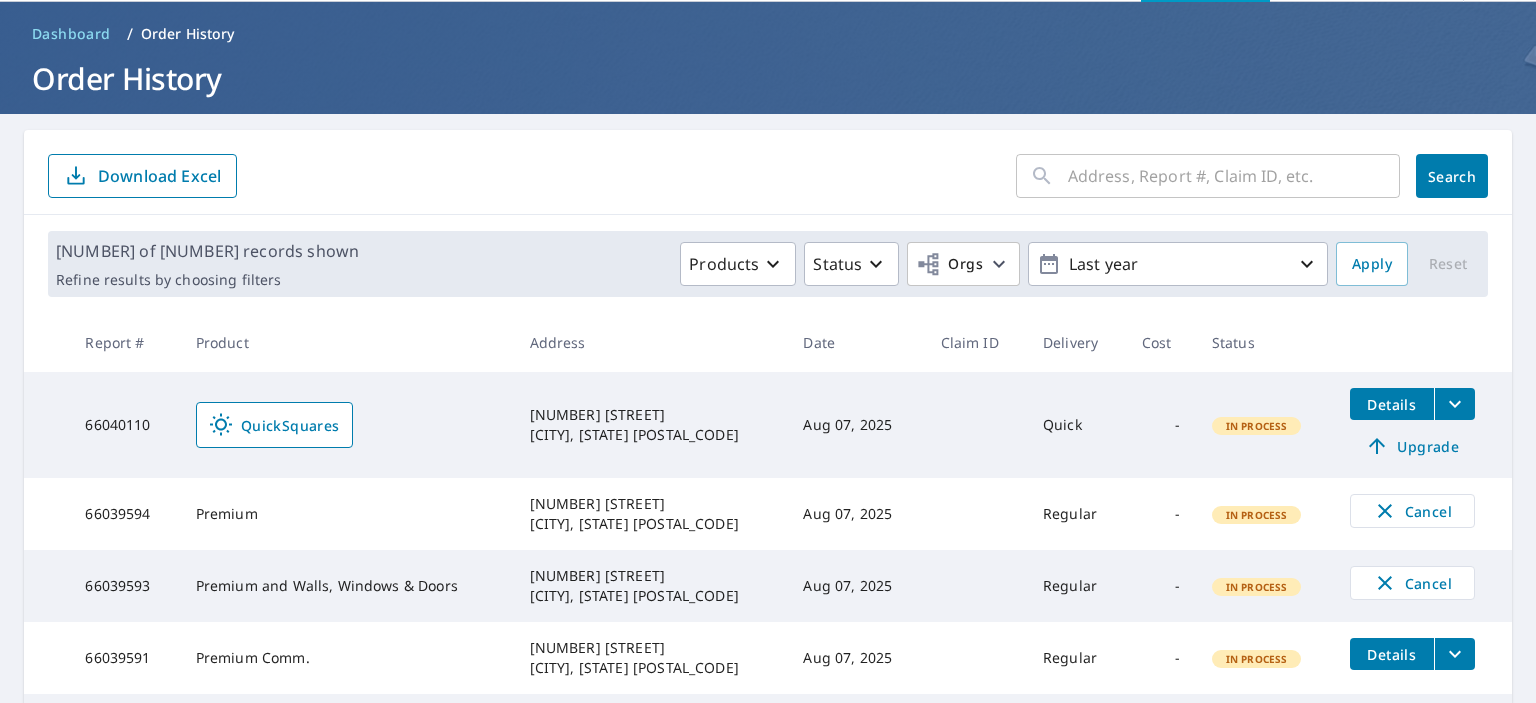 click on "Aug 07, 2025" at bounding box center [855, 514] 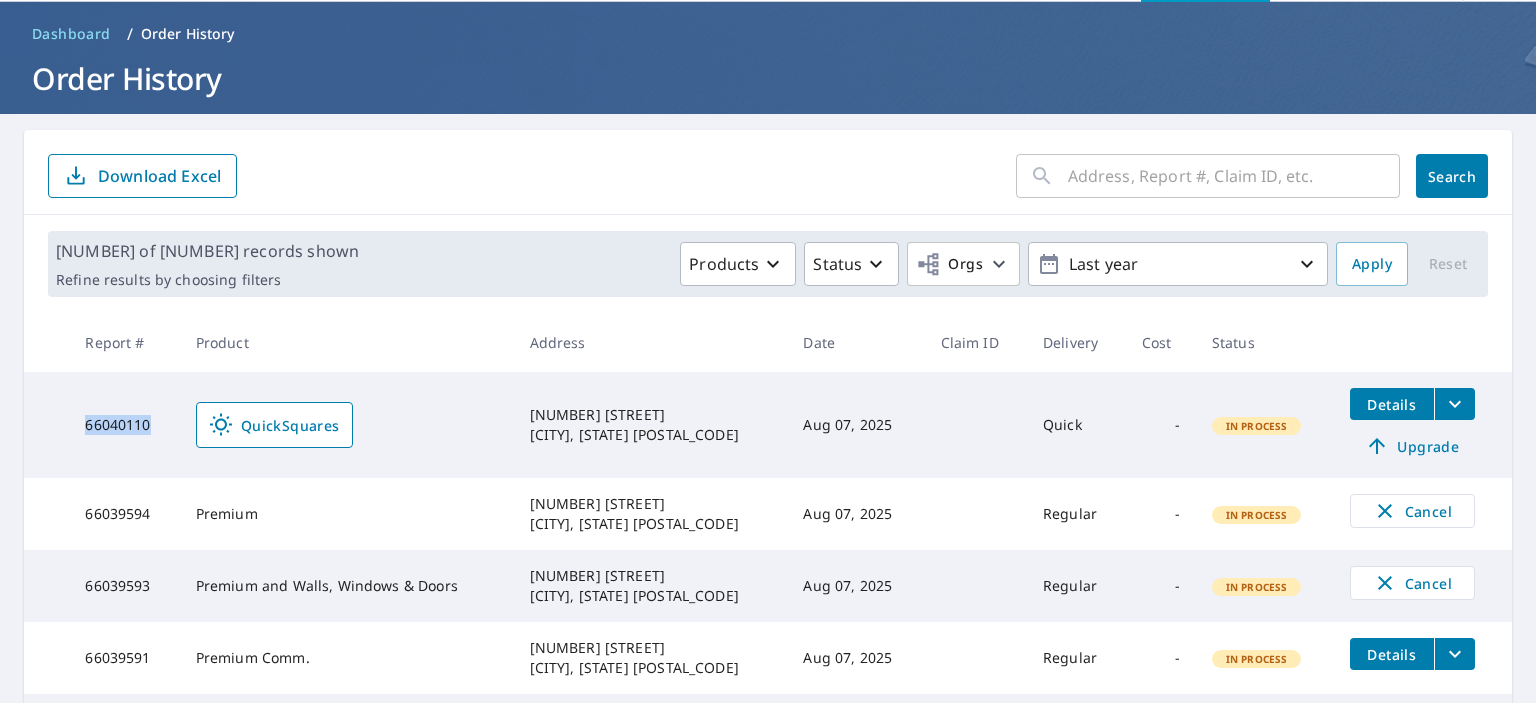 click on "66040110" at bounding box center (124, 425) 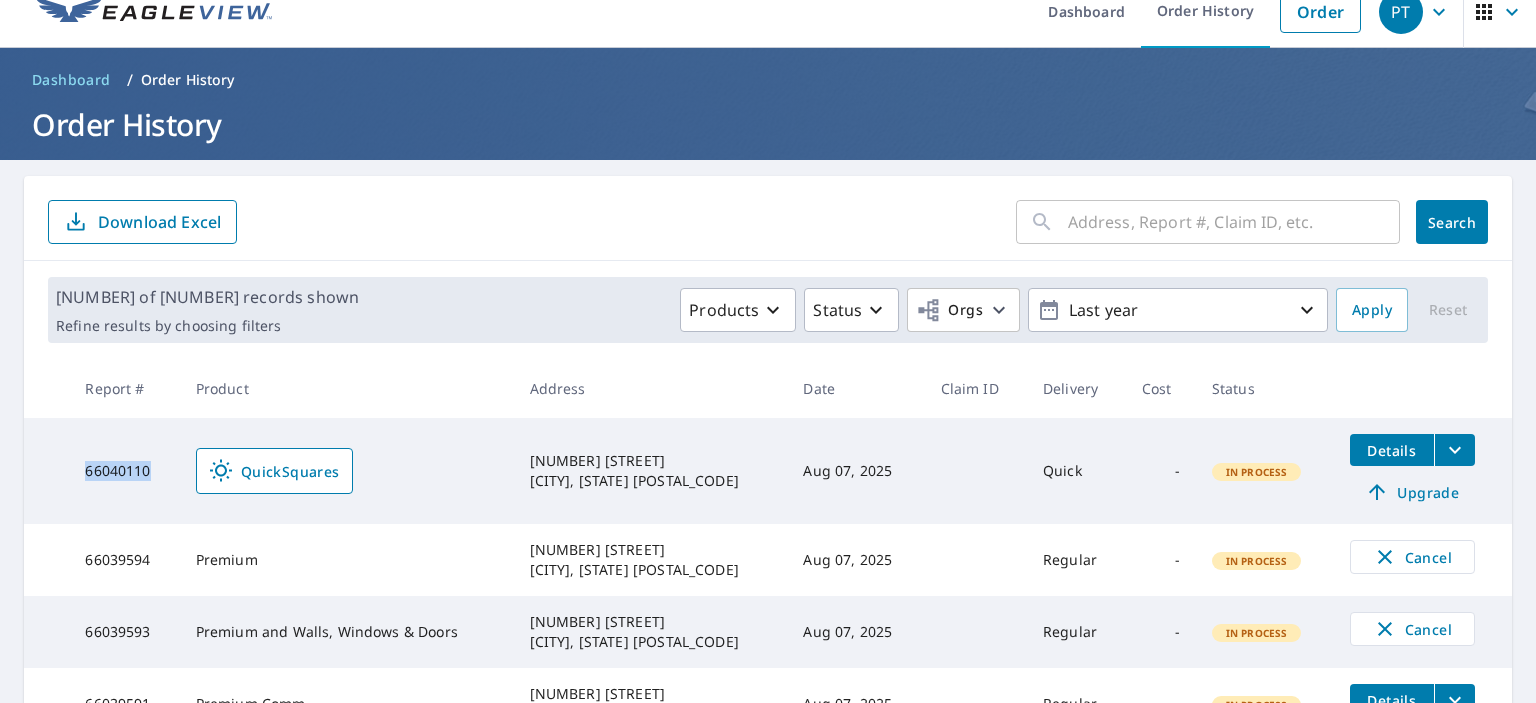 scroll, scrollTop: 23, scrollLeft: 0, axis: vertical 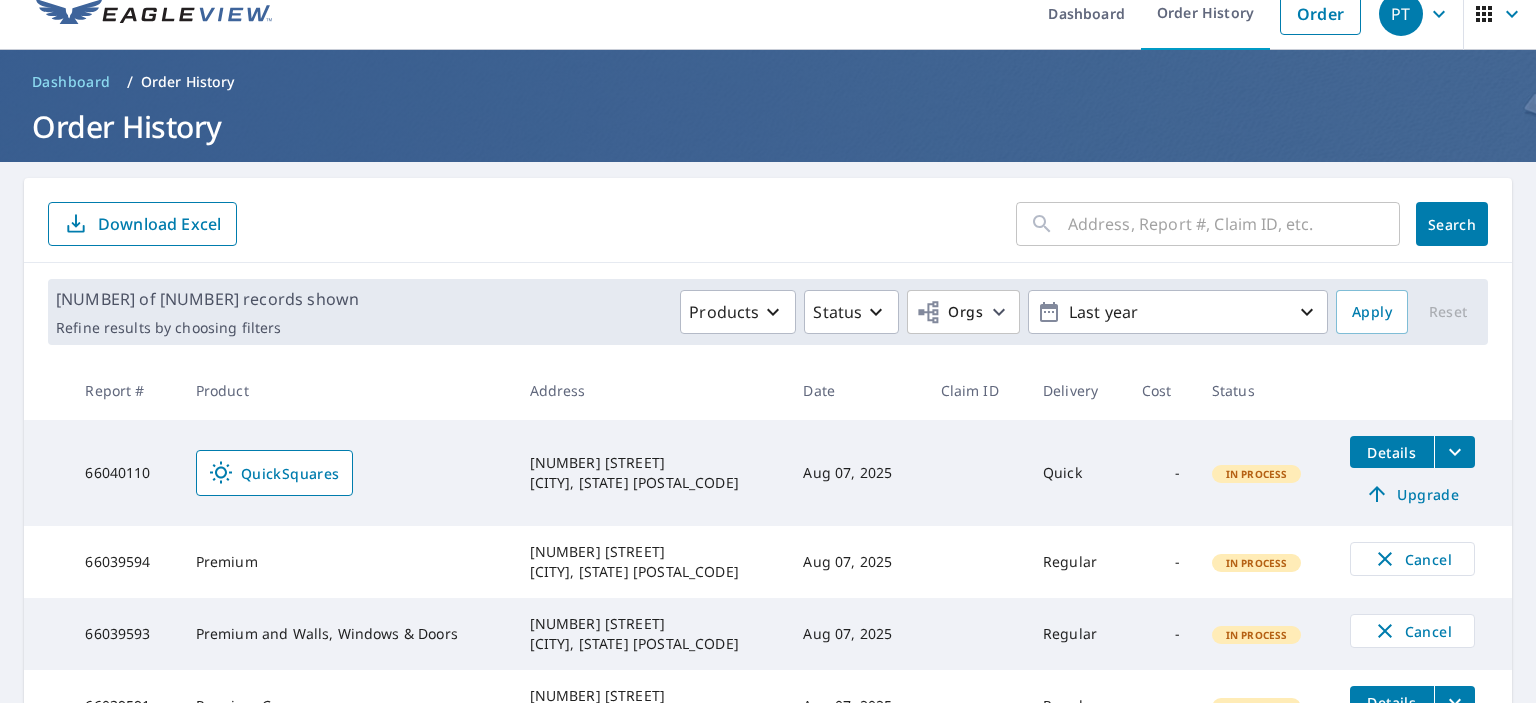 click on "155 30th Ave
Seattle, WA 98122" at bounding box center [651, 473] 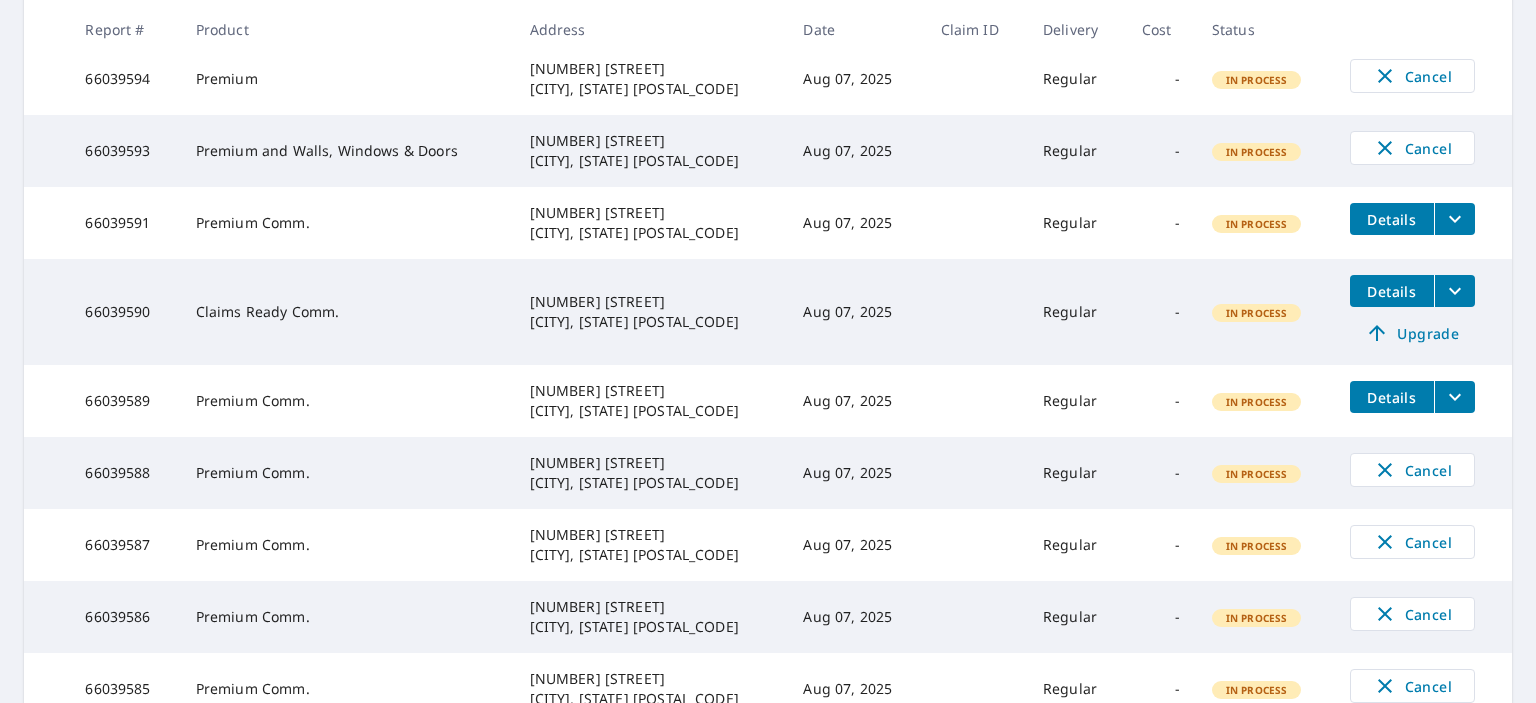 scroll, scrollTop: 510, scrollLeft: 0, axis: vertical 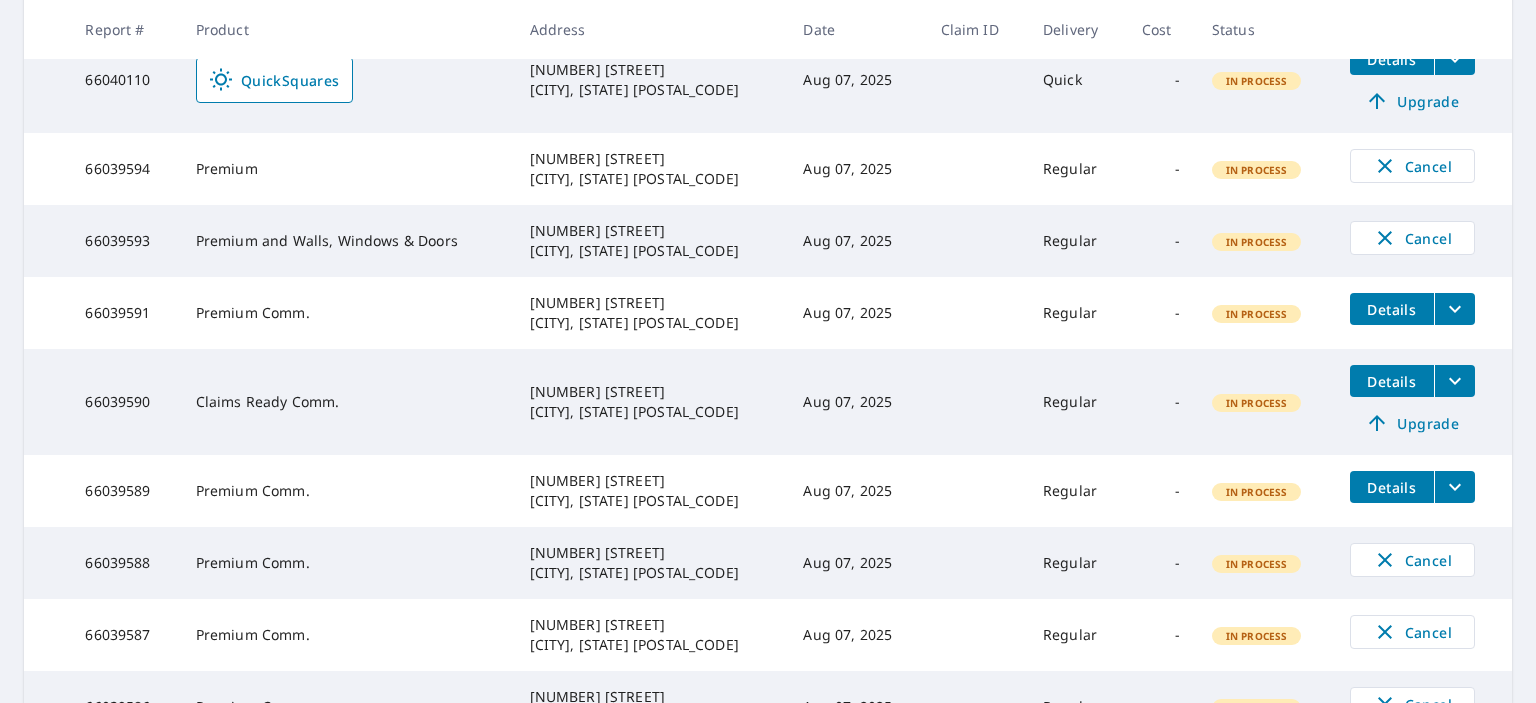 click on "66039593" at bounding box center [124, 241] 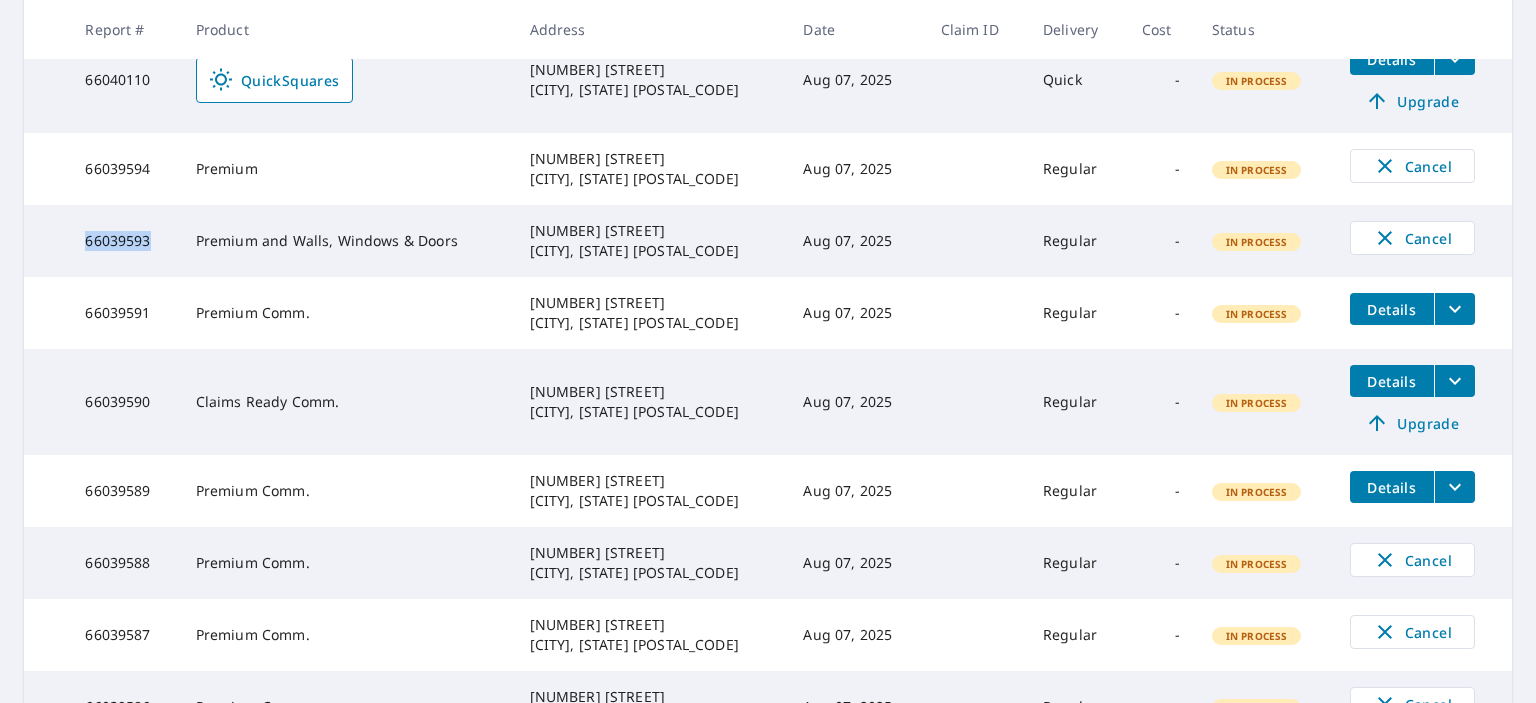 click on "66039593" at bounding box center (124, 241) 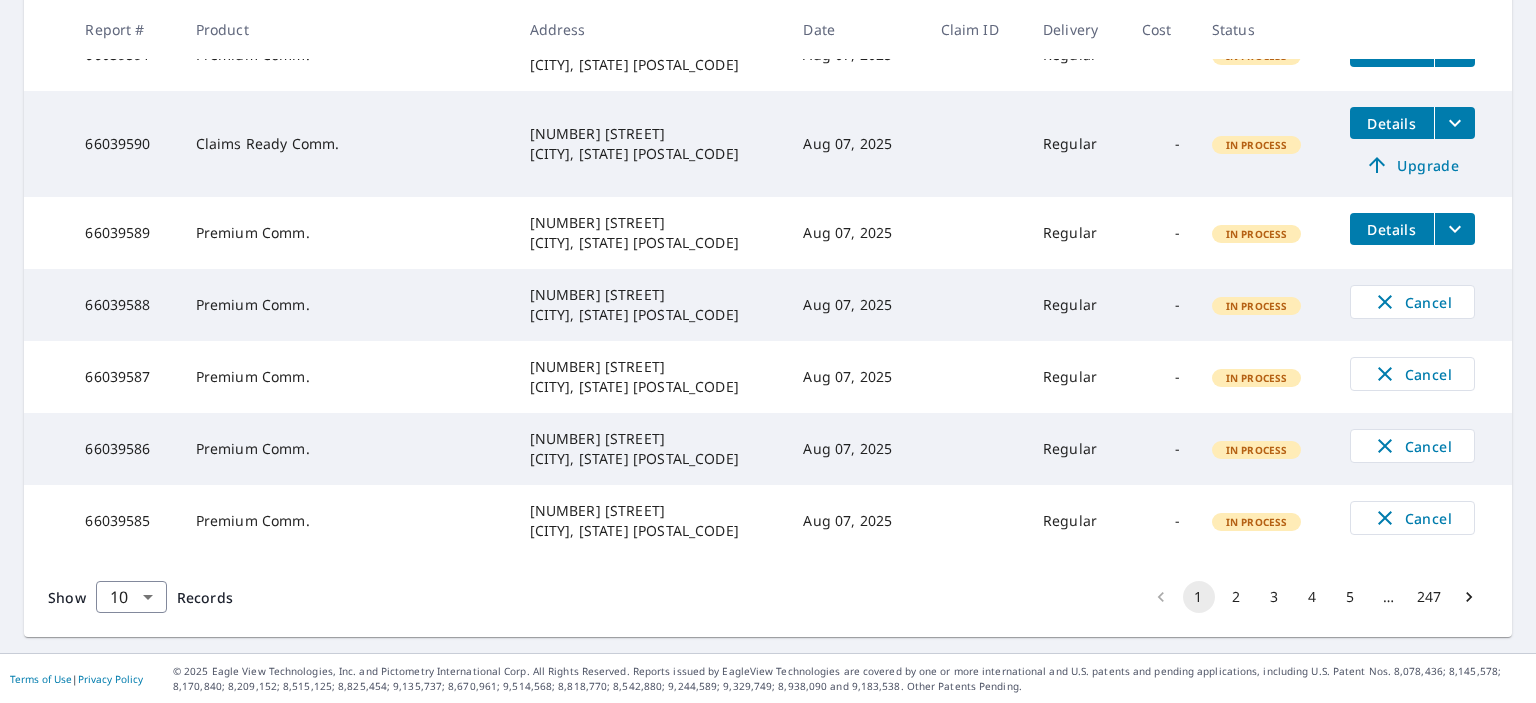 scroll, scrollTop: 0, scrollLeft: 0, axis: both 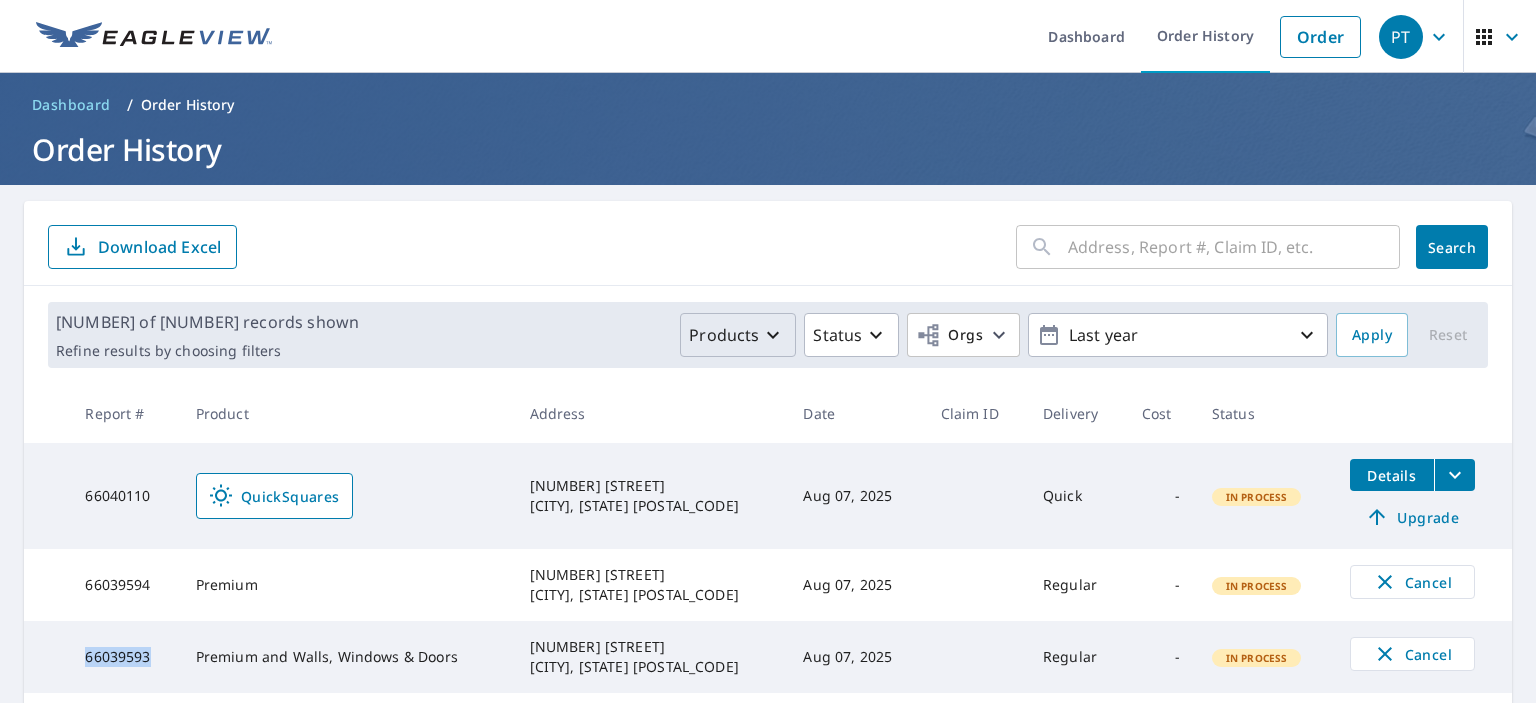 click 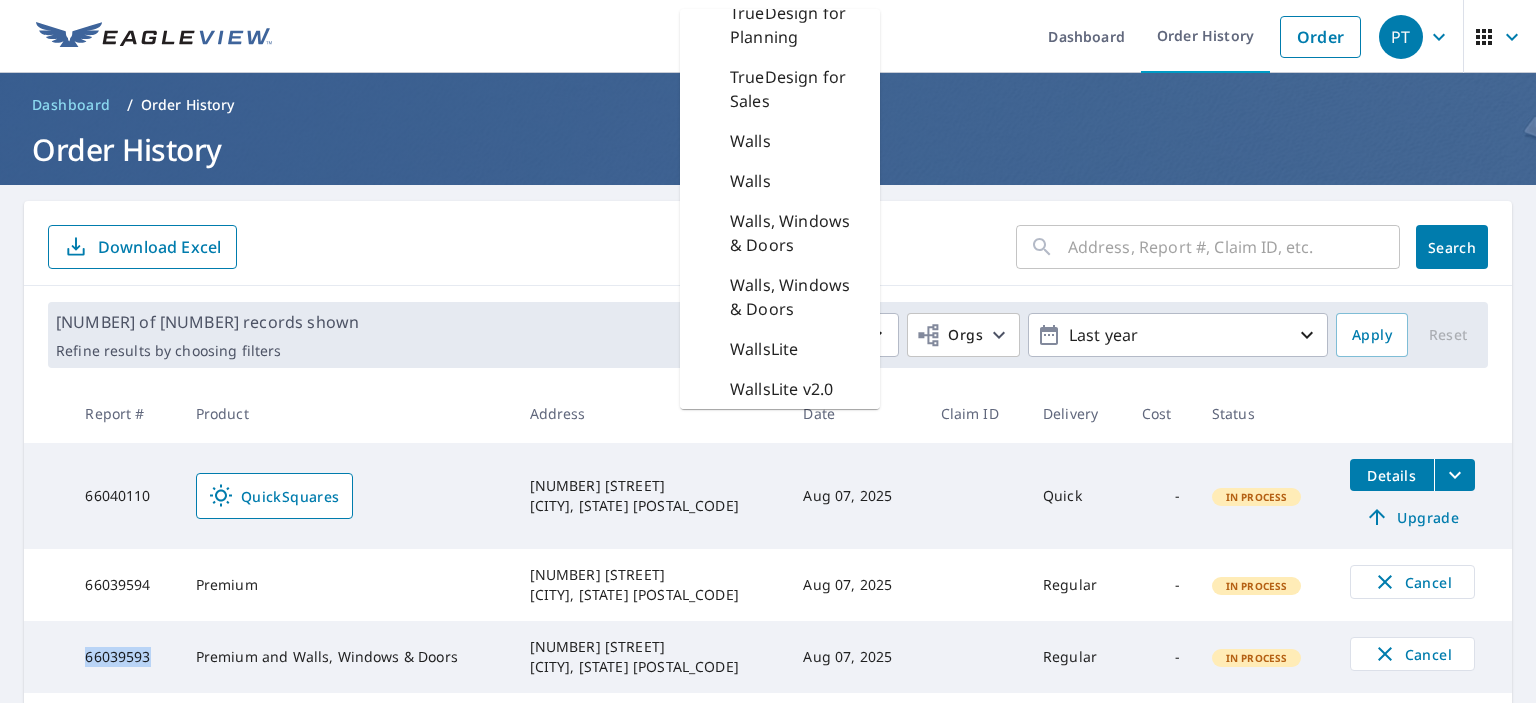 click on "Walls, Windows & Doors" at bounding box center [797, 233] 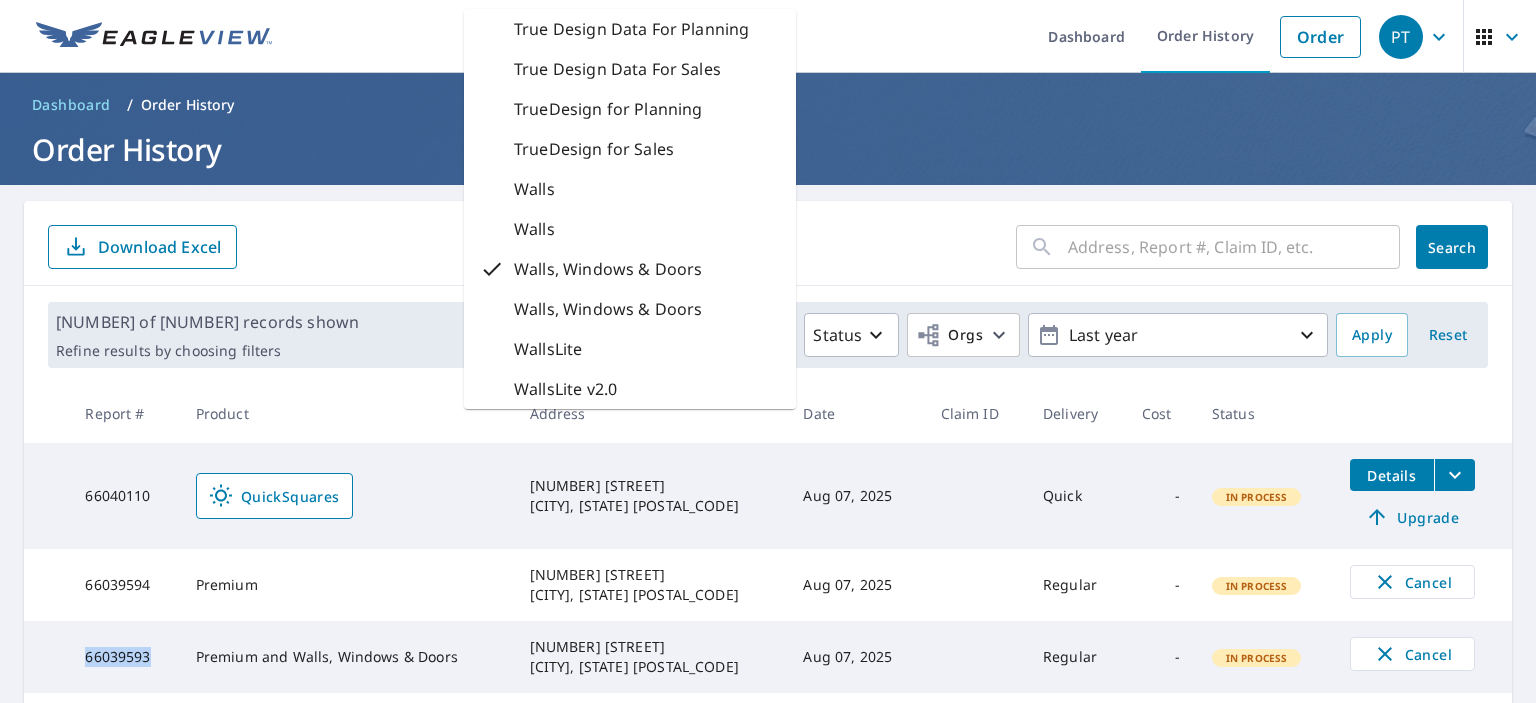 scroll, scrollTop: 2088, scrollLeft: 0, axis: vertical 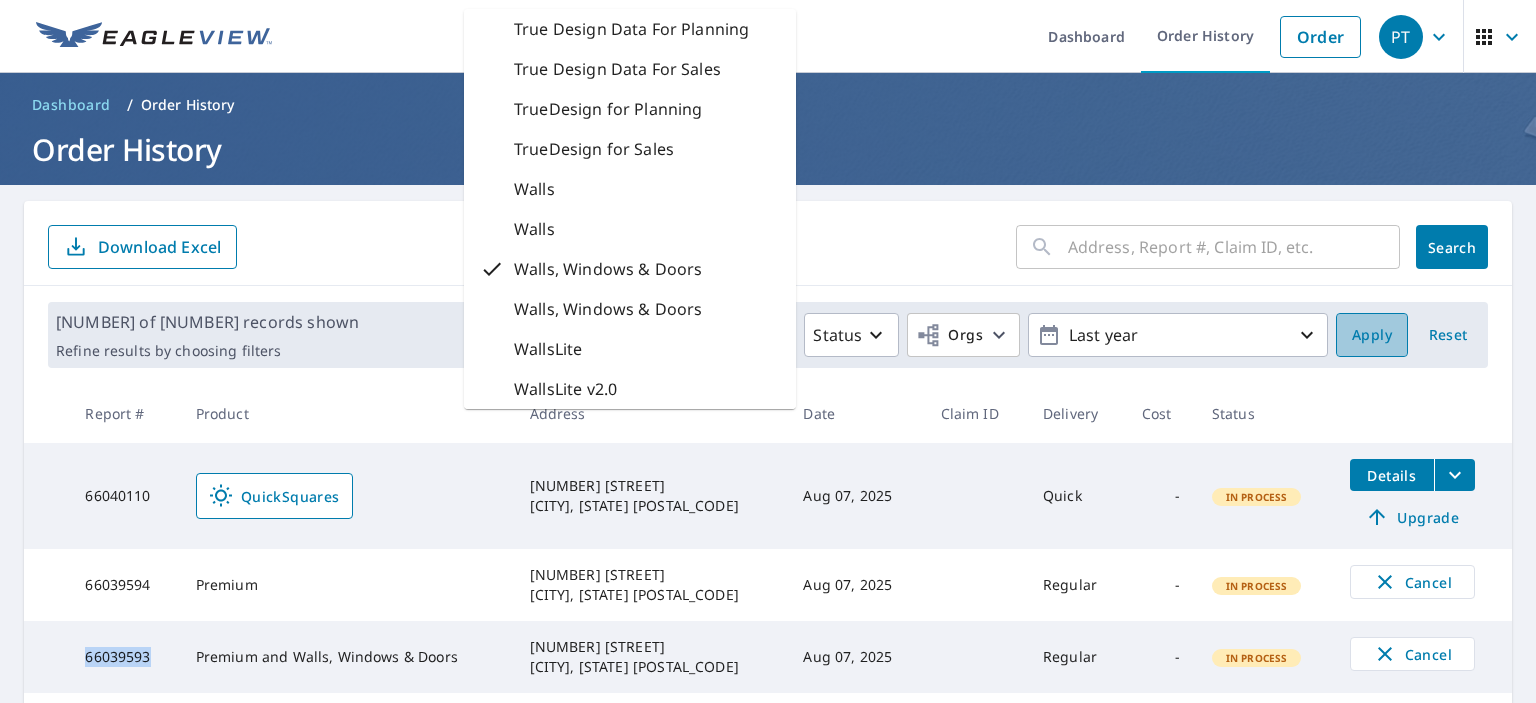 click on "Apply" at bounding box center [1372, 335] 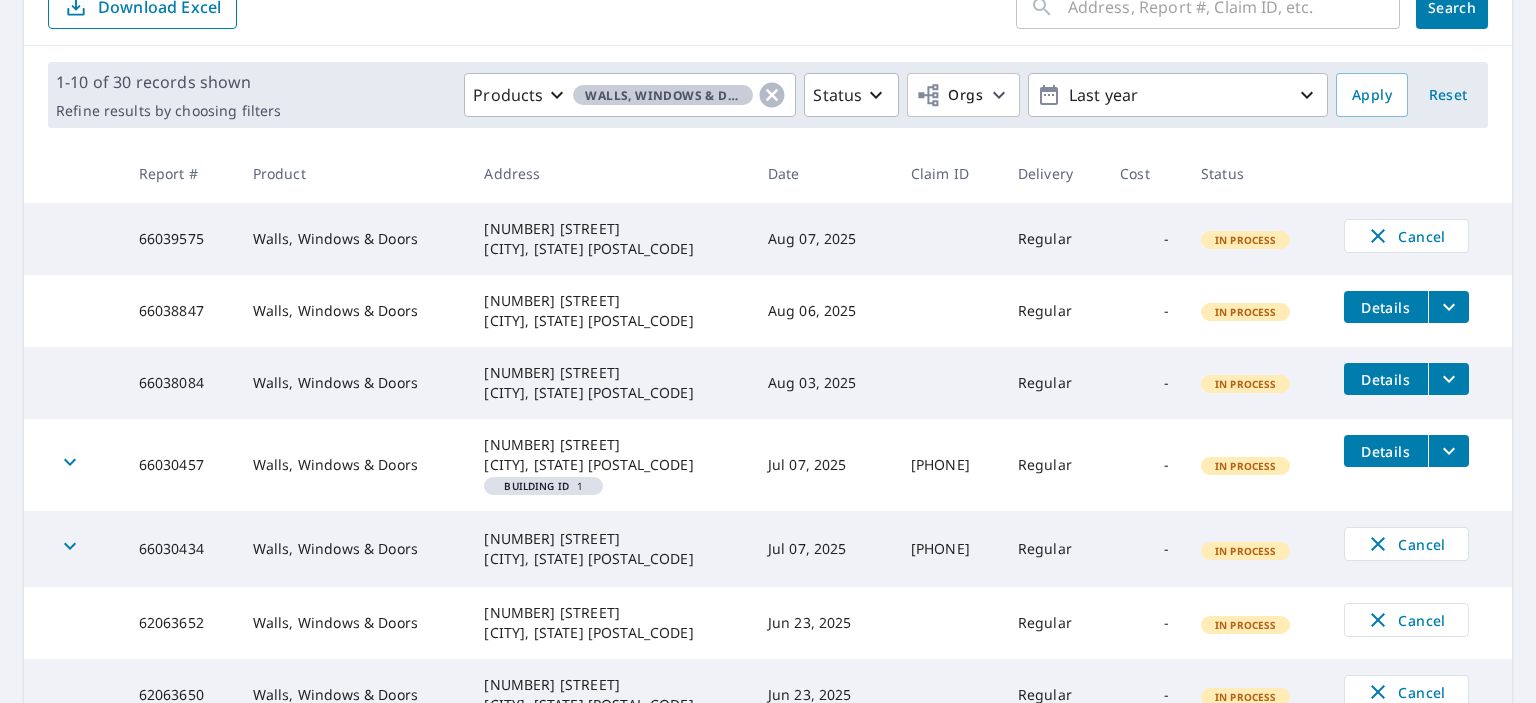 scroll, scrollTop: 499, scrollLeft: 0, axis: vertical 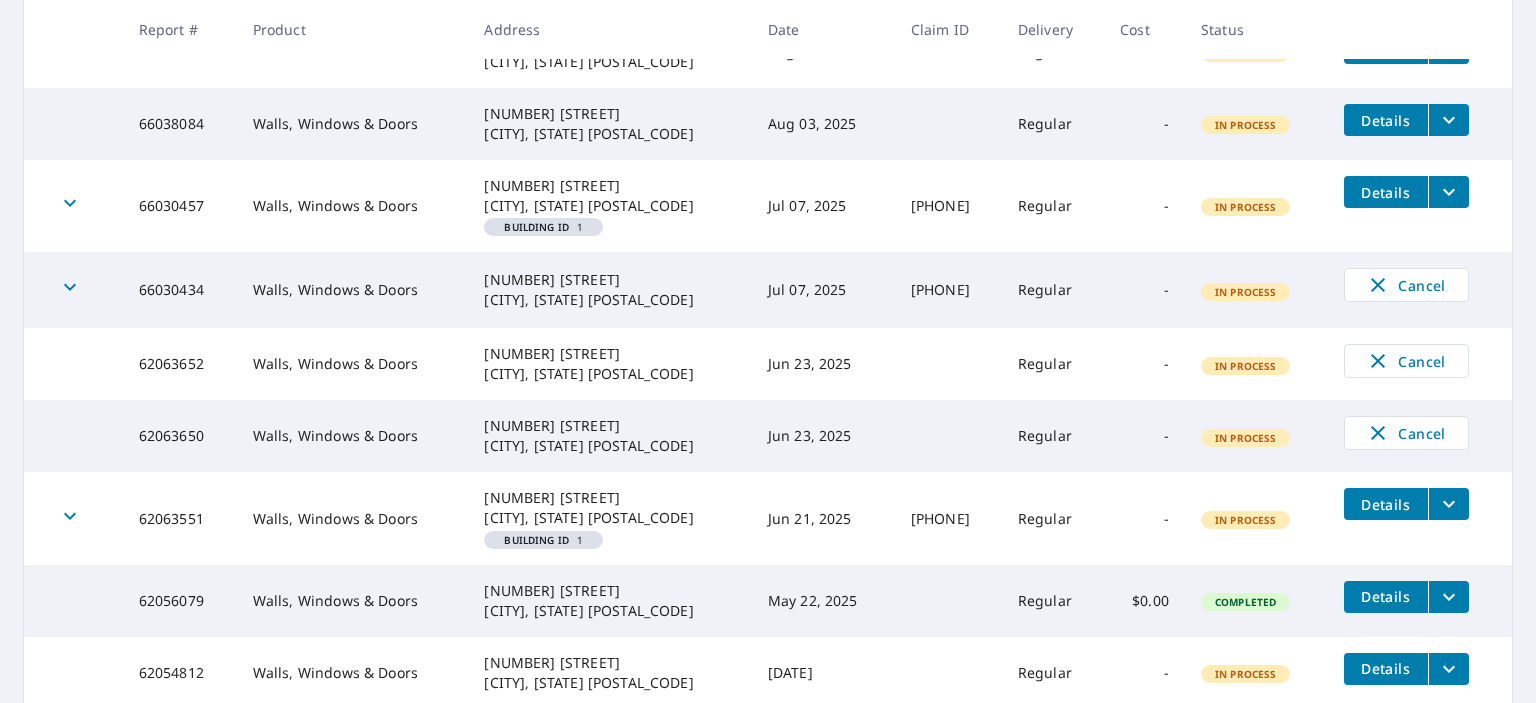 click on "66030457" at bounding box center [180, 206] 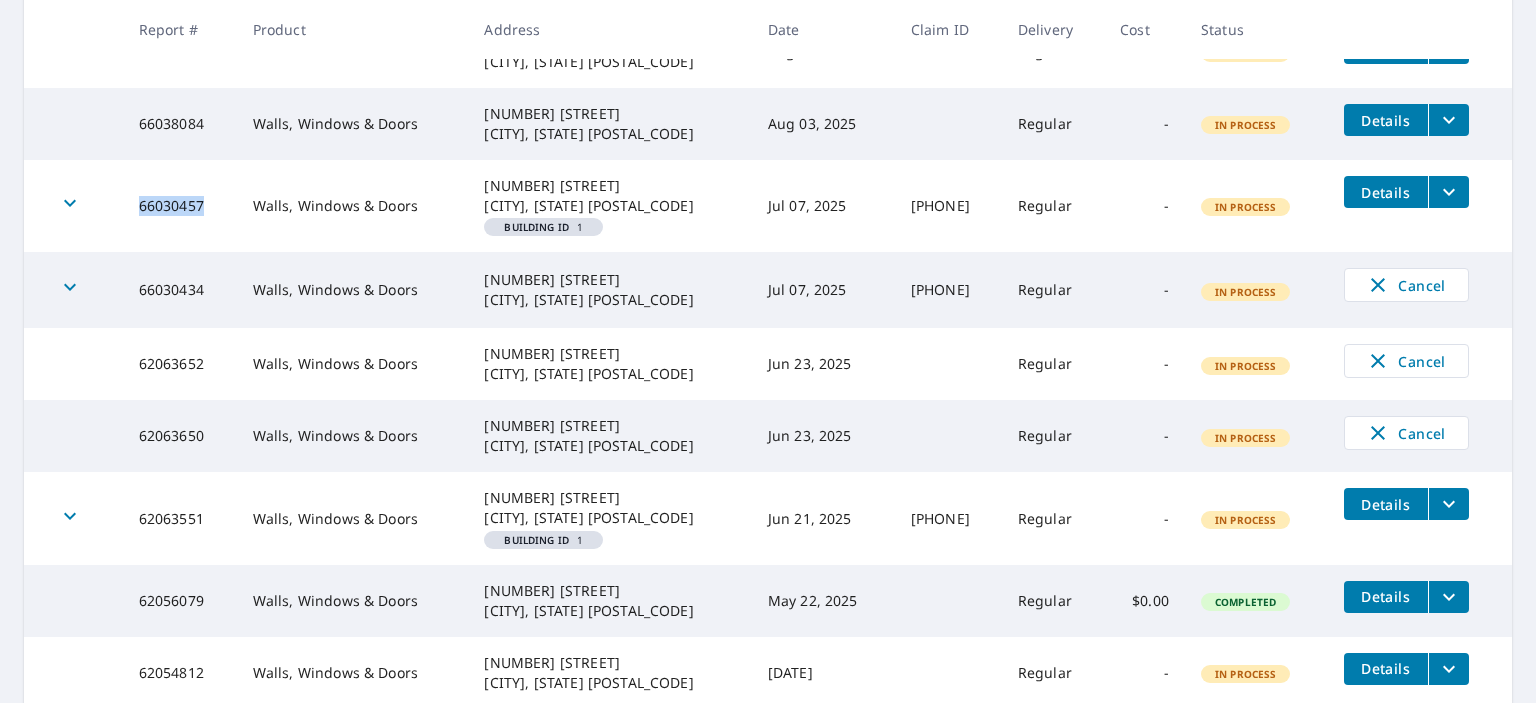 click on "66030457" at bounding box center [180, 206] 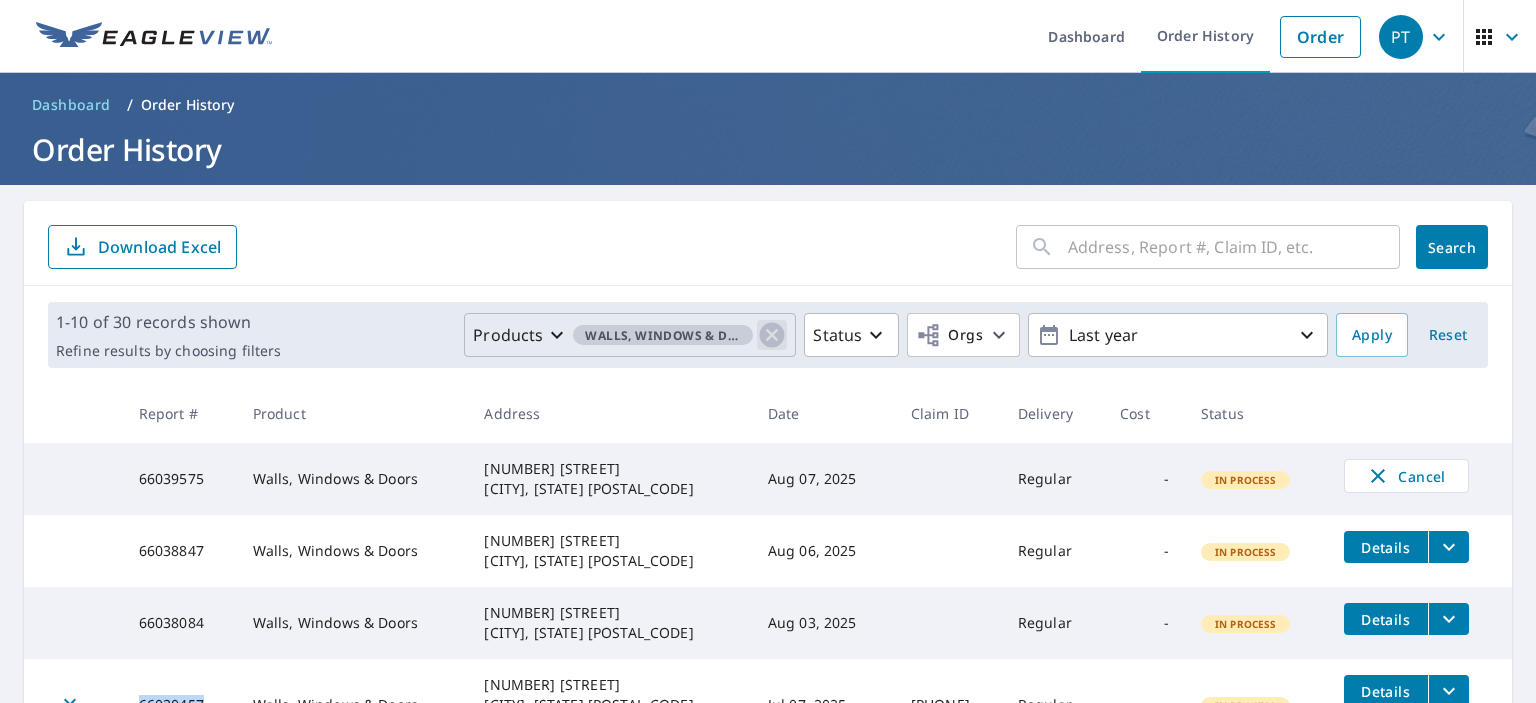 click 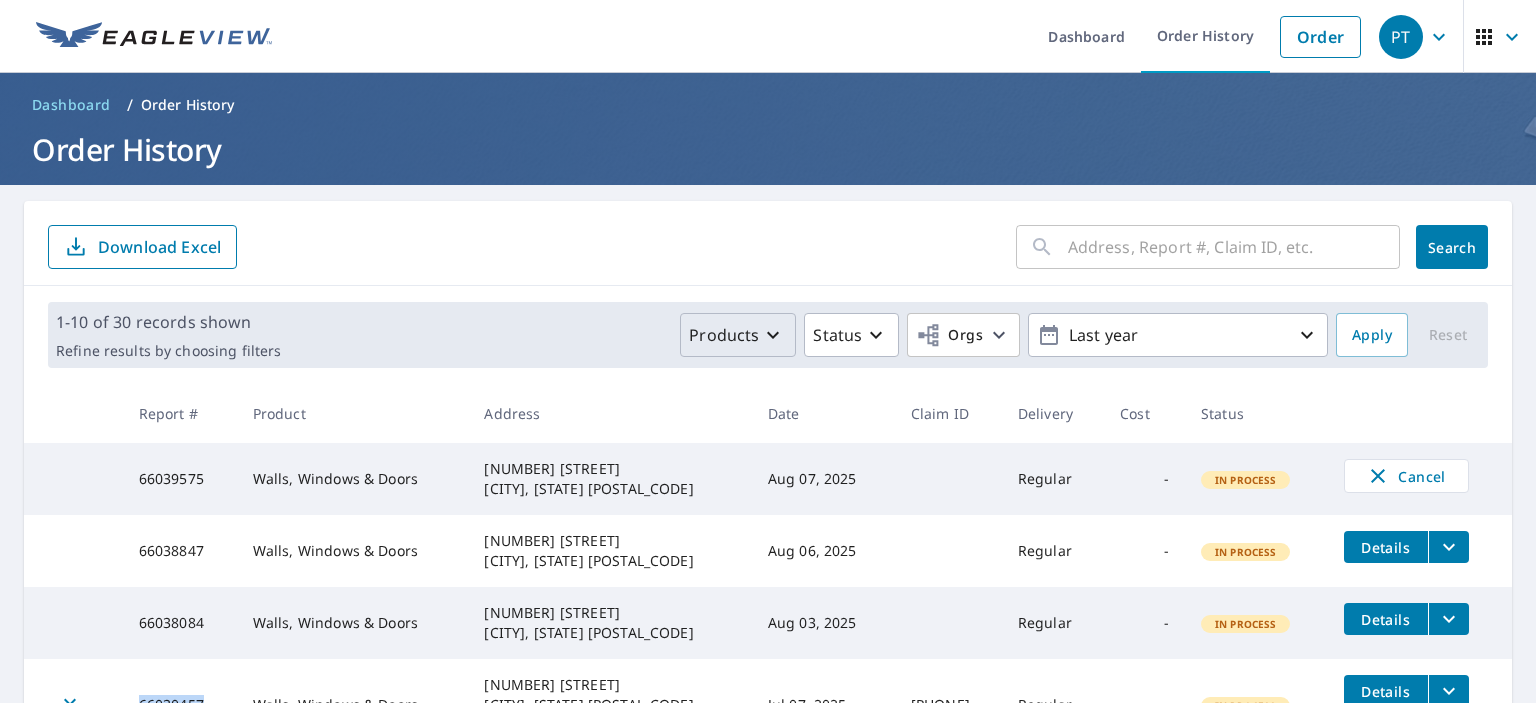 click 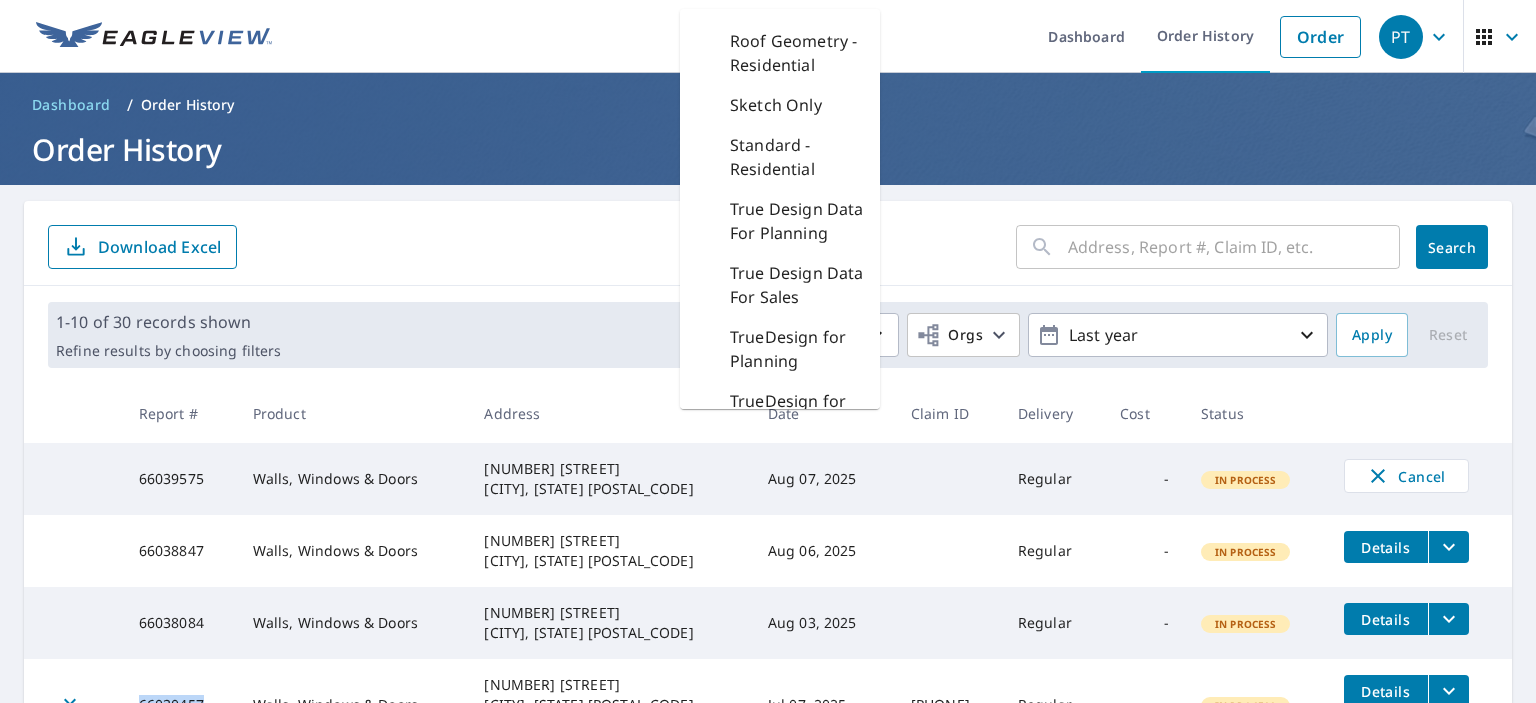 scroll, scrollTop: 3312, scrollLeft: 0, axis: vertical 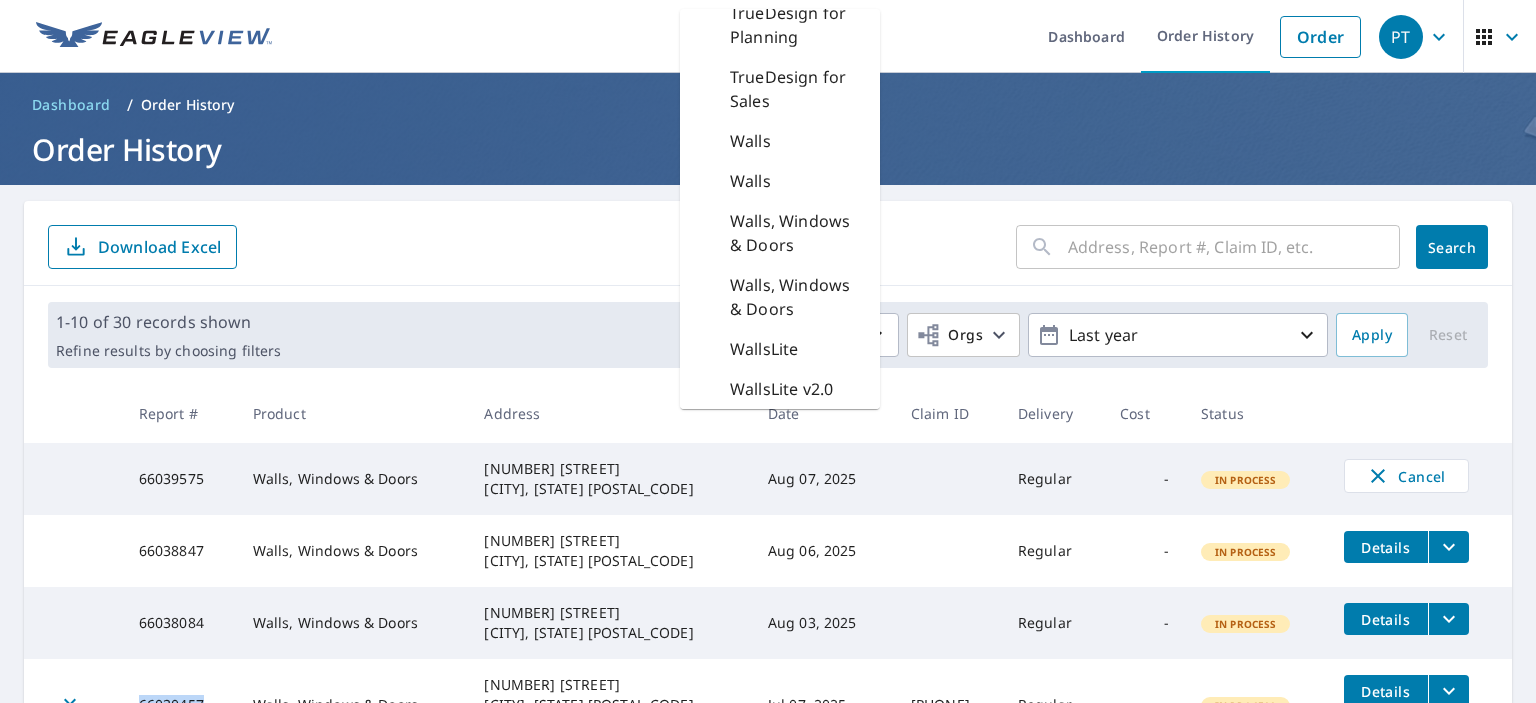 click on "Walls" at bounding box center [750, 141] 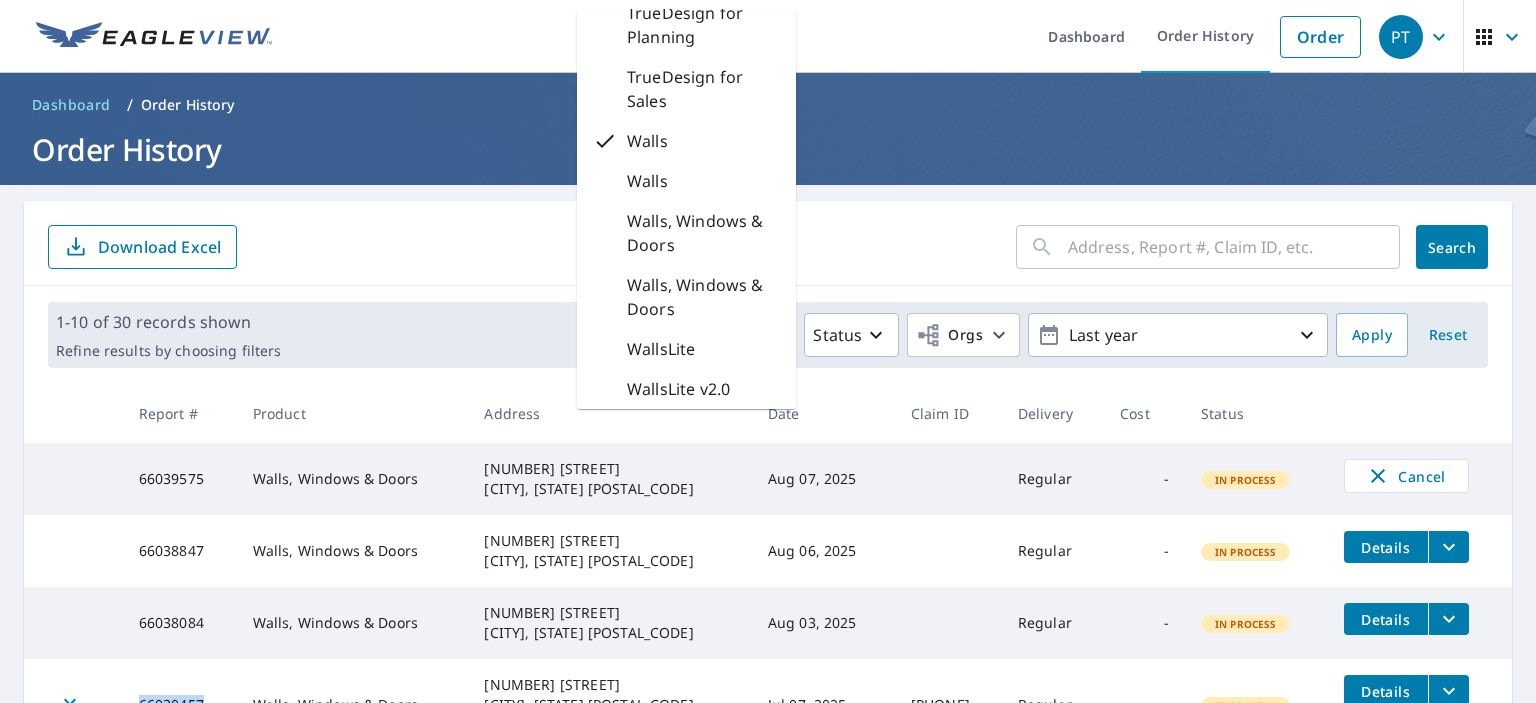 scroll, scrollTop: 3192, scrollLeft: 0, axis: vertical 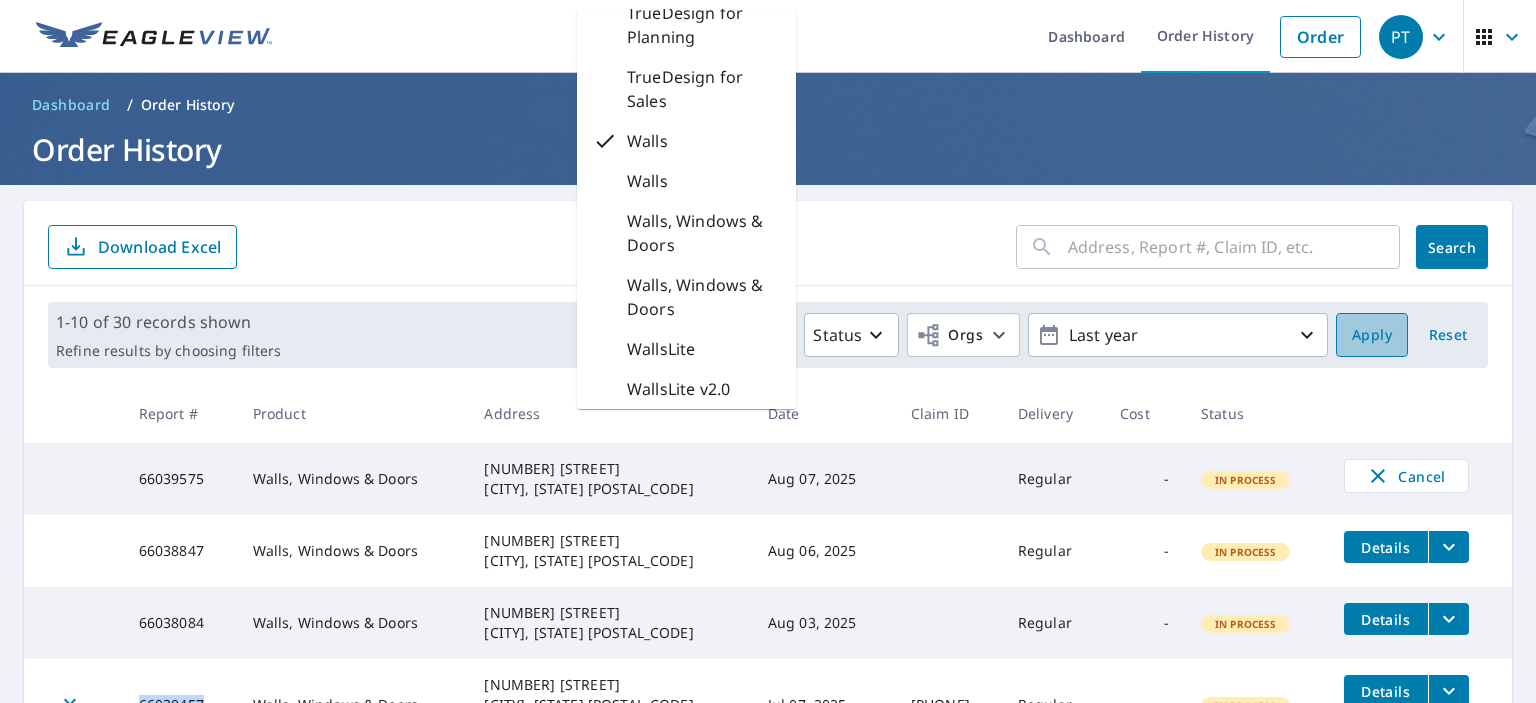 click on "Apply" at bounding box center [1372, 335] 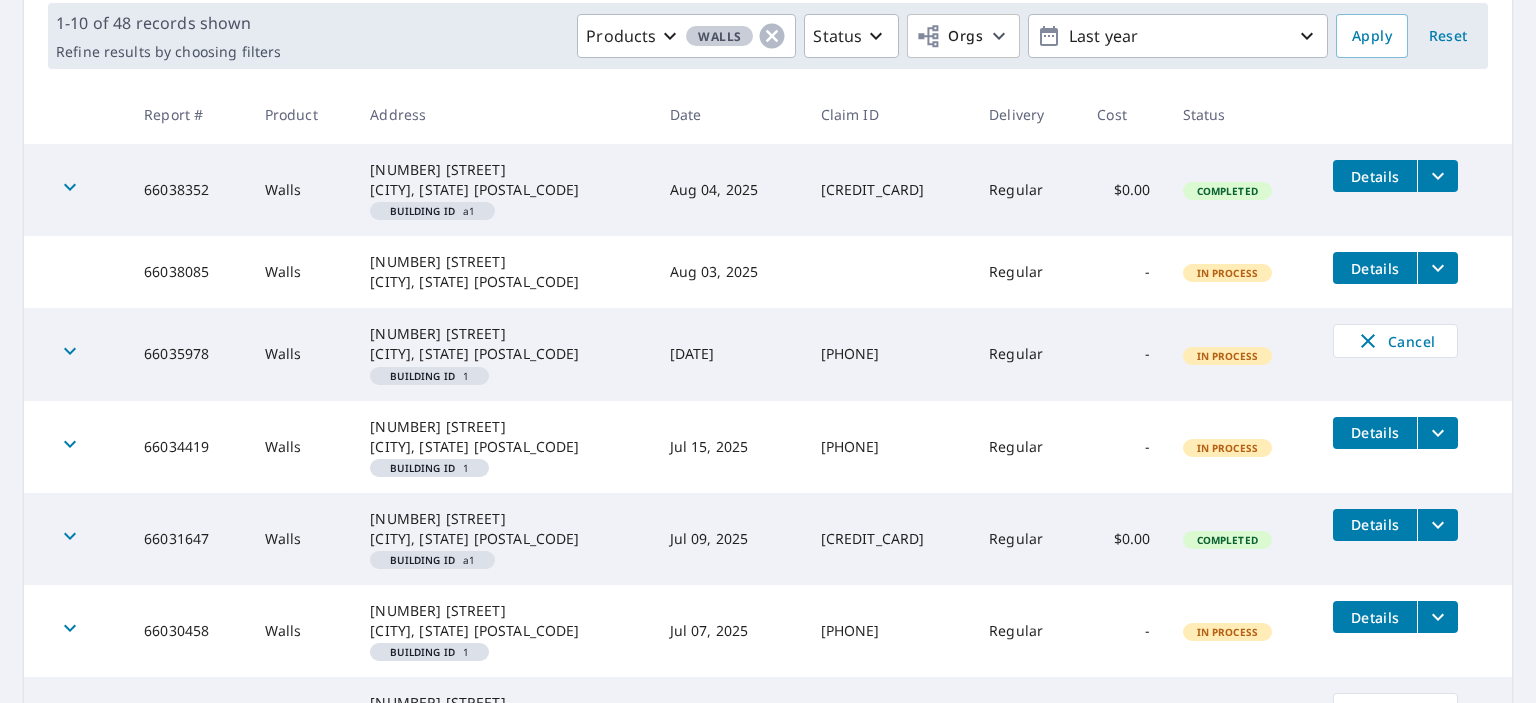 scroll, scrollTop: 304, scrollLeft: 0, axis: vertical 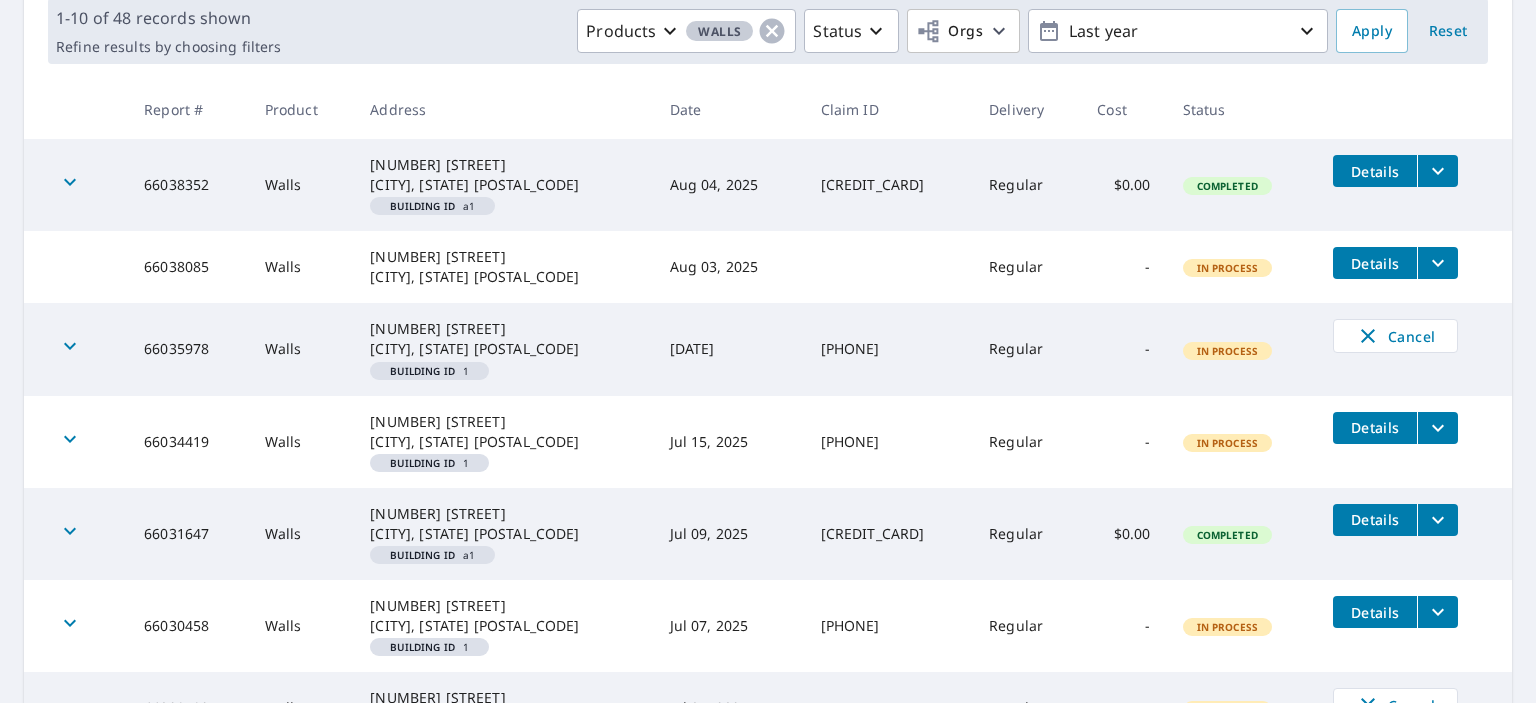 click on "66038352" at bounding box center [188, 185] 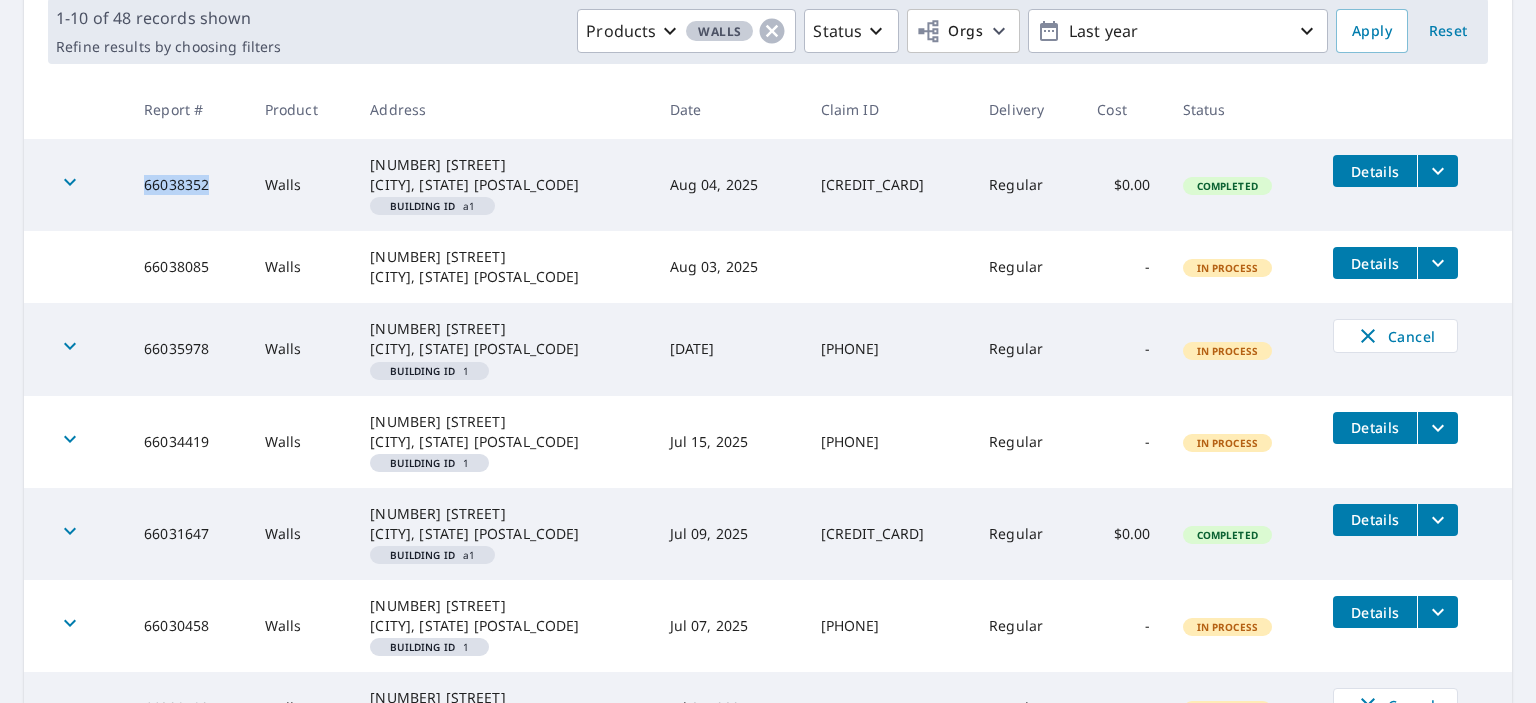 click on "66038352" at bounding box center (188, 185) 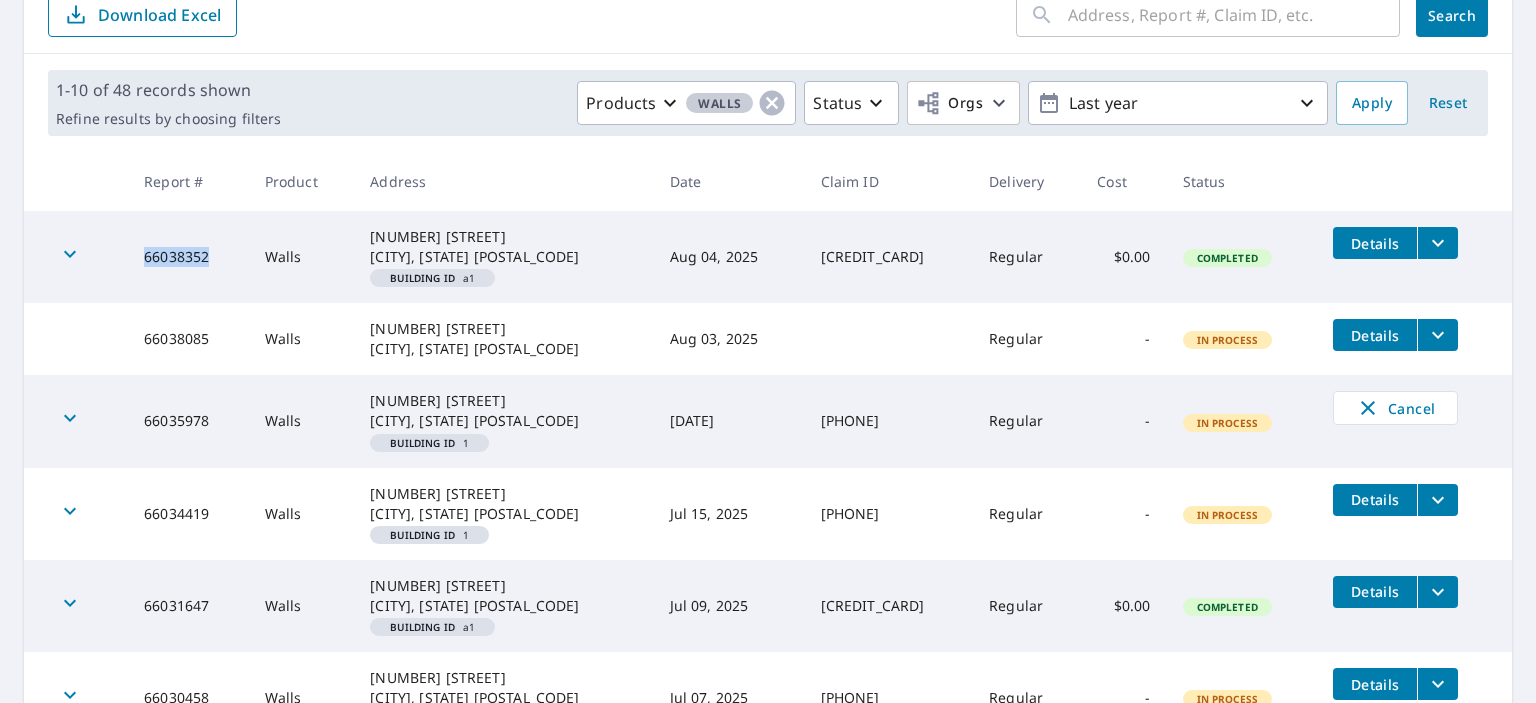 scroll, scrollTop: 0, scrollLeft: 0, axis: both 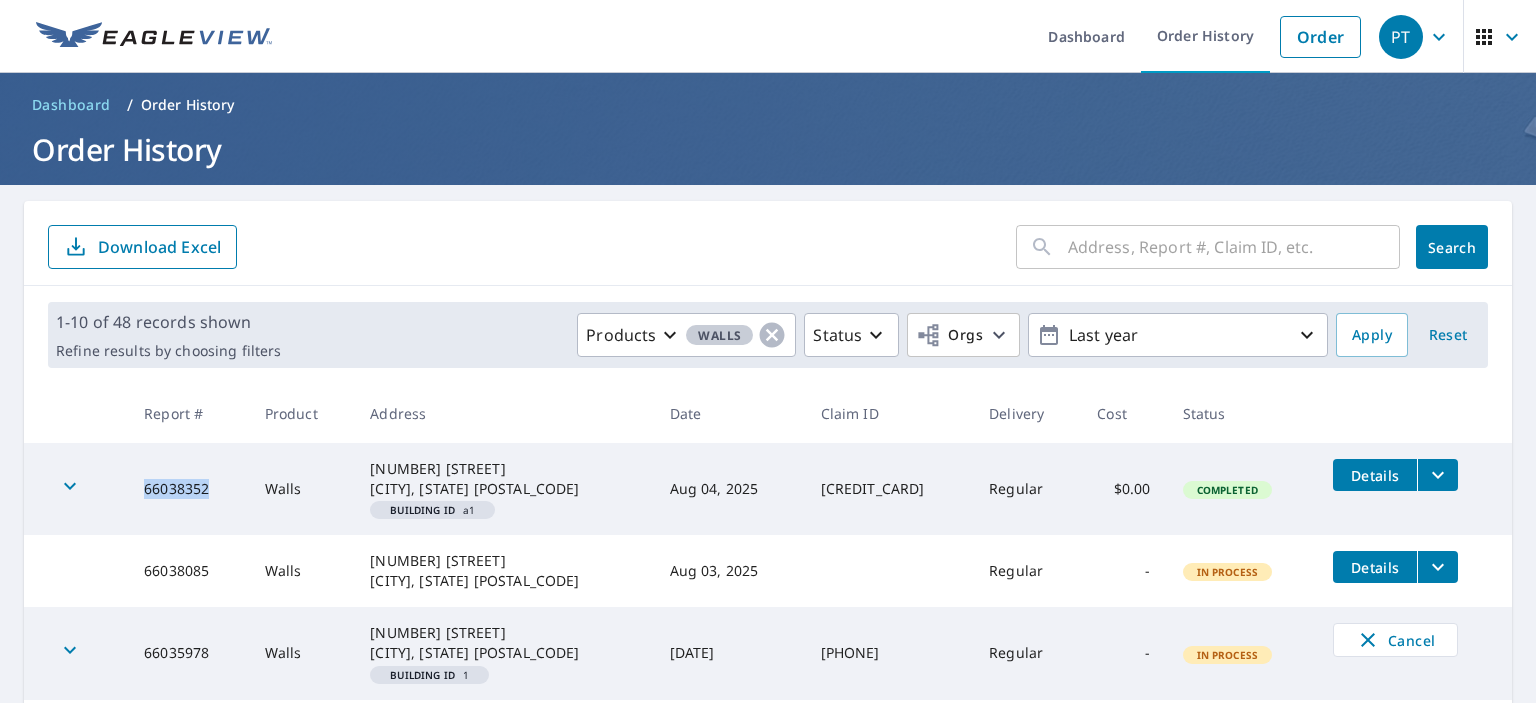 click 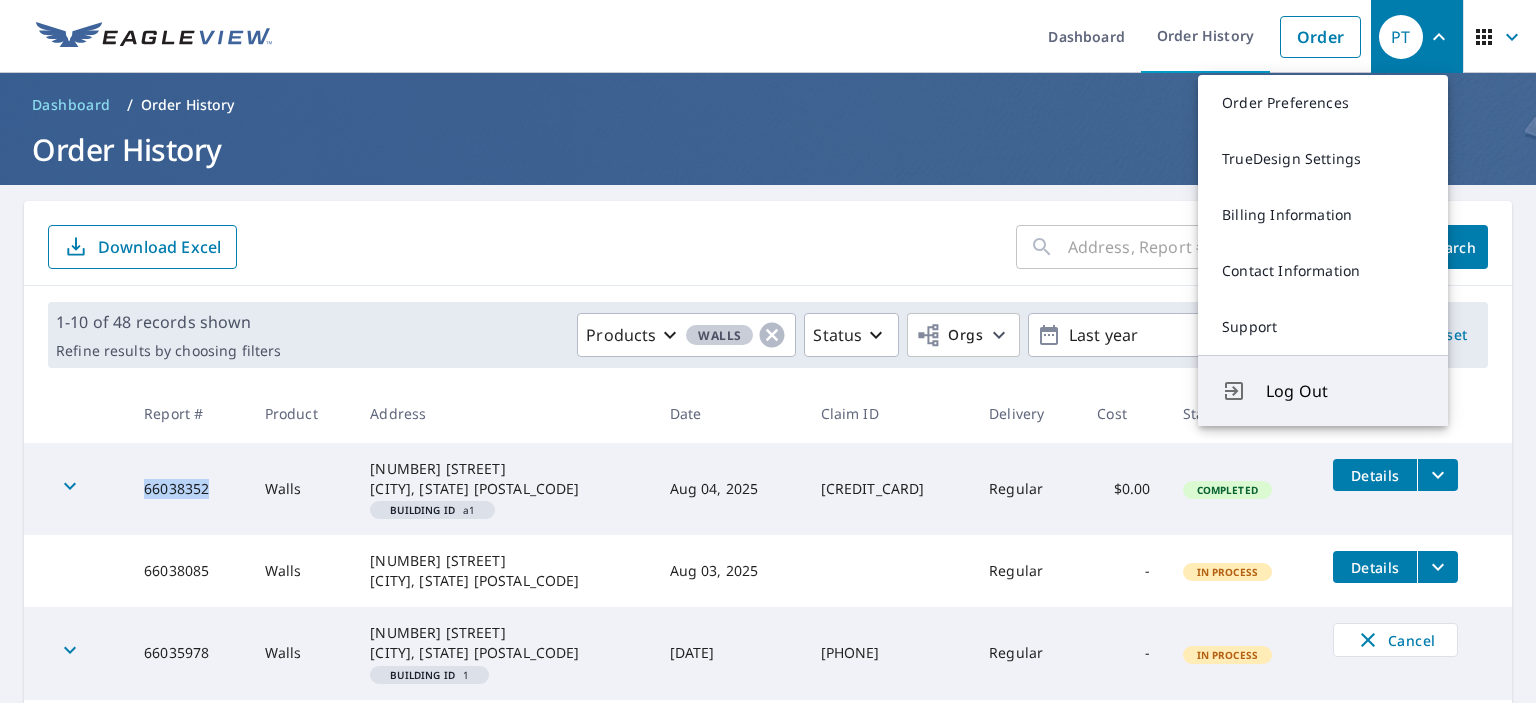 click on "Log Out" at bounding box center [1345, 391] 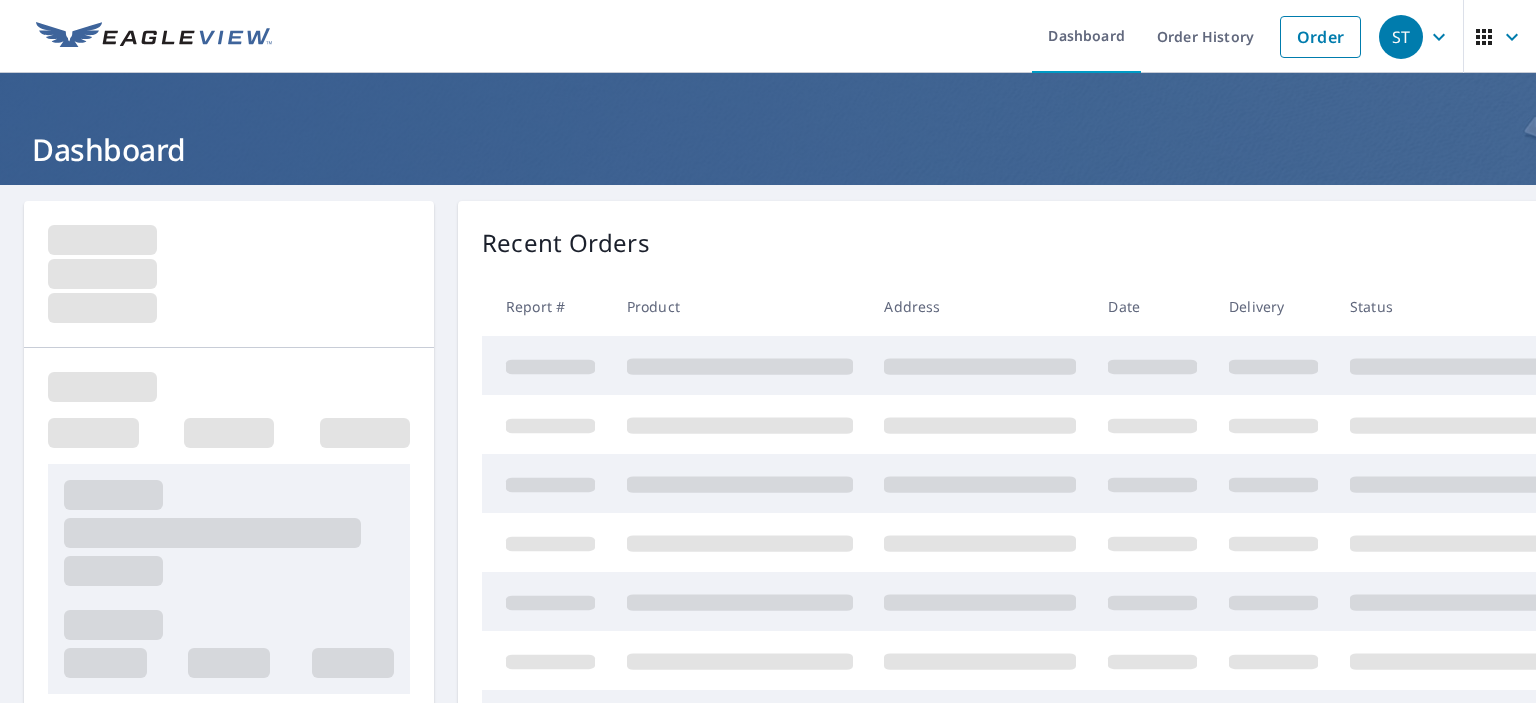 scroll, scrollTop: 0, scrollLeft: 0, axis: both 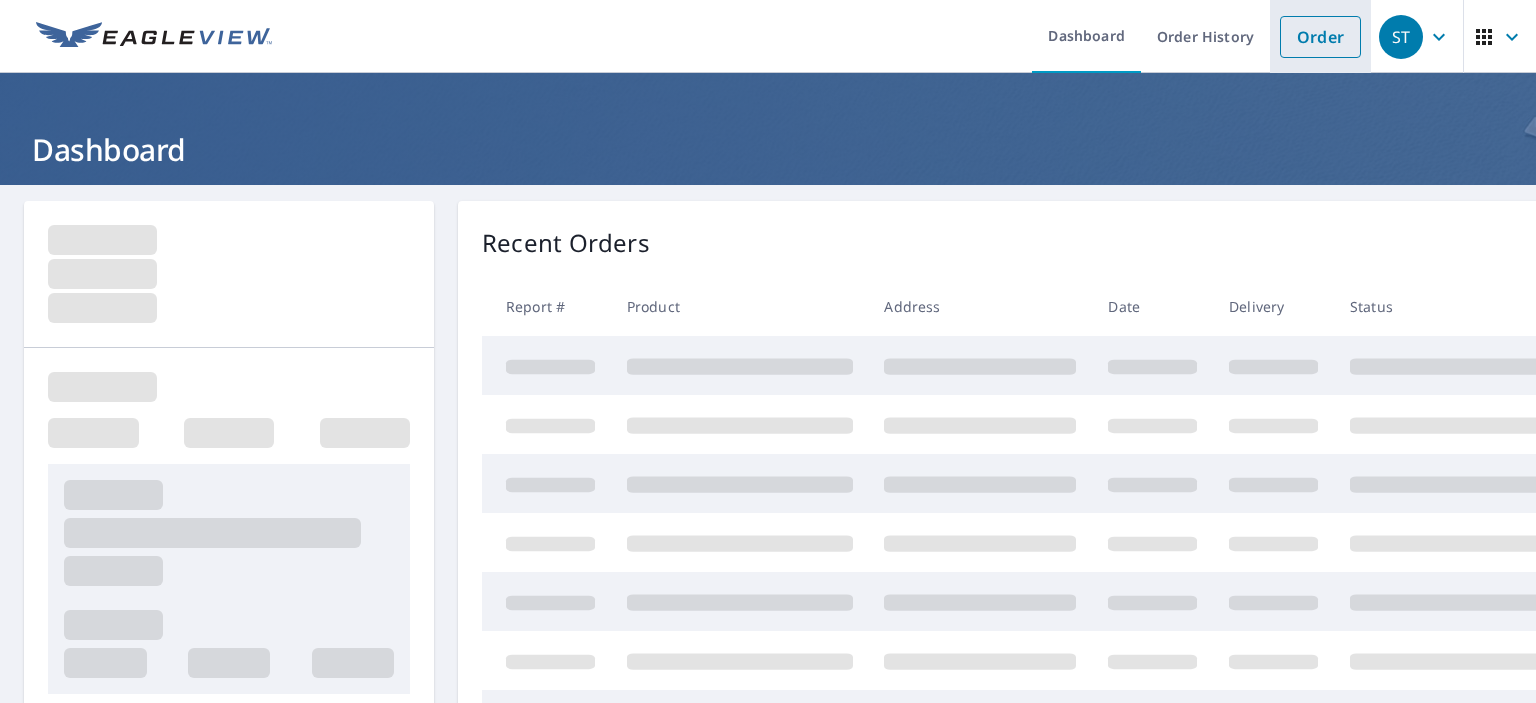 click on "Order" at bounding box center [1320, 37] 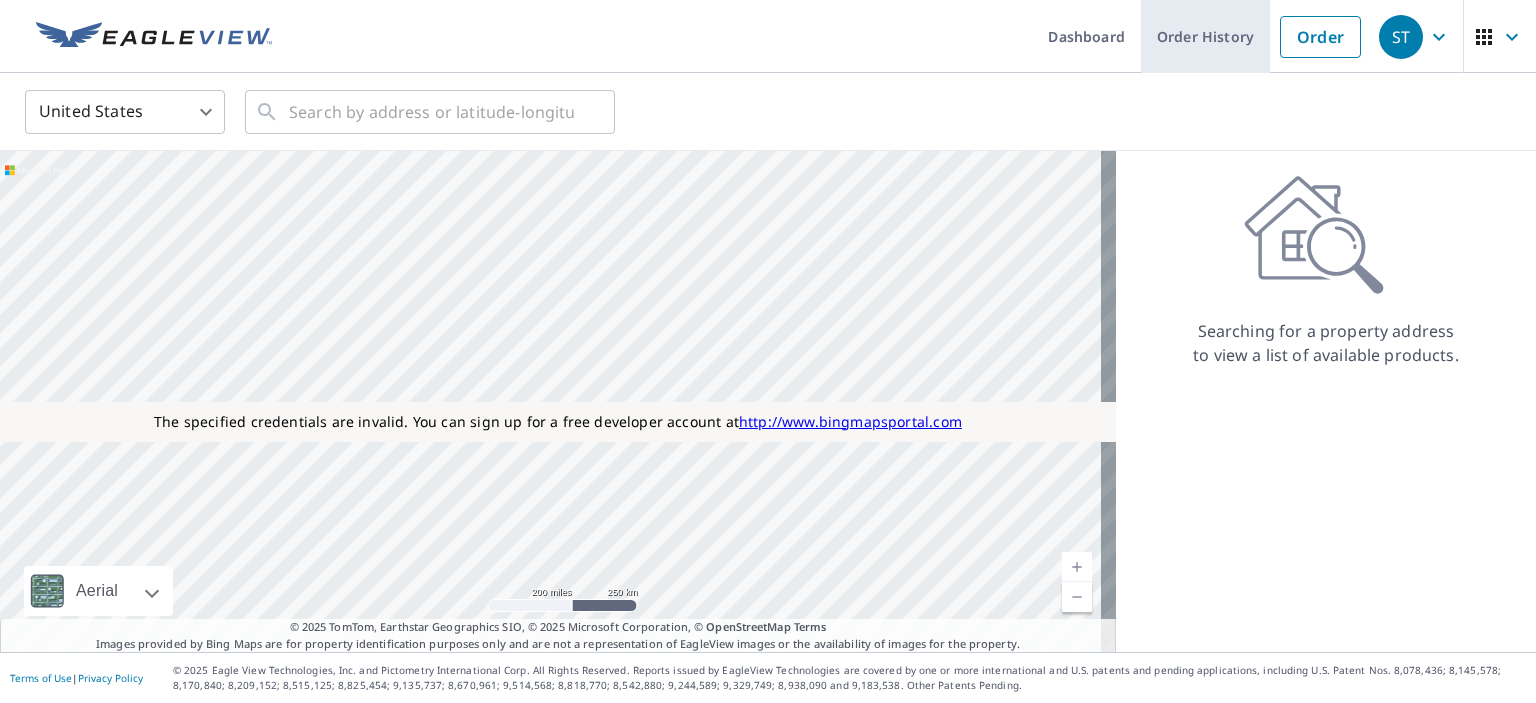 click on "Order History" at bounding box center [1205, 36] 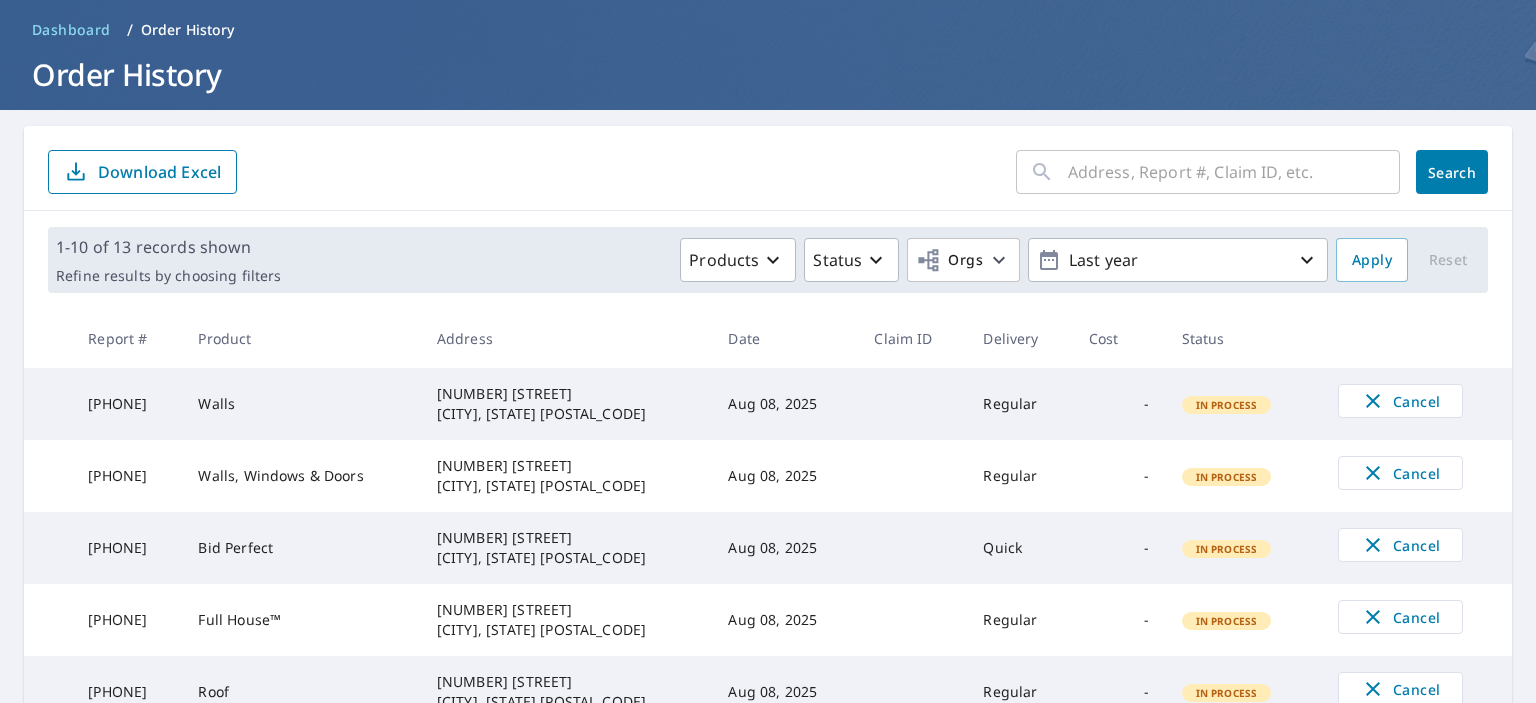 scroll, scrollTop: 0, scrollLeft: 0, axis: both 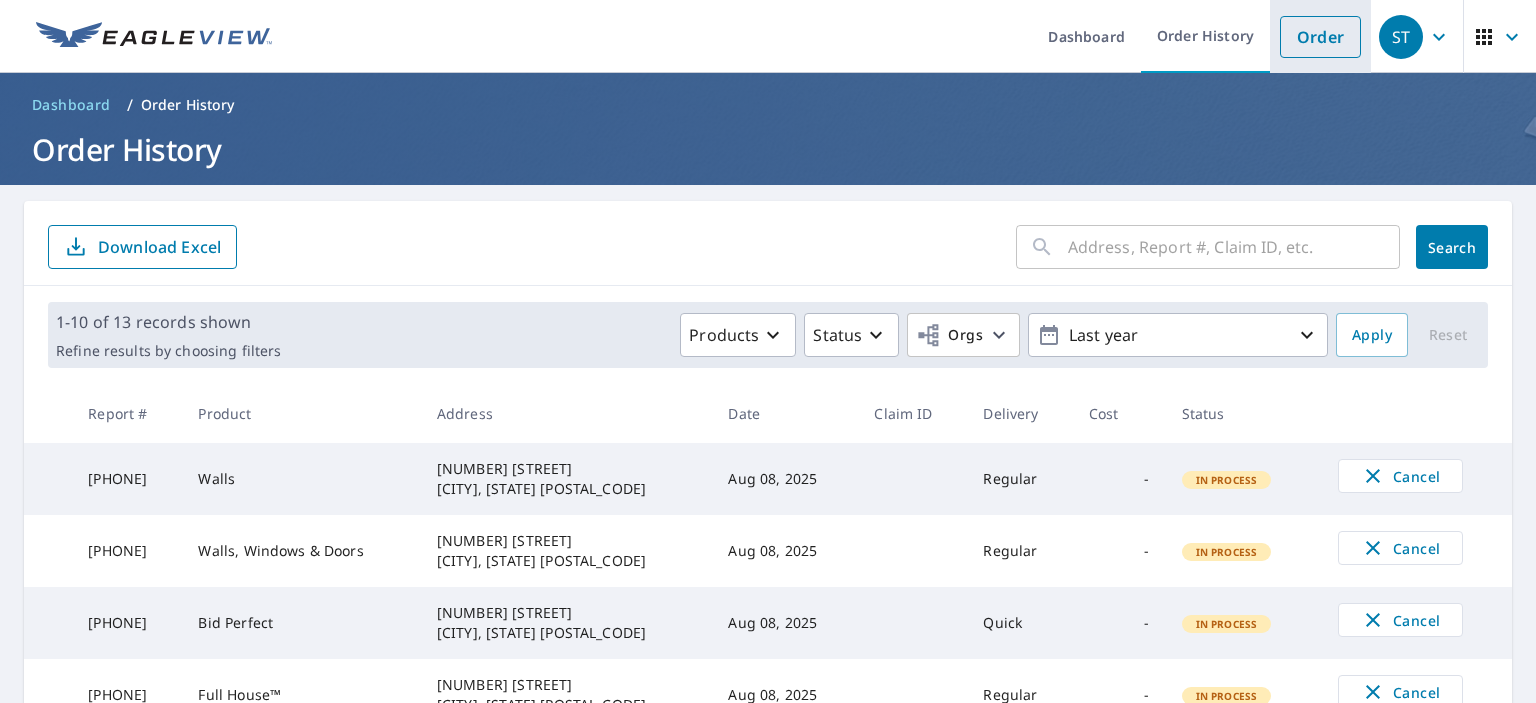 click on "Order" at bounding box center [1320, 37] 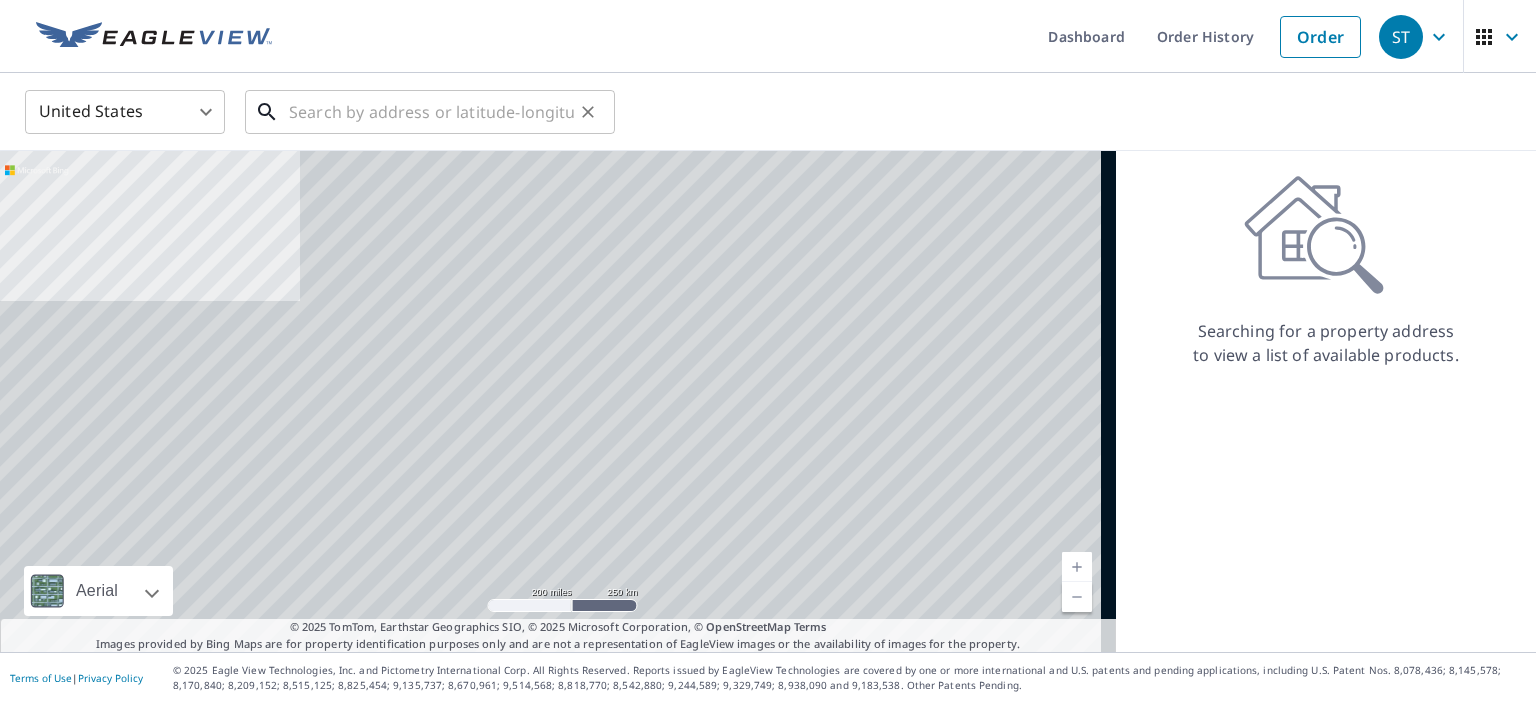 click at bounding box center [431, 112] 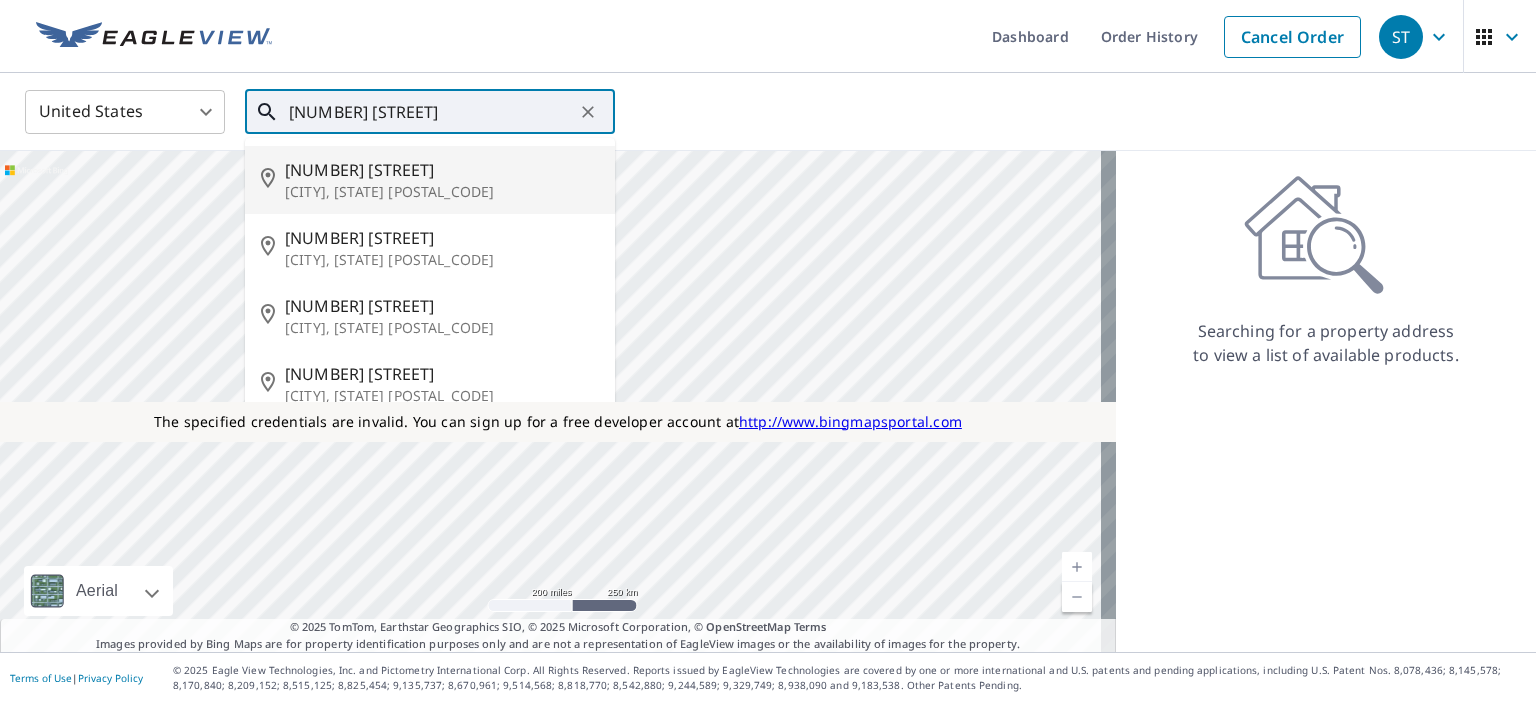 click on "Pheba, MS 39755" at bounding box center (442, 192) 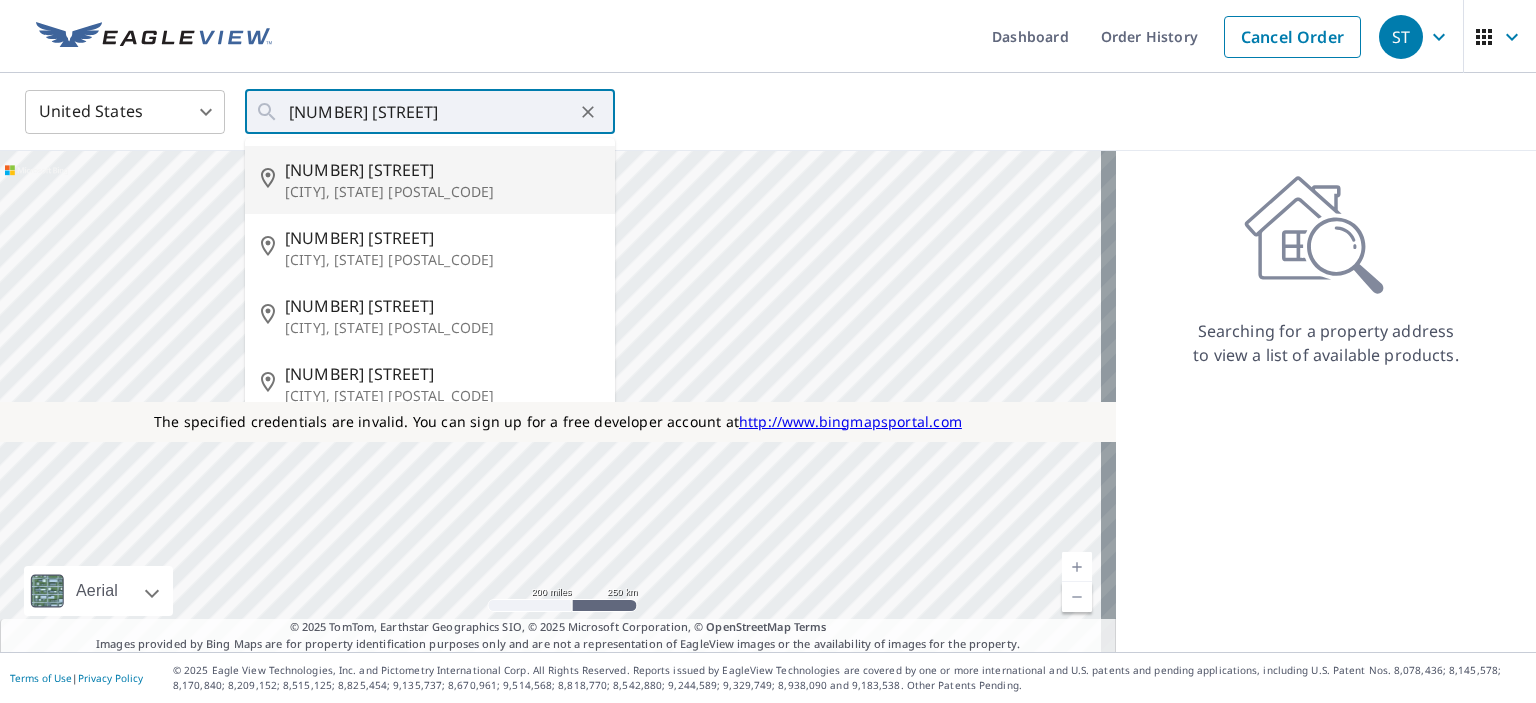 type on "142 3rd Ave Pheba, MS 39755" 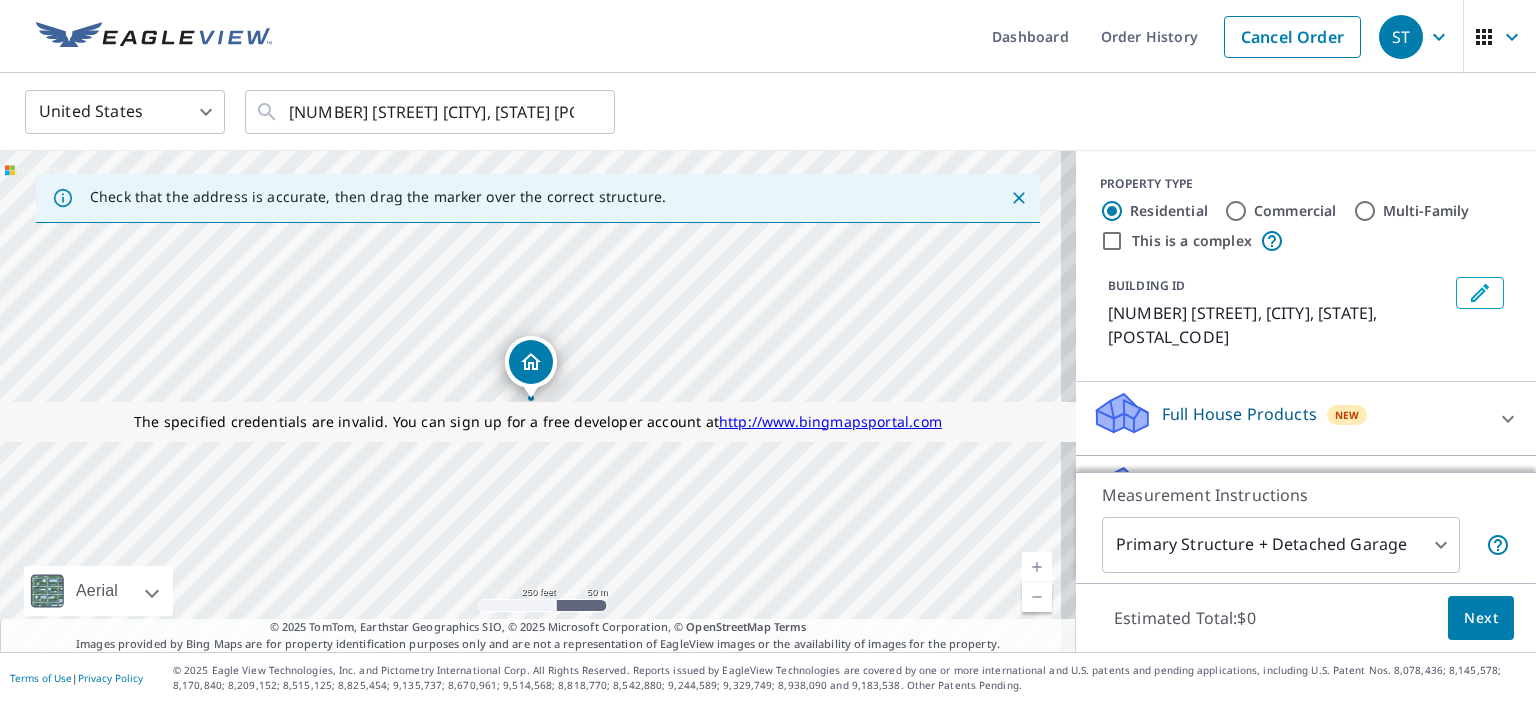 scroll, scrollTop: 106, scrollLeft: 0, axis: vertical 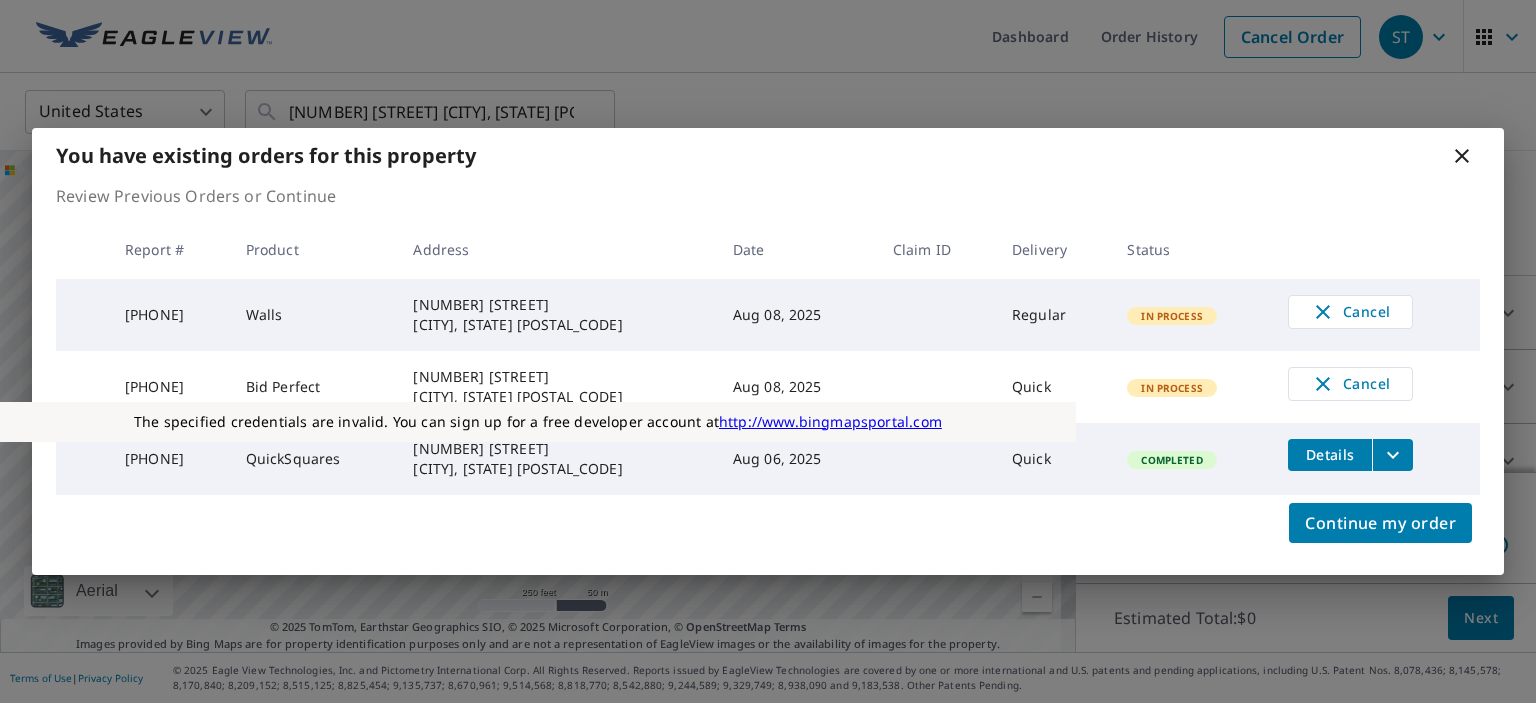 click on "In Process" at bounding box center (1191, 387) 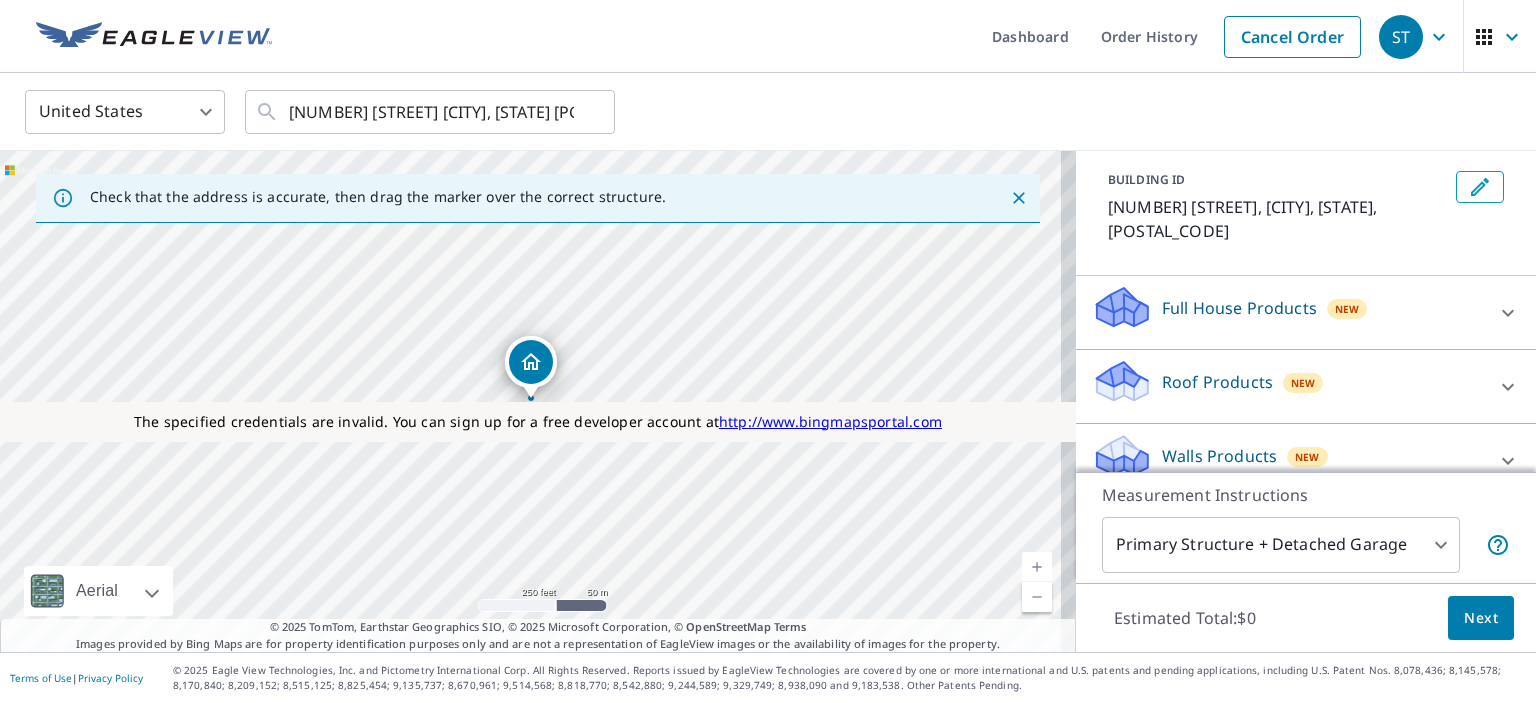 click on "Roof Products" at bounding box center (1217, 382) 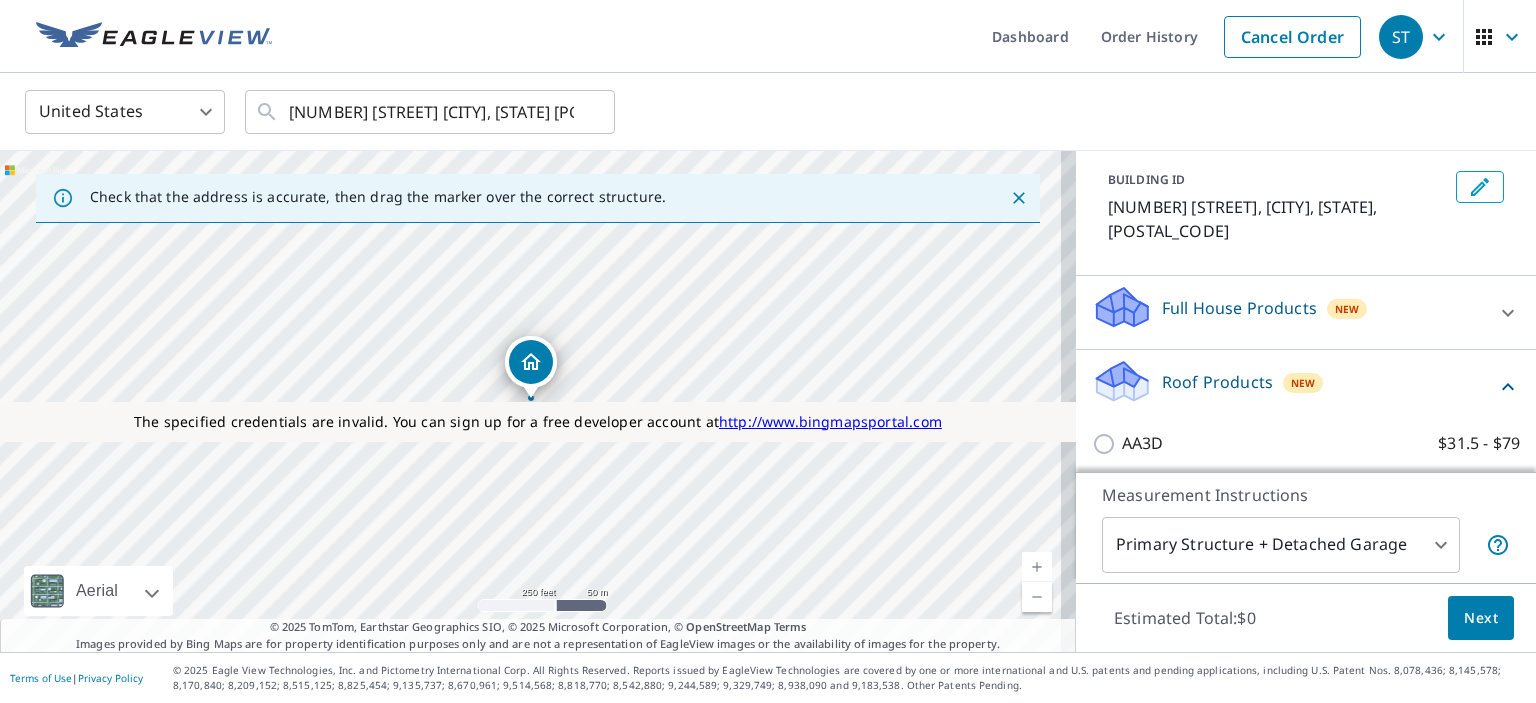 scroll, scrollTop: 366, scrollLeft: 0, axis: vertical 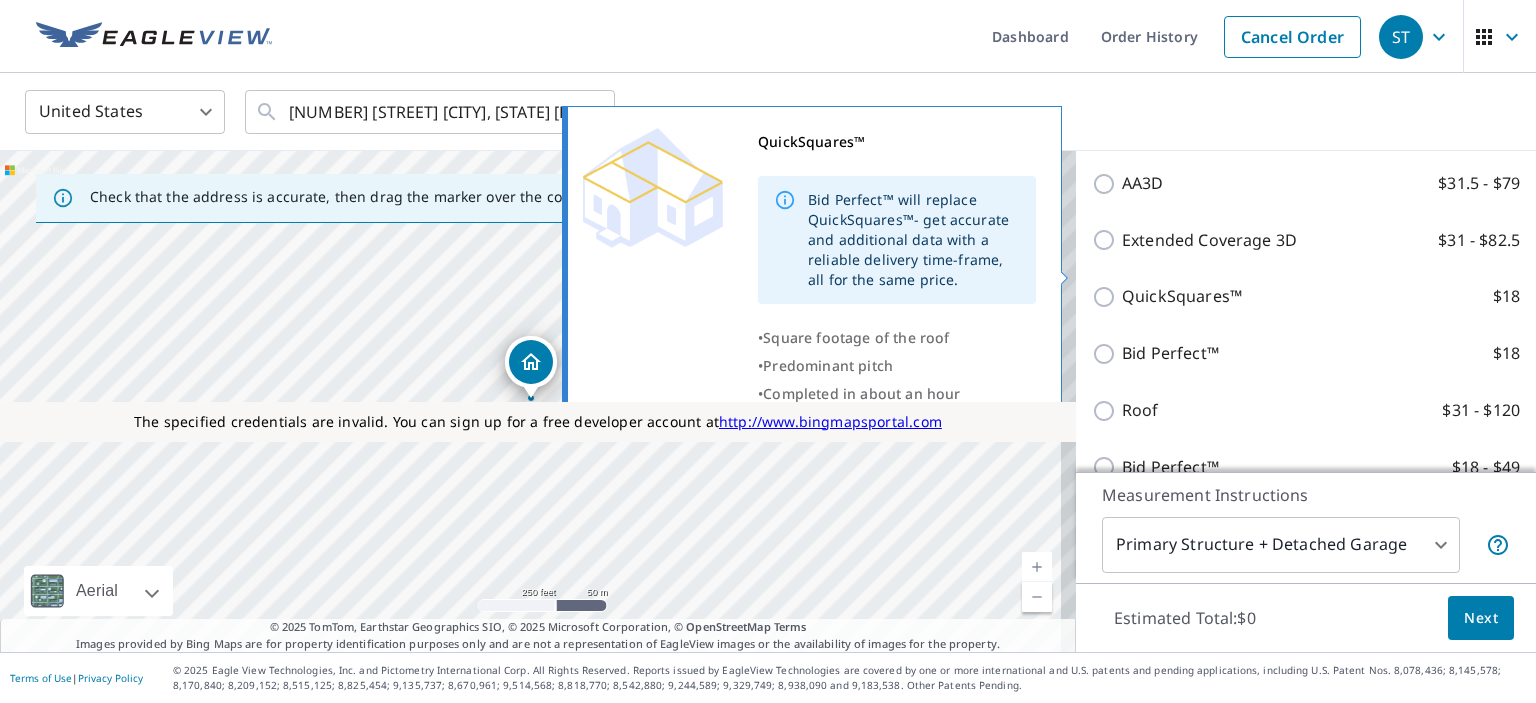 click on "QuickSquares™" at bounding box center (1182, 296) 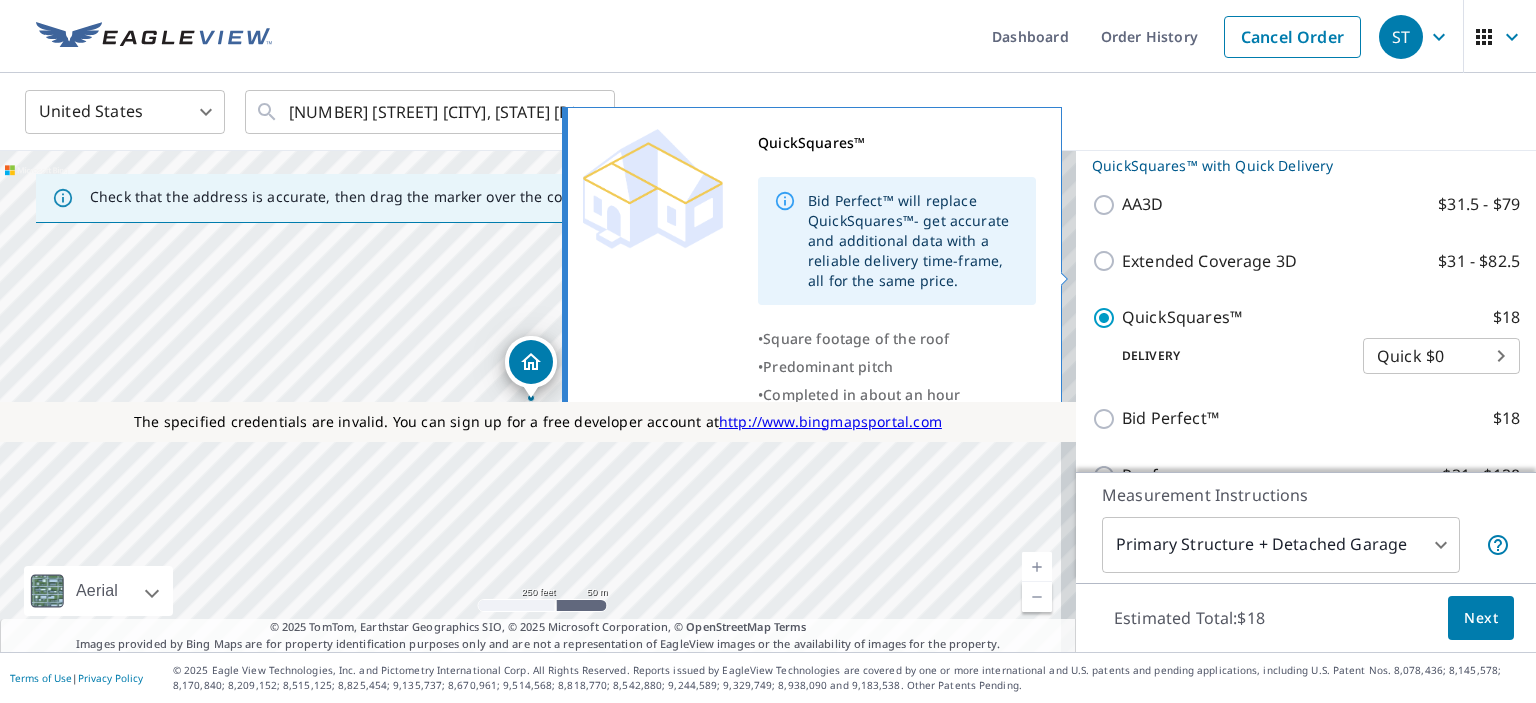 scroll, scrollTop: 387, scrollLeft: 0, axis: vertical 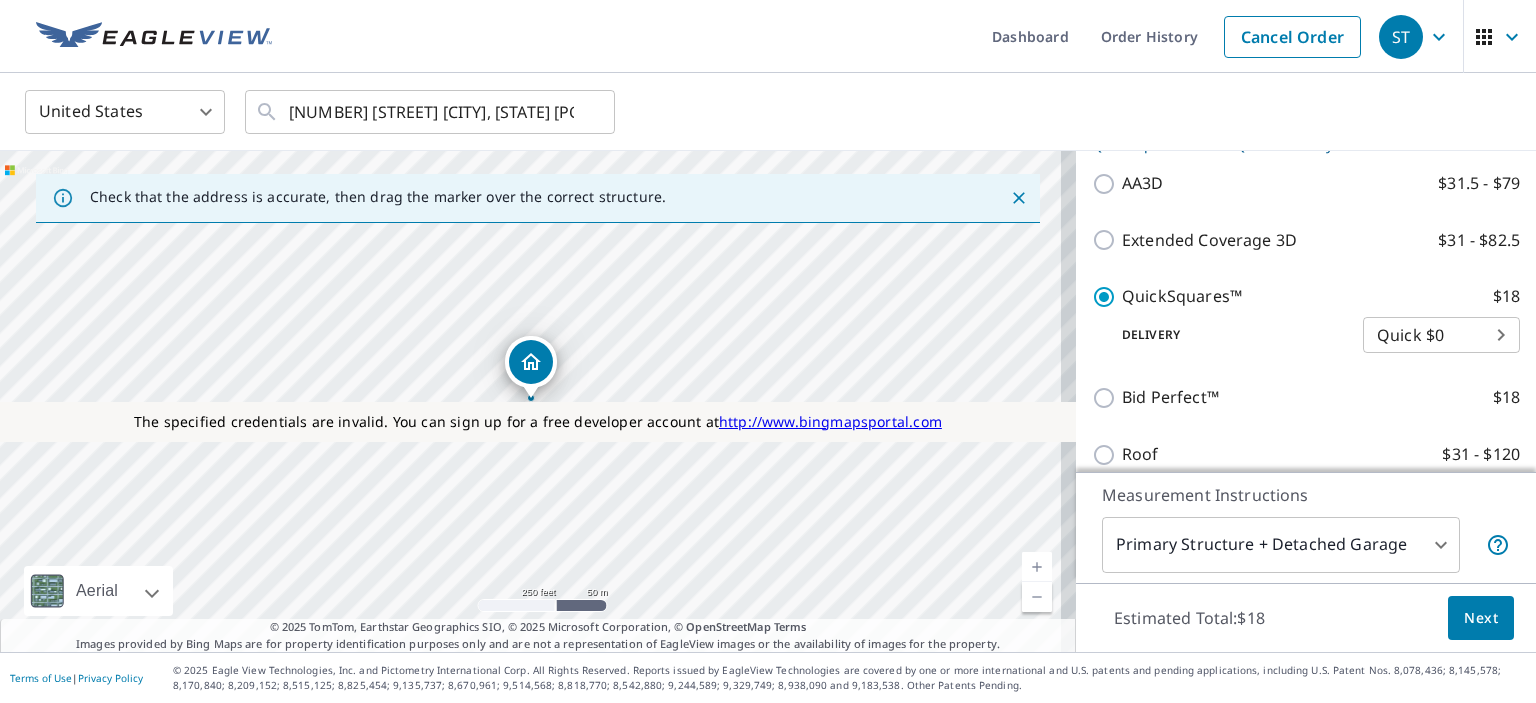 click on "Next" at bounding box center [1481, 618] 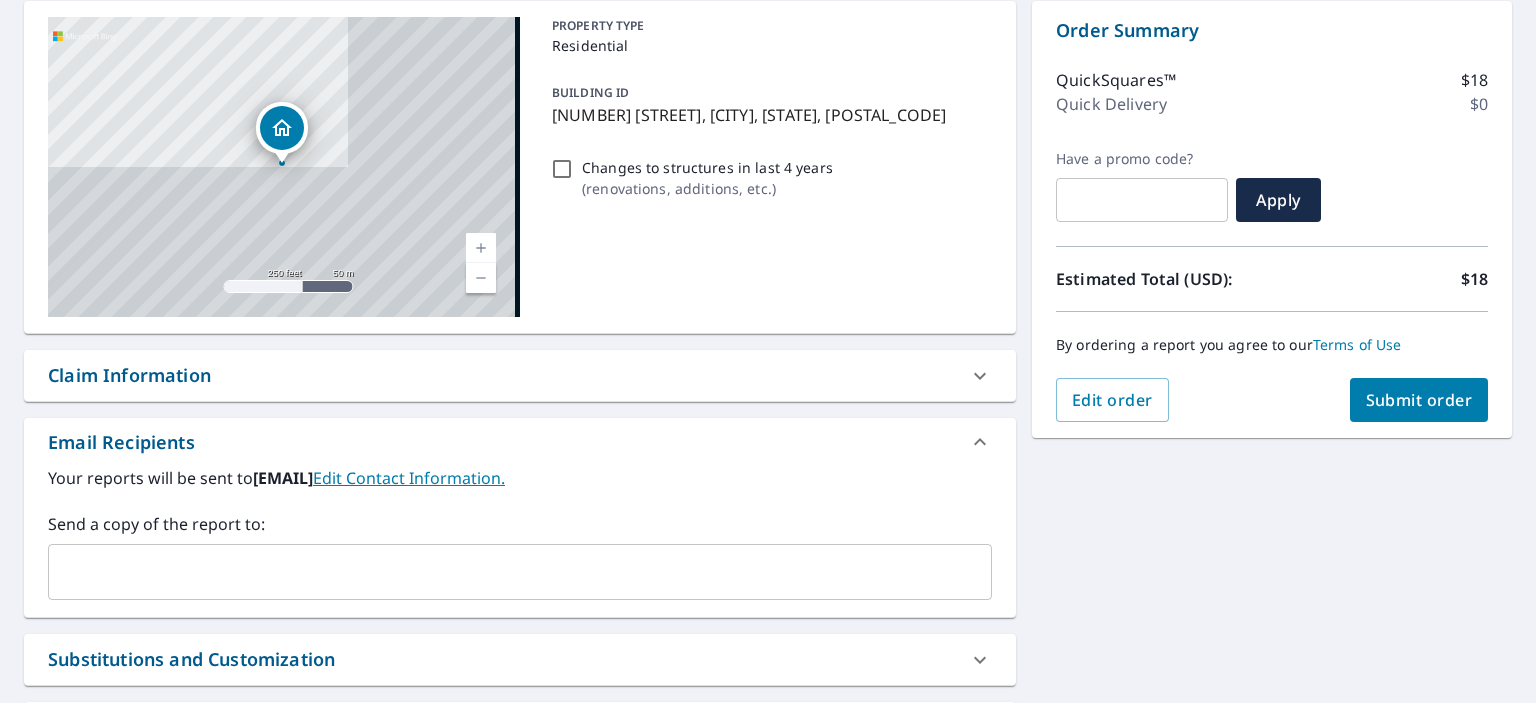 scroll, scrollTop: 254, scrollLeft: 0, axis: vertical 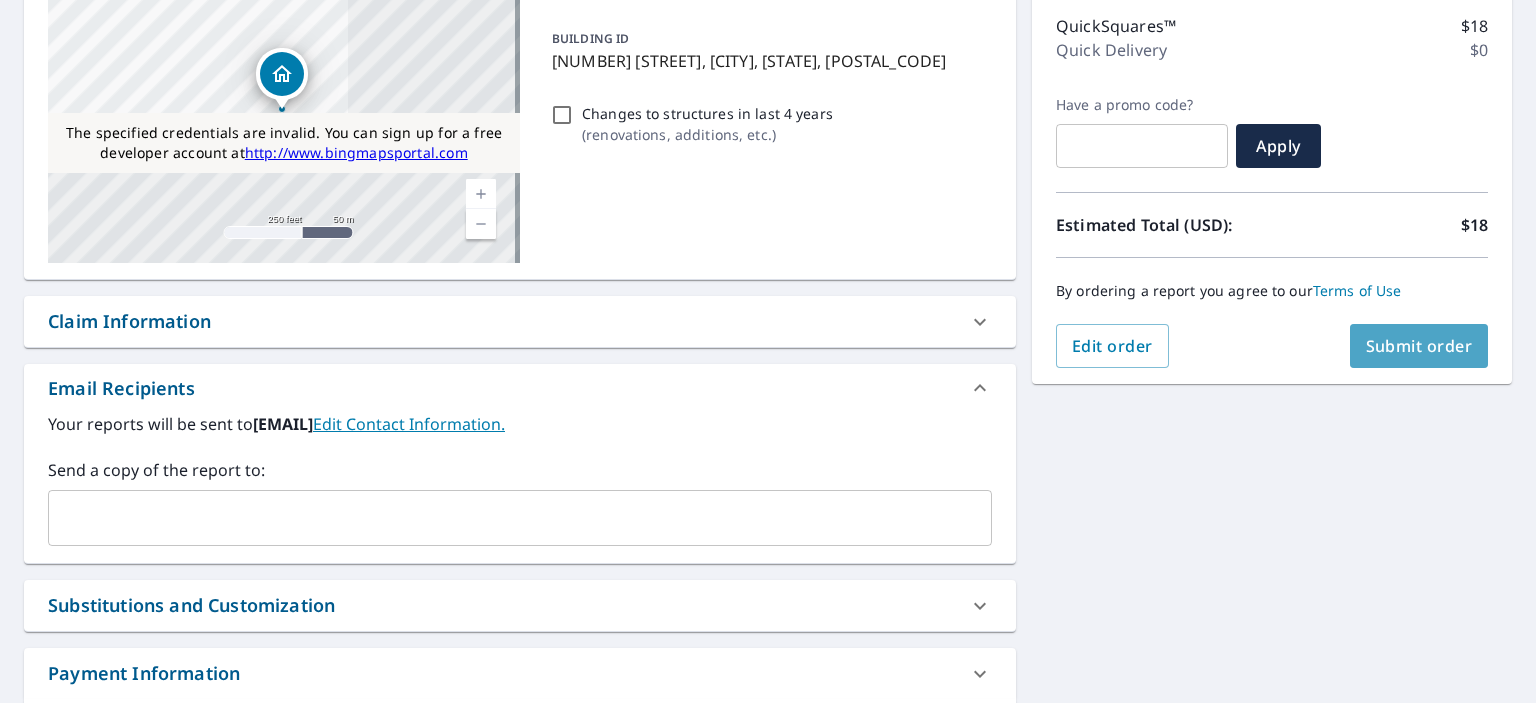click on "Submit order" at bounding box center [1419, 346] 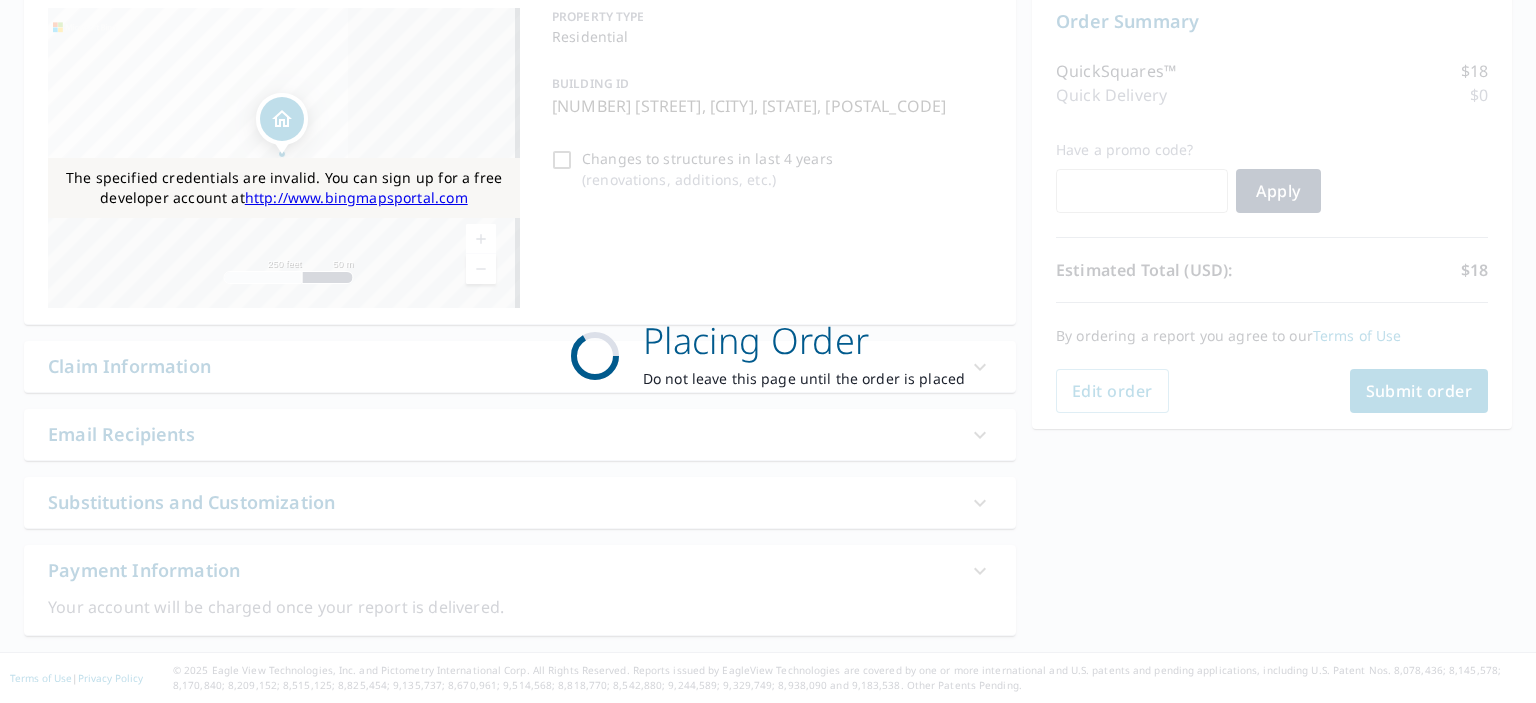 scroll, scrollTop: 207, scrollLeft: 0, axis: vertical 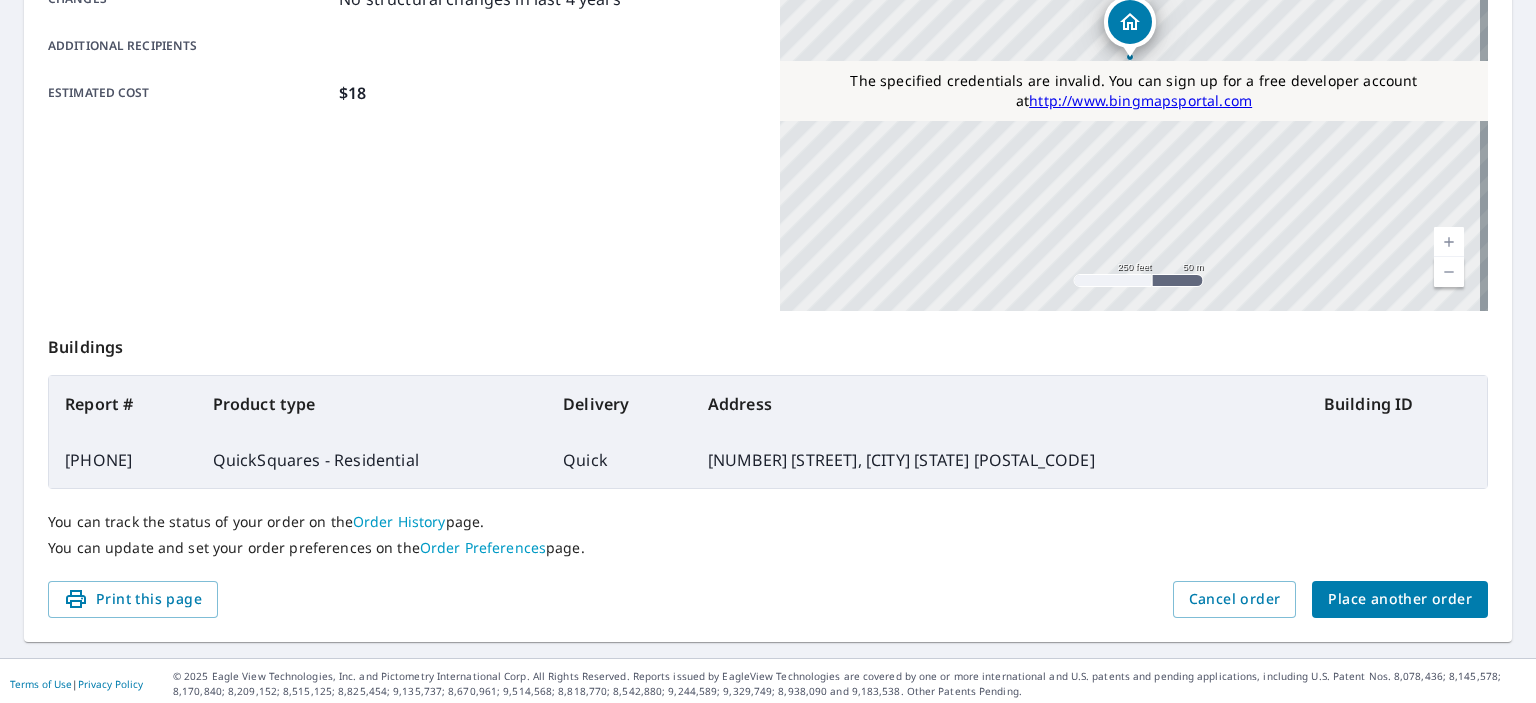 click on "66040124" at bounding box center [123, 460] 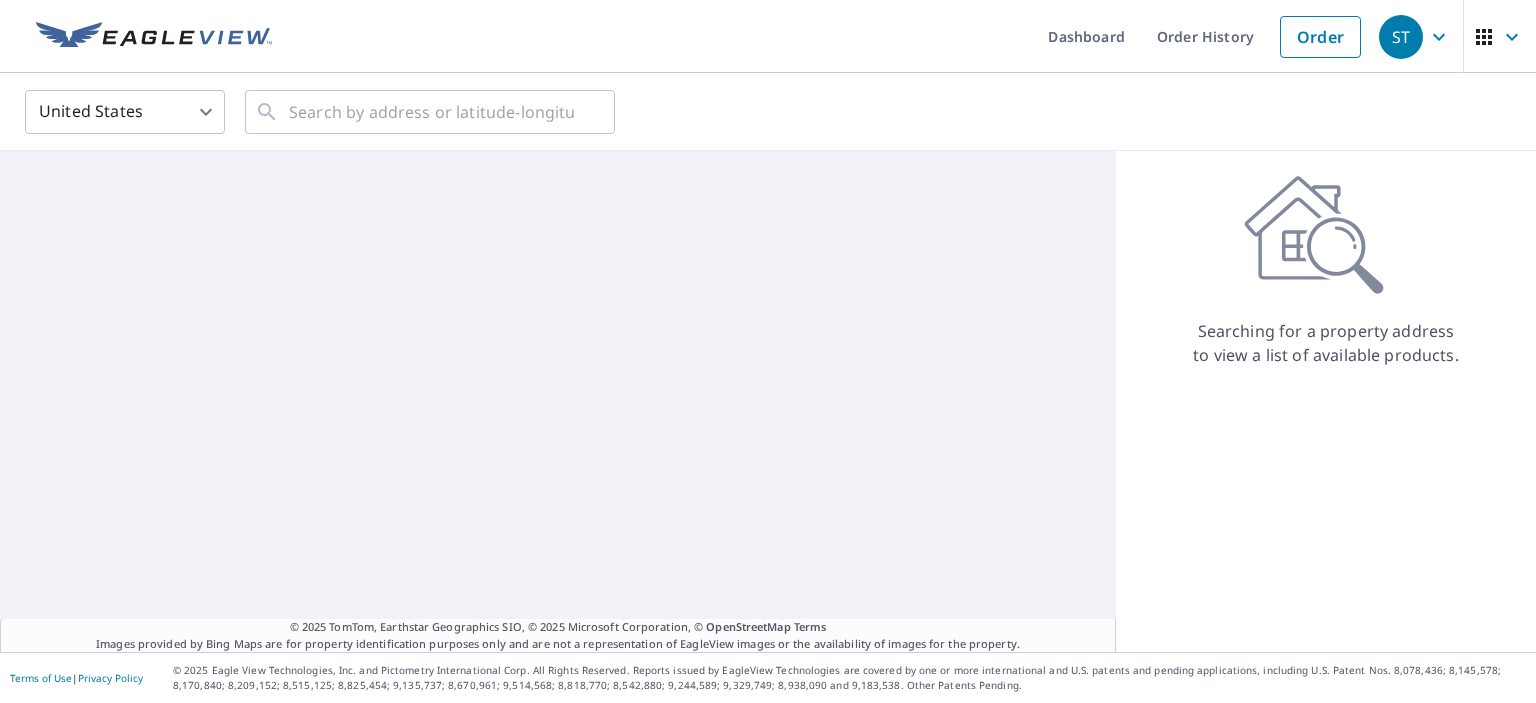 scroll, scrollTop: 0, scrollLeft: 0, axis: both 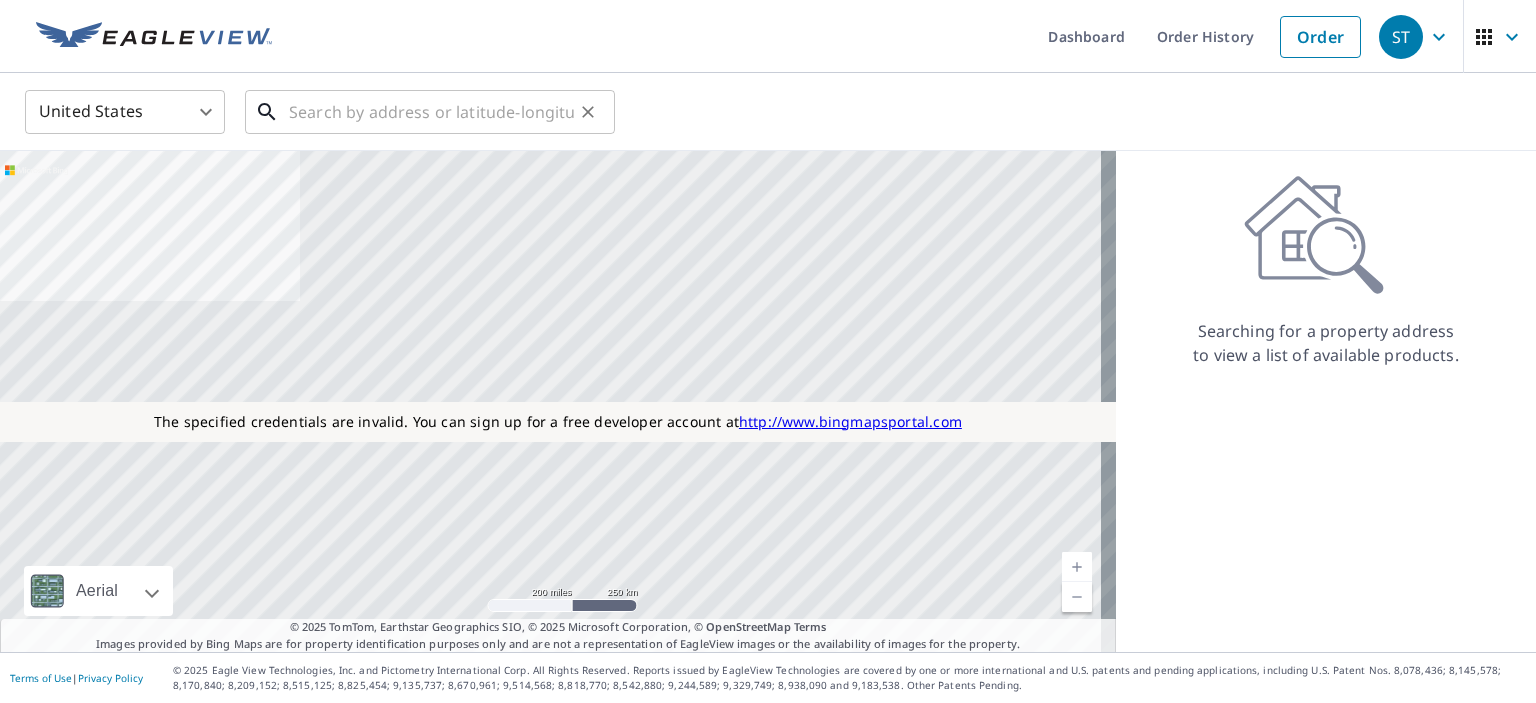 click at bounding box center (431, 112) 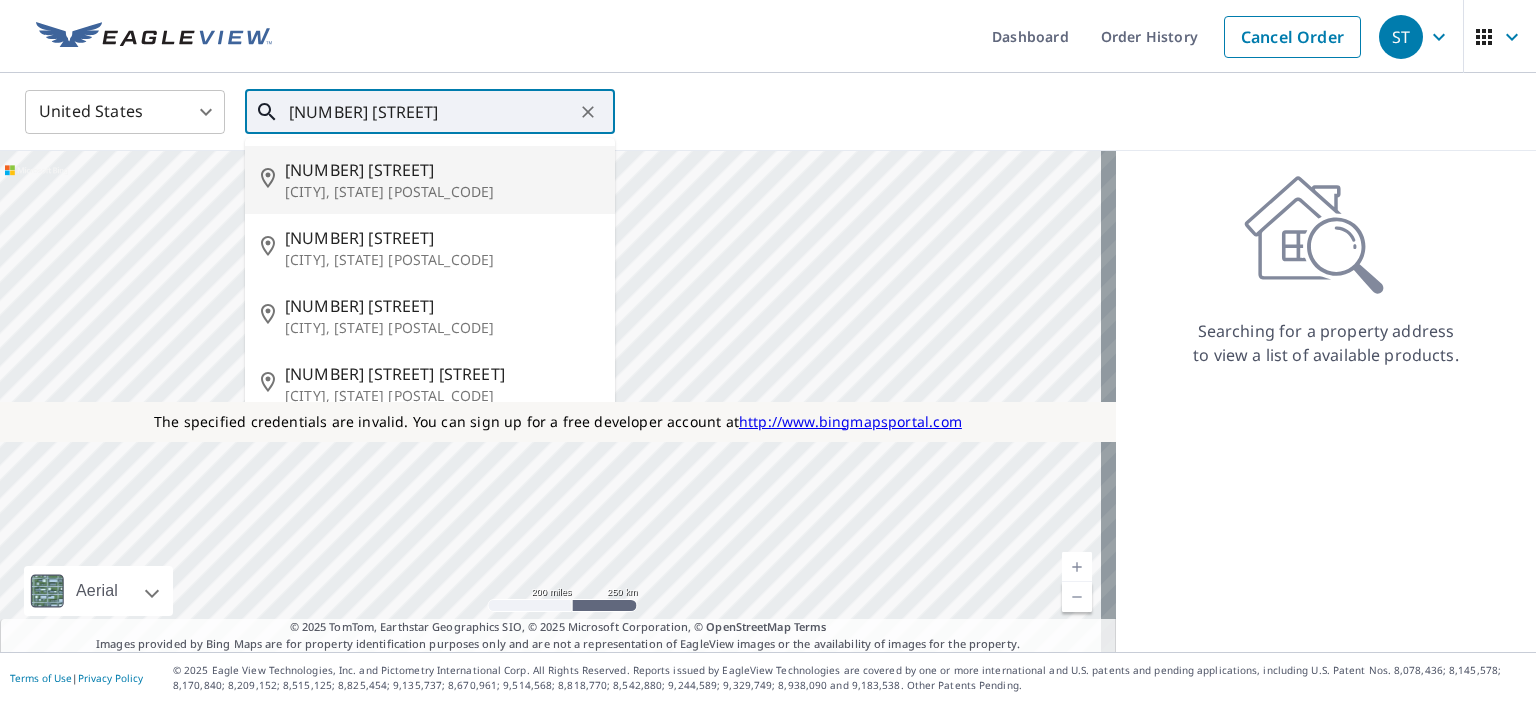 click on "Chardon, OH 44024" at bounding box center (442, 192) 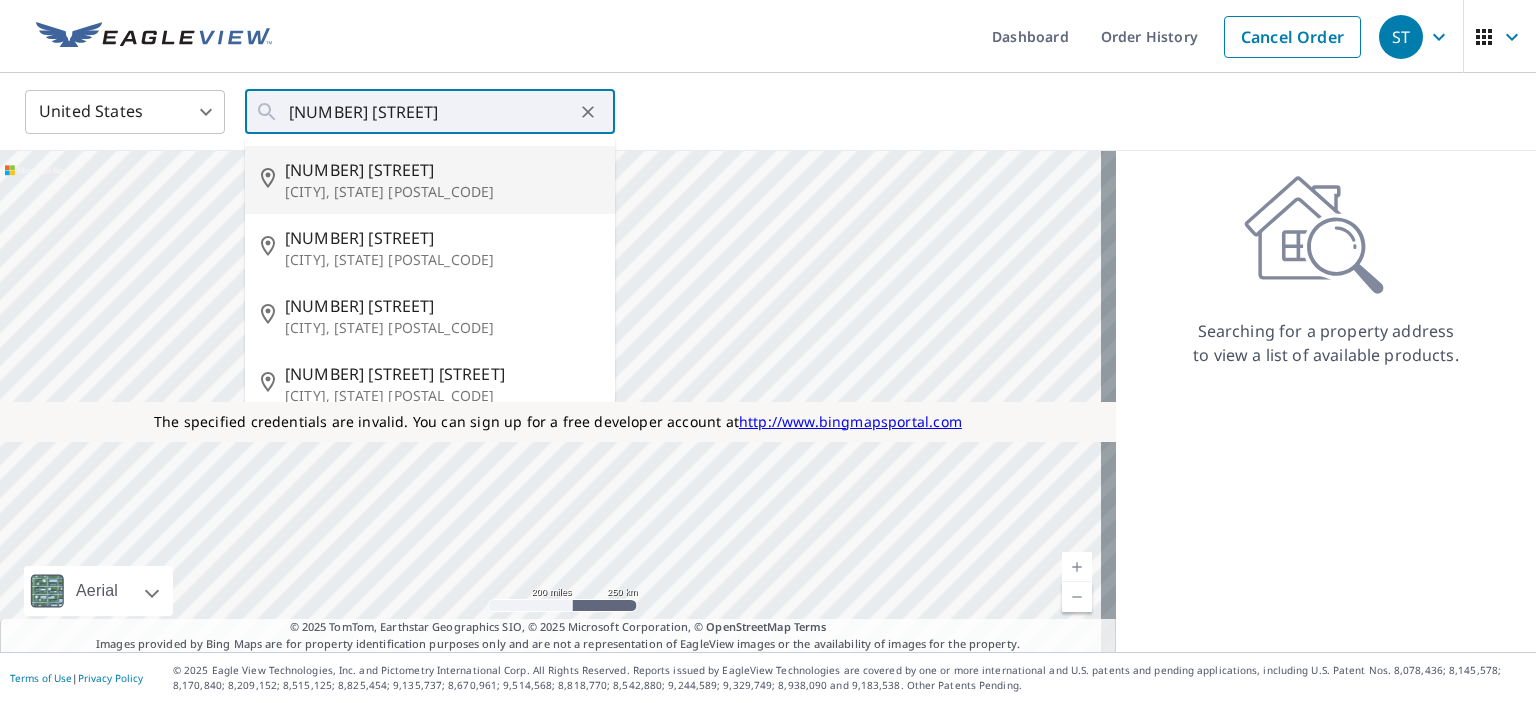 type on "143 5th Ave Chardon, OH 44024" 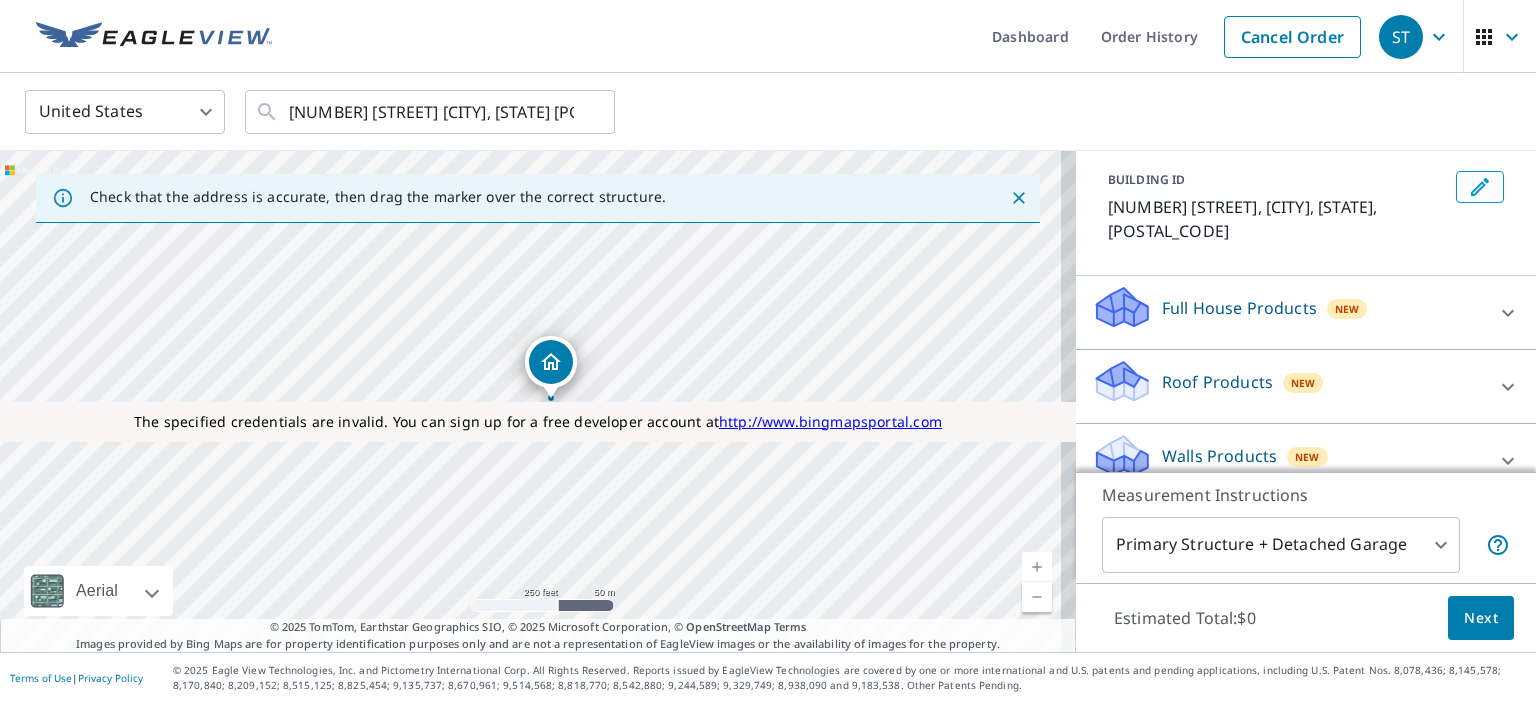 click on "Roof Products" at bounding box center [1217, 382] 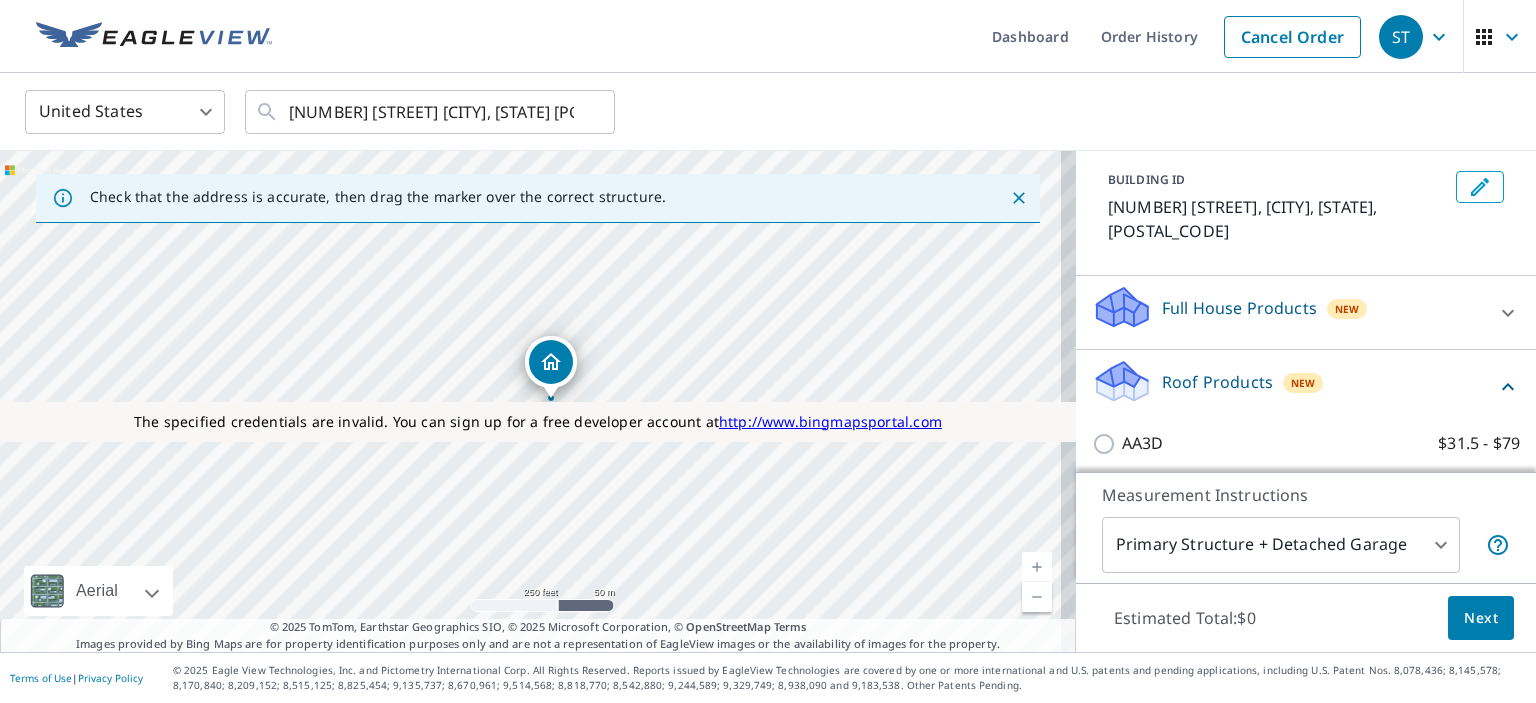 scroll, scrollTop: 445, scrollLeft: 0, axis: vertical 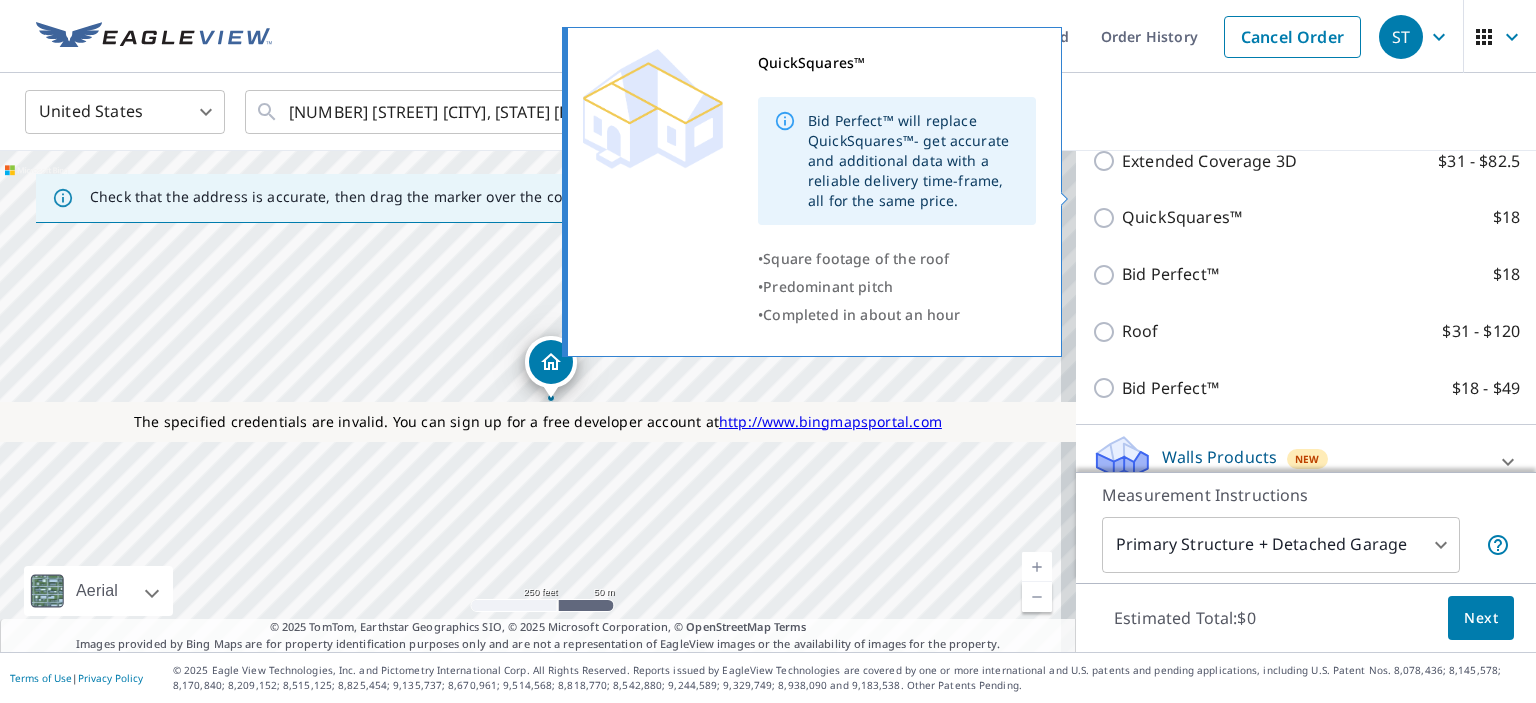 click on "QuickSquares™" at bounding box center (1182, 217) 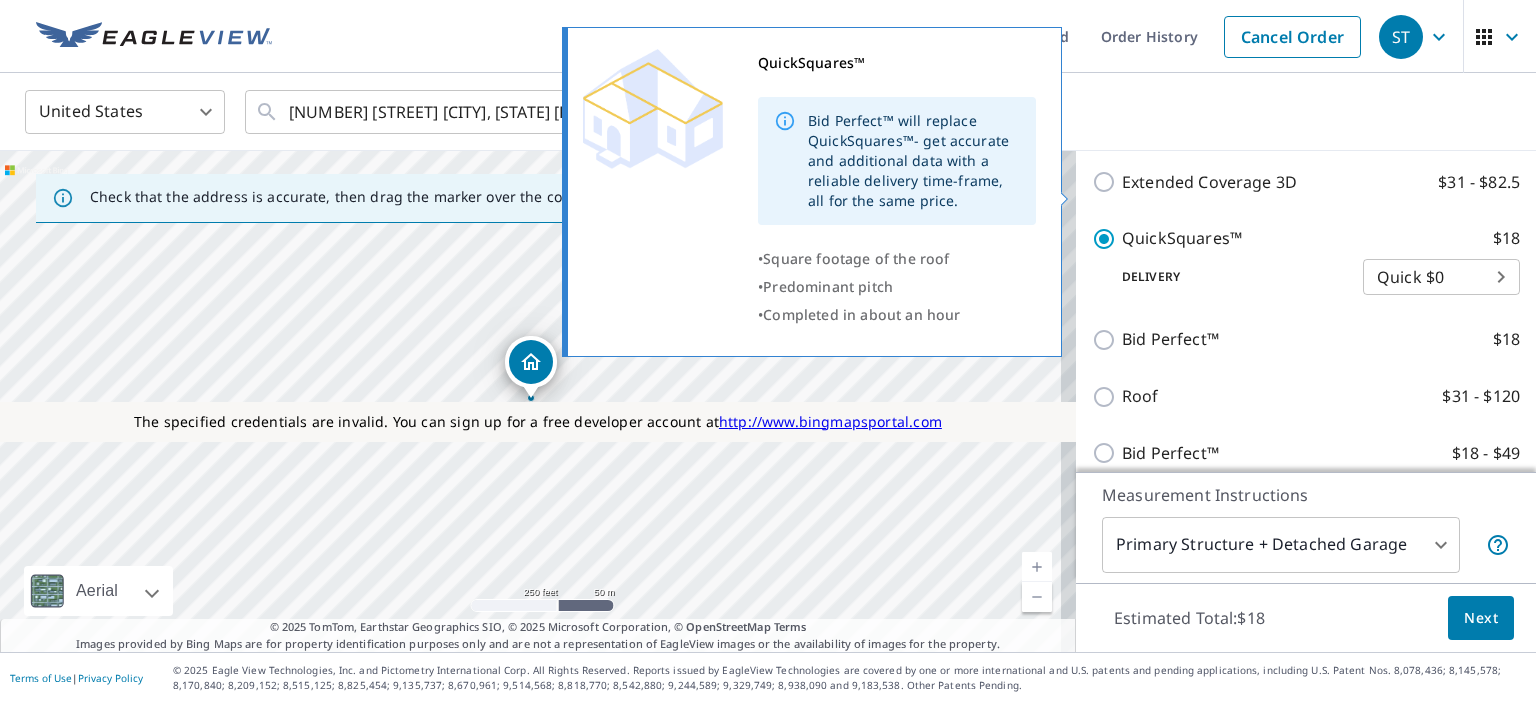 scroll, scrollTop: 466, scrollLeft: 0, axis: vertical 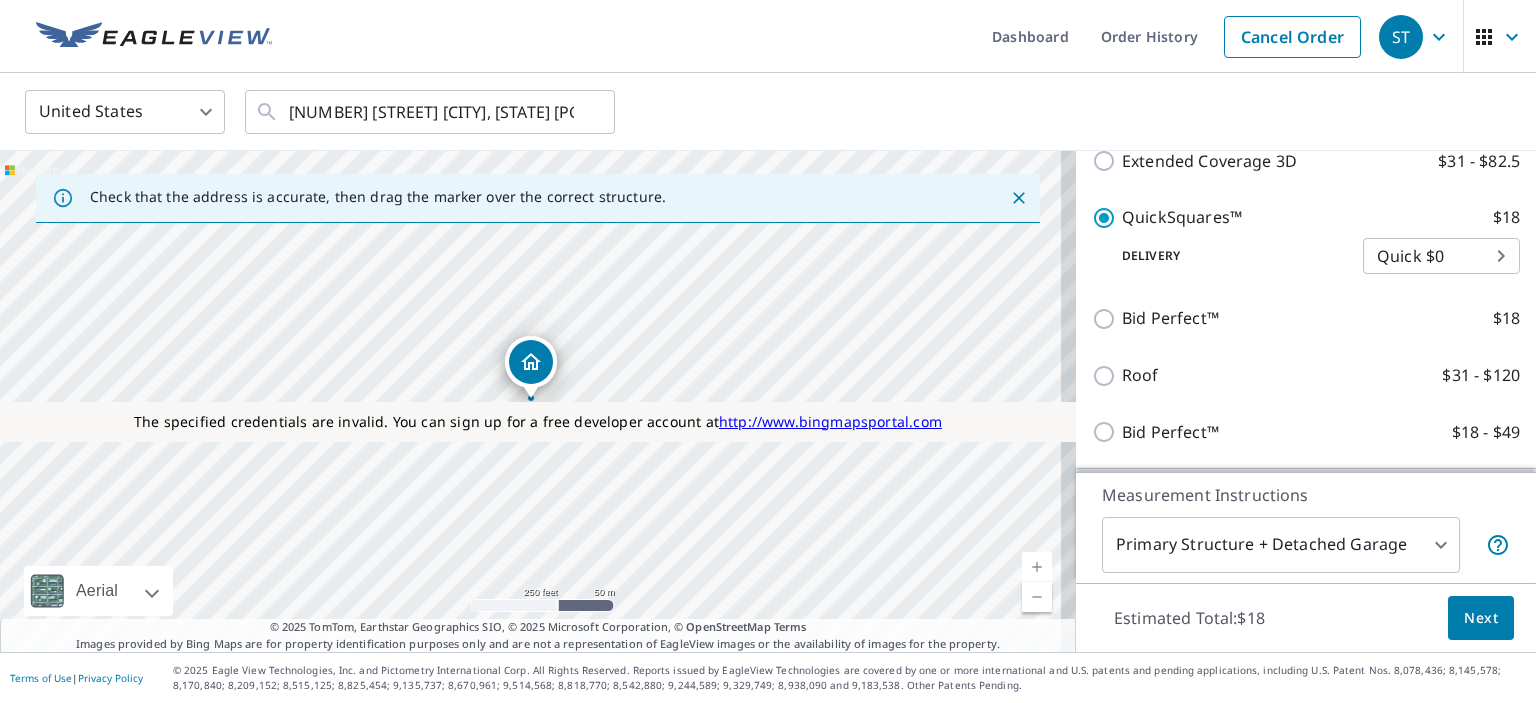 click on "Next" at bounding box center (1481, 618) 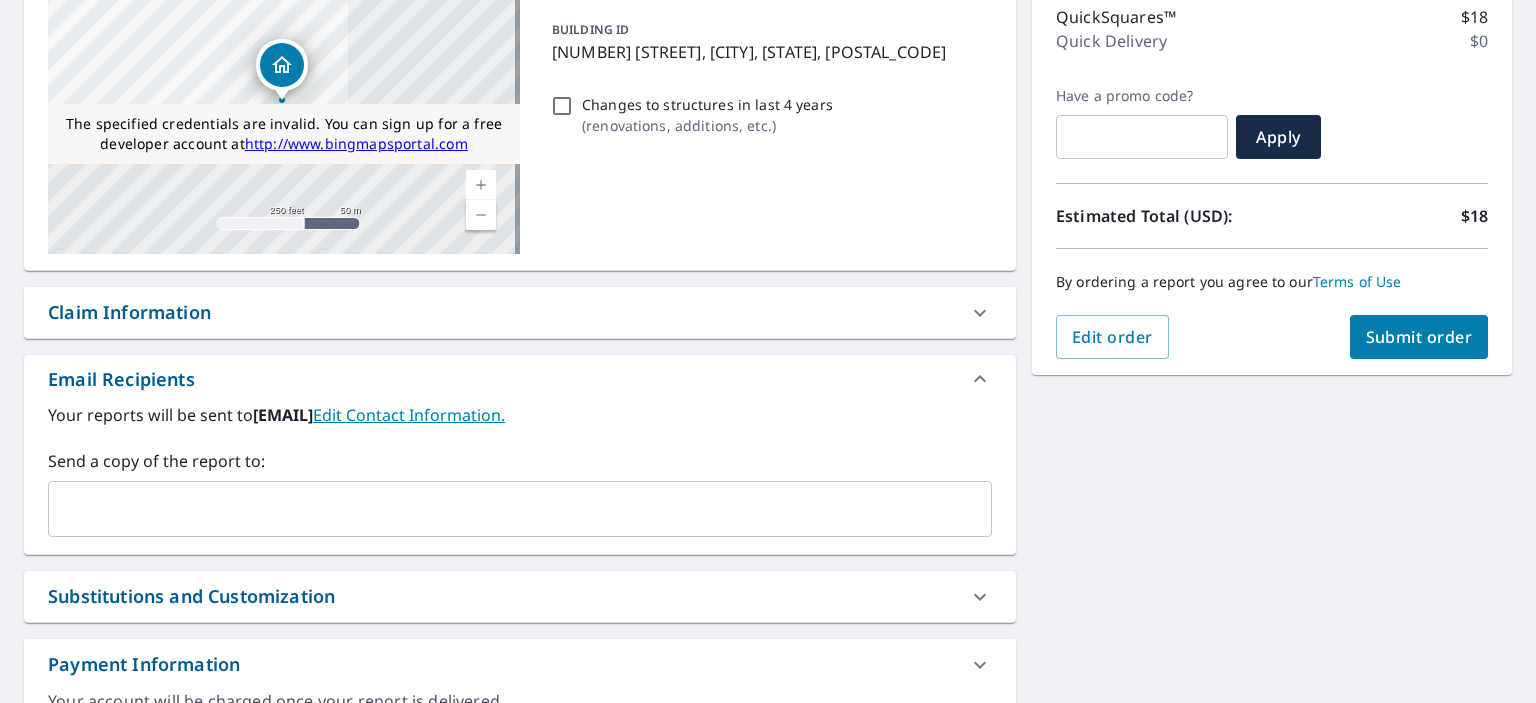 scroll, scrollTop: 264, scrollLeft: 0, axis: vertical 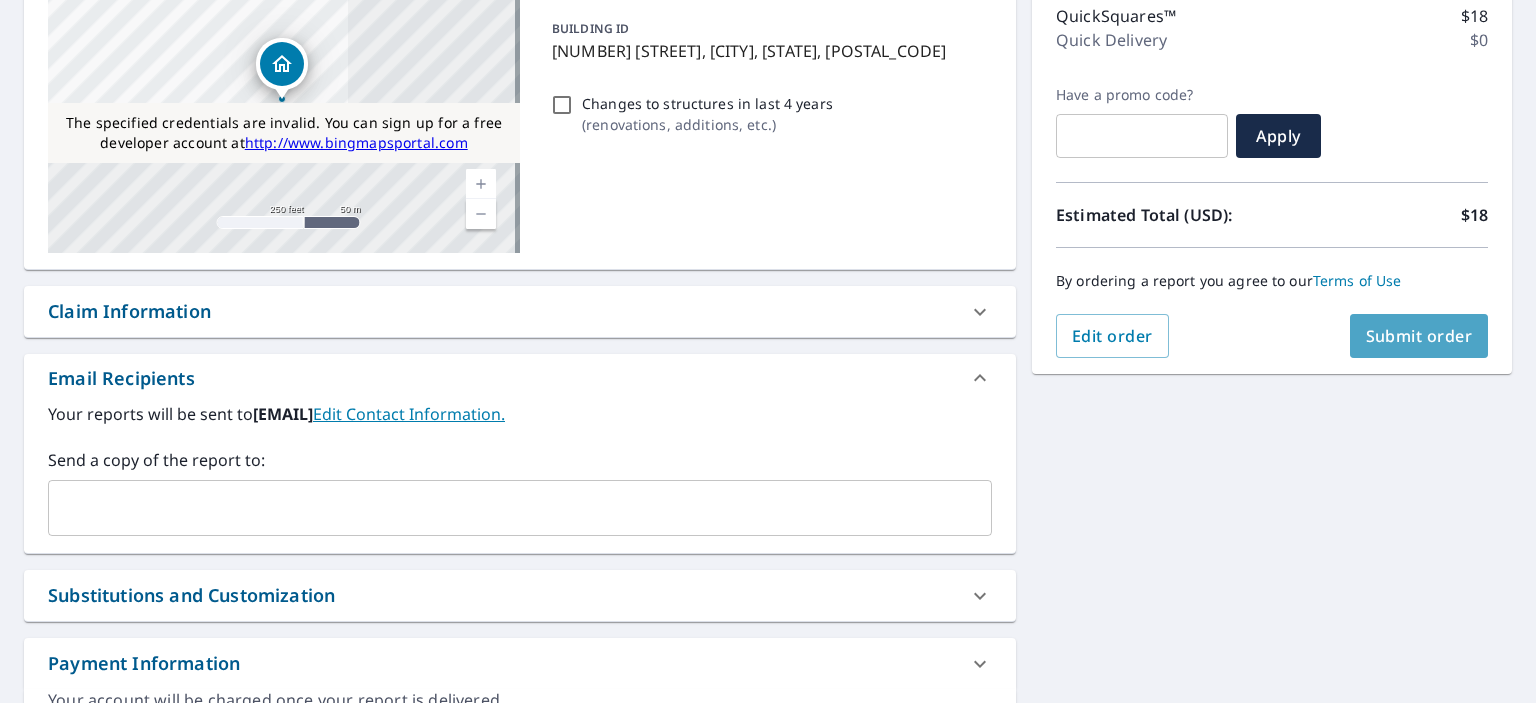 click on "Submit order" at bounding box center [1419, 336] 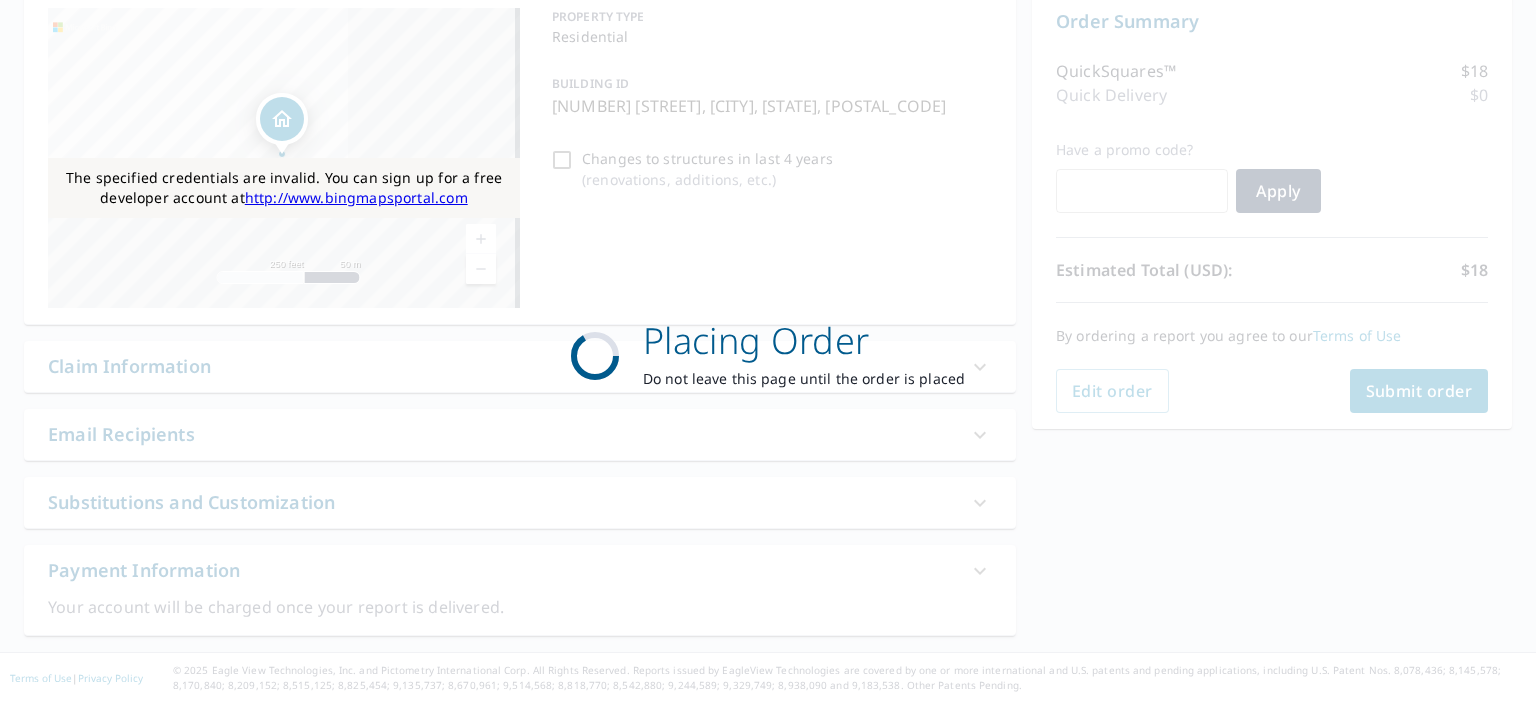 scroll, scrollTop: 207, scrollLeft: 0, axis: vertical 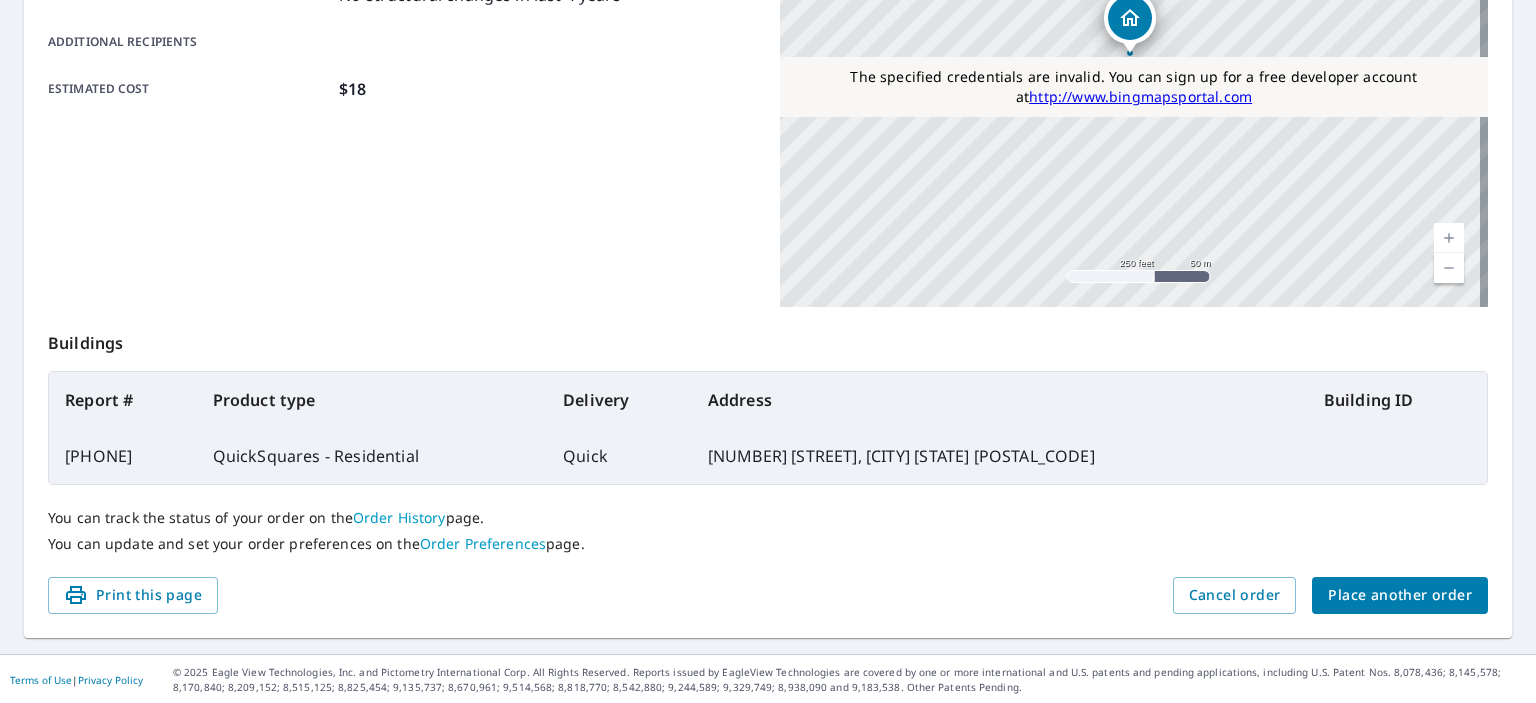 click on "66040125" at bounding box center (123, 456) 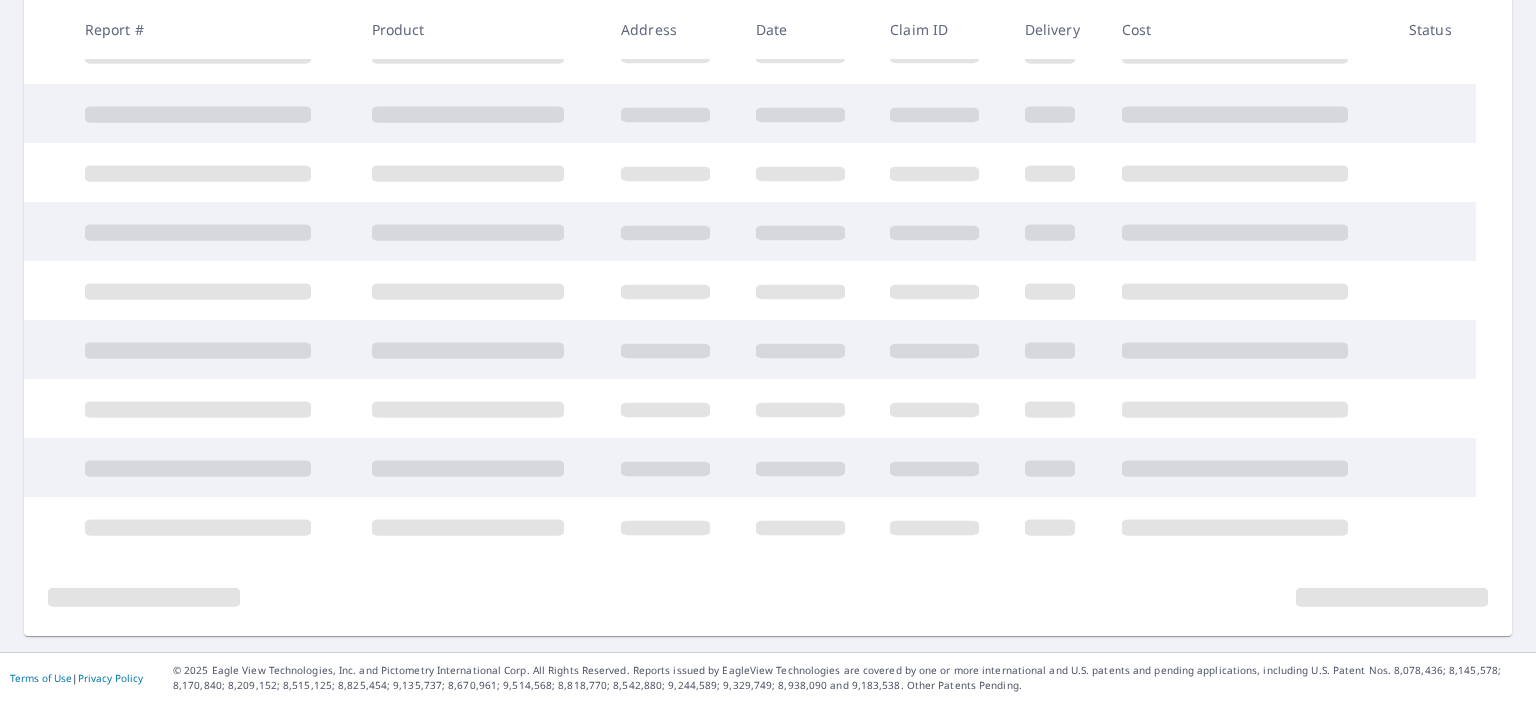 scroll, scrollTop: 454, scrollLeft: 0, axis: vertical 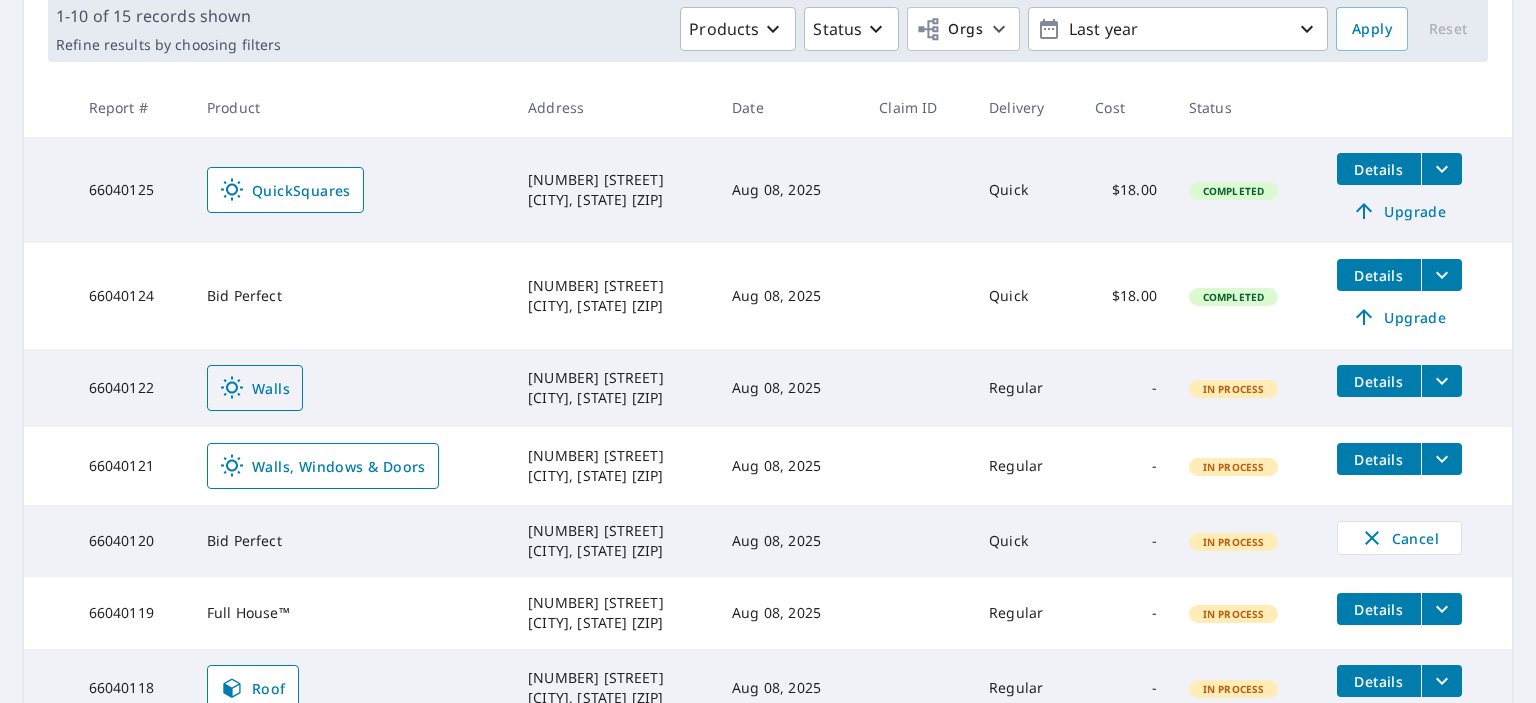 click on "Walls" at bounding box center [255, 388] 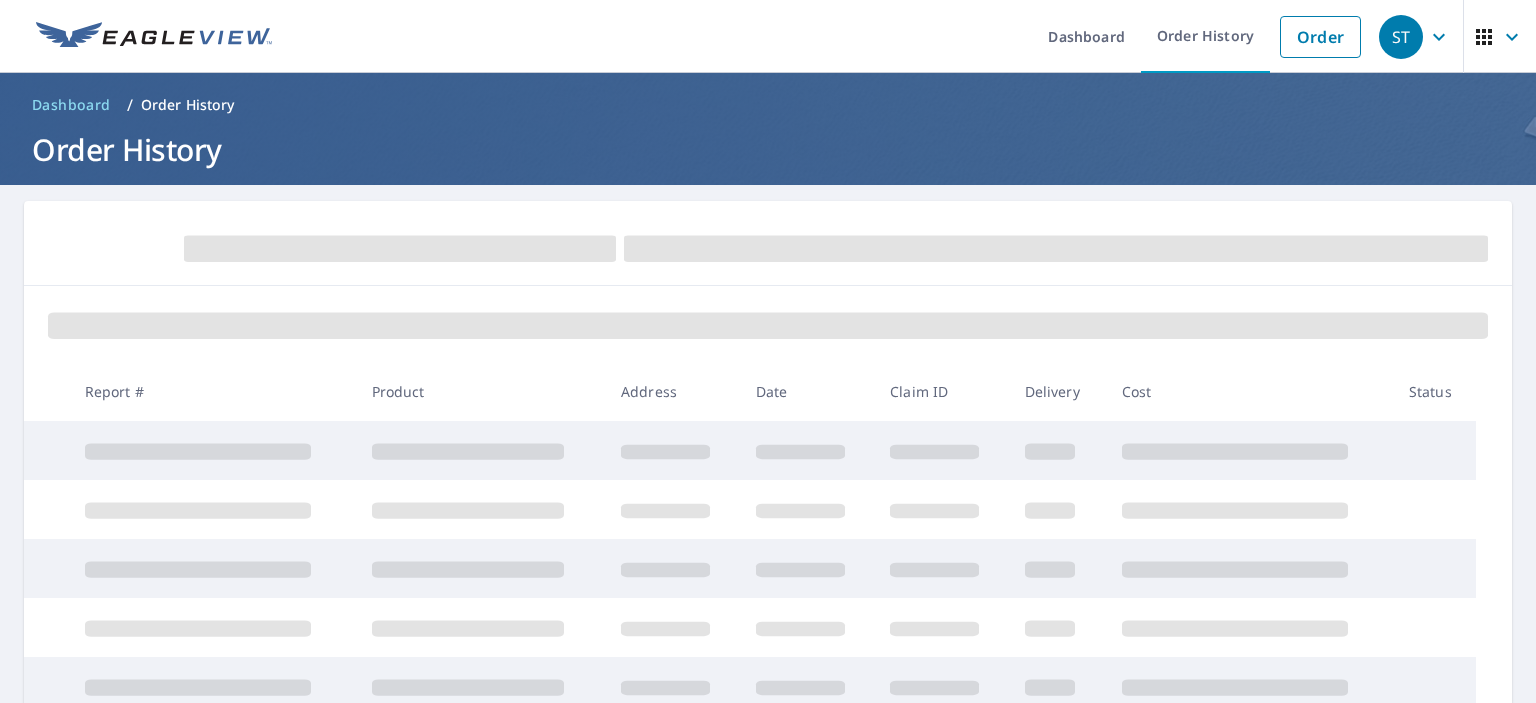 scroll, scrollTop: 0, scrollLeft: 0, axis: both 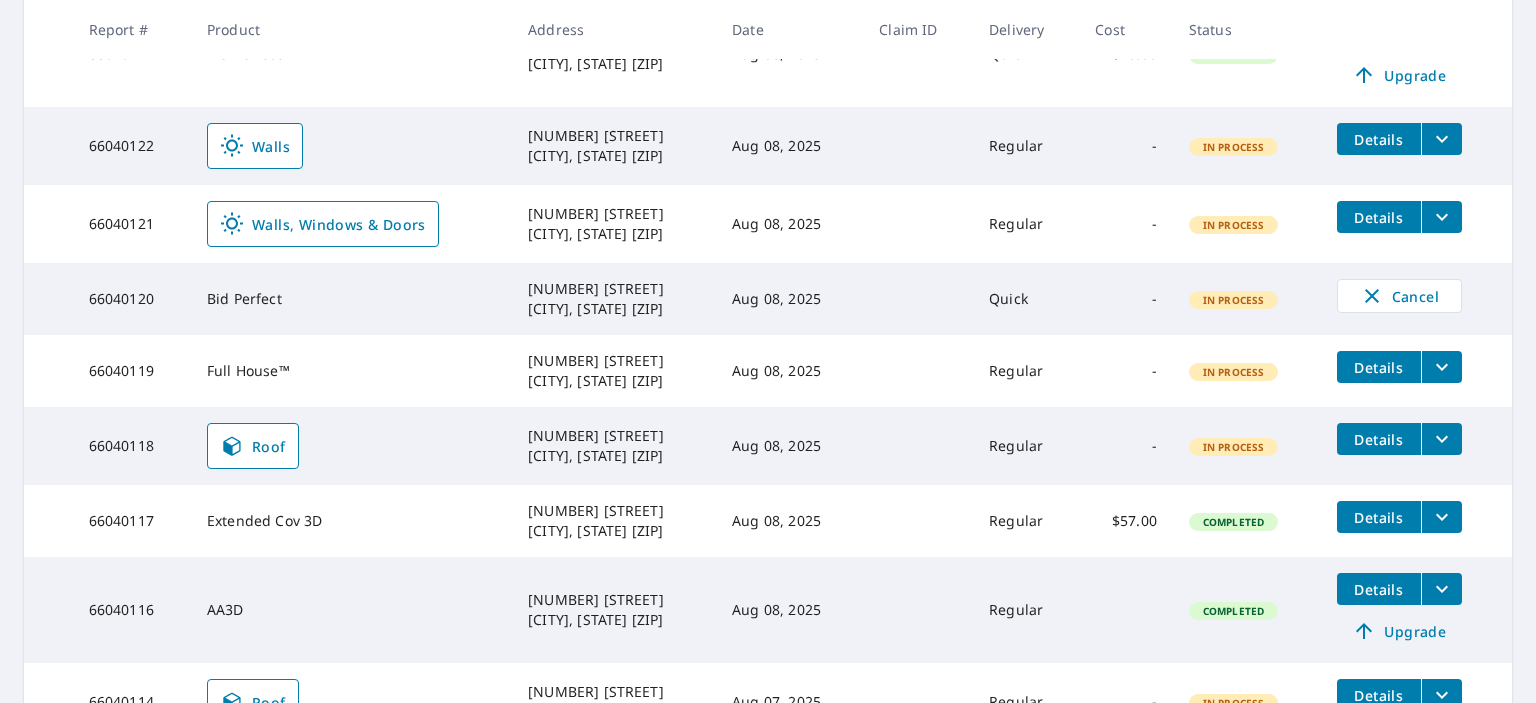 click 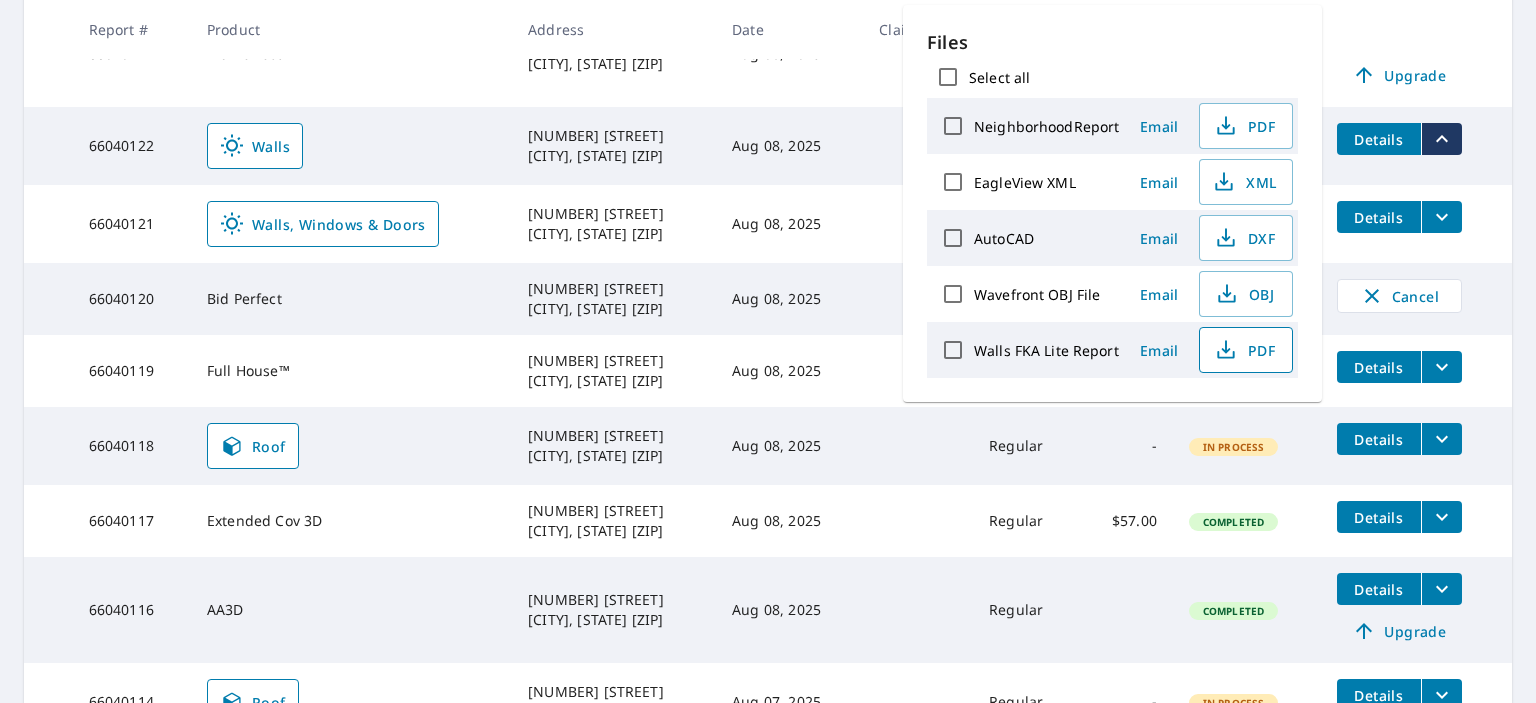 click on "PDF" at bounding box center (1244, 350) 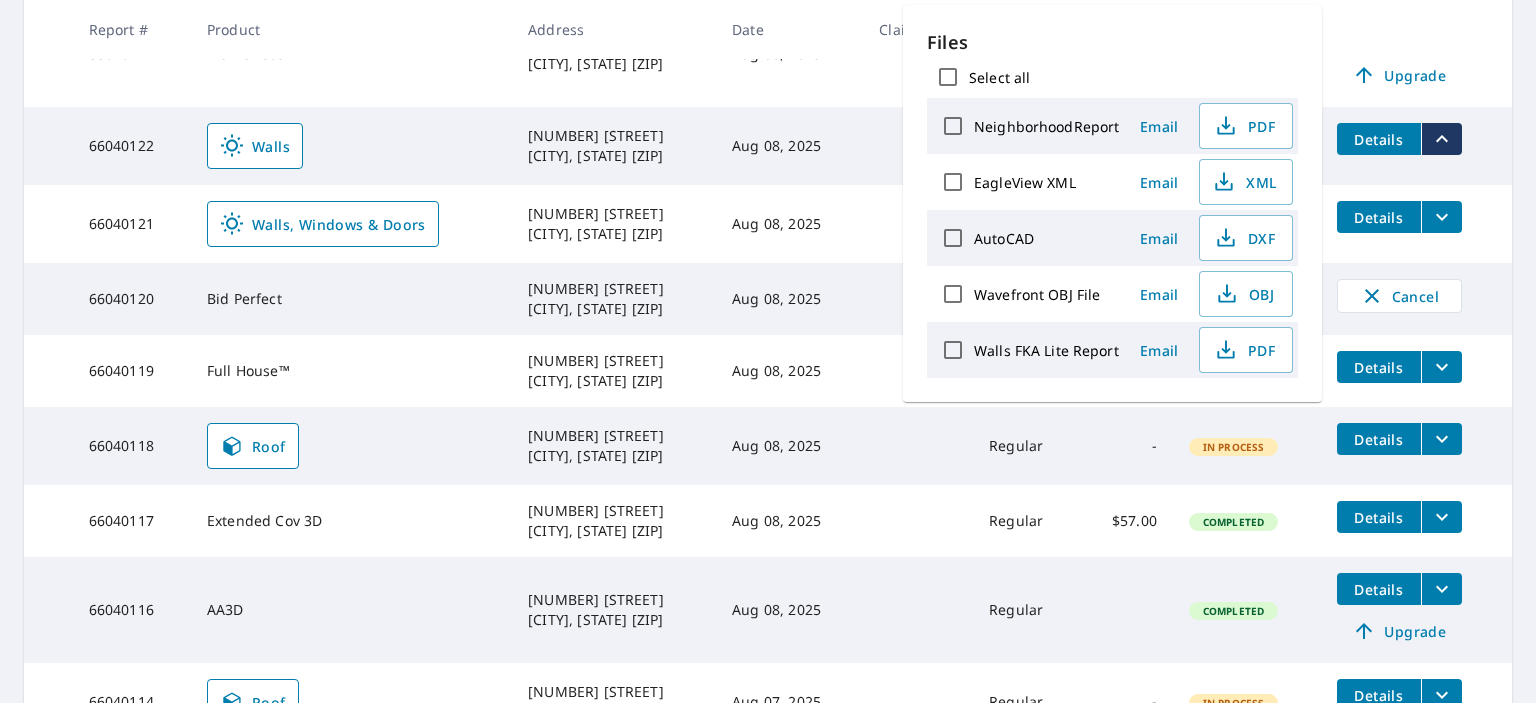 click on "NeighborhoodReport" at bounding box center [1046, 126] 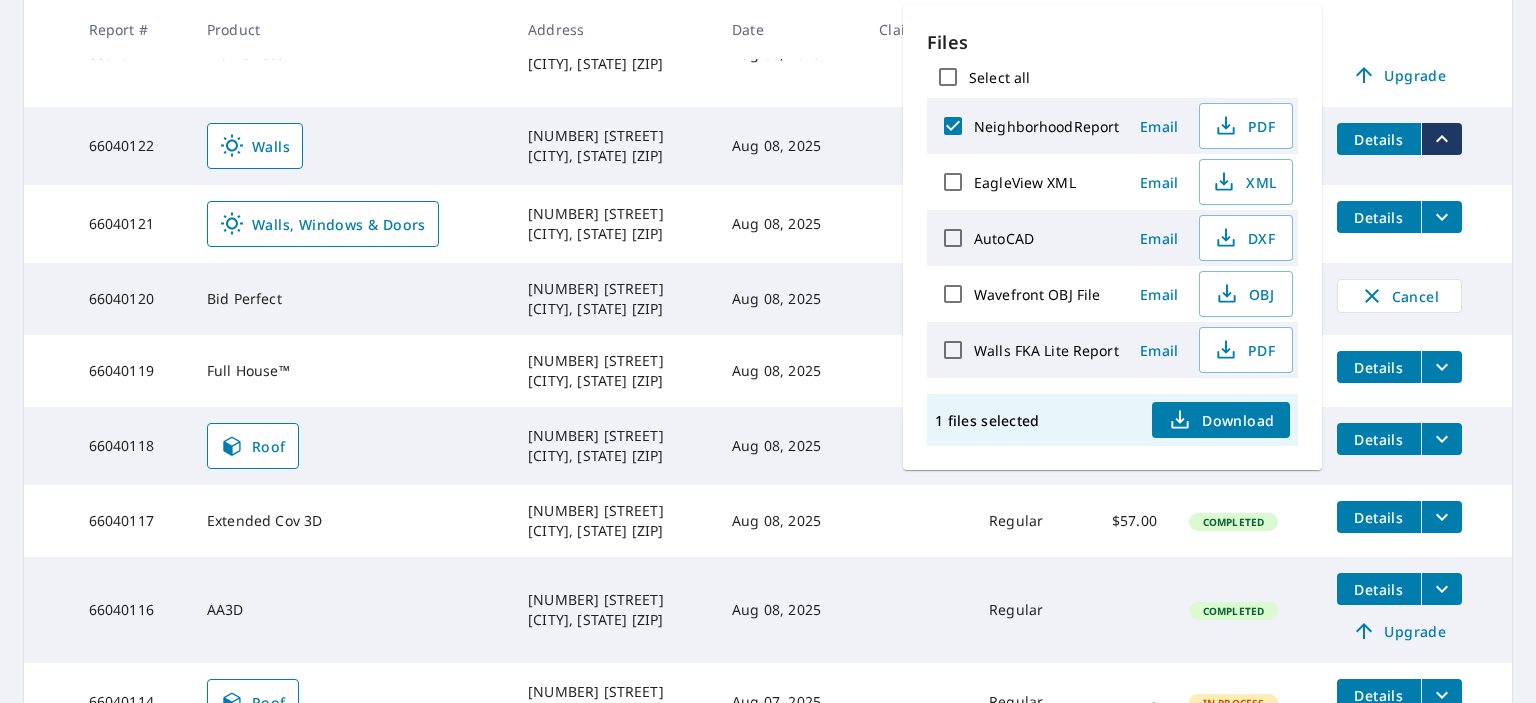 click on "Download" at bounding box center (1221, 420) 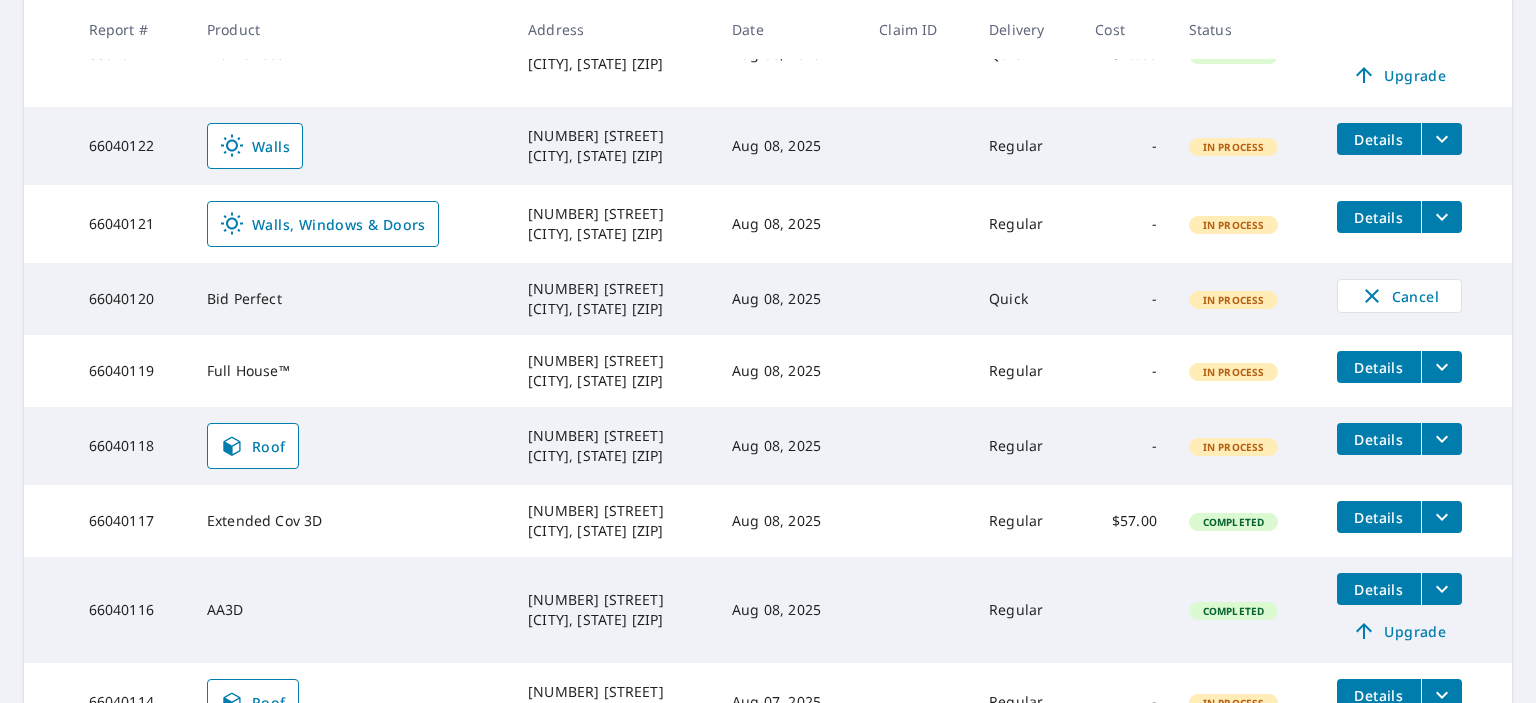 click 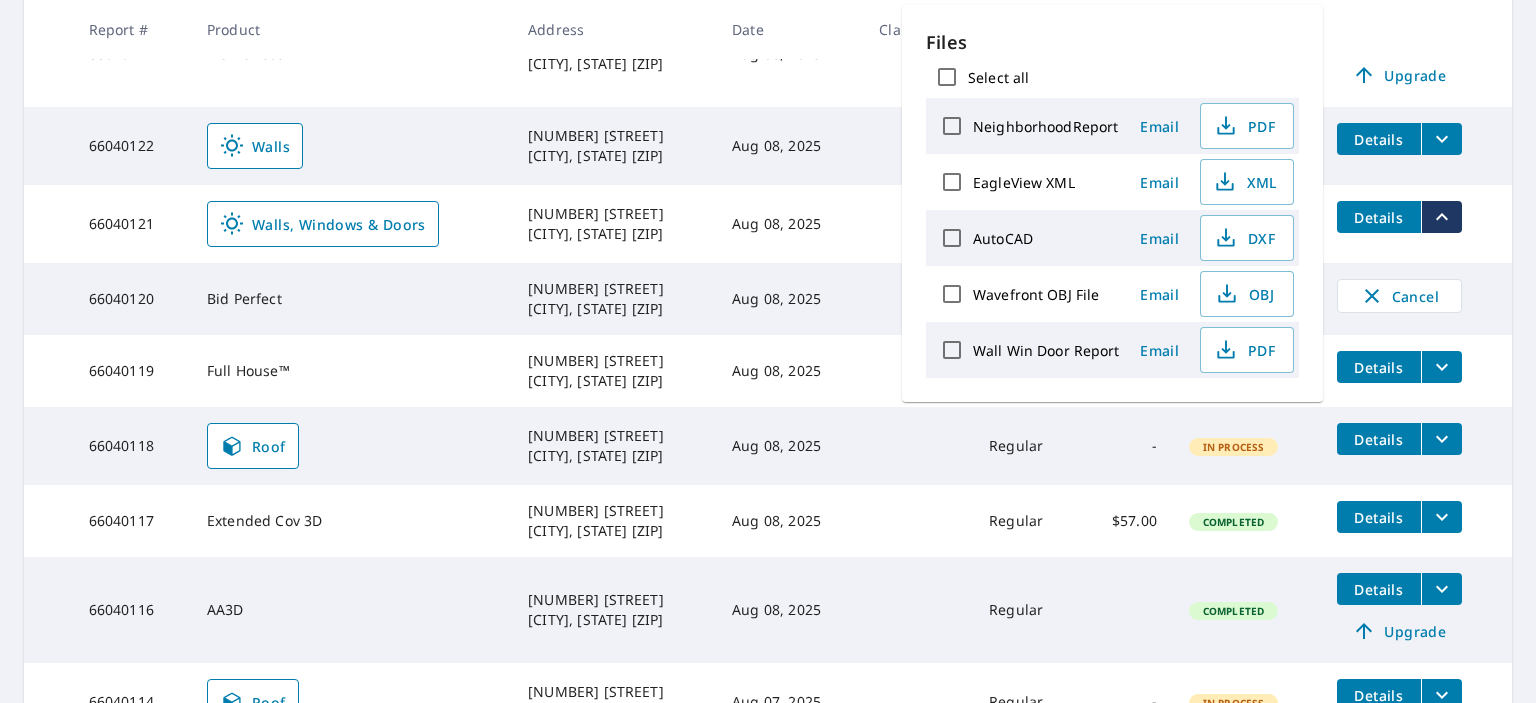 click on "NeighborhoodReport" at bounding box center [952, 126] 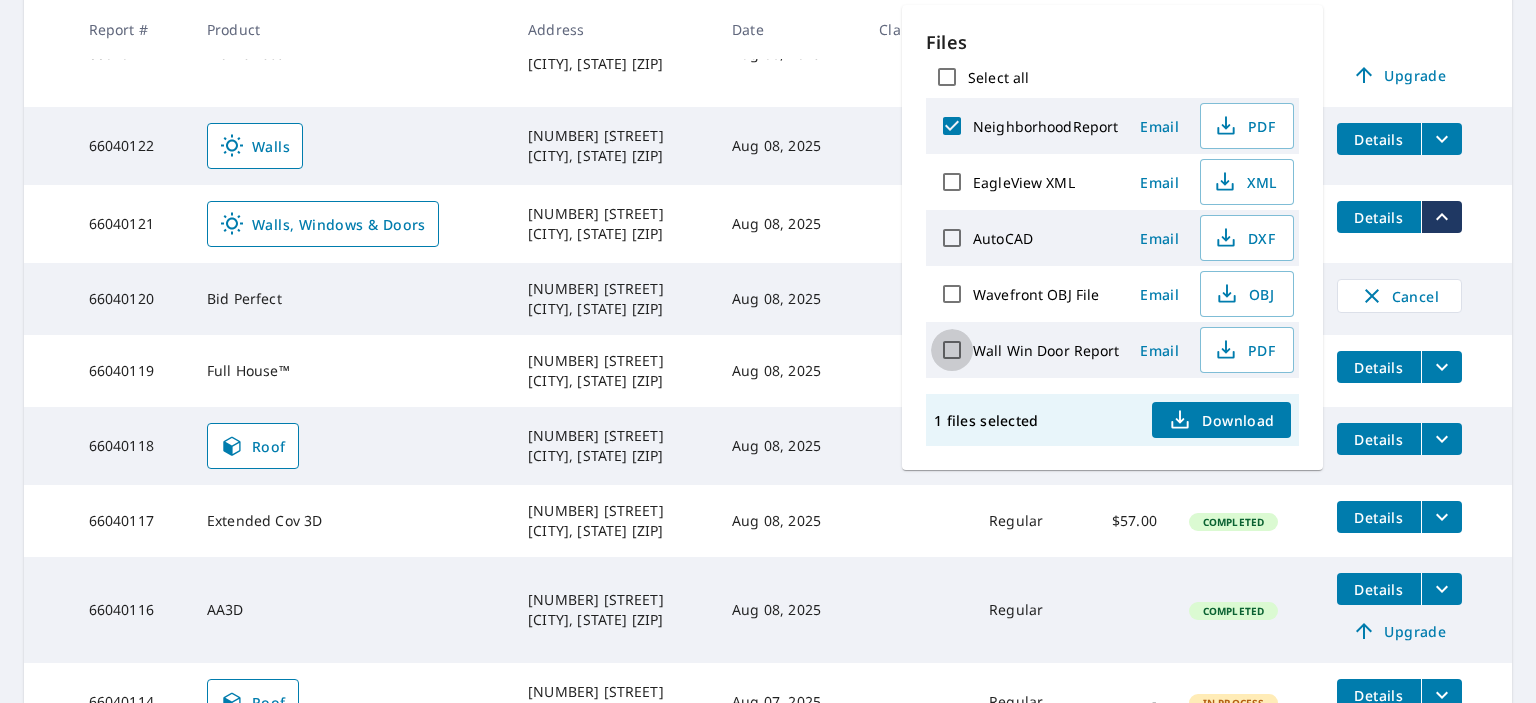 click on "Wall Win Door Report" at bounding box center (952, 350) 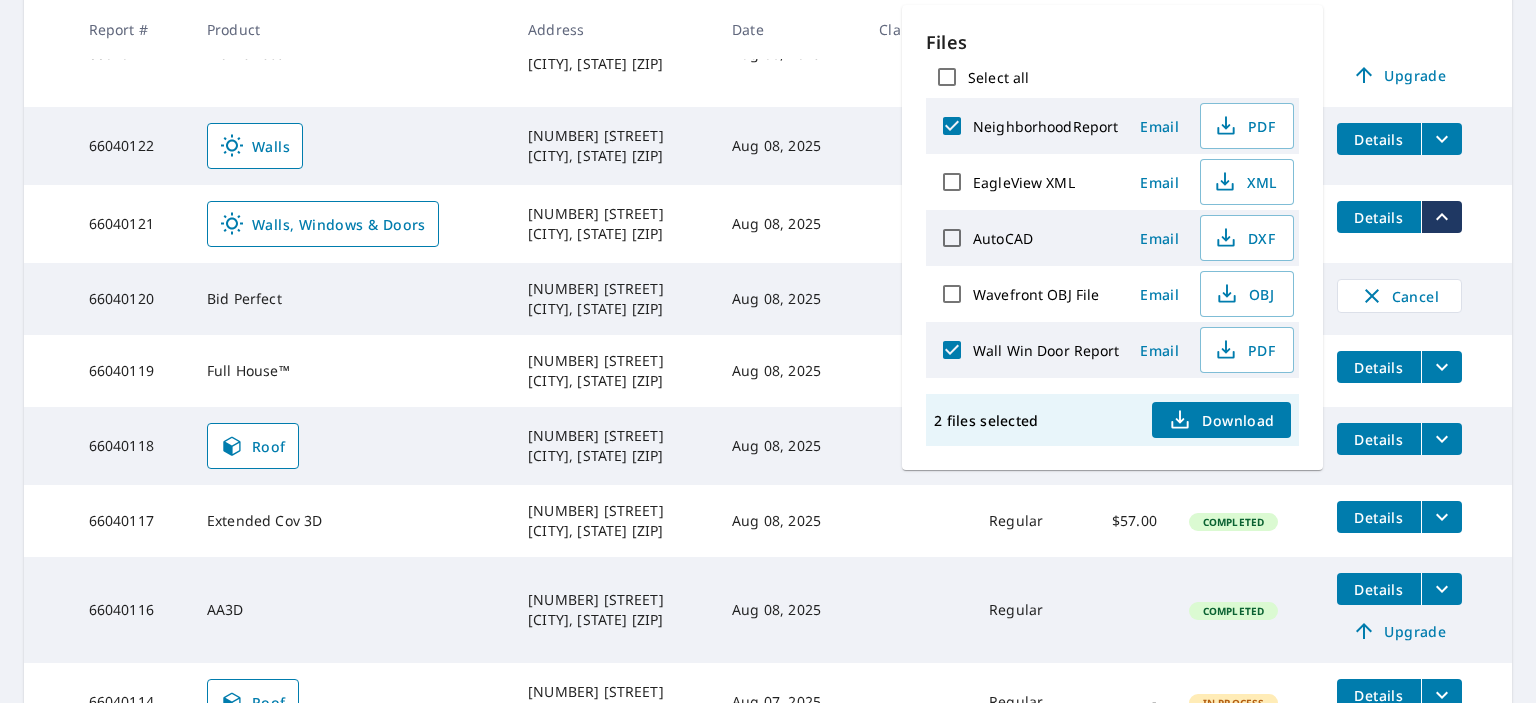 click on "Download" at bounding box center (1221, 420) 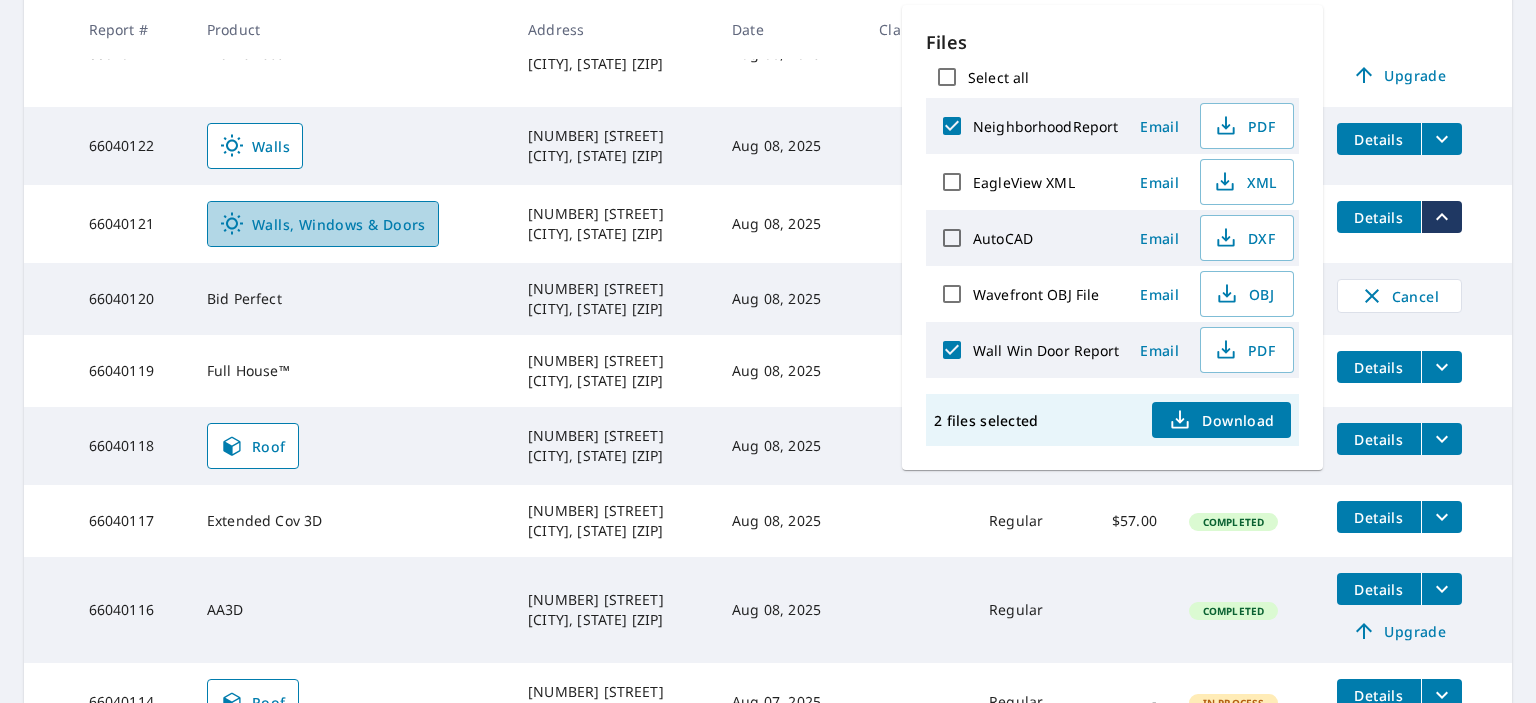 click on "Walls, Windows & Doors" at bounding box center [323, 224] 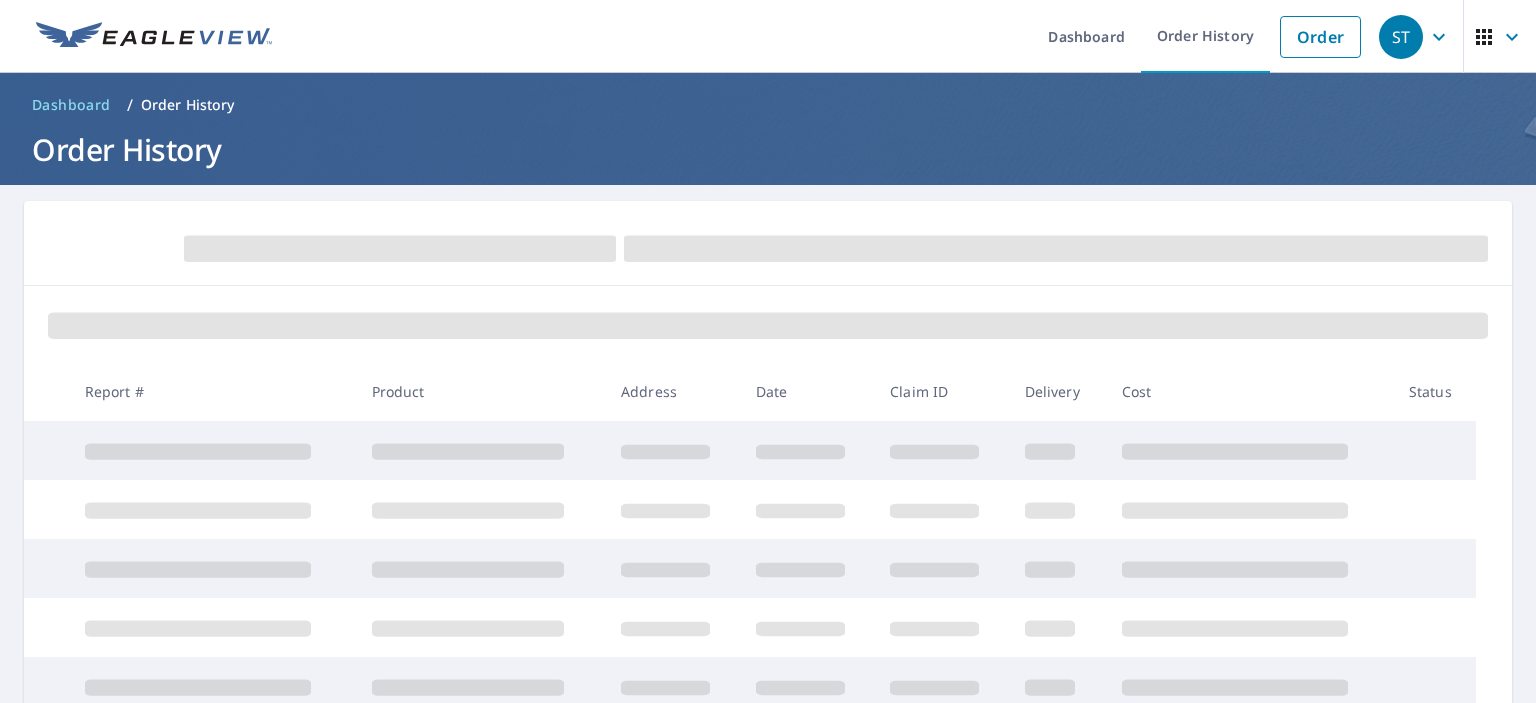 scroll, scrollTop: 0, scrollLeft: 0, axis: both 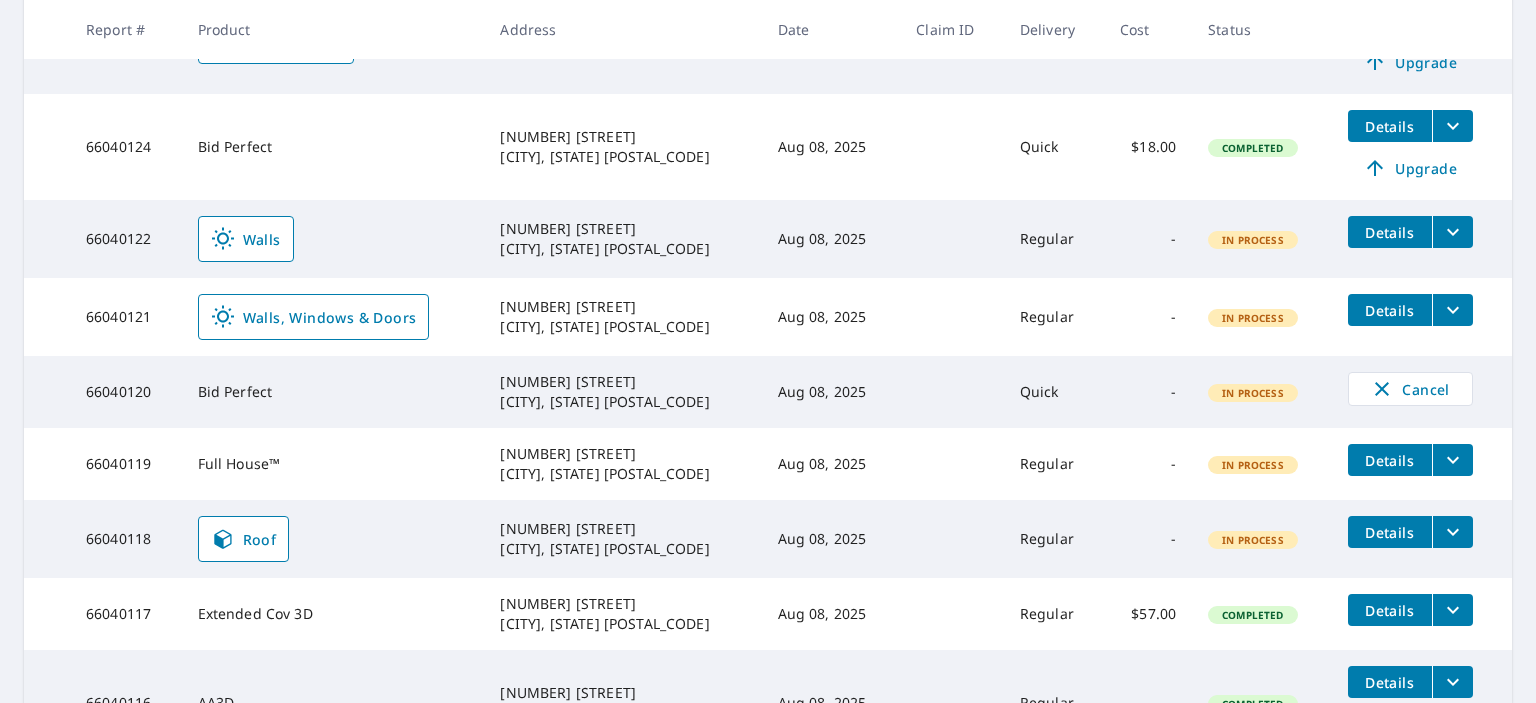 click 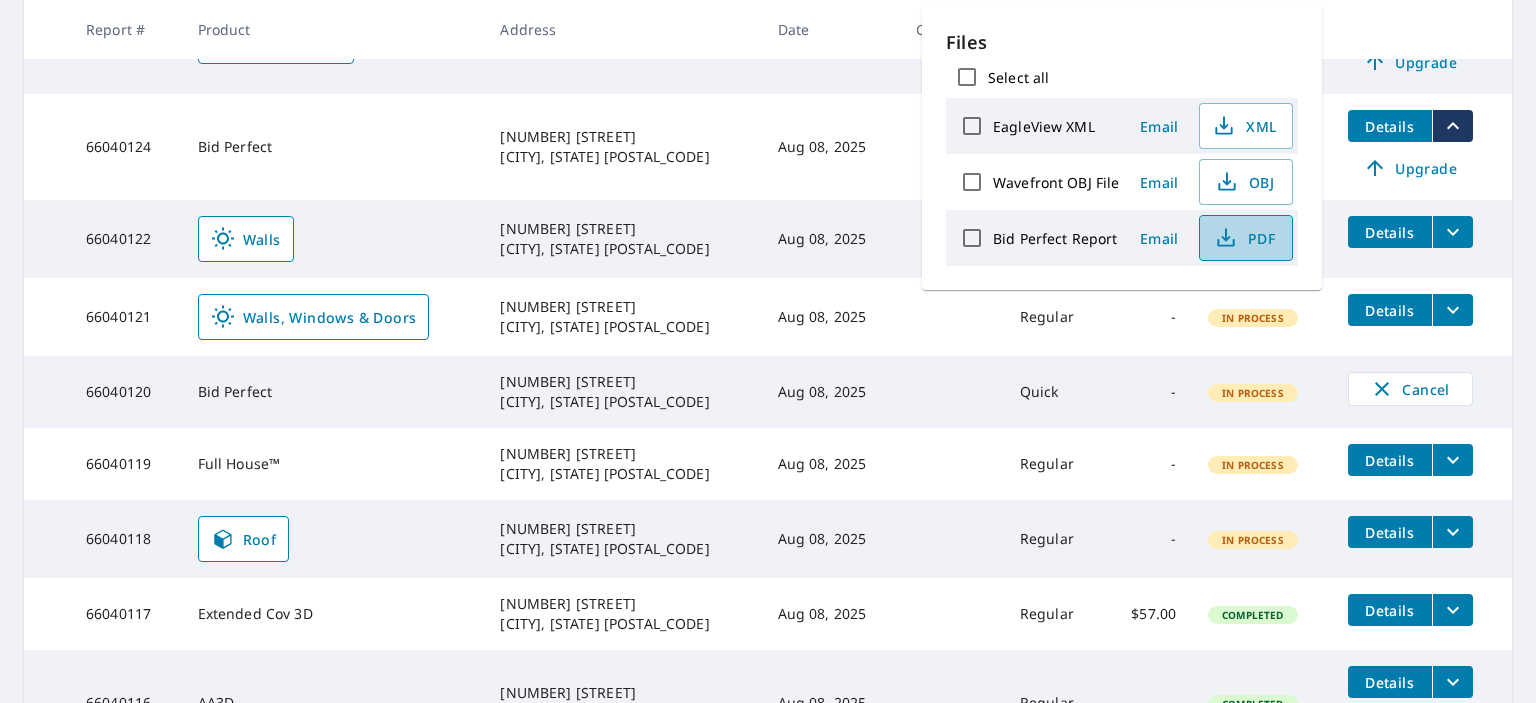 click on "PDF" at bounding box center (1244, 238) 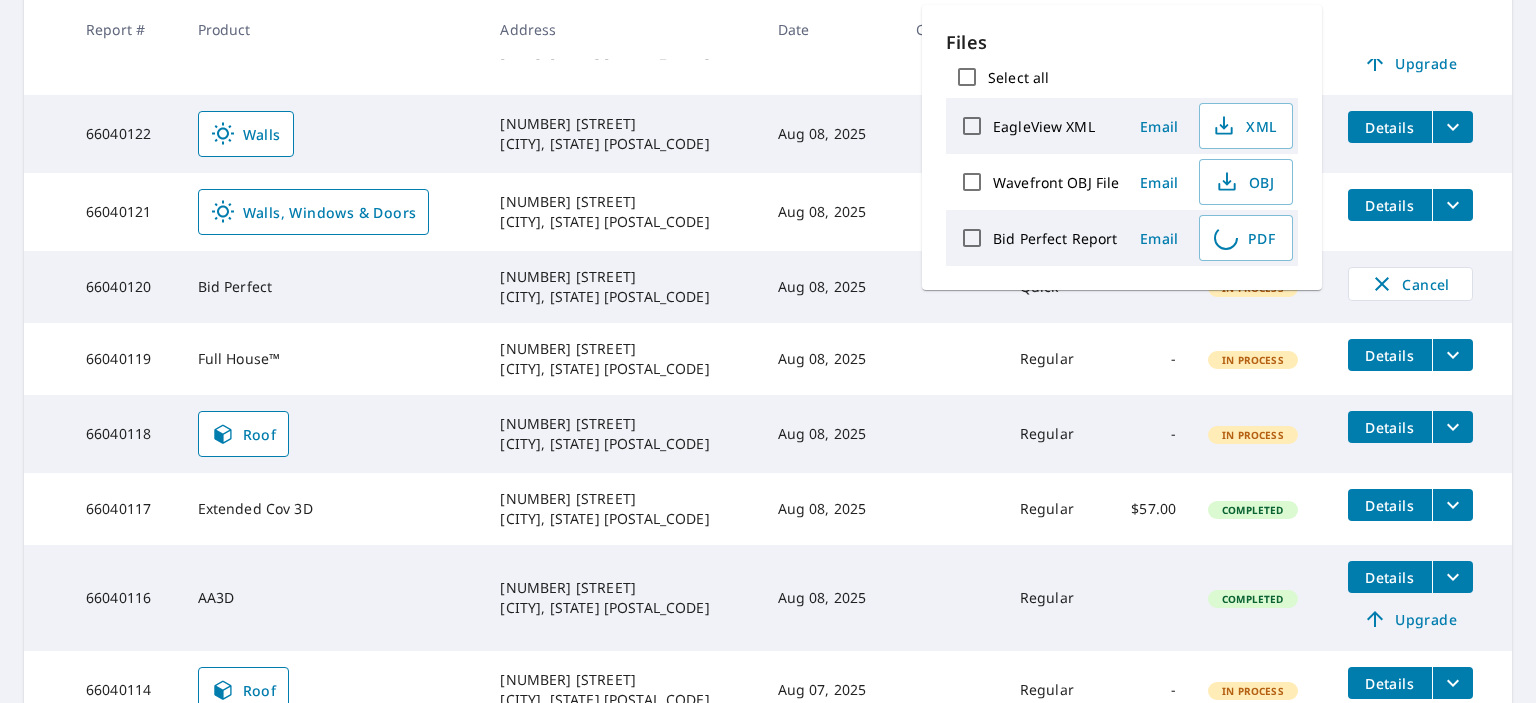 scroll, scrollTop: 399, scrollLeft: 0, axis: vertical 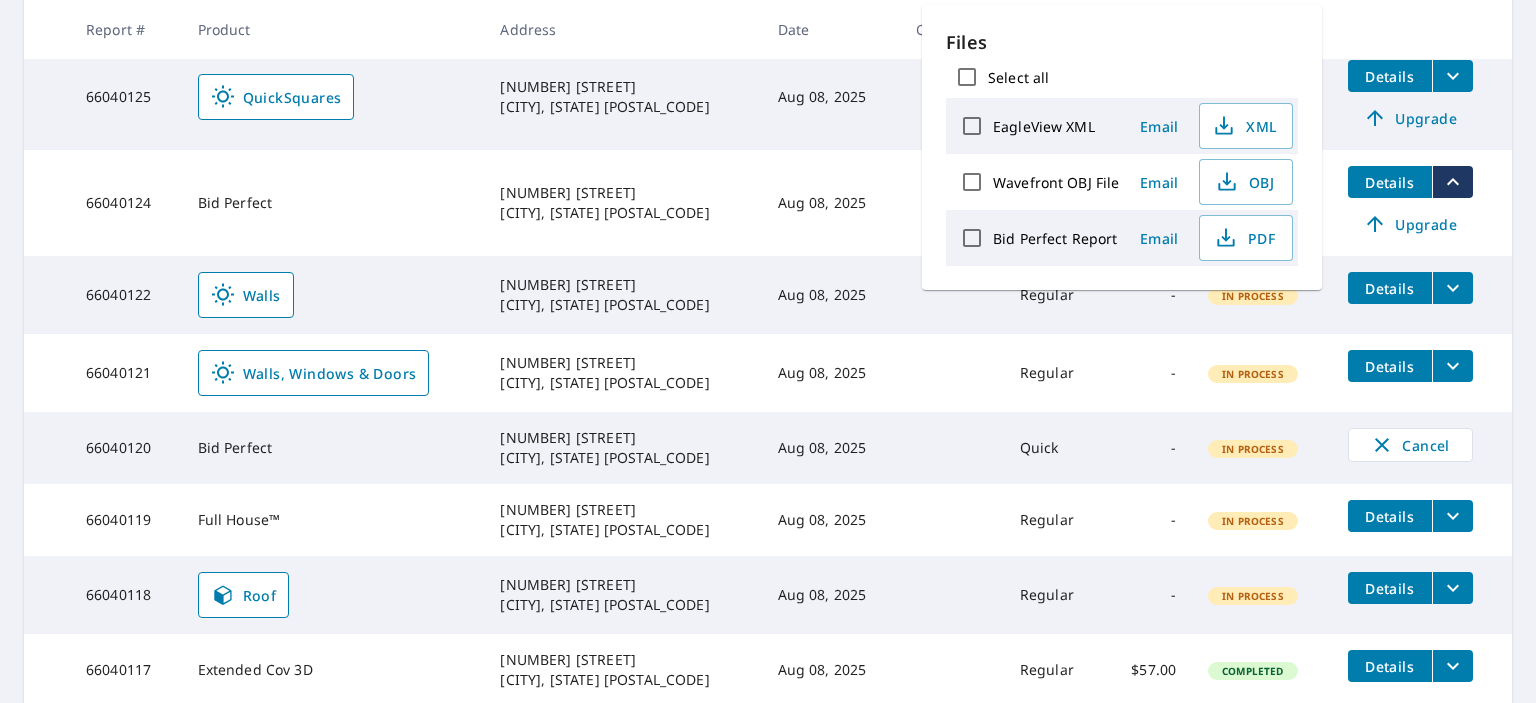click on "Quick" at bounding box center [1054, 448] 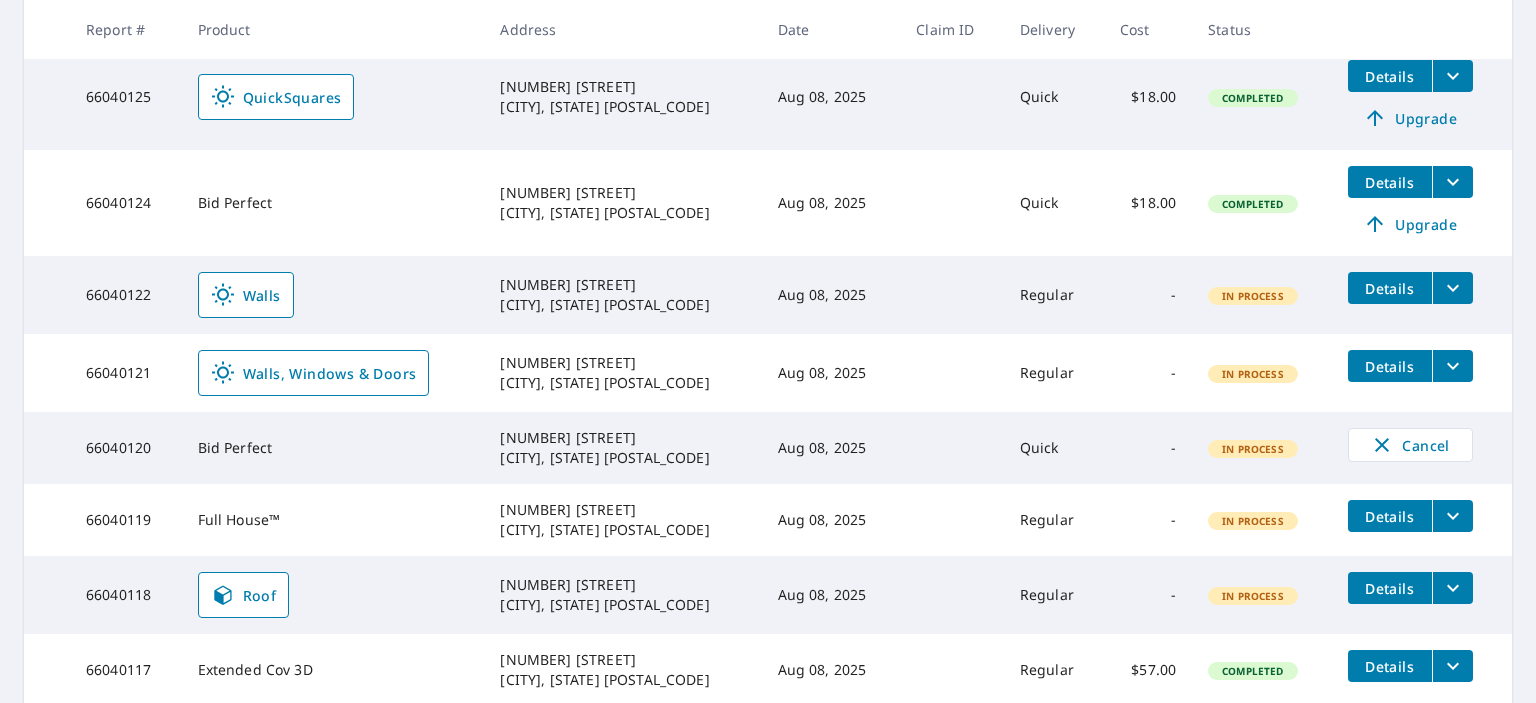 click 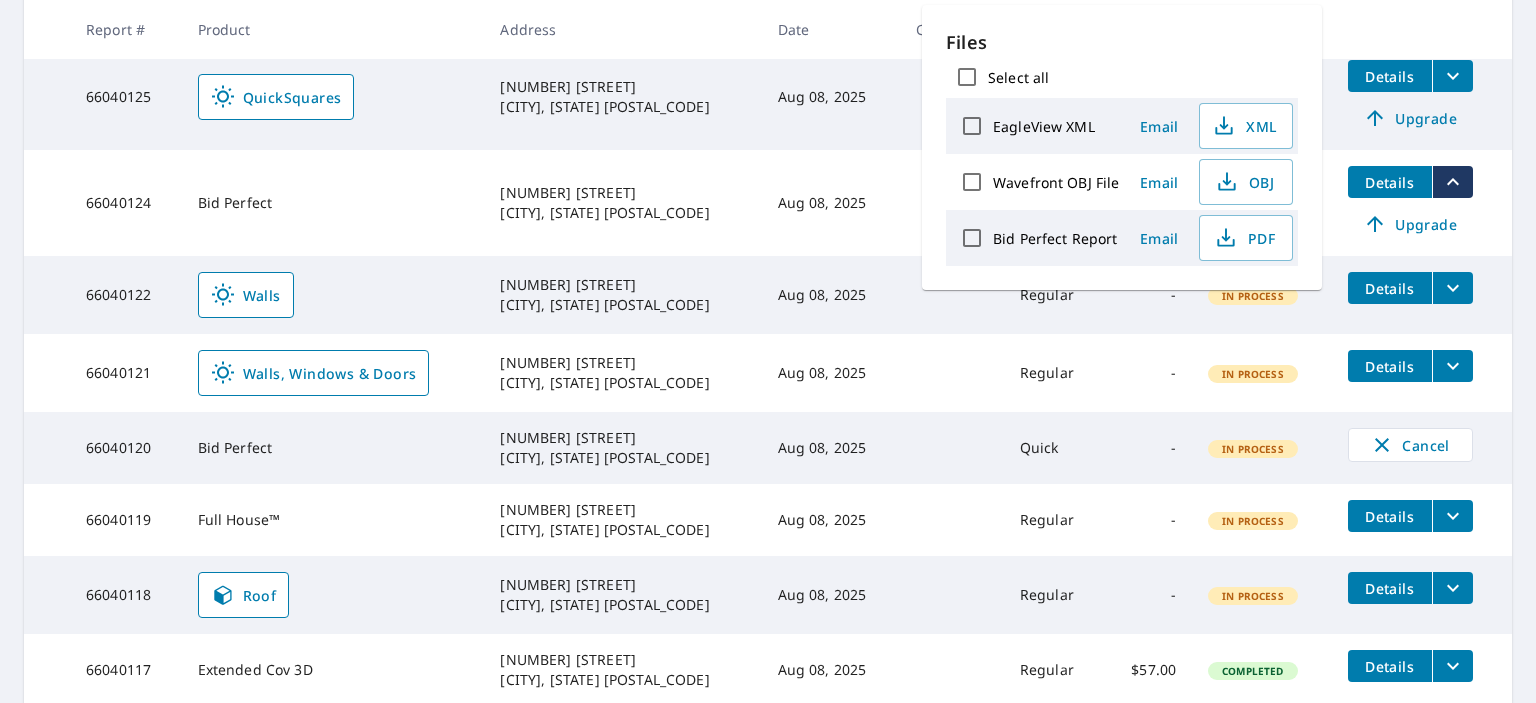click on "Quick" at bounding box center [1054, 448] 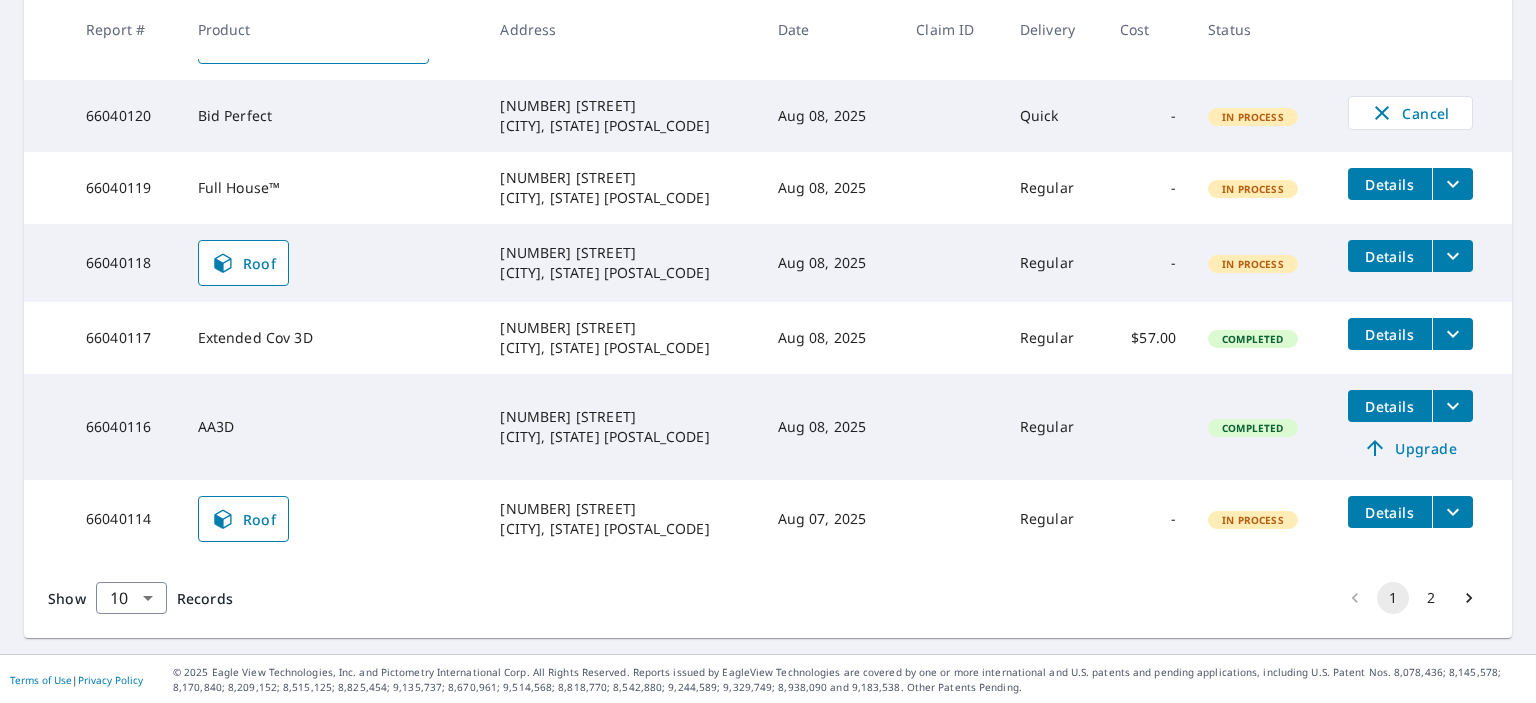 scroll, scrollTop: 730, scrollLeft: 0, axis: vertical 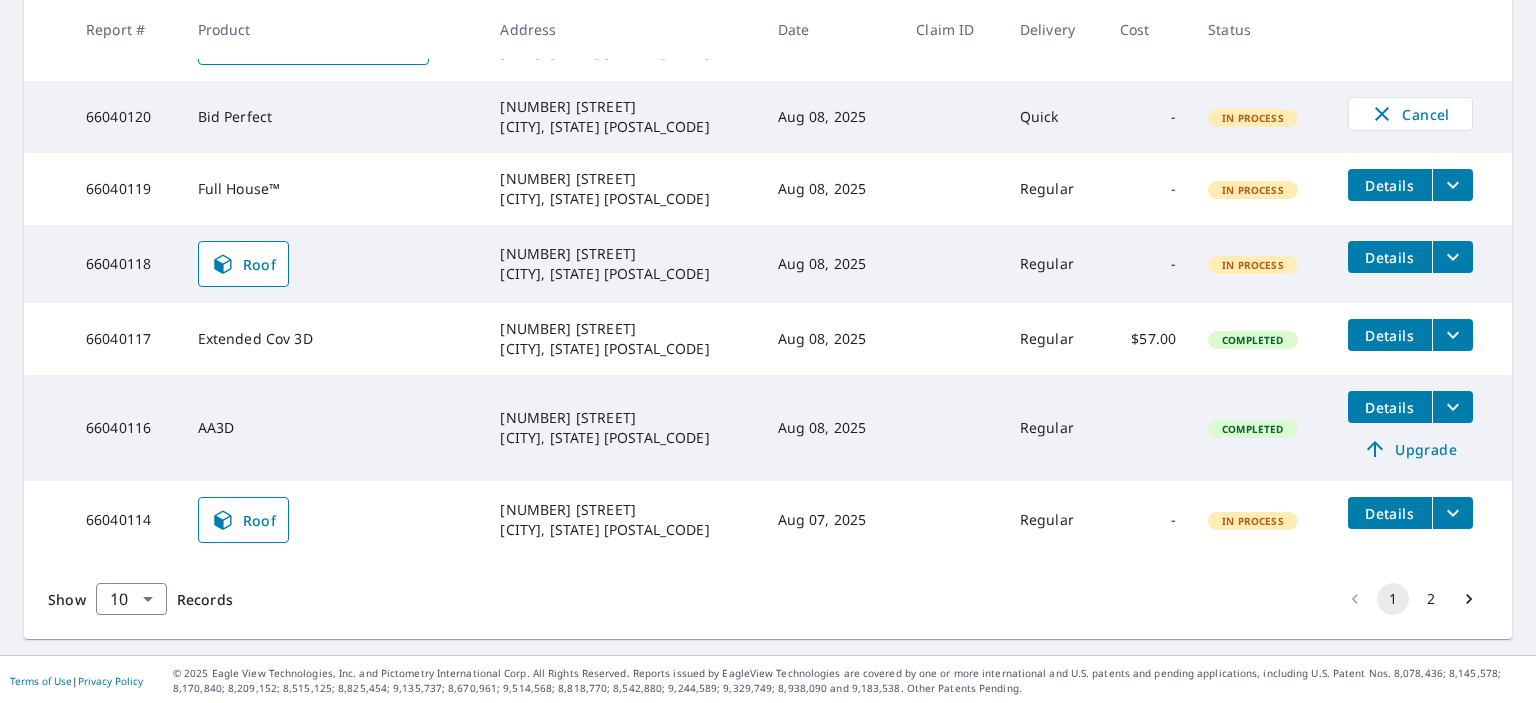 click 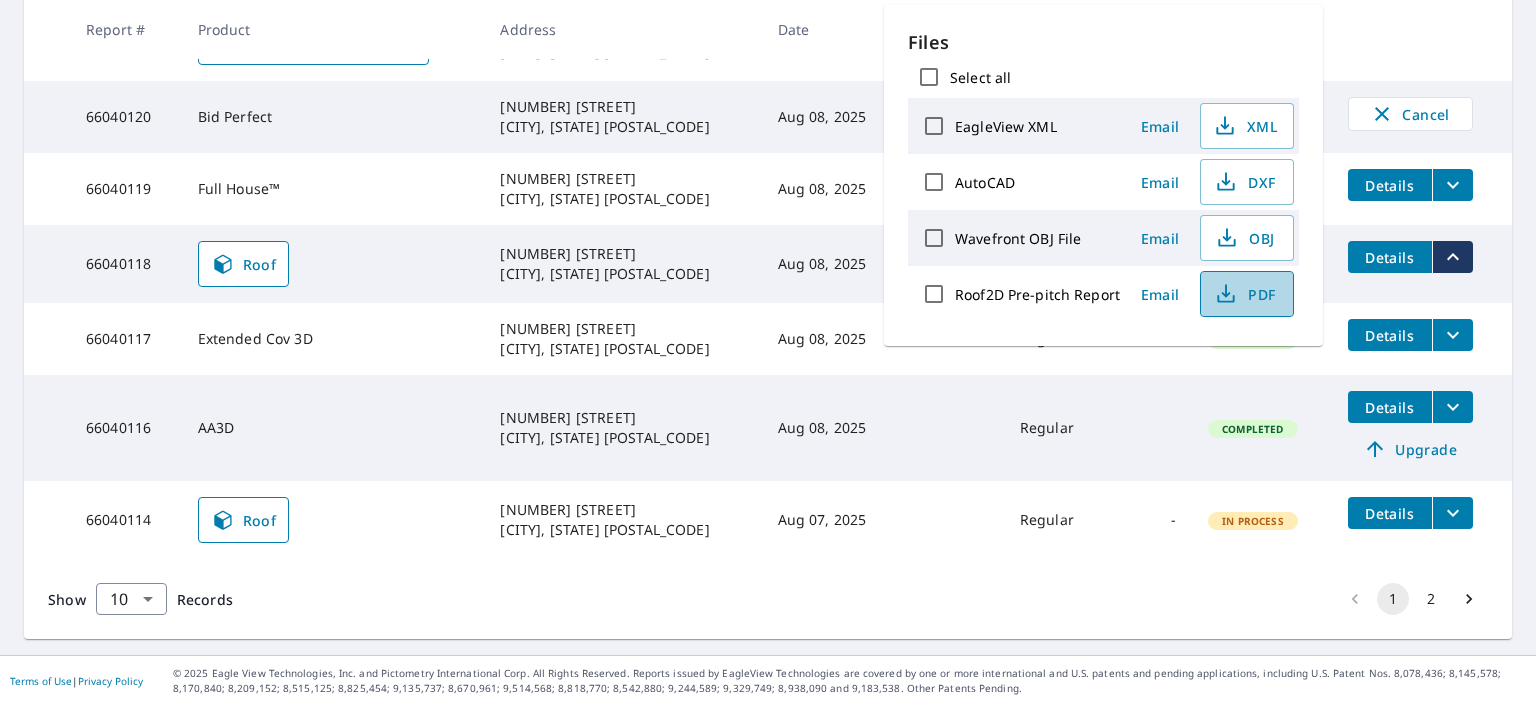 click on "PDF" at bounding box center [1245, 294] 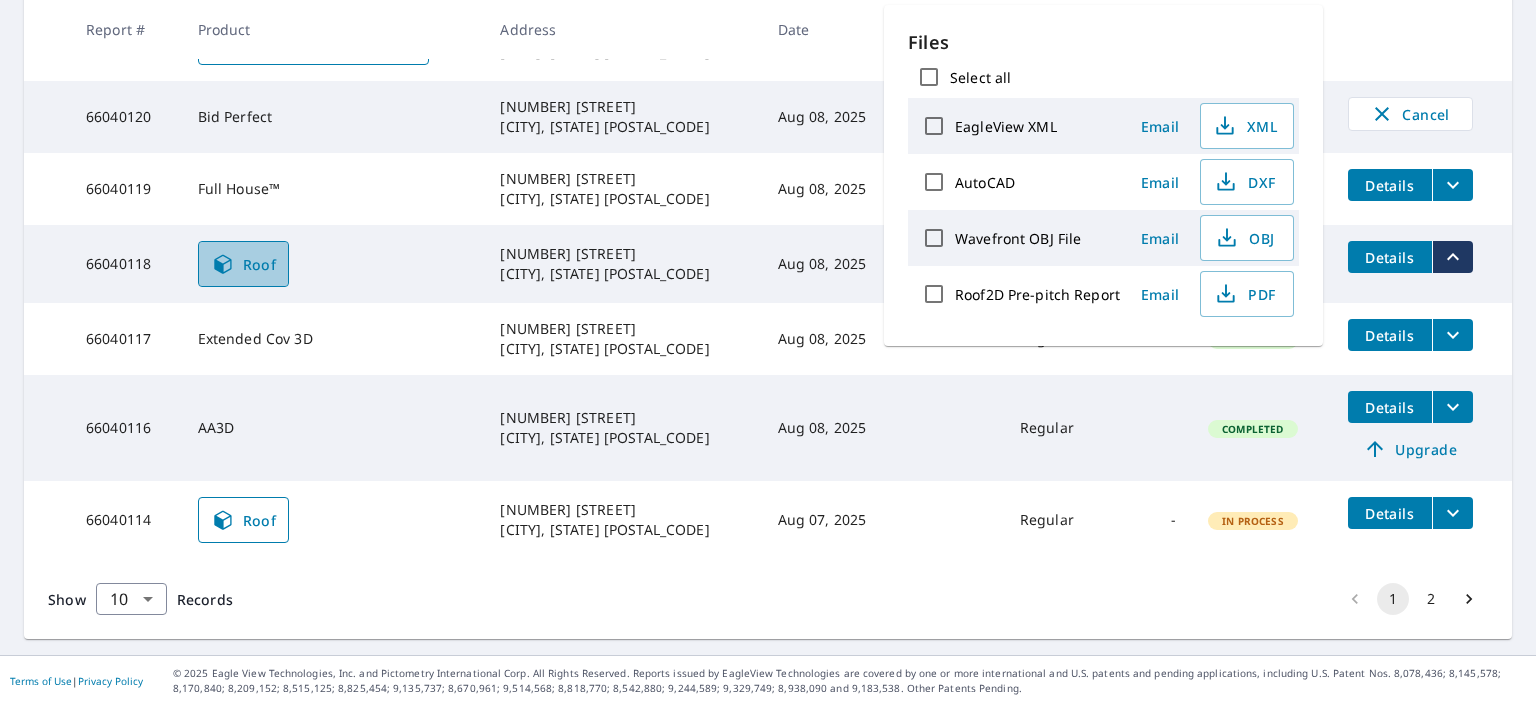click on "Roof" at bounding box center (244, 264) 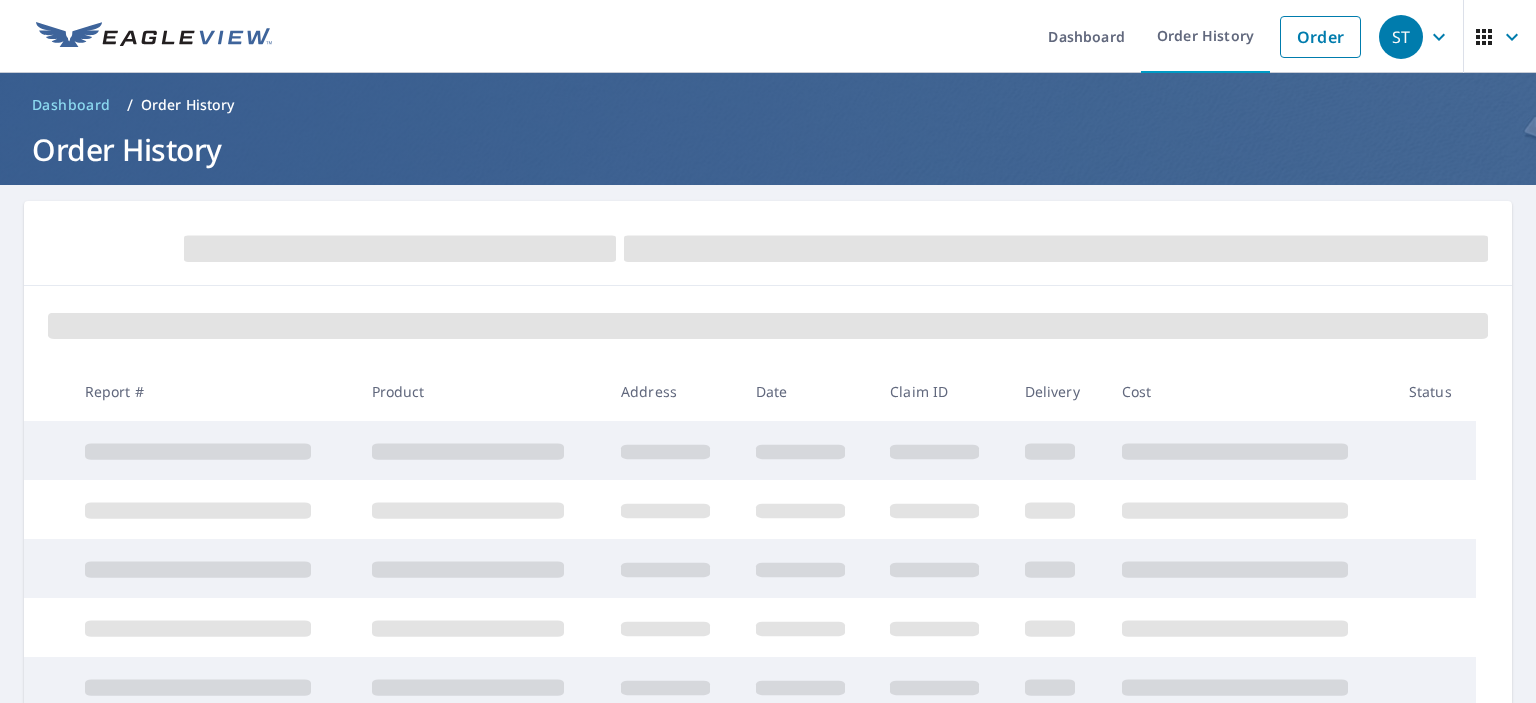 scroll, scrollTop: 0, scrollLeft: 0, axis: both 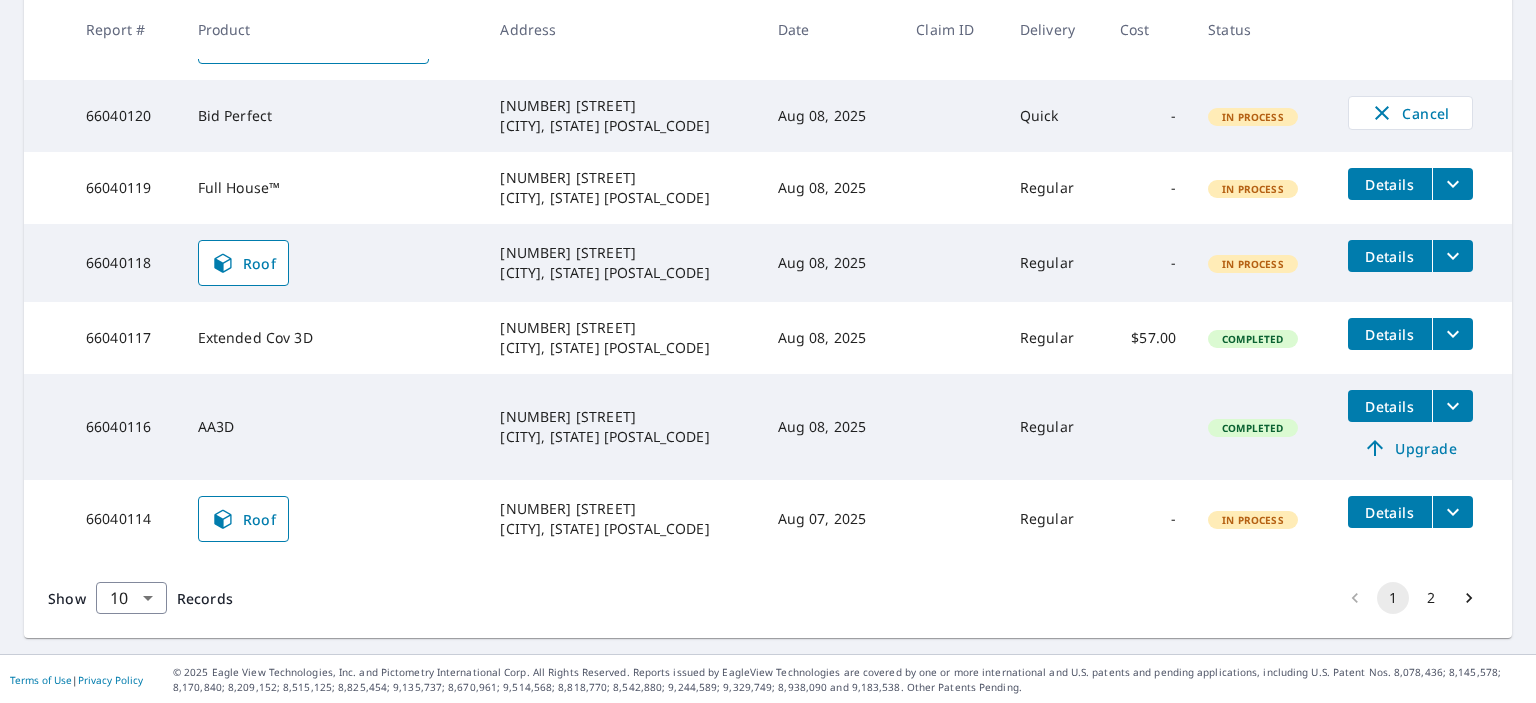 click on "Show 10 10 ​ Records 1 2" at bounding box center [768, 598] 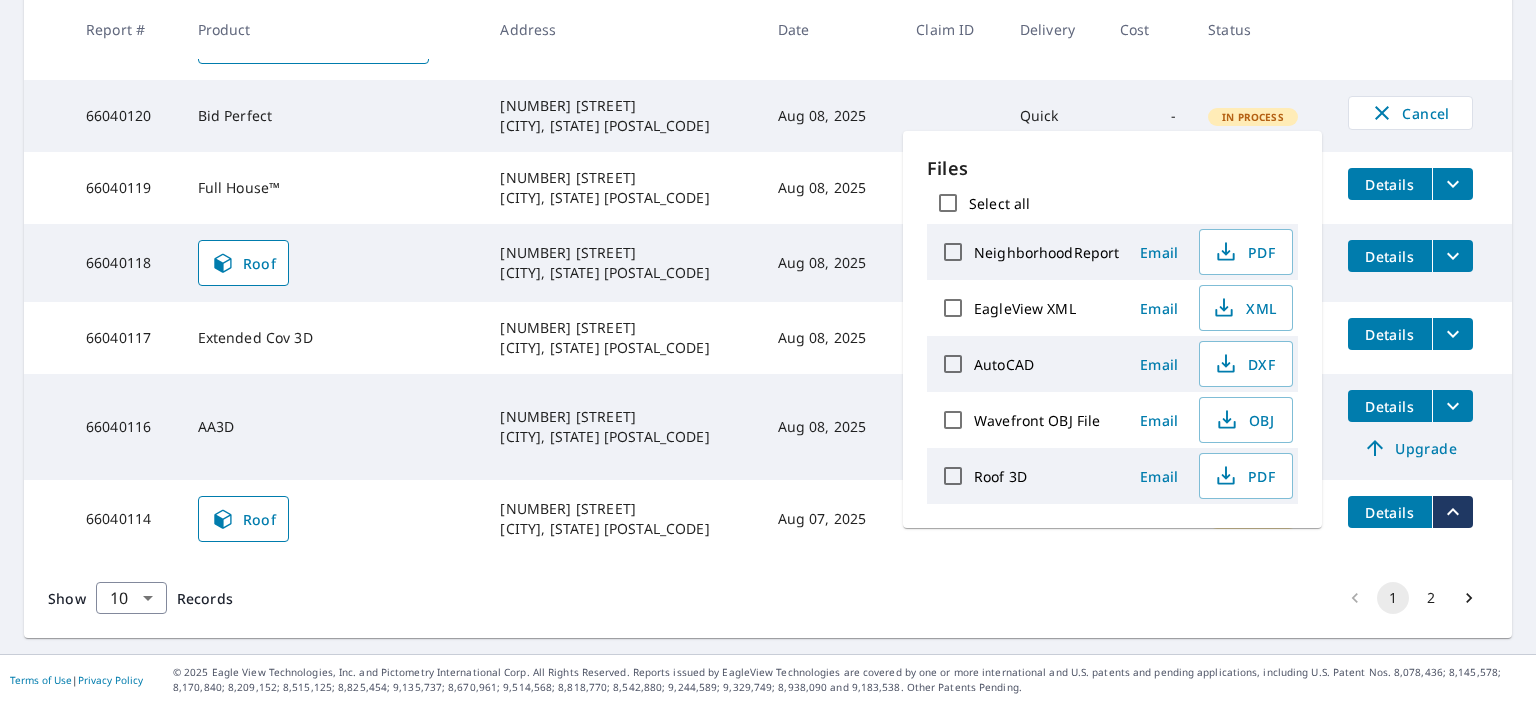 click 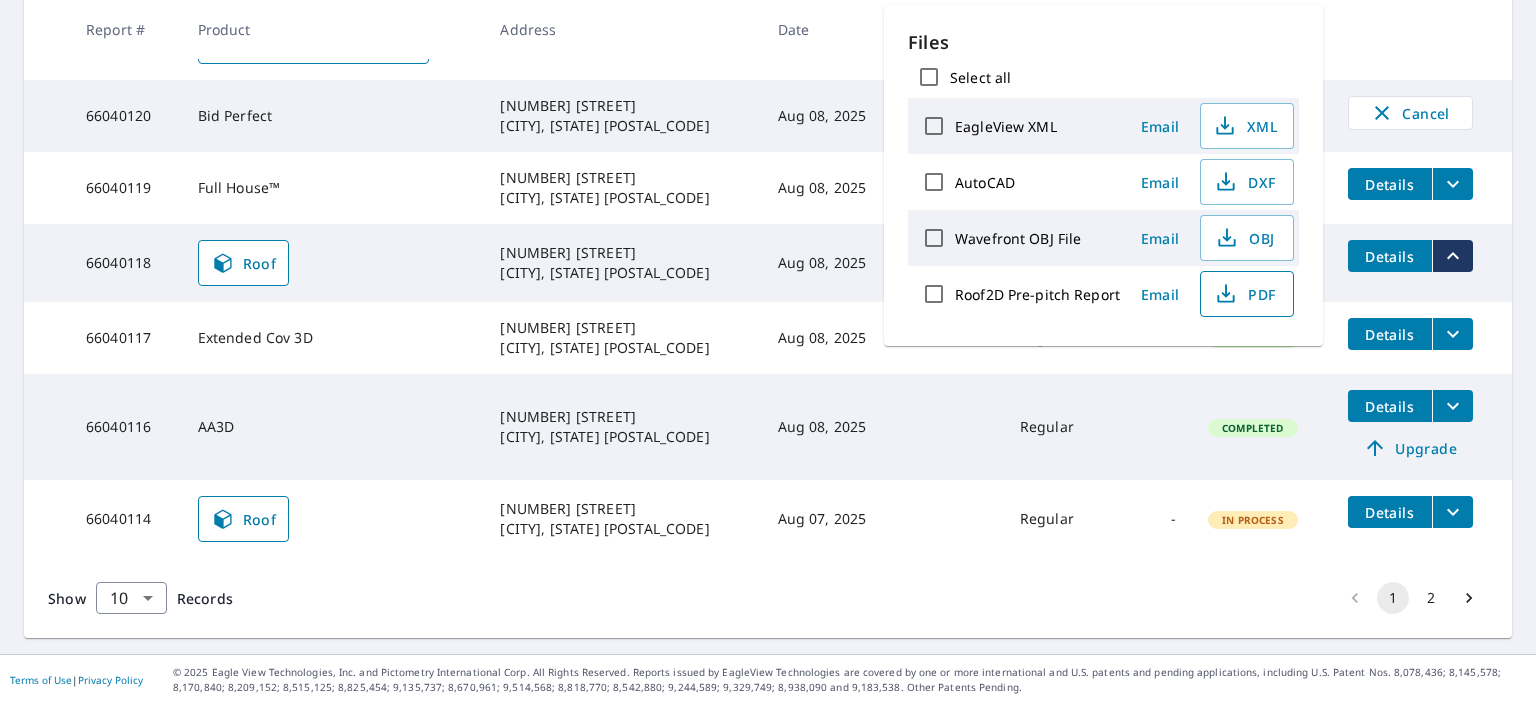 click 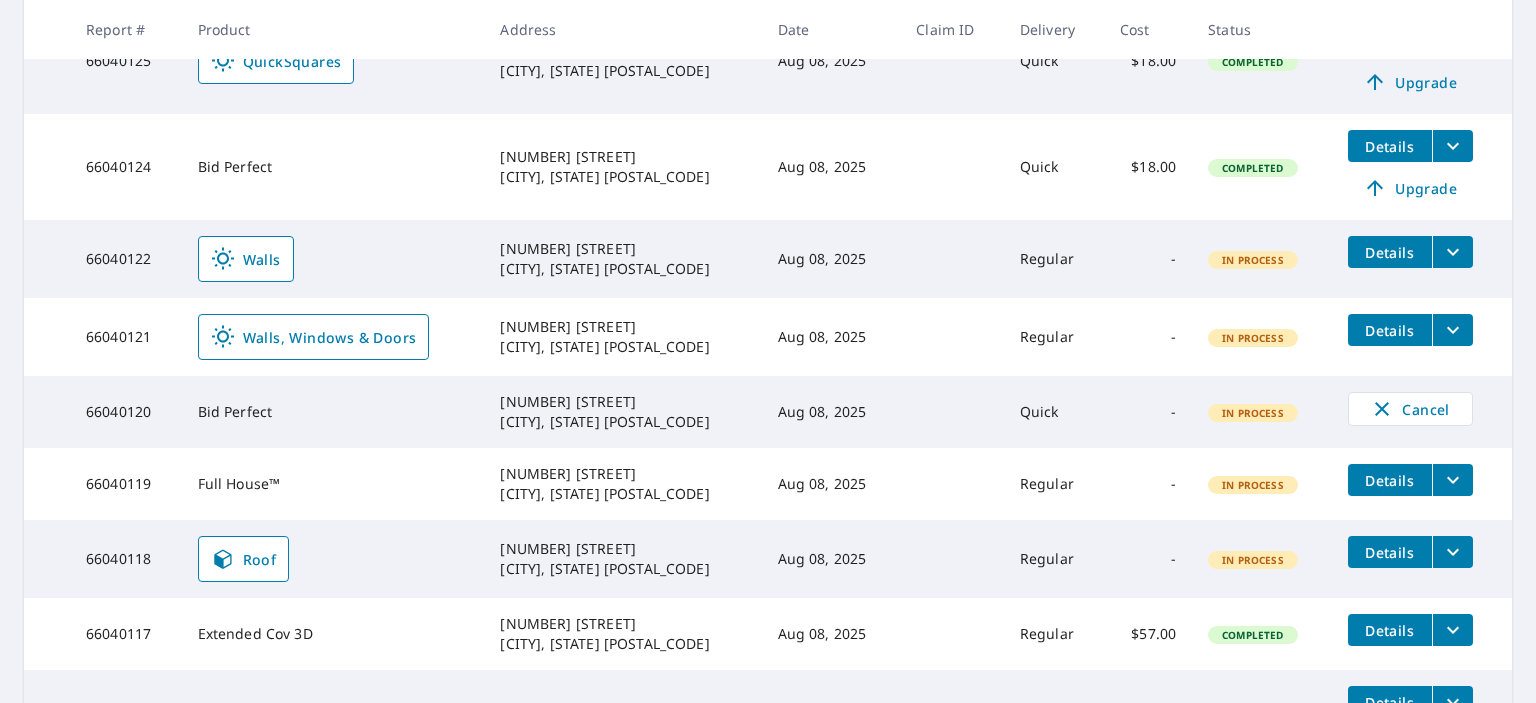 scroll, scrollTop: 434, scrollLeft: 0, axis: vertical 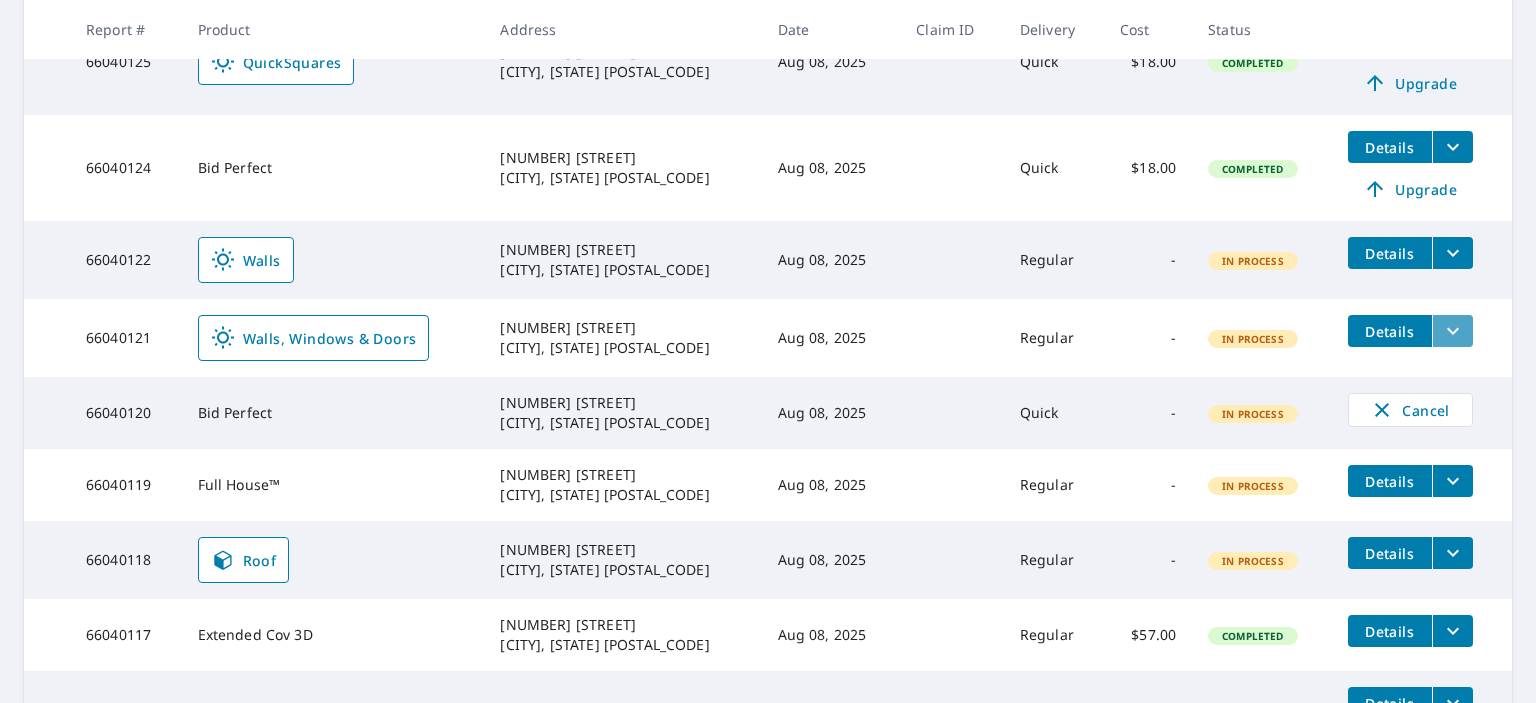 click 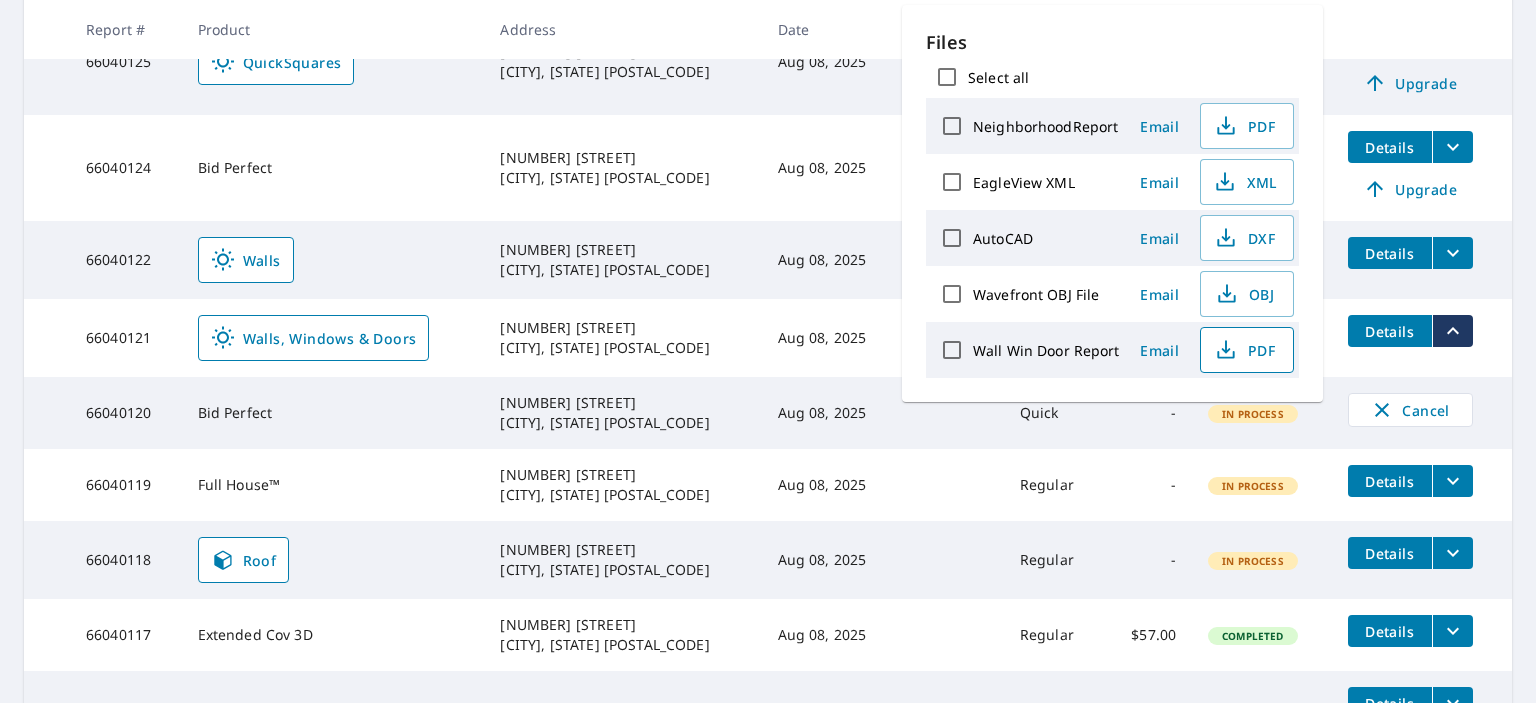 click on "PDF" at bounding box center (1245, 350) 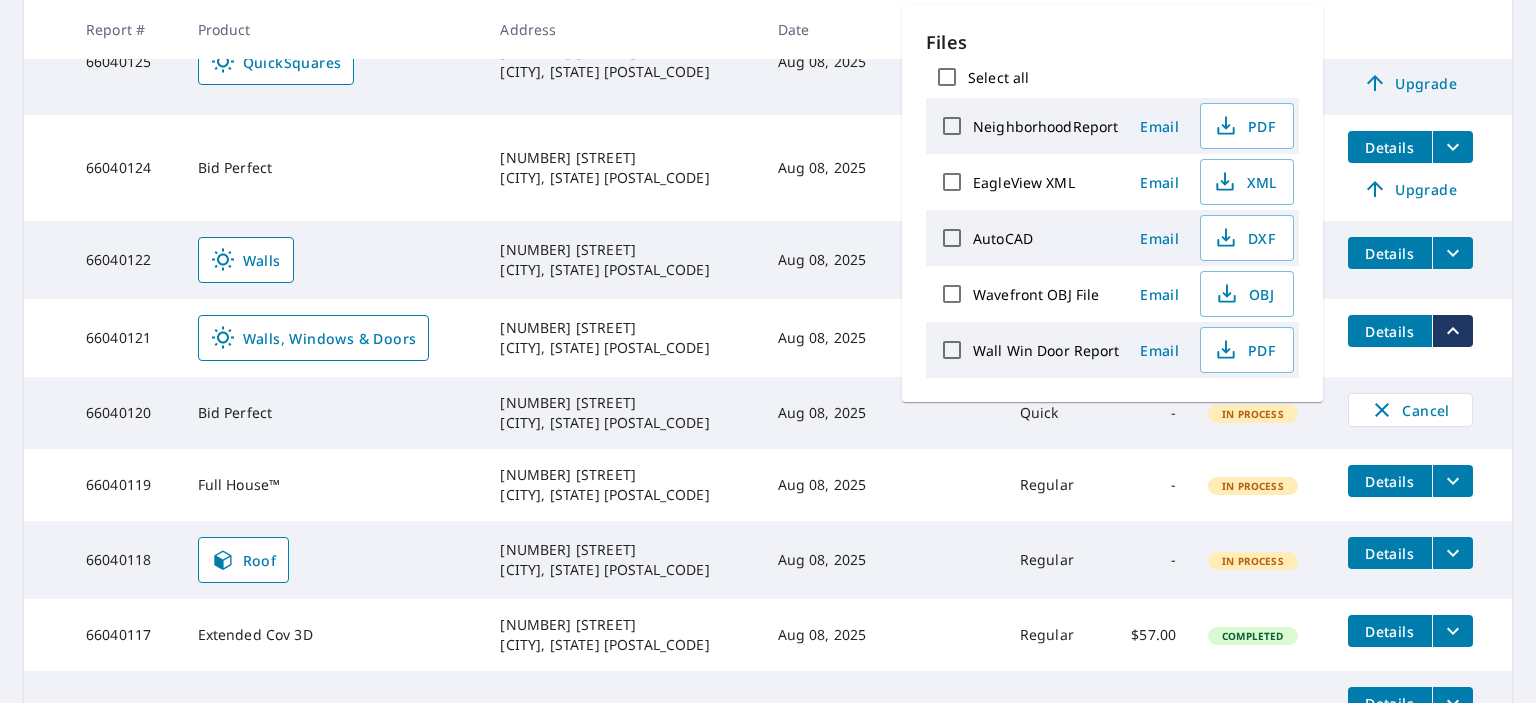 click at bounding box center (1422, 29) 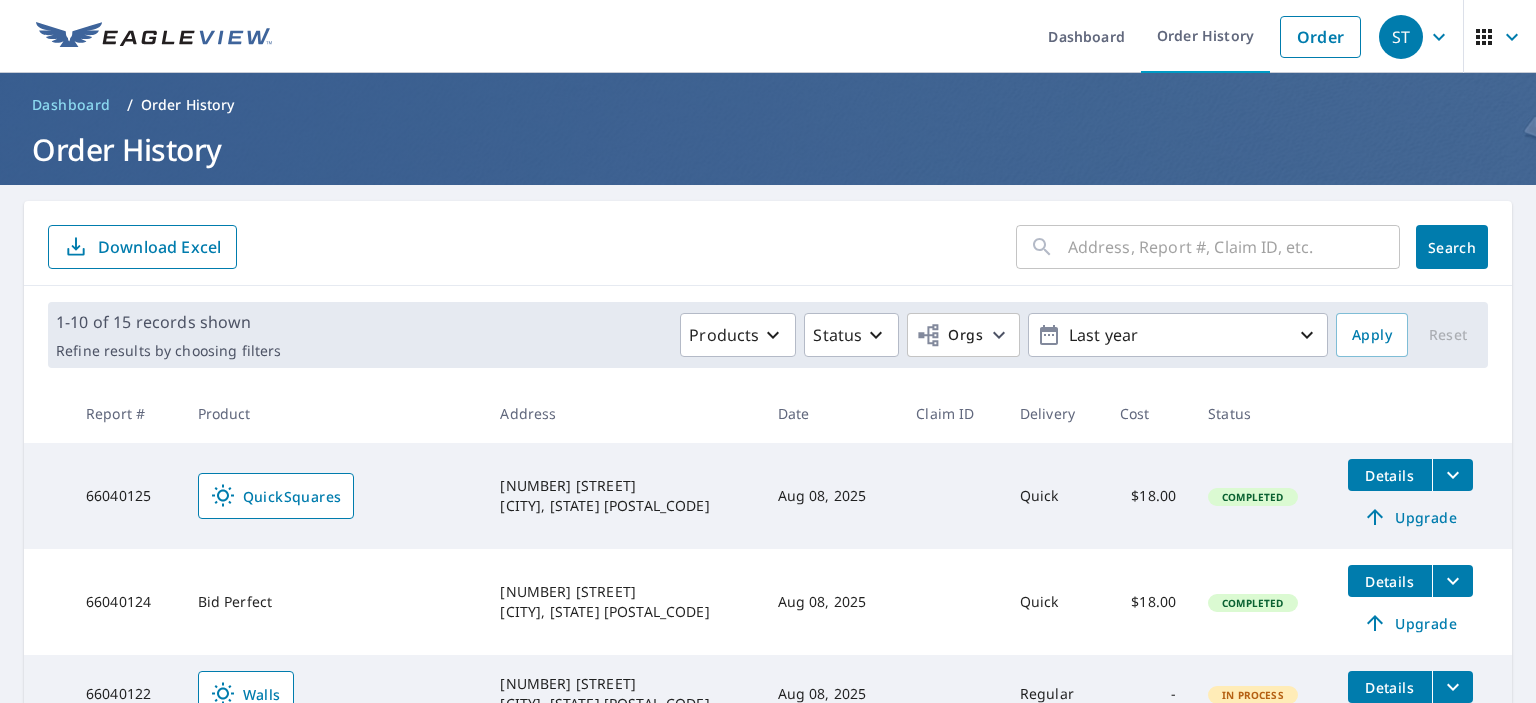 scroll, scrollTop: 182, scrollLeft: 0, axis: vertical 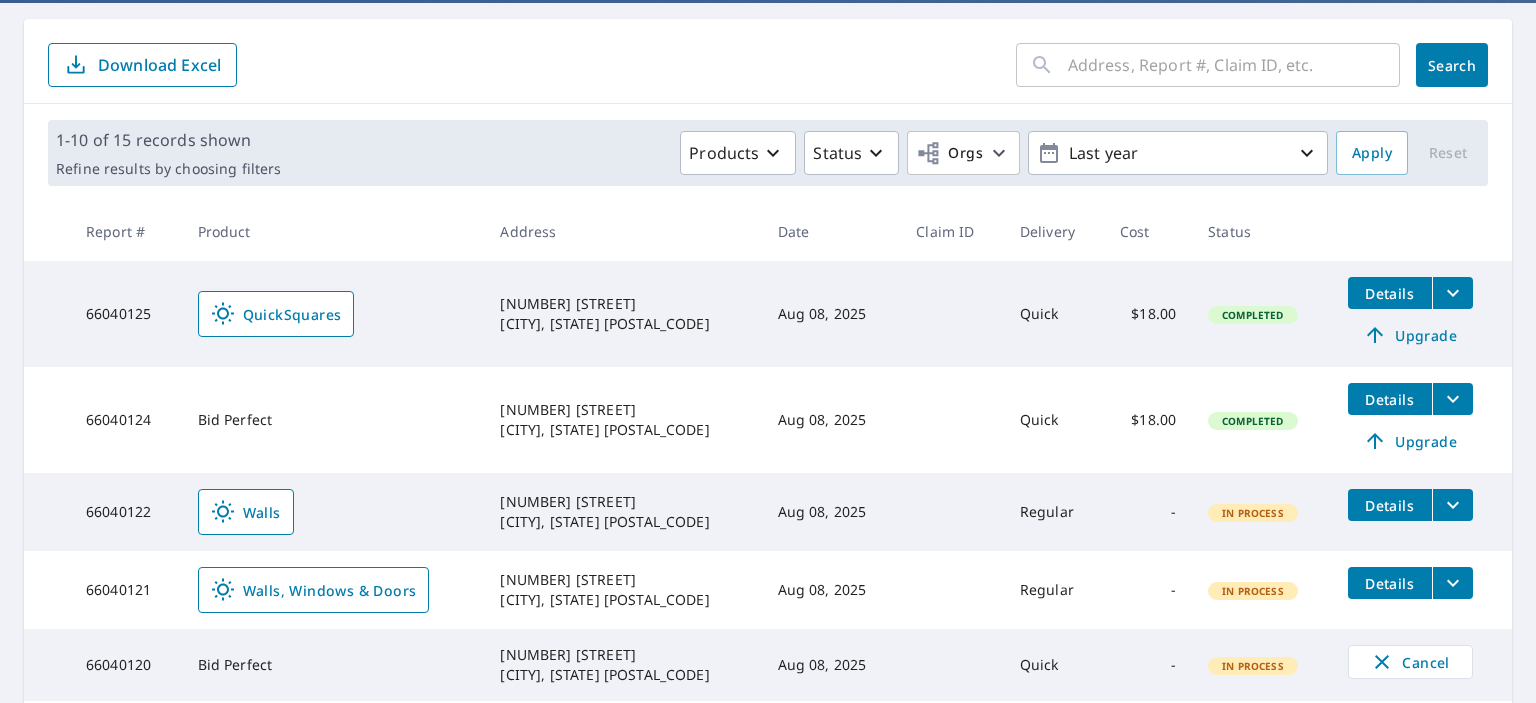click 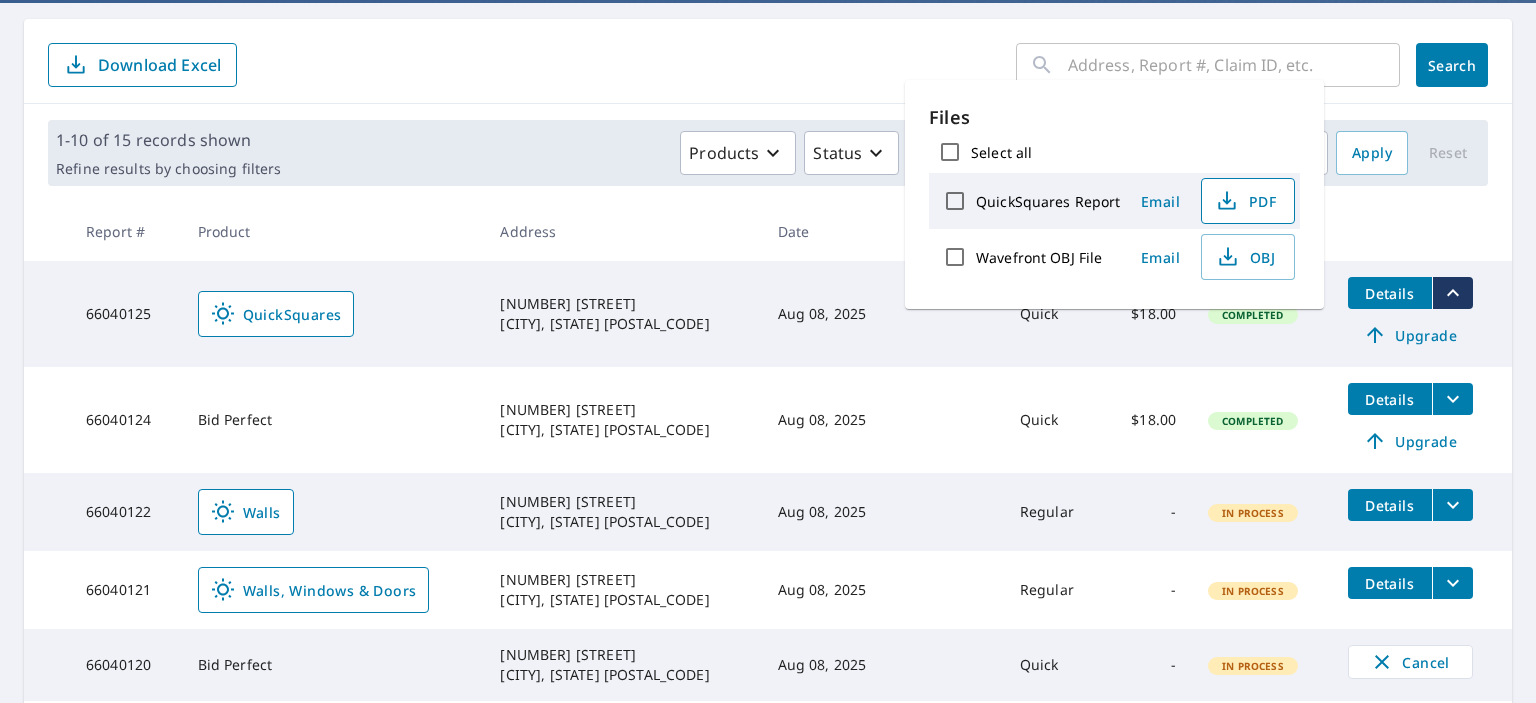 click on "PDF" at bounding box center [1246, 201] 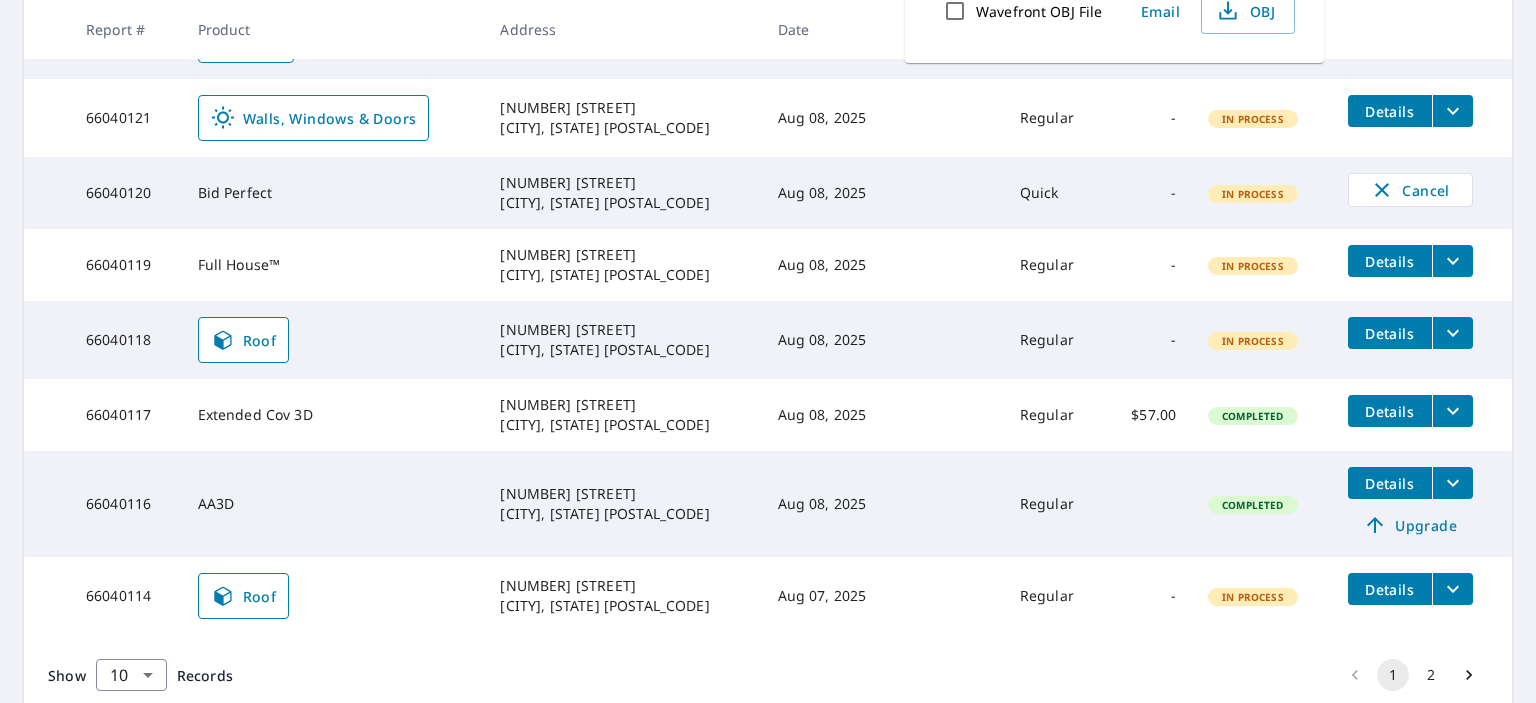scroll, scrollTop: 656, scrollLeft: 0, axis: vertical 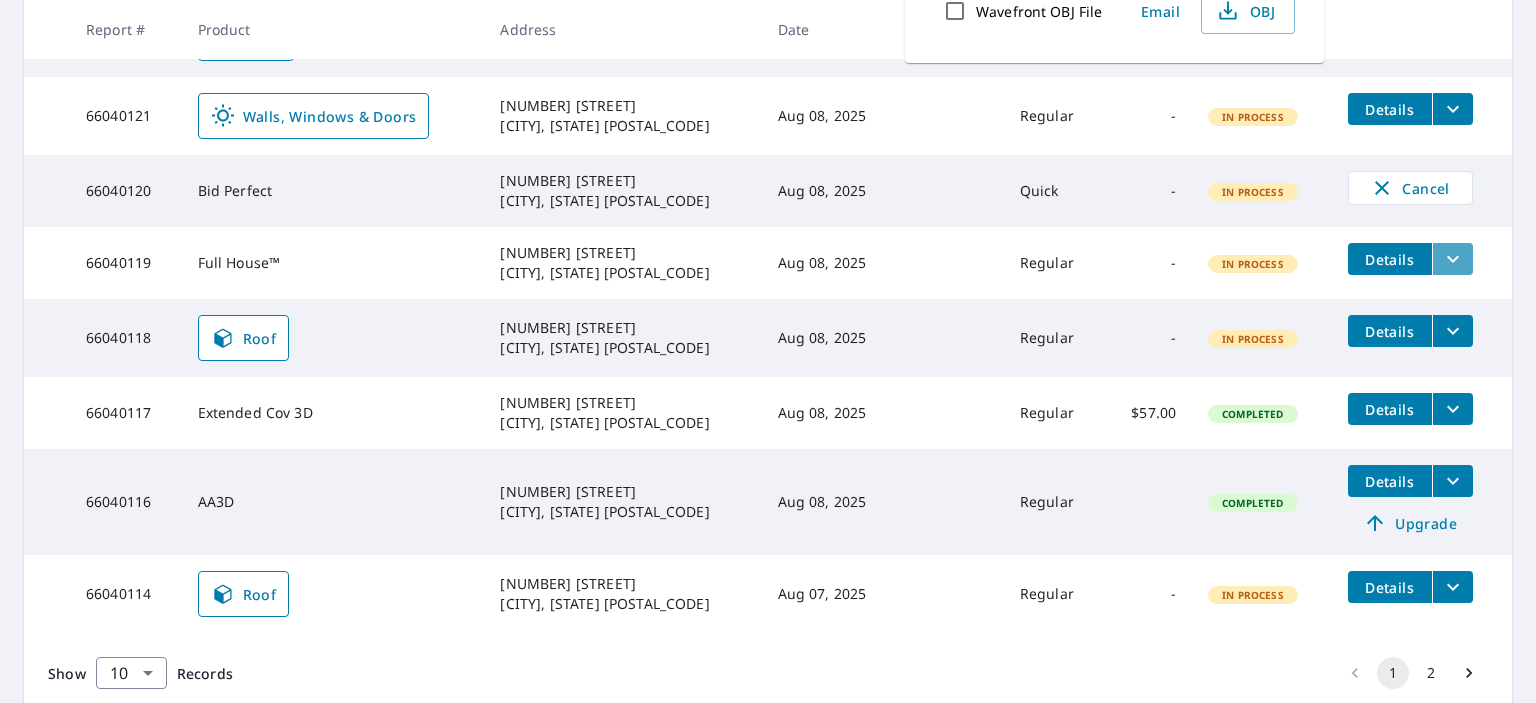 click 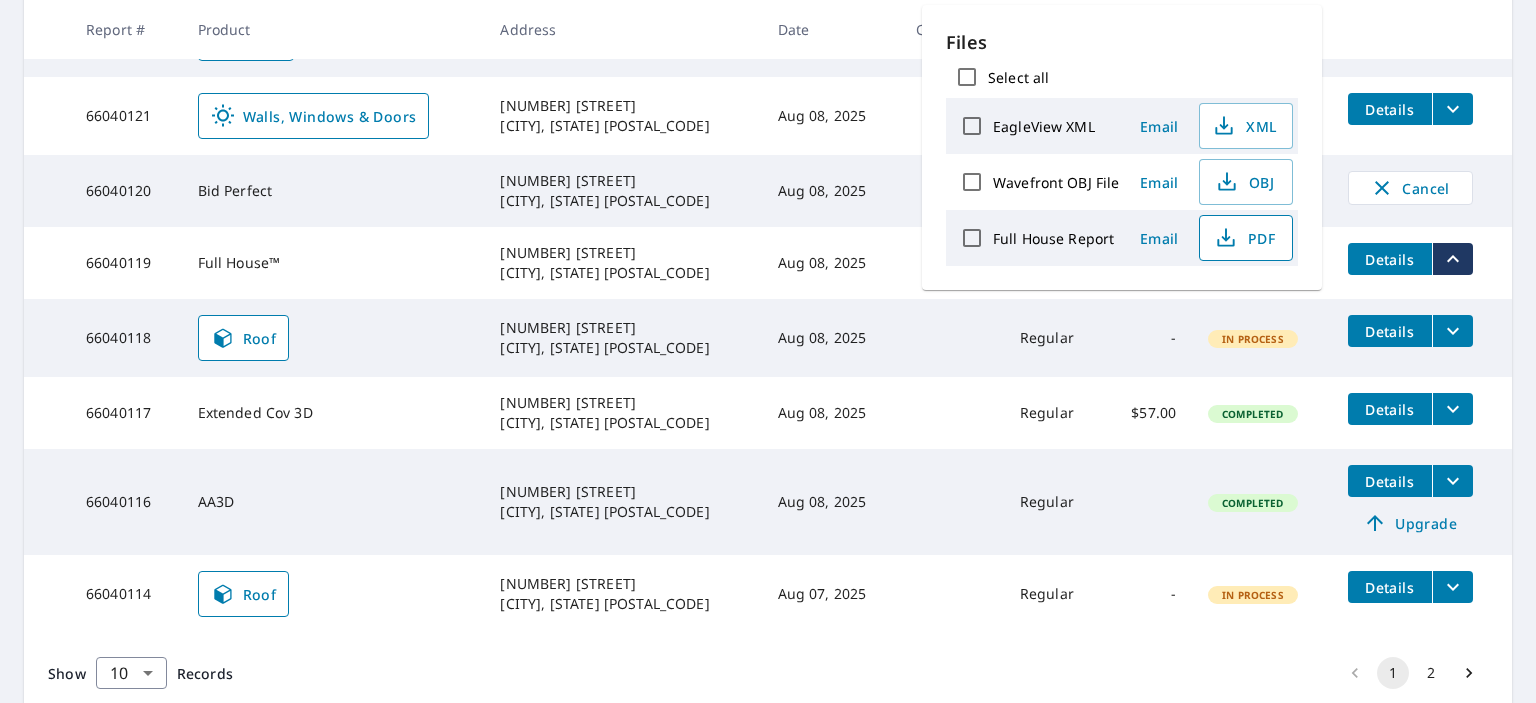 click on "PDF" at bounding box center (1244, 238) 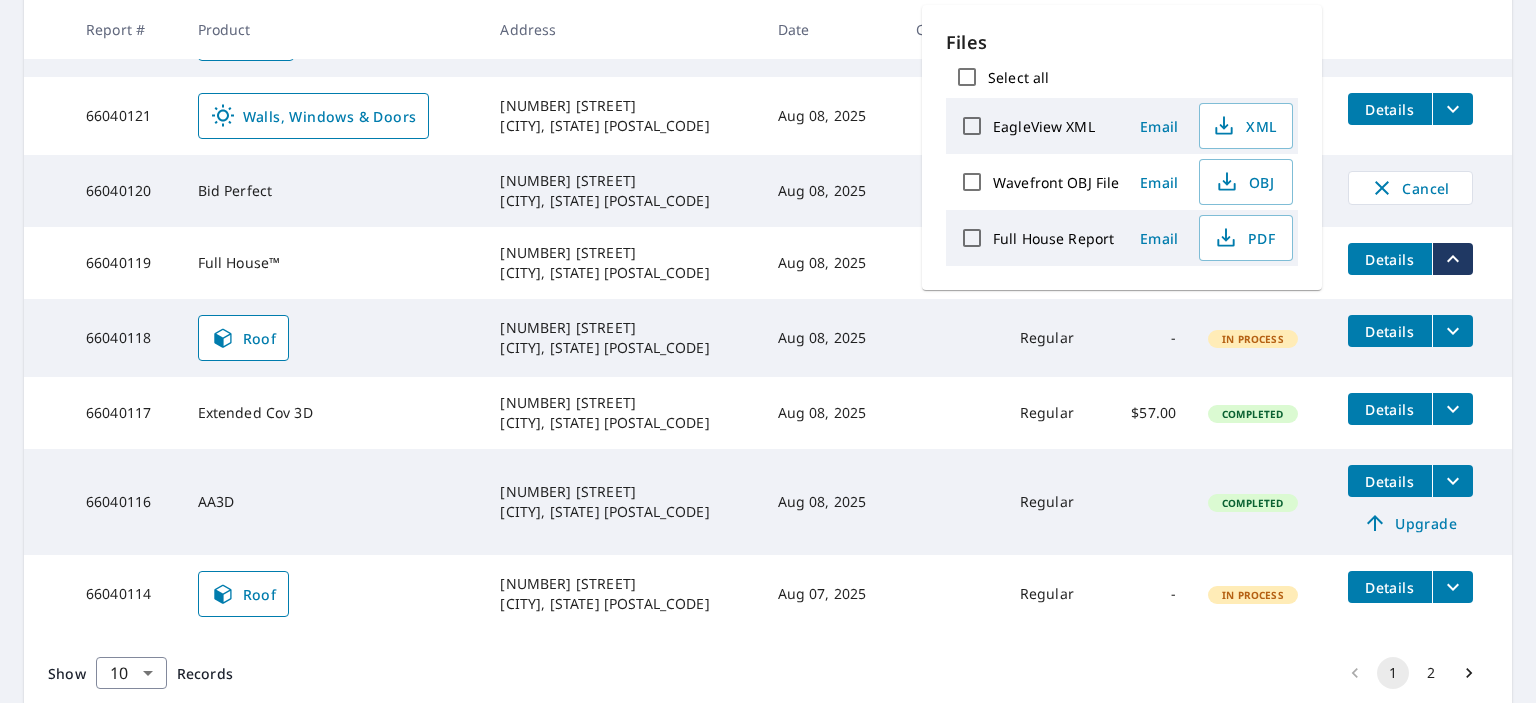 click on "Extended Cov 3D" at bounding box center [333, 413] 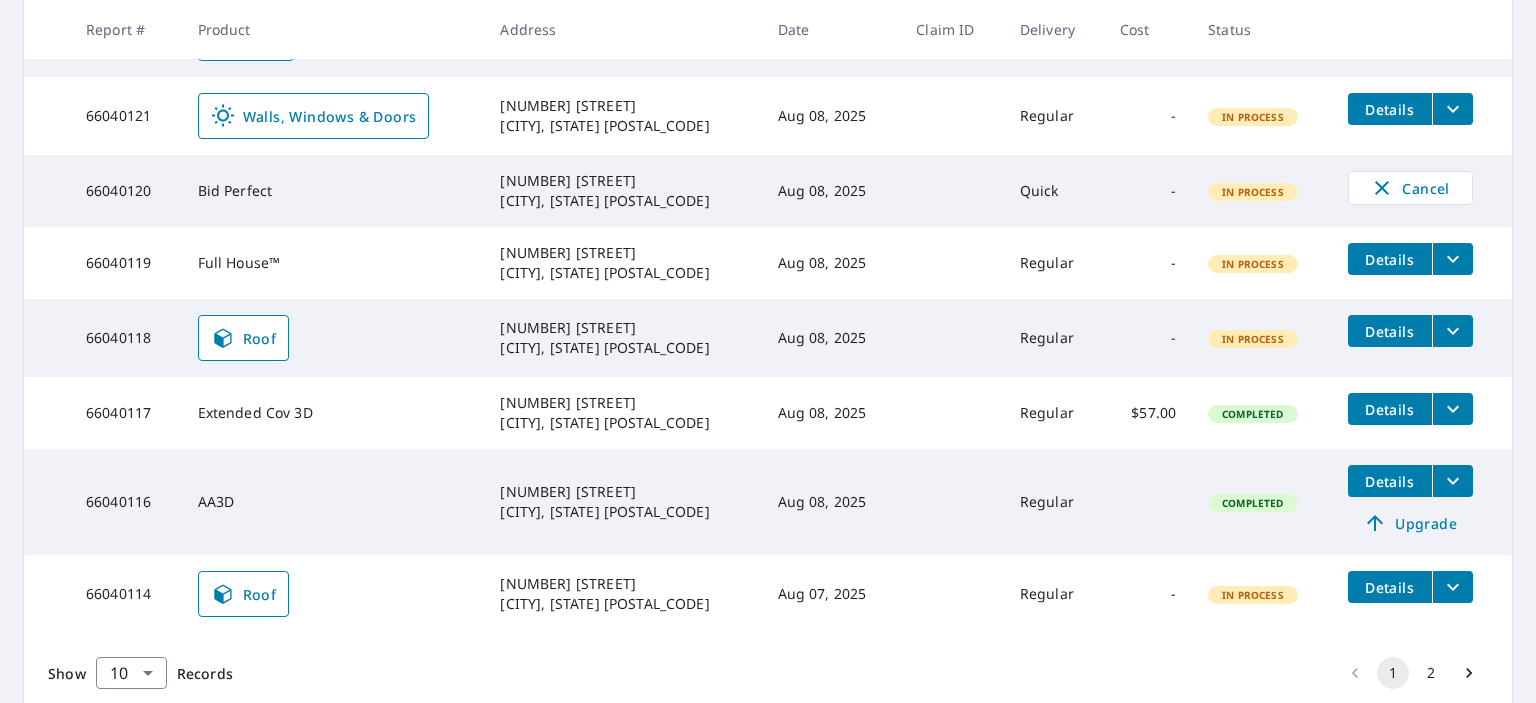 scroll, scrollTop: 731, scrollLeft: 0, axis: vertical 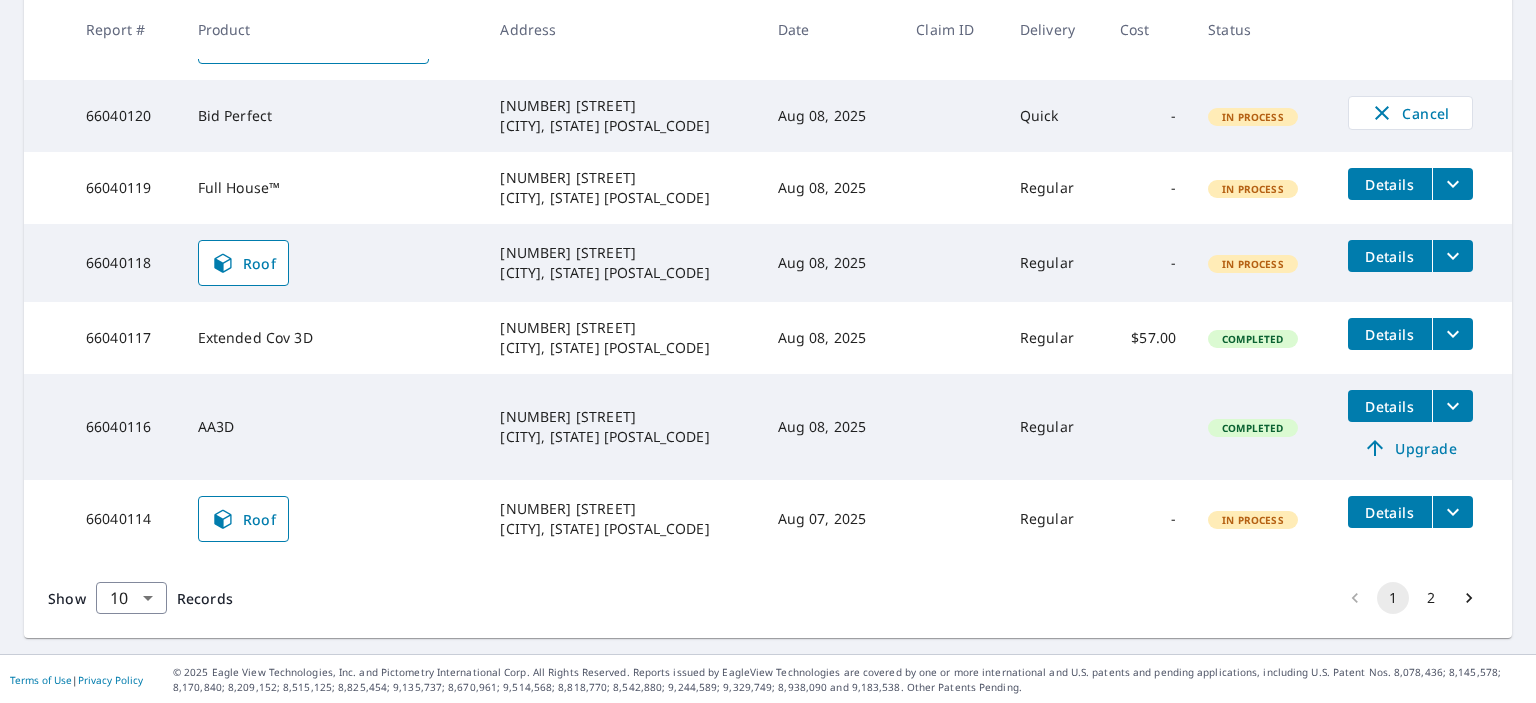 click on "66040116" at bounding box center [126, 427] 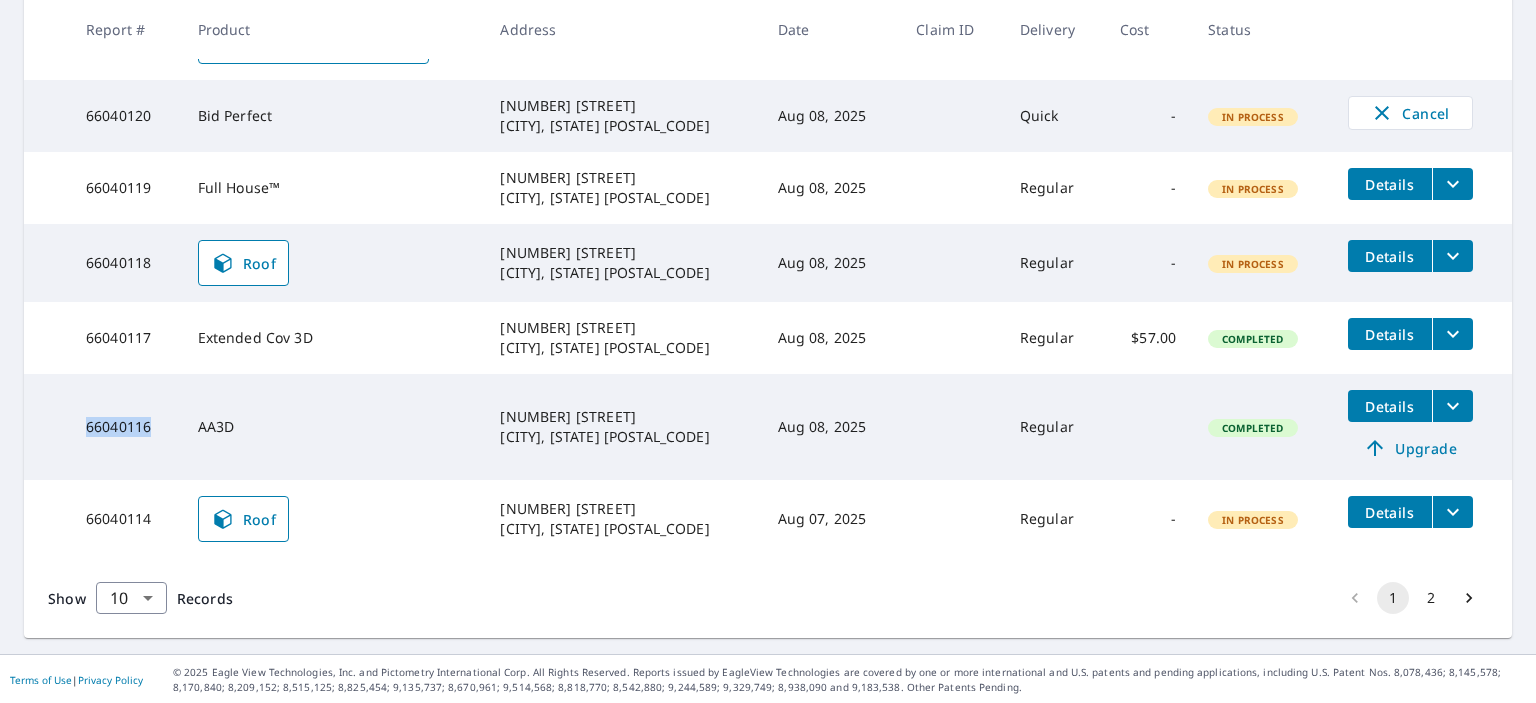 click on "66040116" at bounding box center (126, 427) 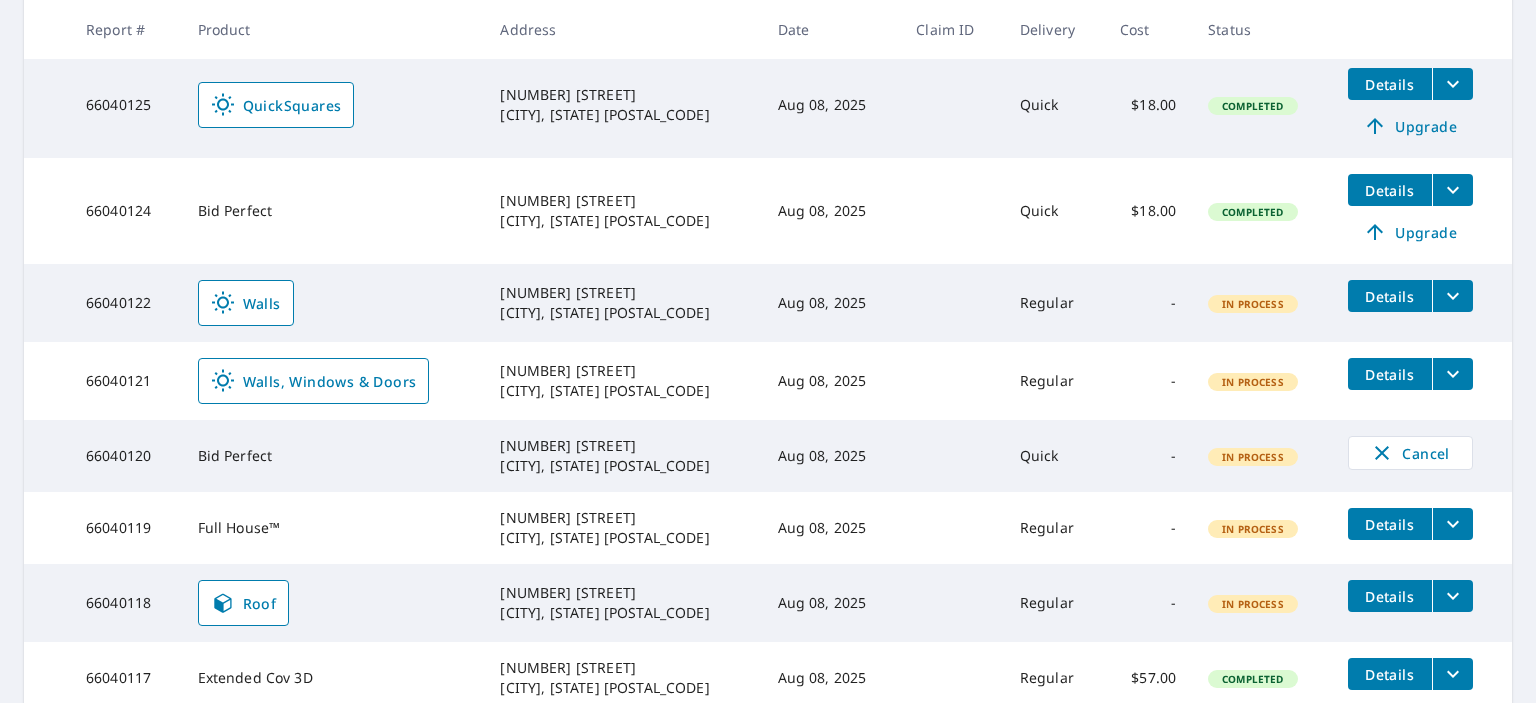 click on "66040119" at bounding box center [126, 528] 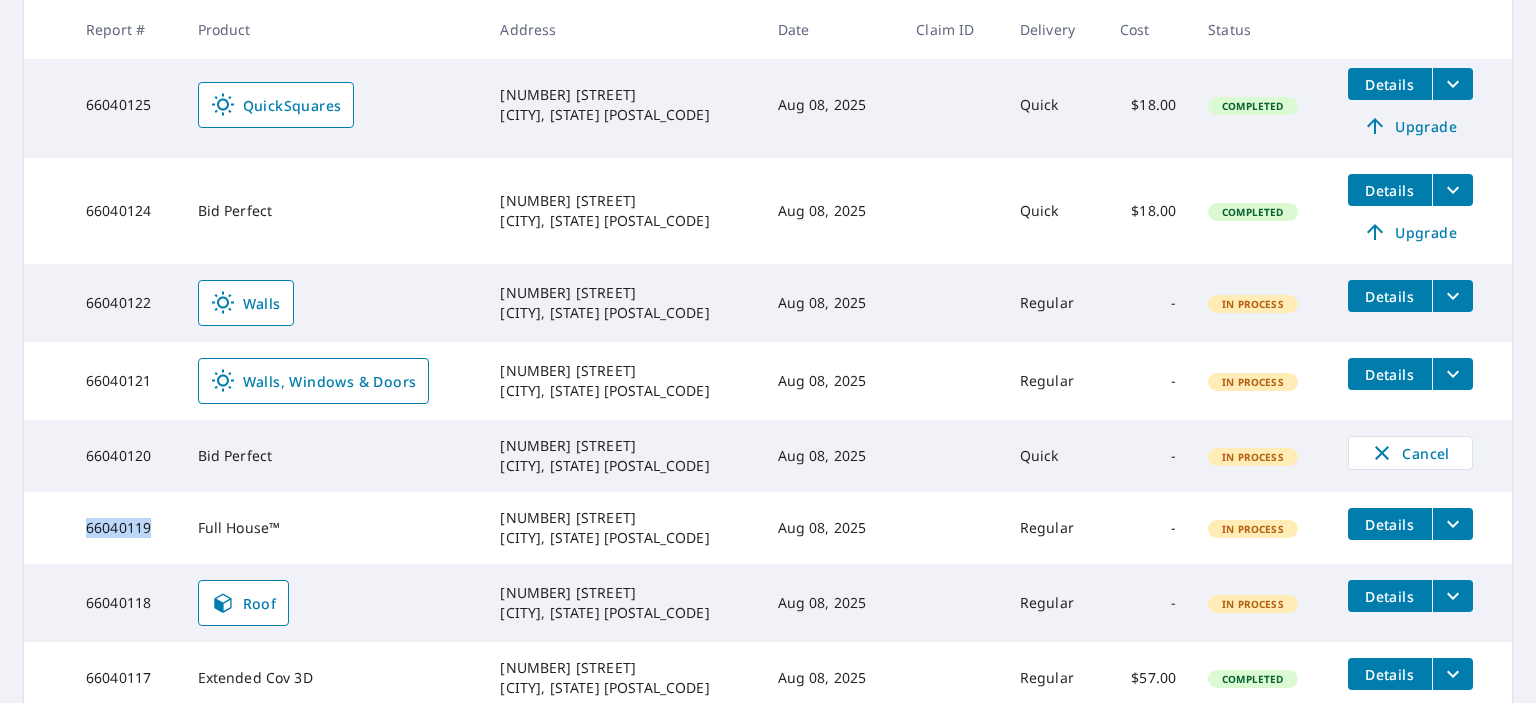 click on "66040119" at bounding box center (126, 528) 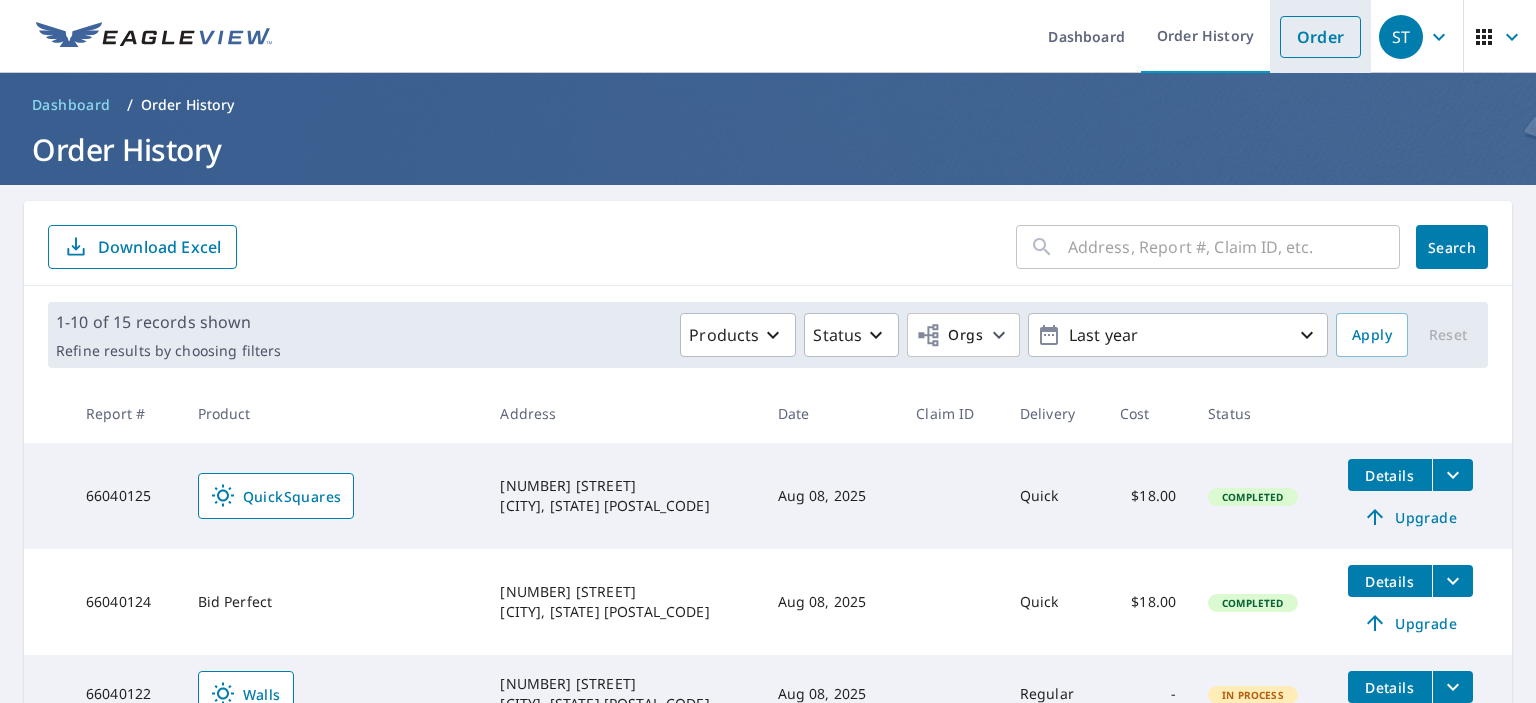 click on "Order" at bounding box center [1320, 37] 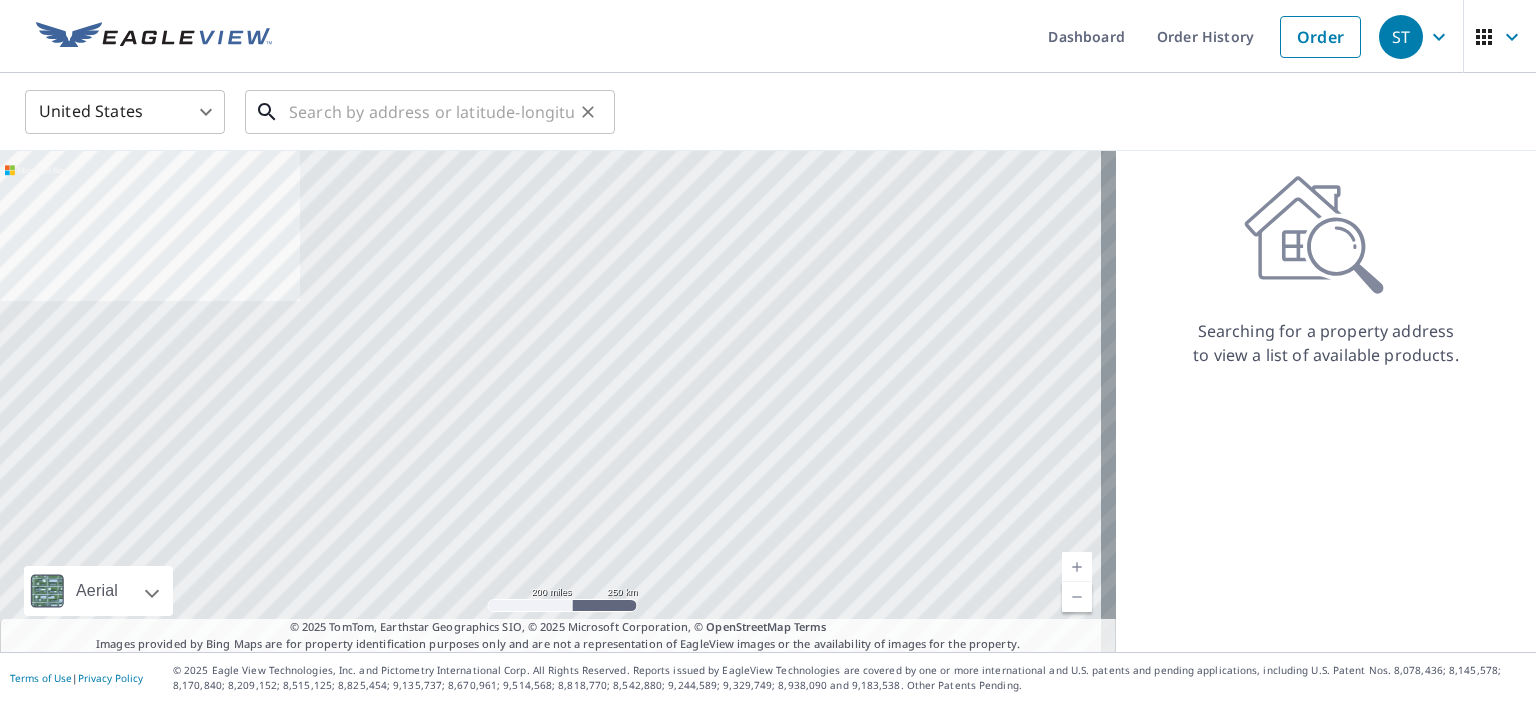 click at bounding box center [431, 112] 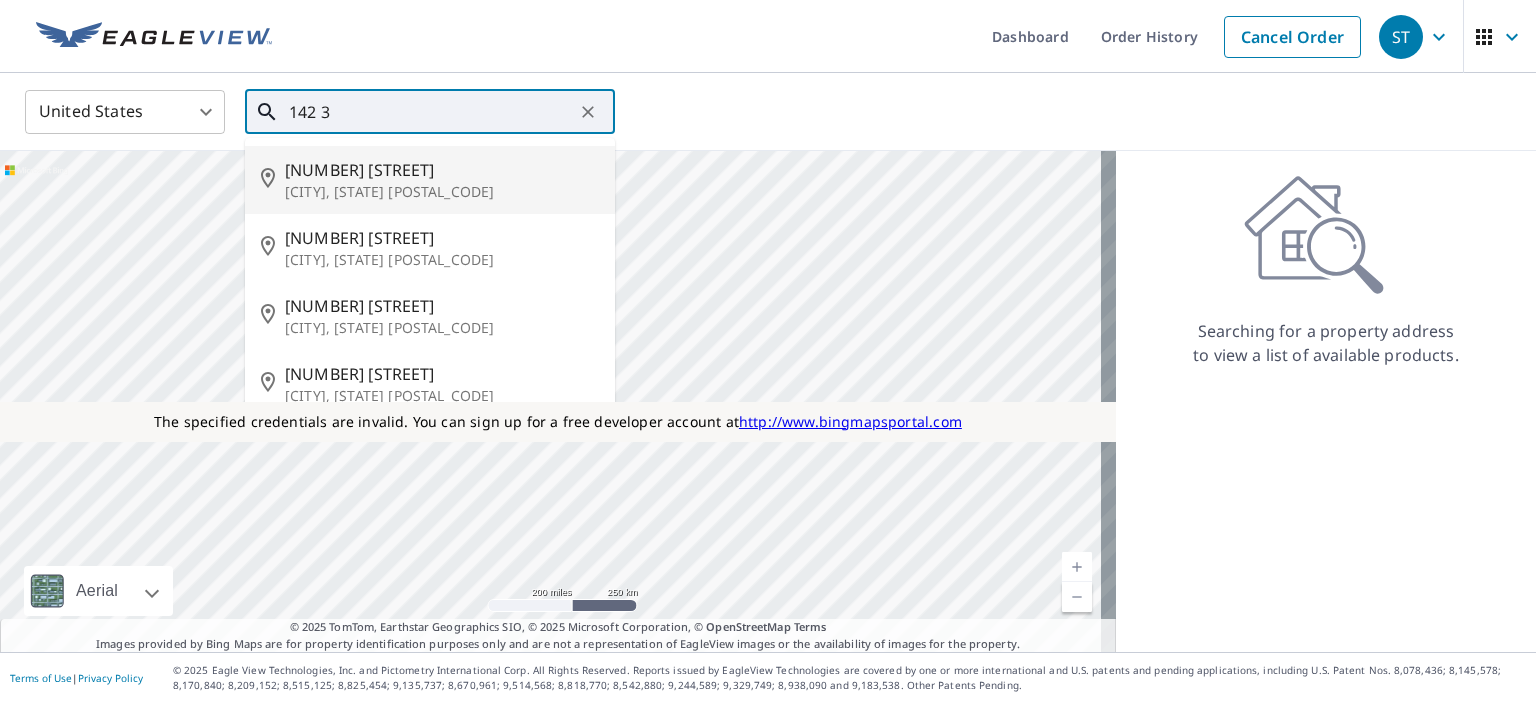 click on "[CITY], [STATE] [POSTAL_CODE]" at bounding box center (442, 192) 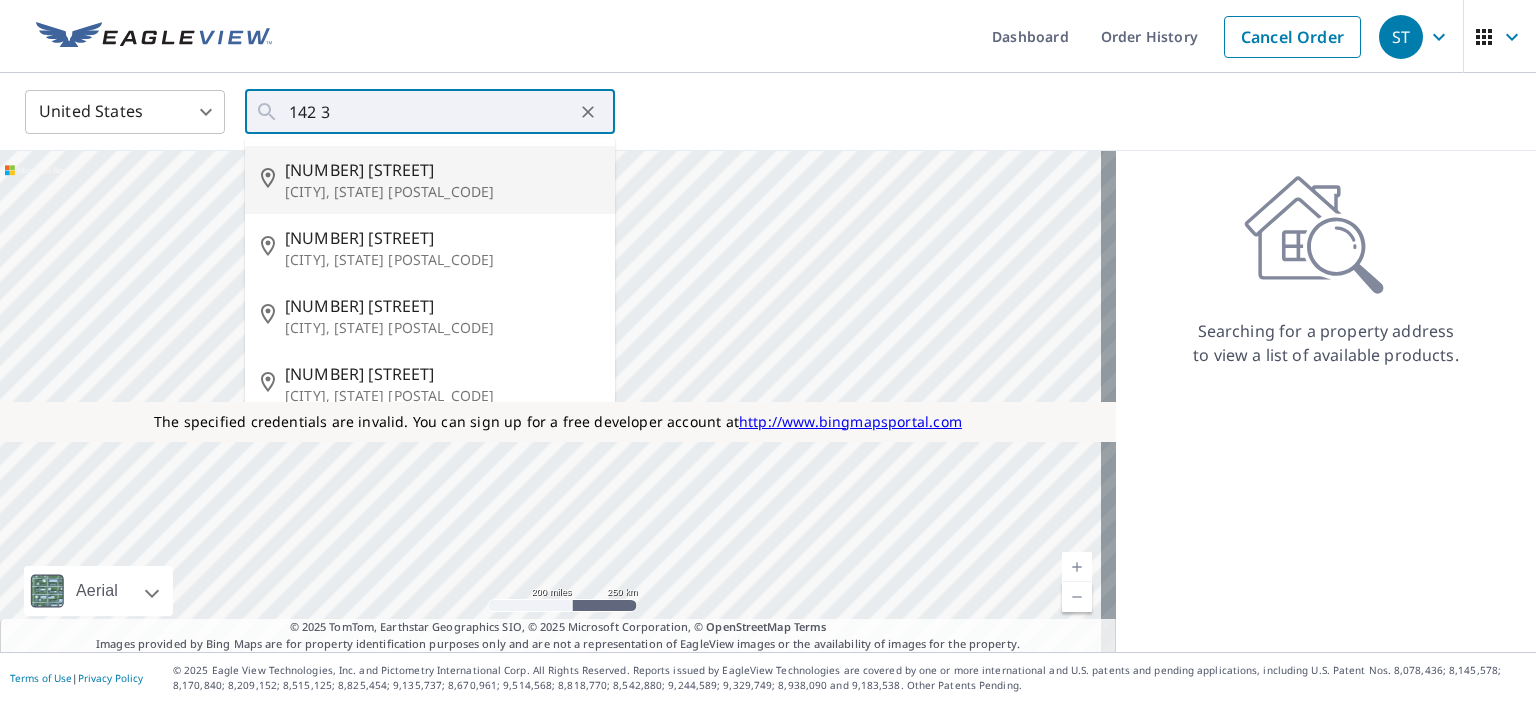 type on "[NUMBER] [STREET] [CITY], [STATE] [POSTAL_CODE]" 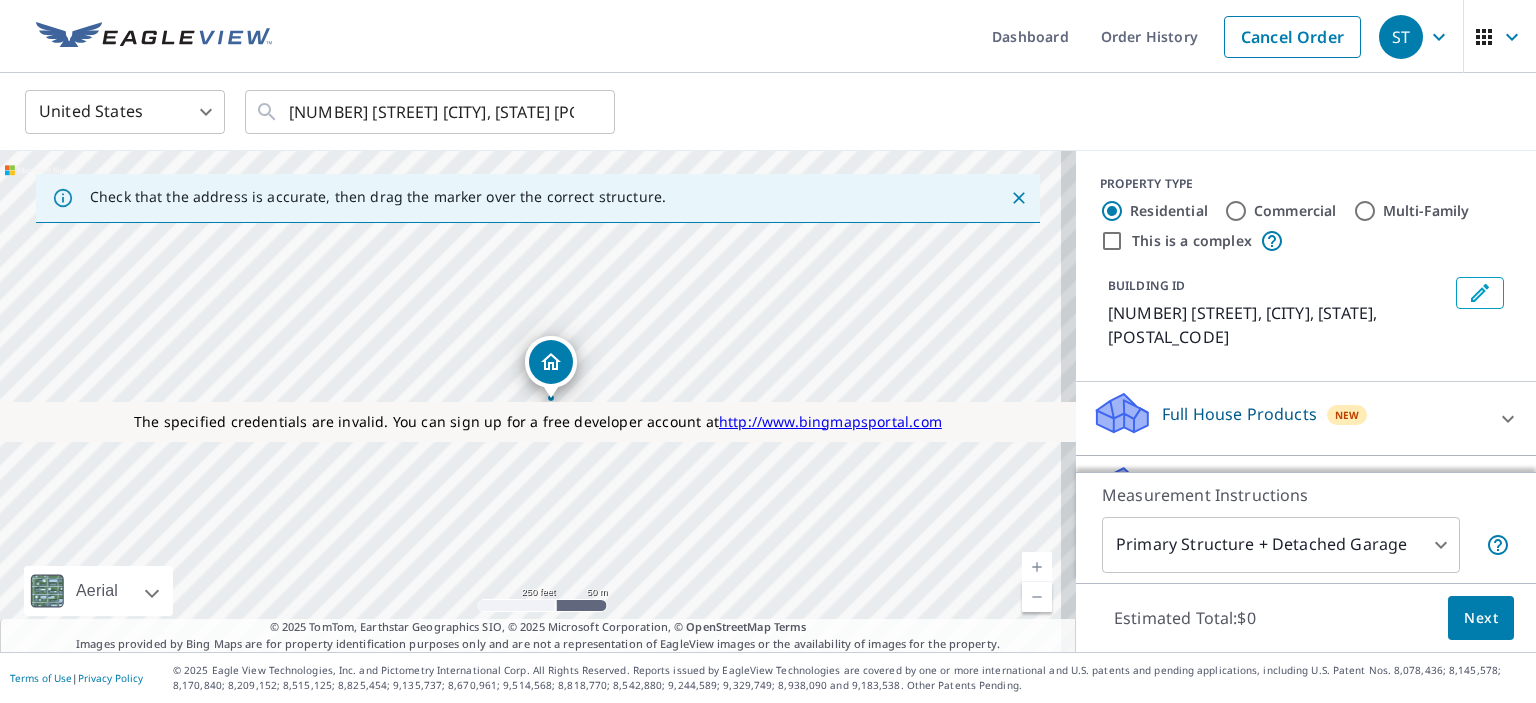 click on "Roof Products" at bounding box center (1217, 488) 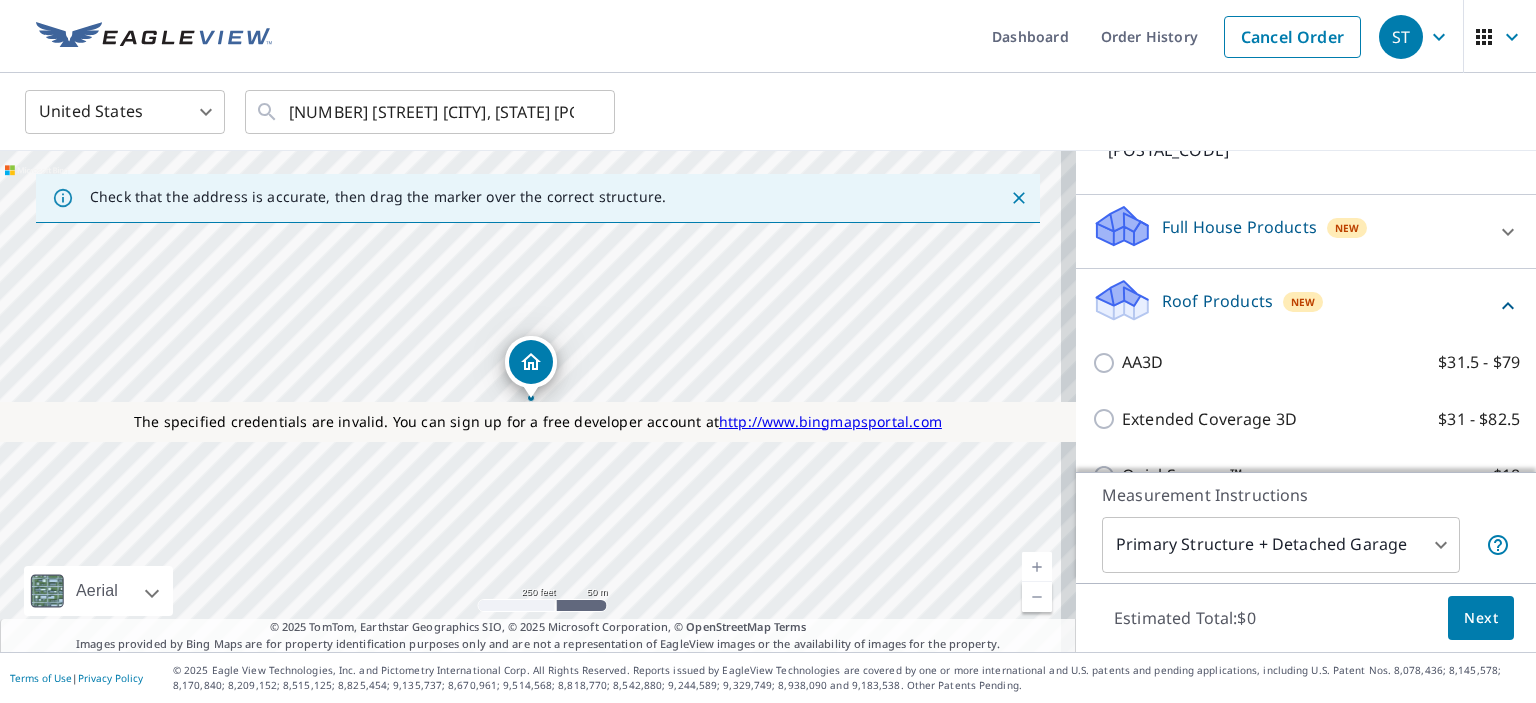 scroll, scrollTop: 445, scrollLeft: 0, axis: vertical 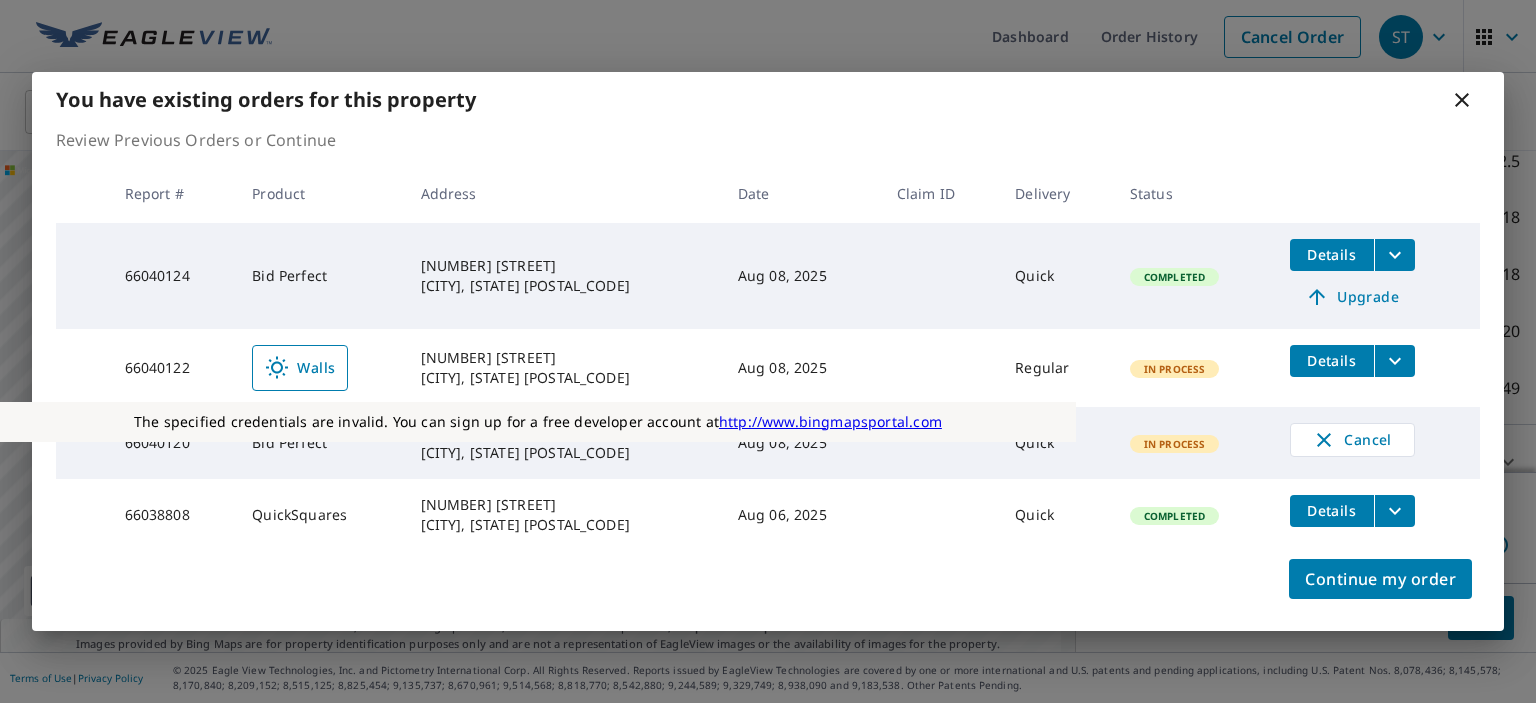 click 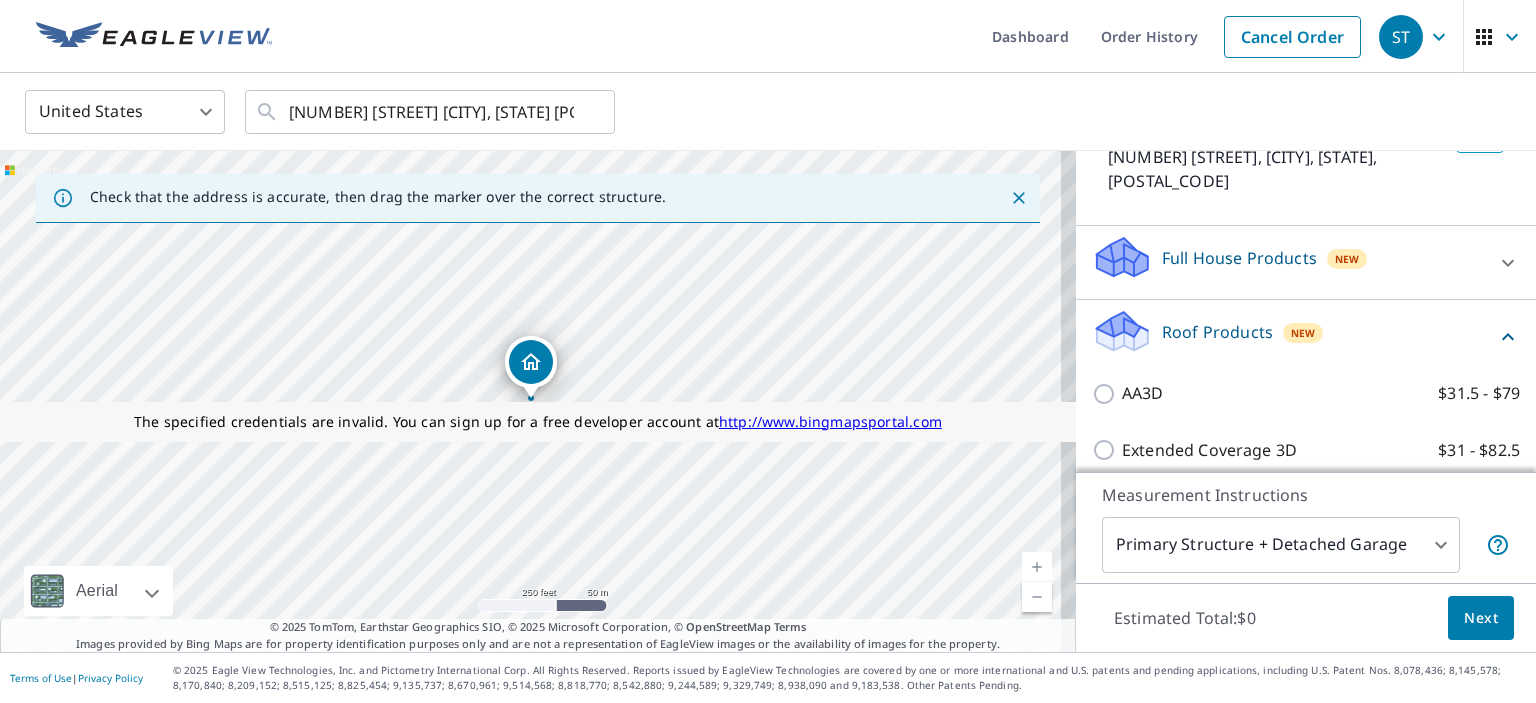 scroll, scrollTop: 445, scrollLeft: 0, axis: vertical 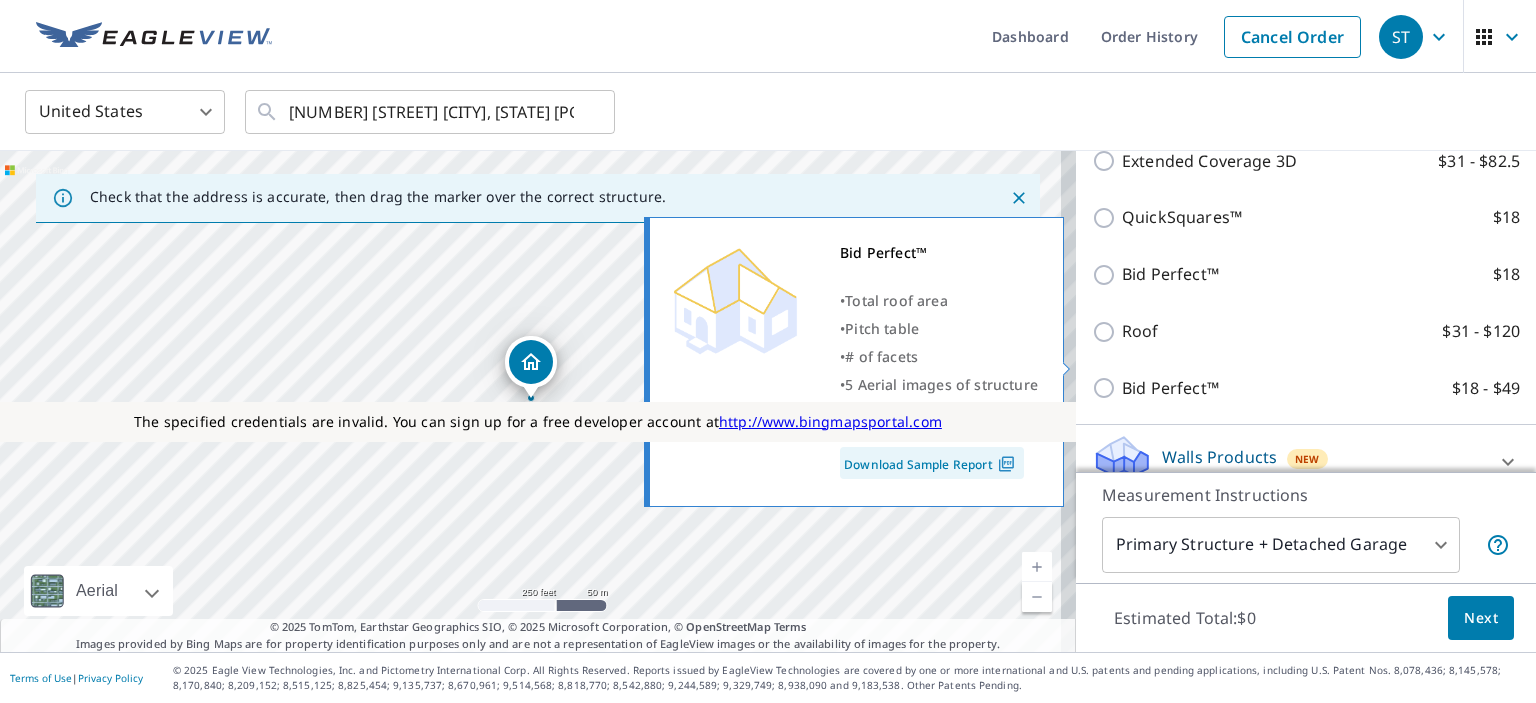 click on "Bid Perfect™" at bounding box center (1170, 388) 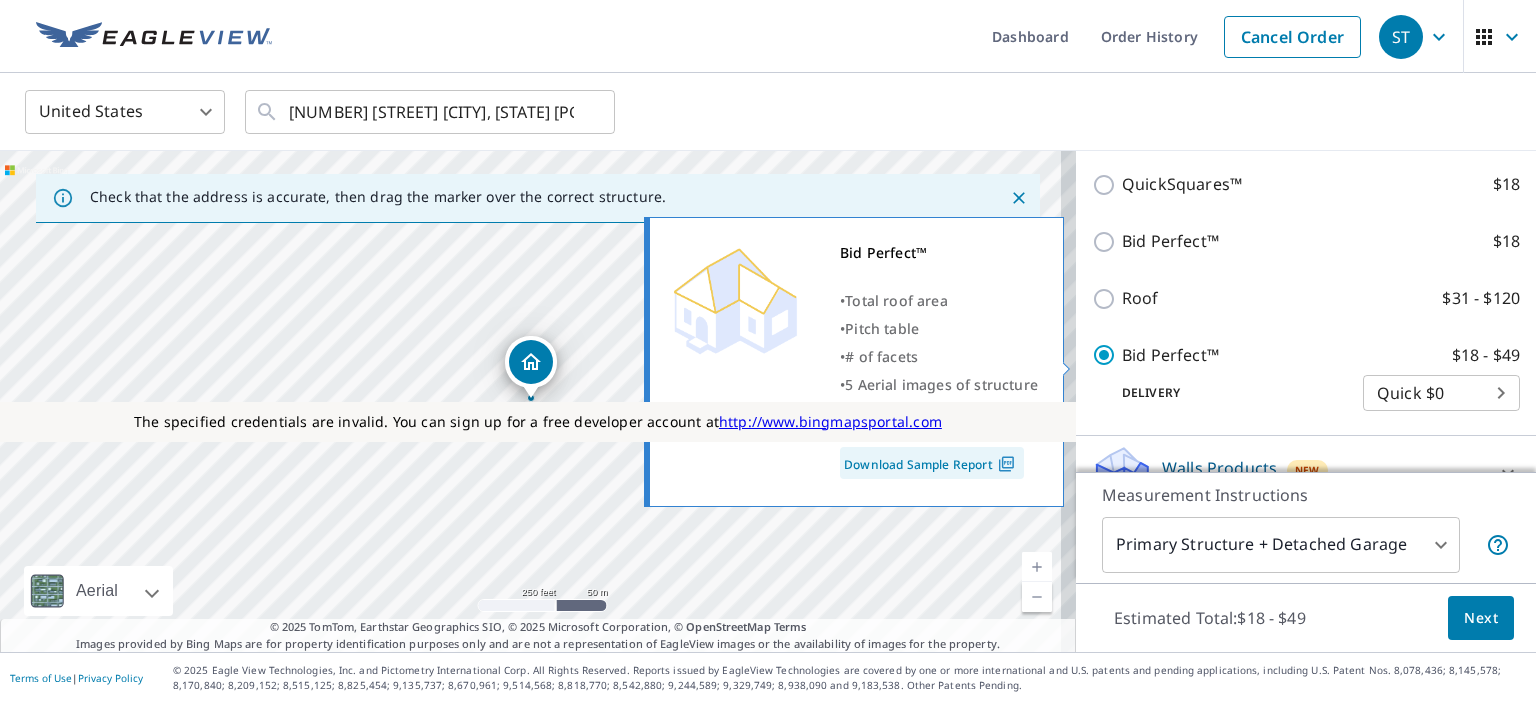 scroll, scrollTop: 412, scrollLeft: 0, axis: vertical 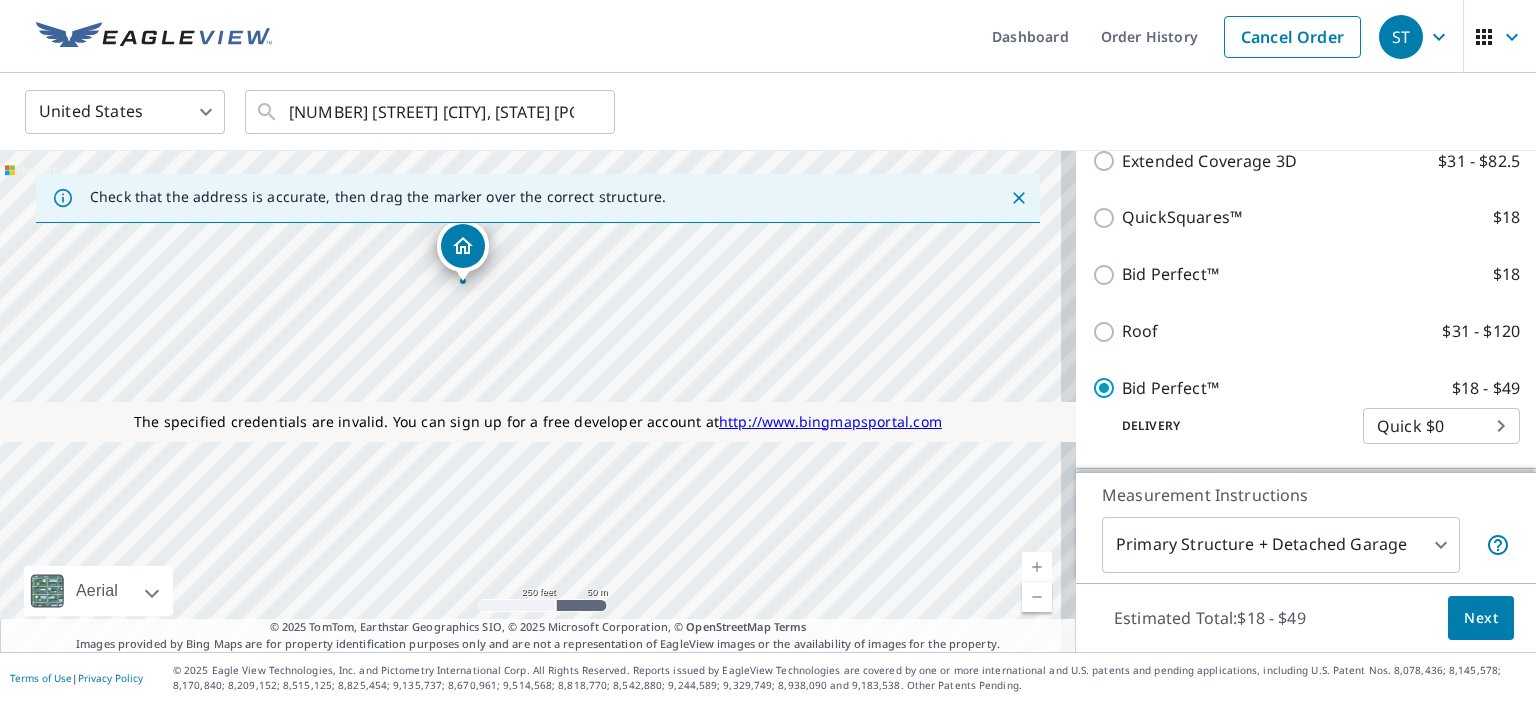 drag, startPoint x: 530, startPoint y: 353, endPoint x: 464, endPoint y: 238, distance: 132.59337 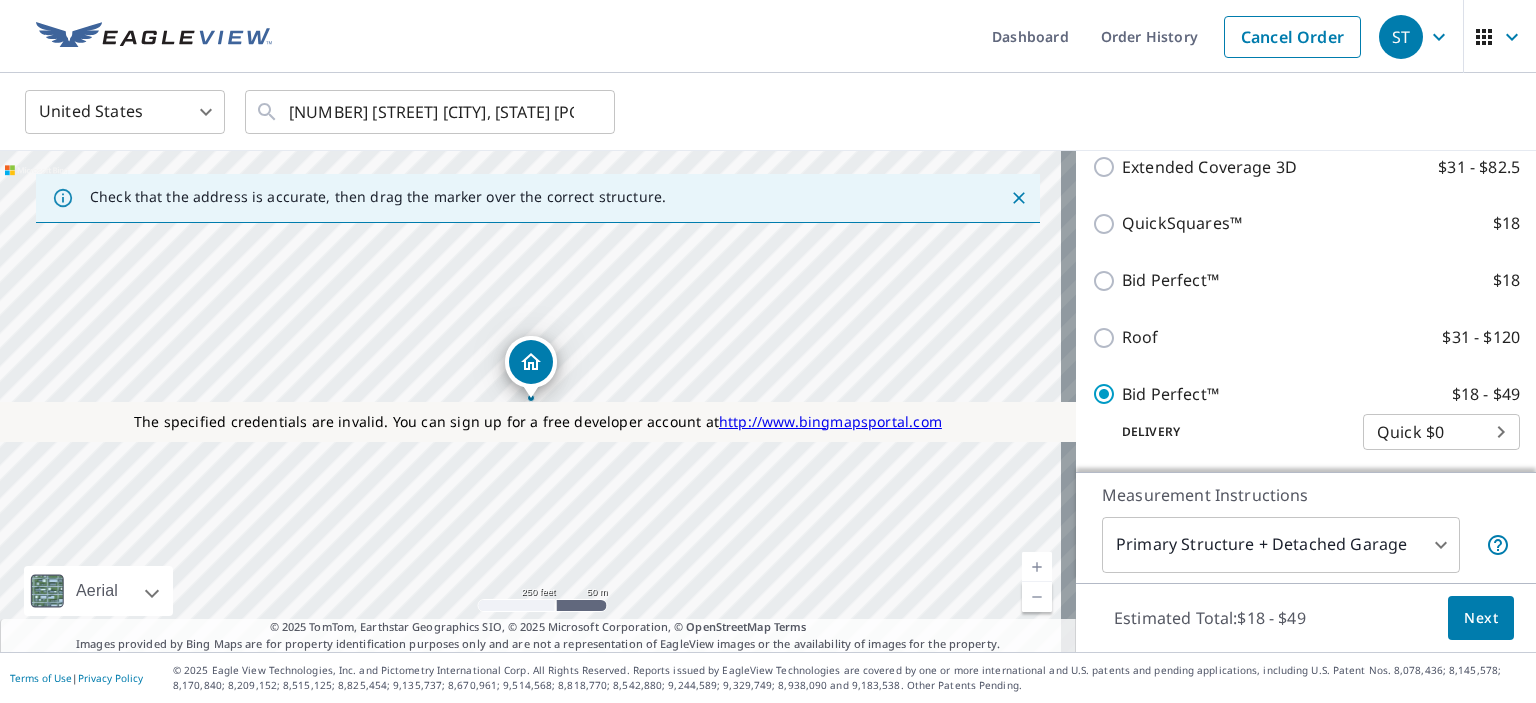 scroll, scrollTop: 412, scrollLeft: 0, axis: vertical 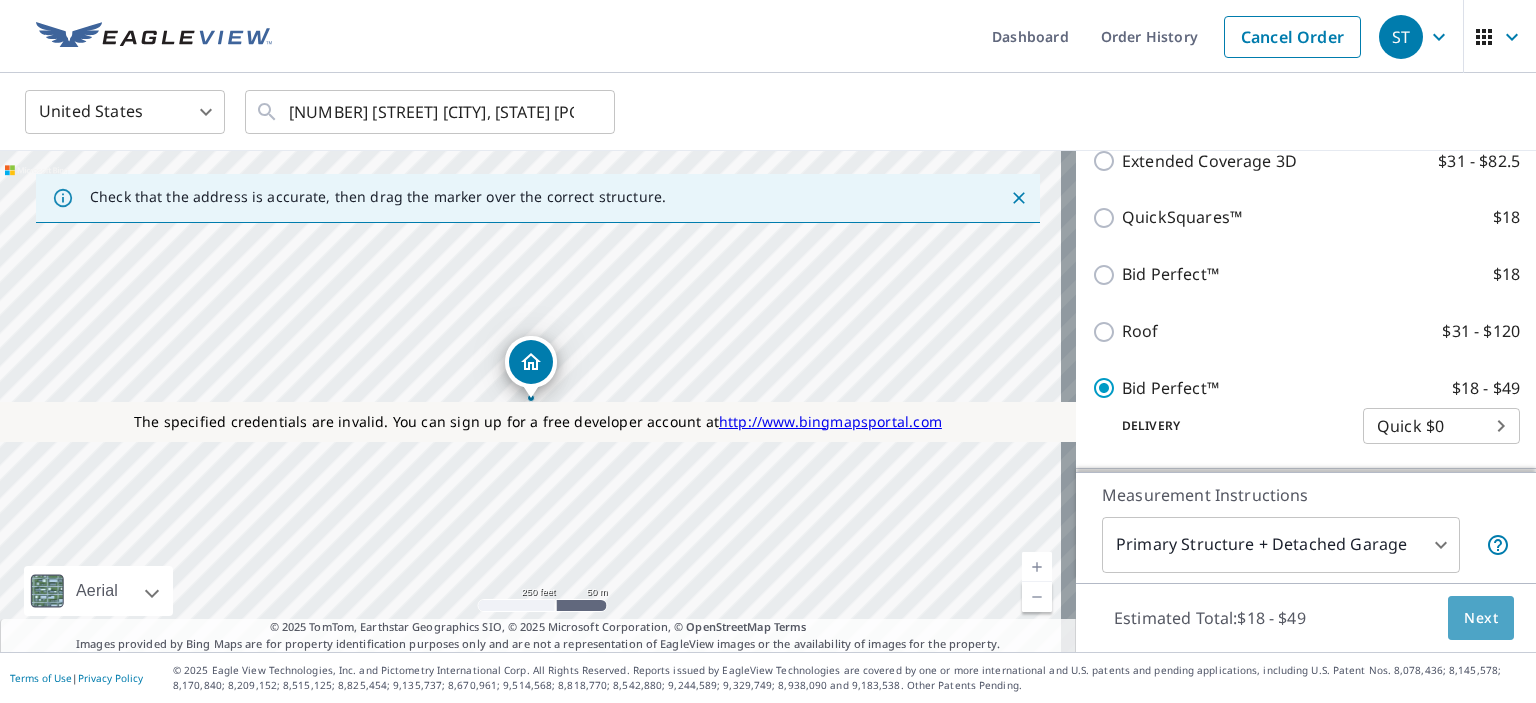click on "Next" at bounding box center [1481, 618] 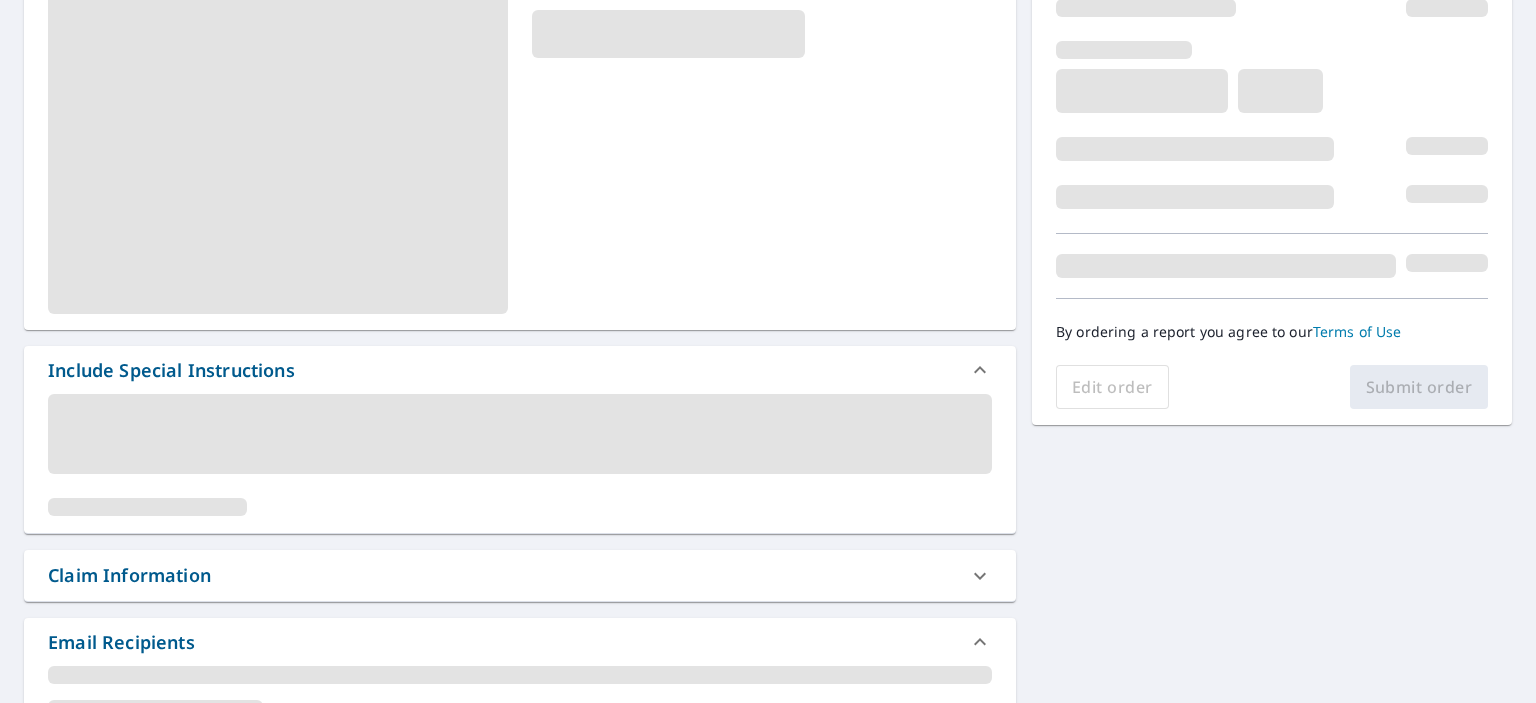 scroll, scrollTop: 304, scrollLeft: 0, axis: vertical 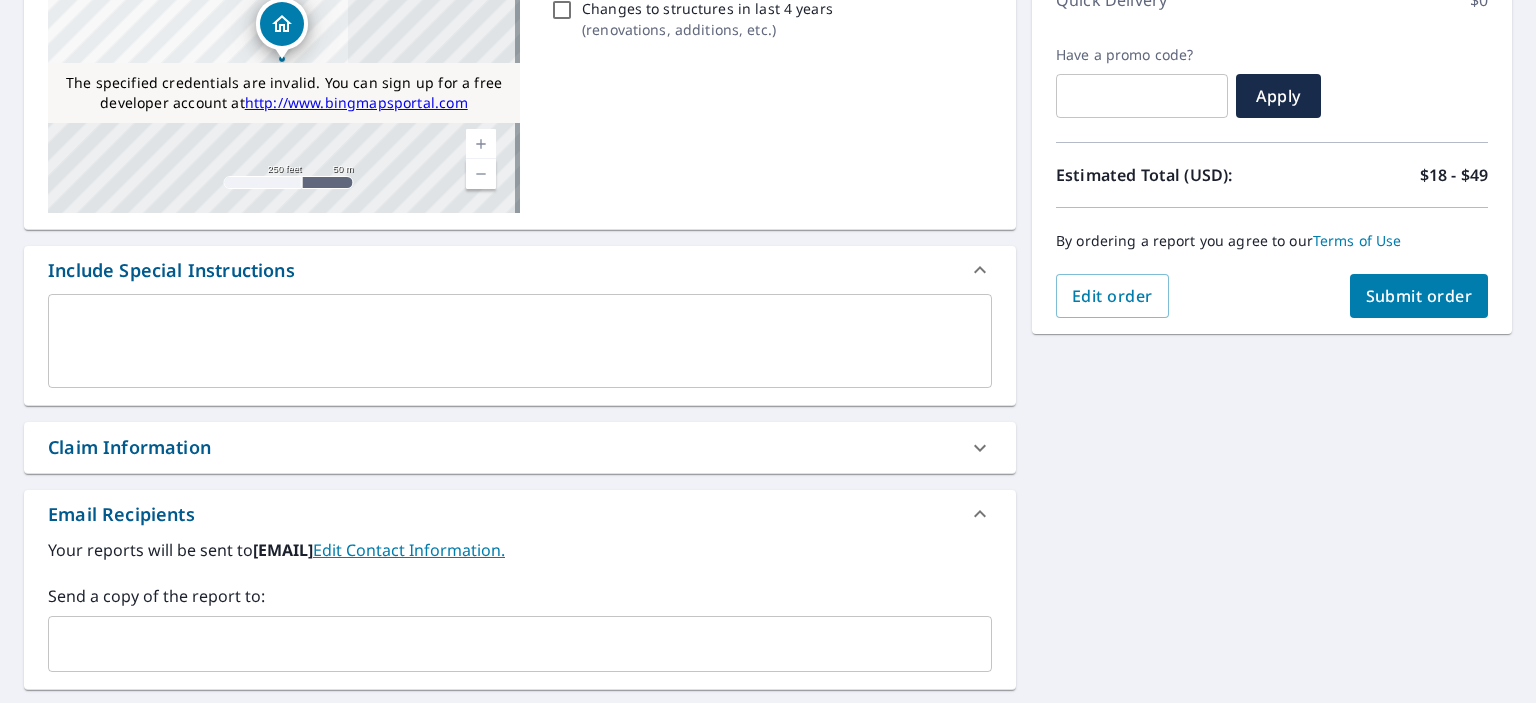 click at bounding box center (520, 341) 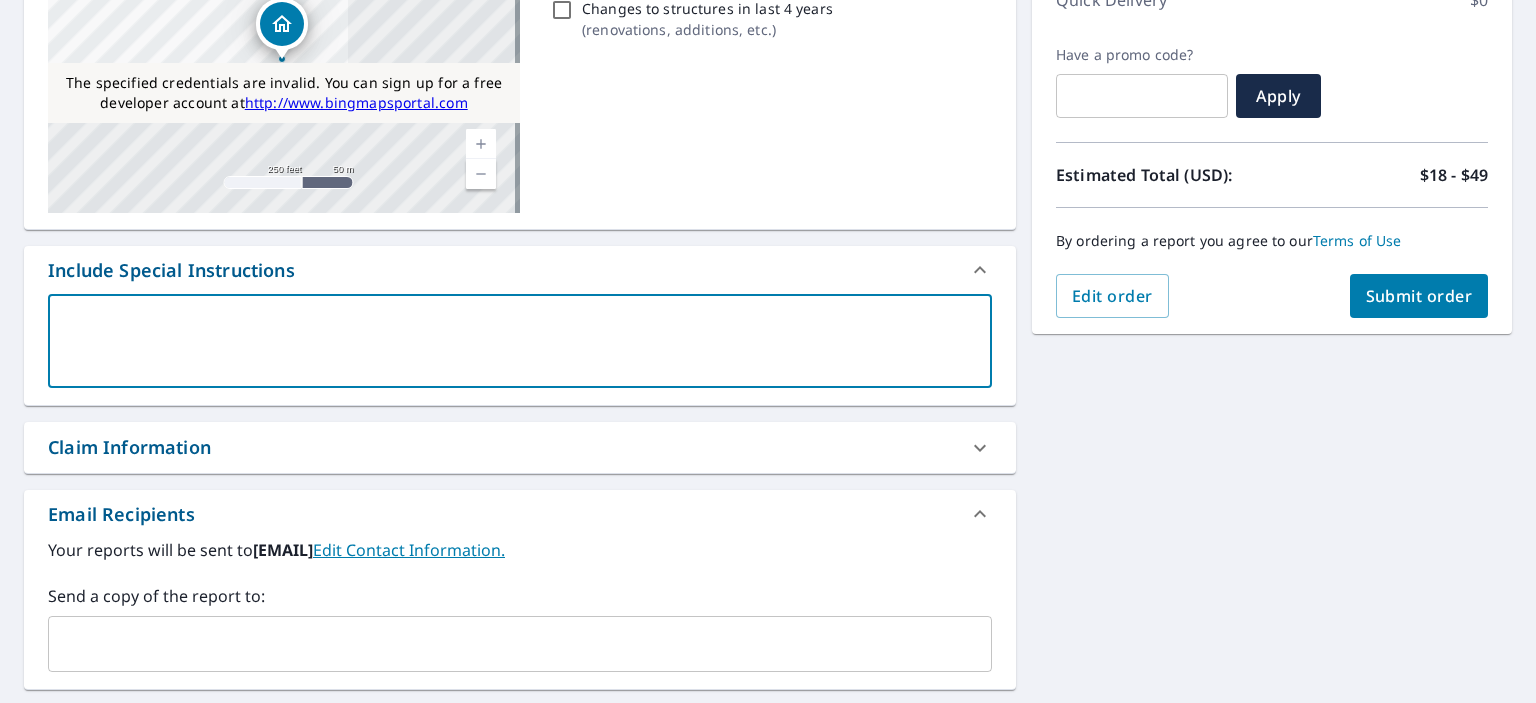 type on "n" 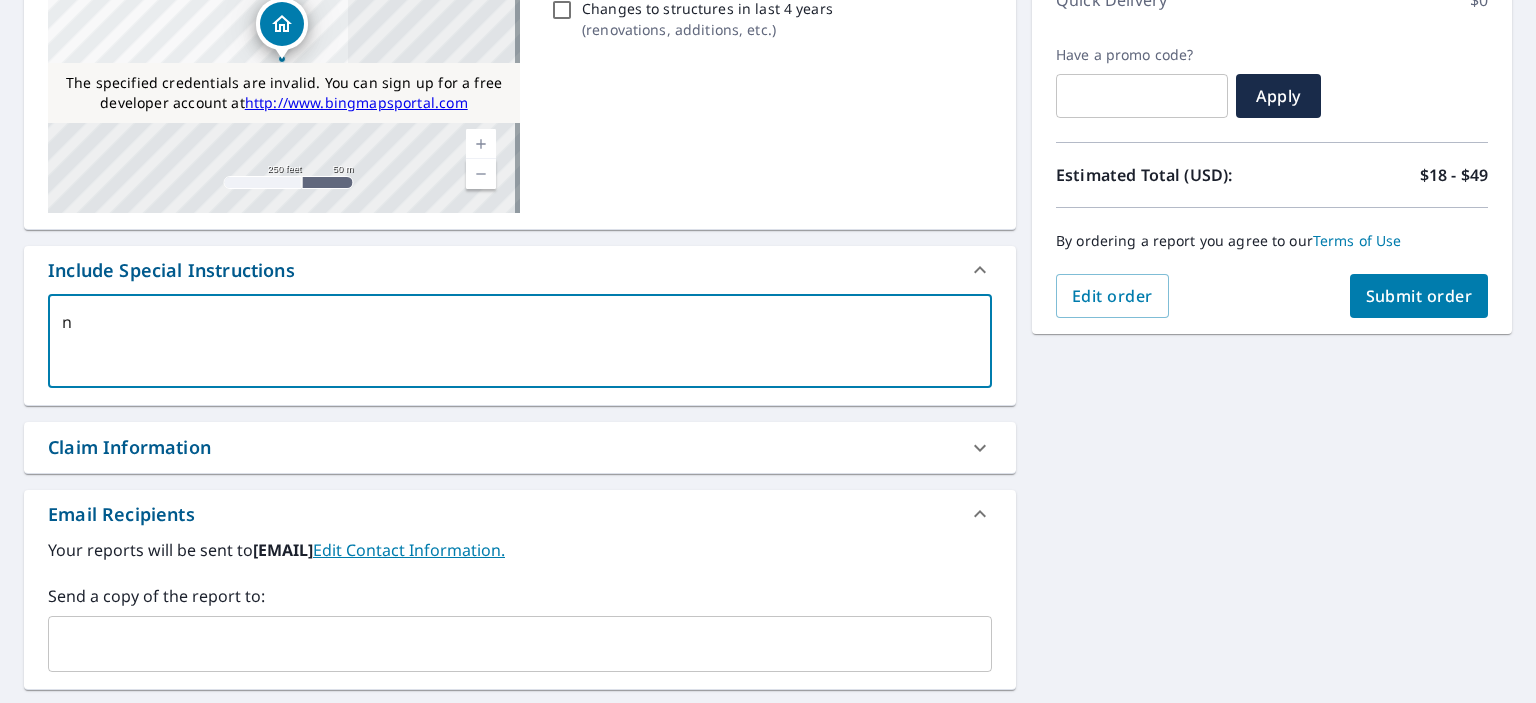 type on "ne" 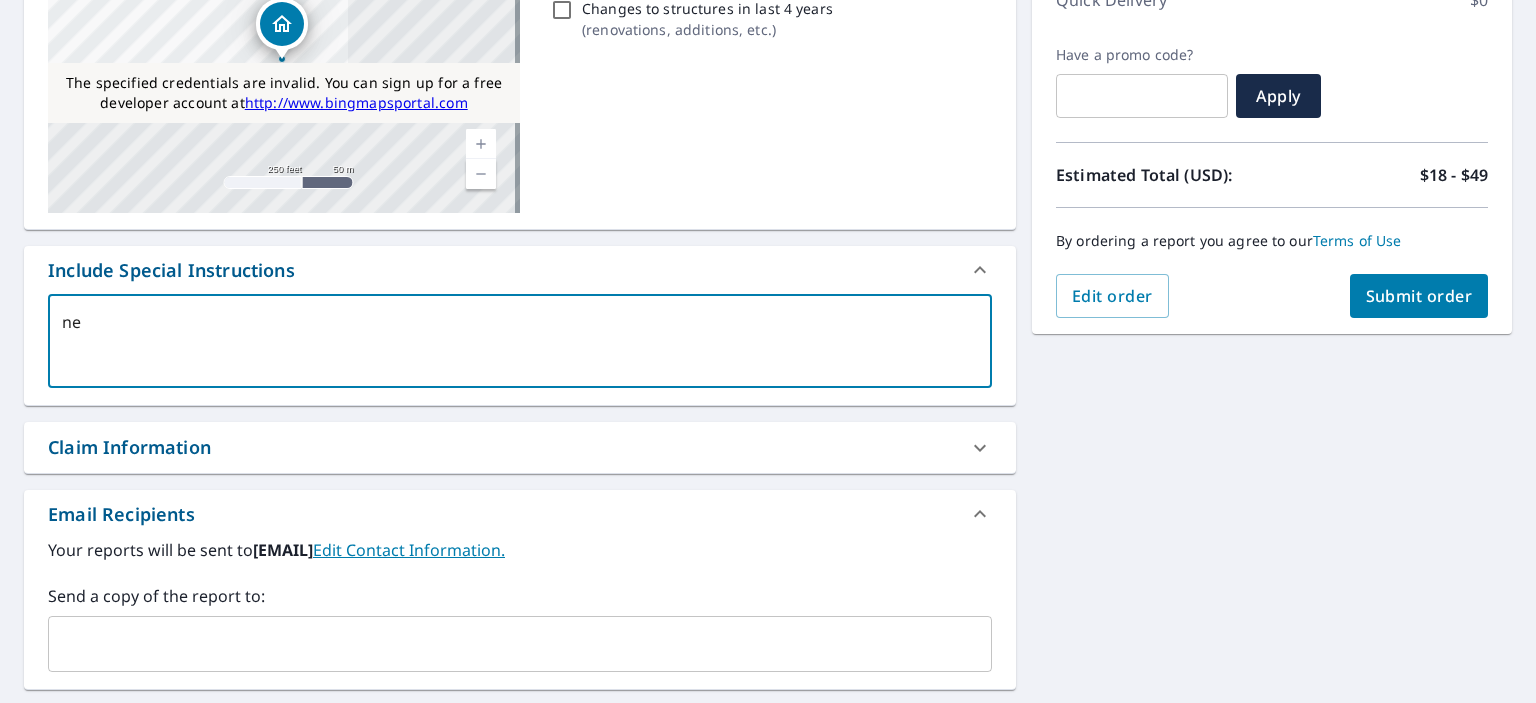 type on "new" 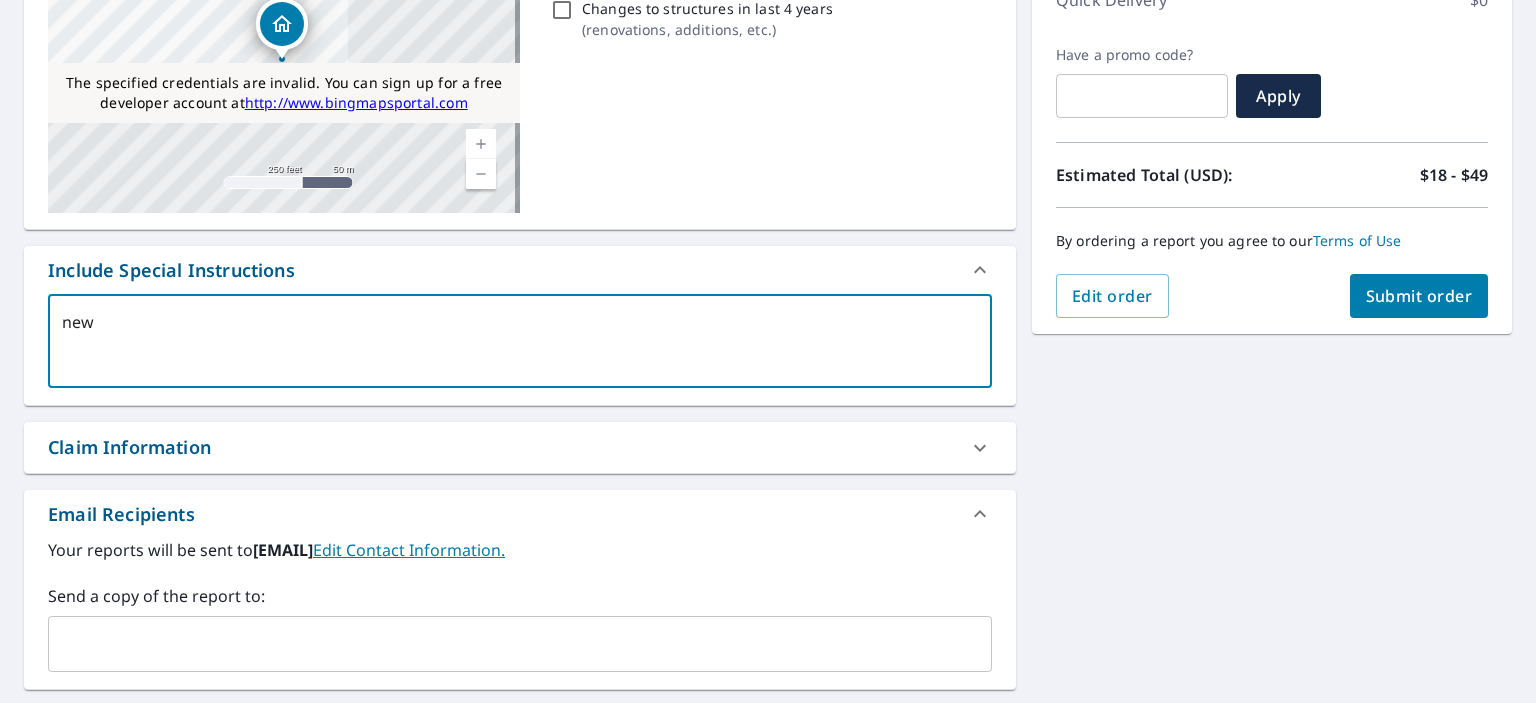 type on "new" 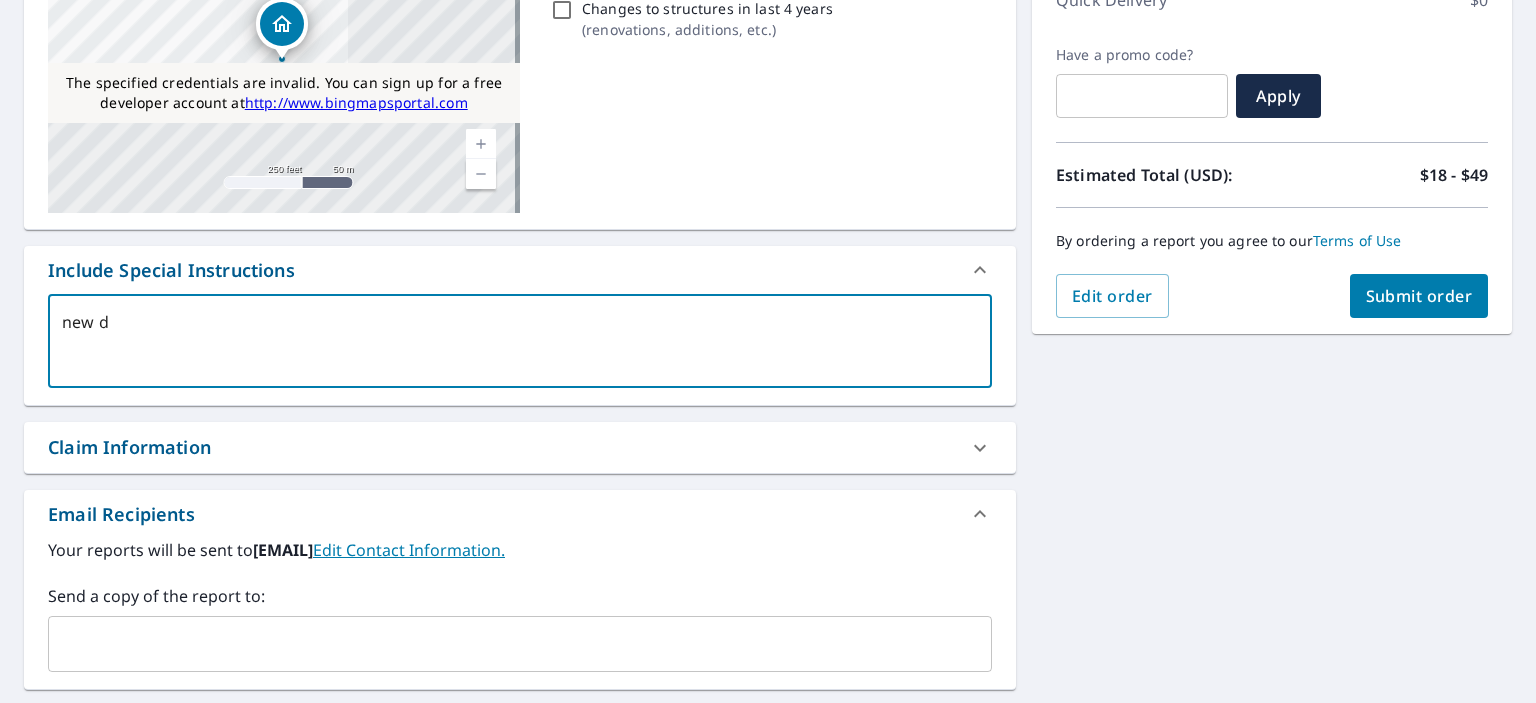 type on "new" 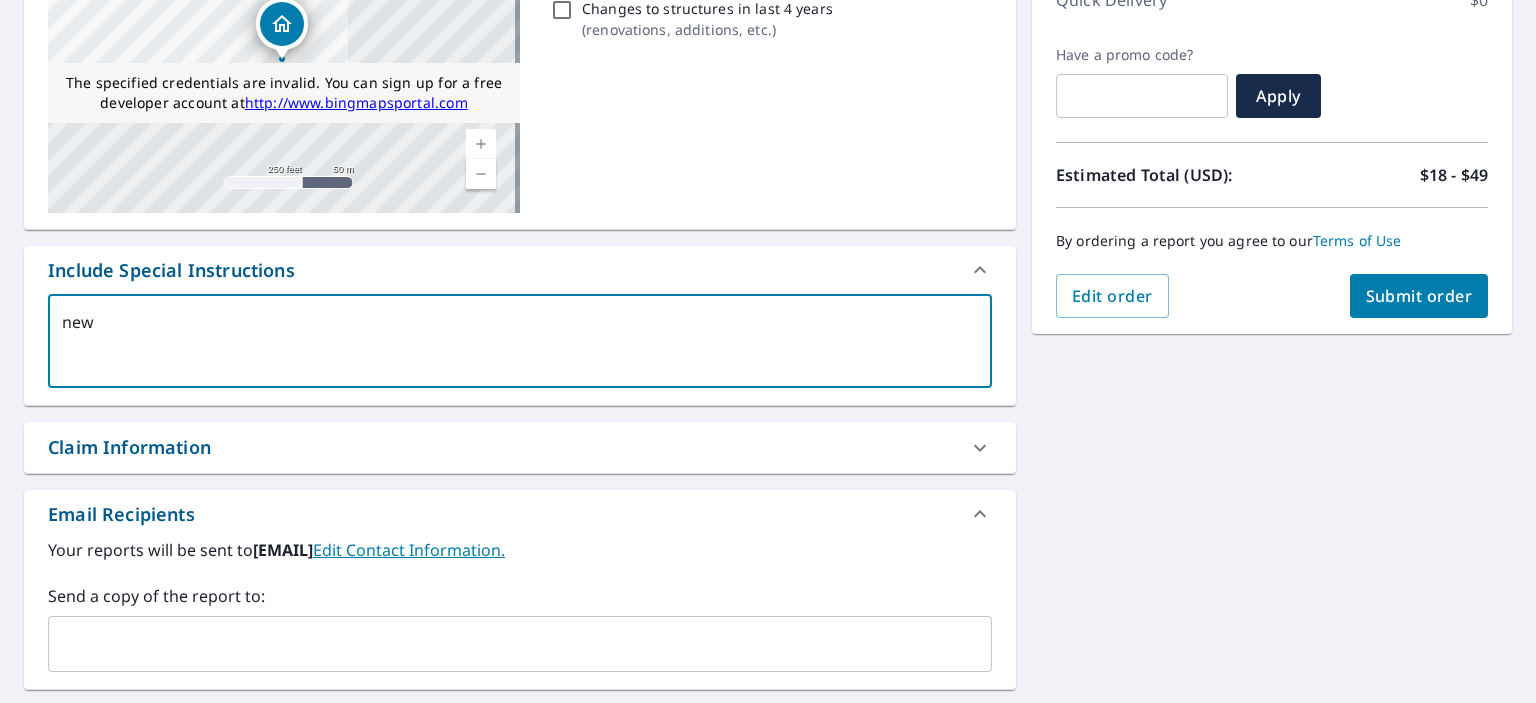type on "new b" 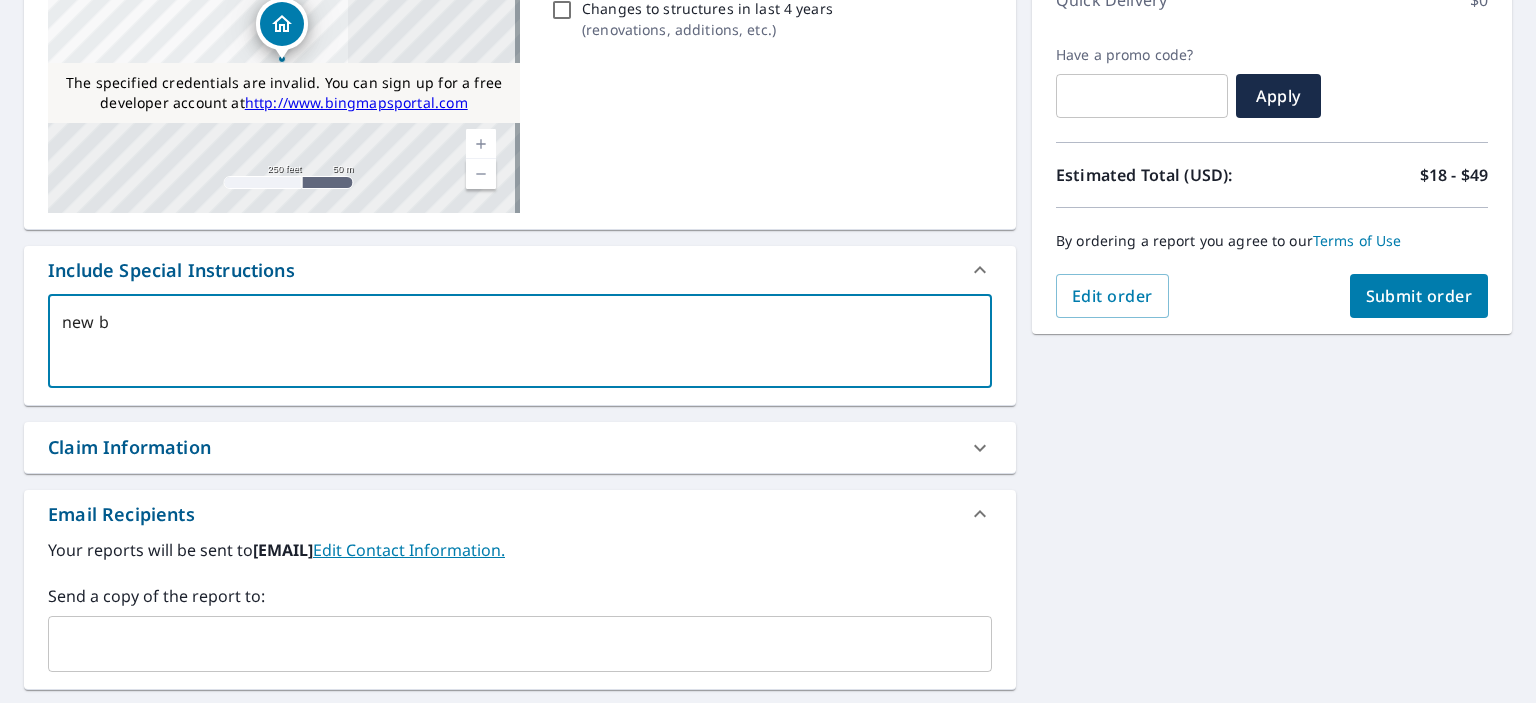 type on "new bp" 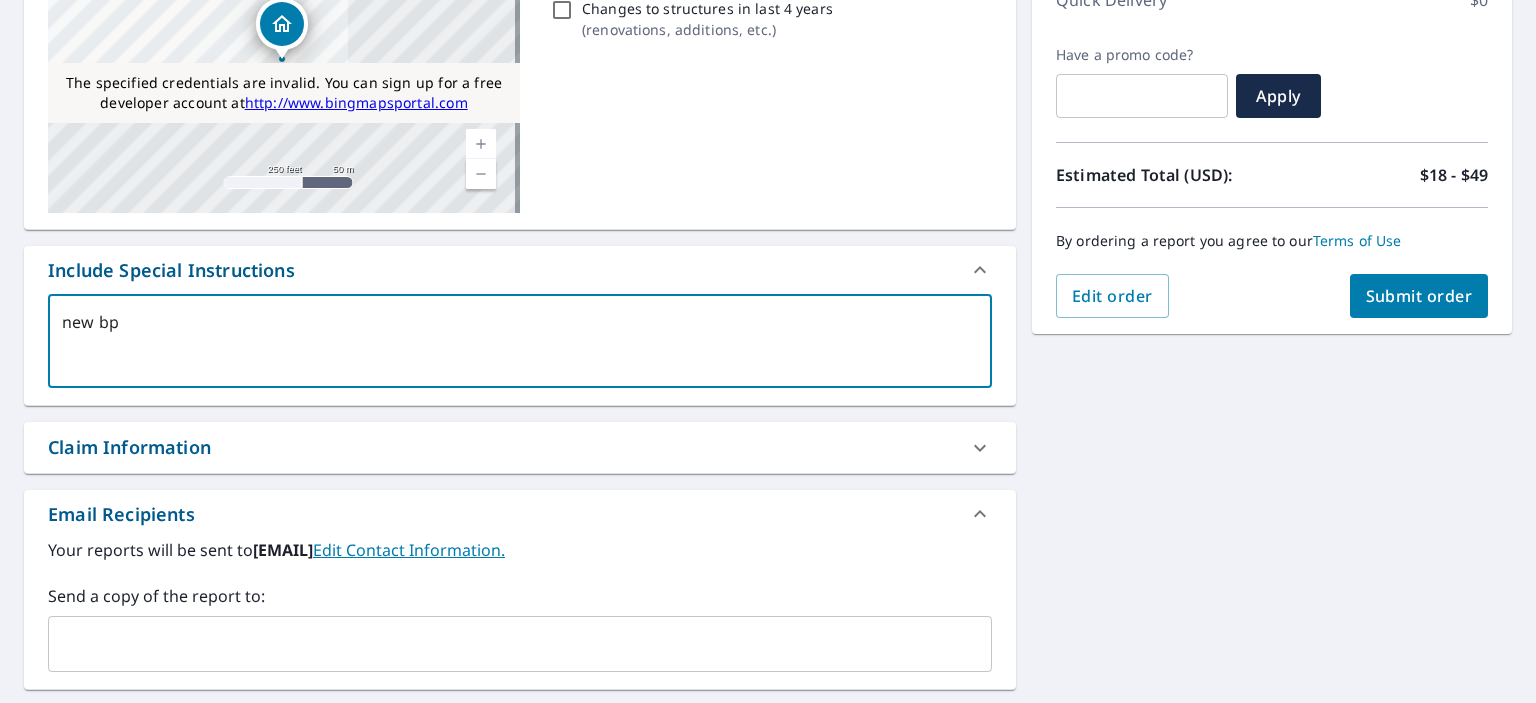type on "new bp" 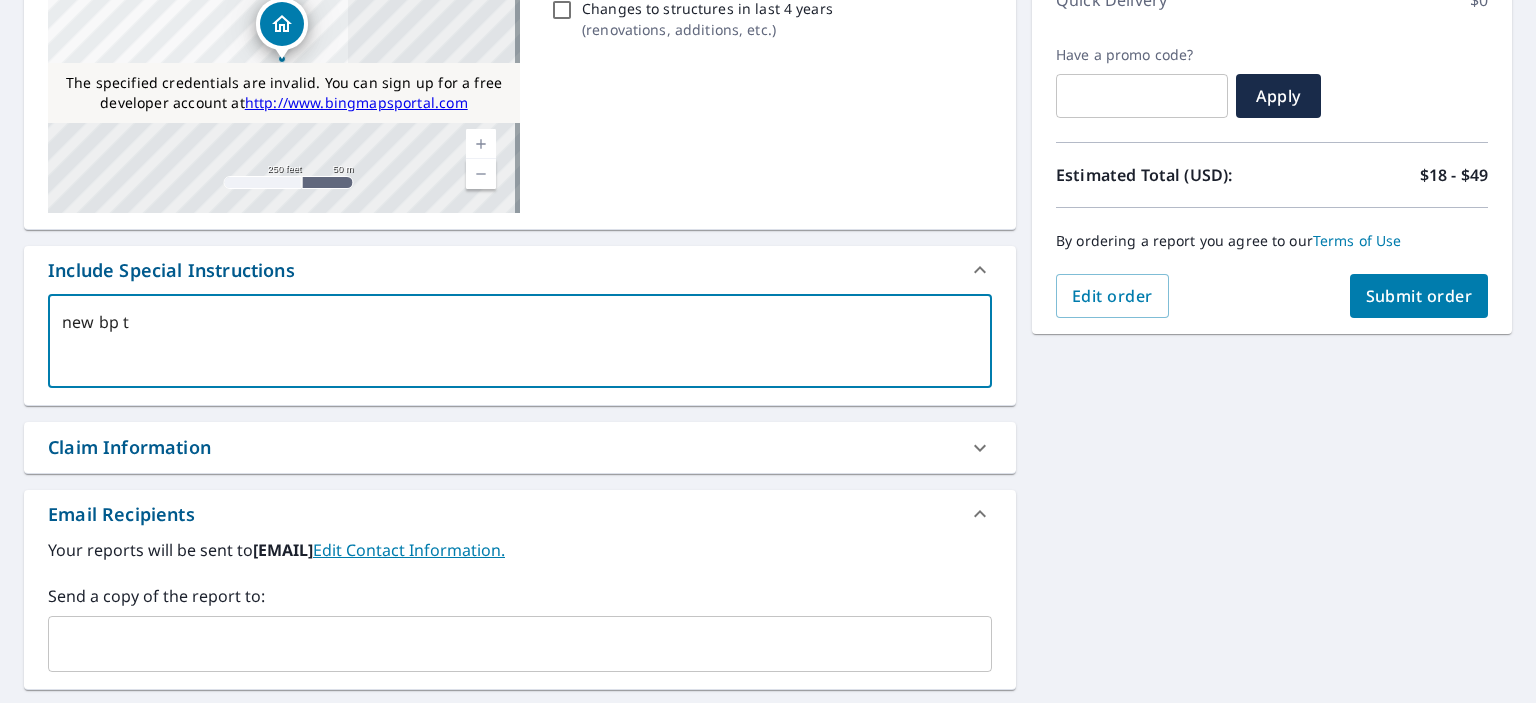 type on "new bp to" 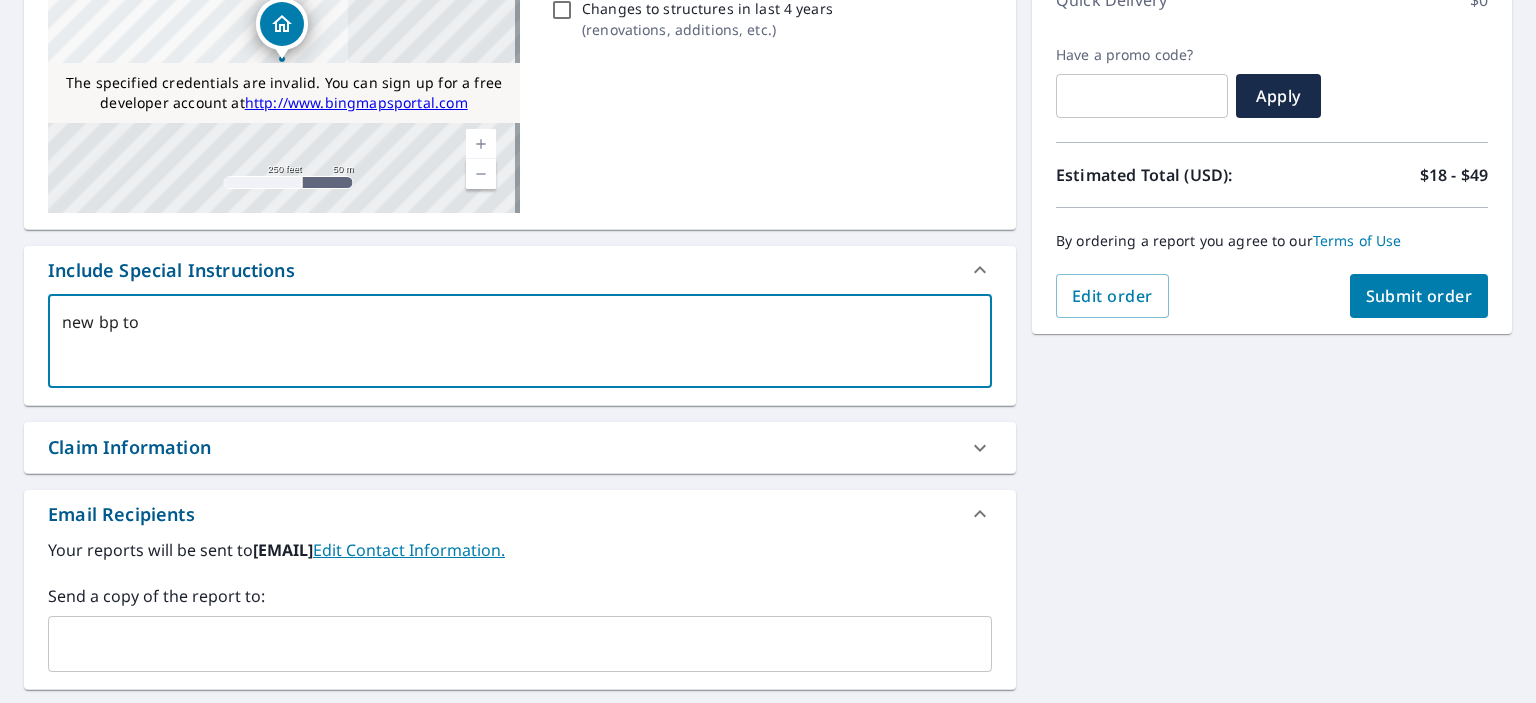 type on "new bp to" 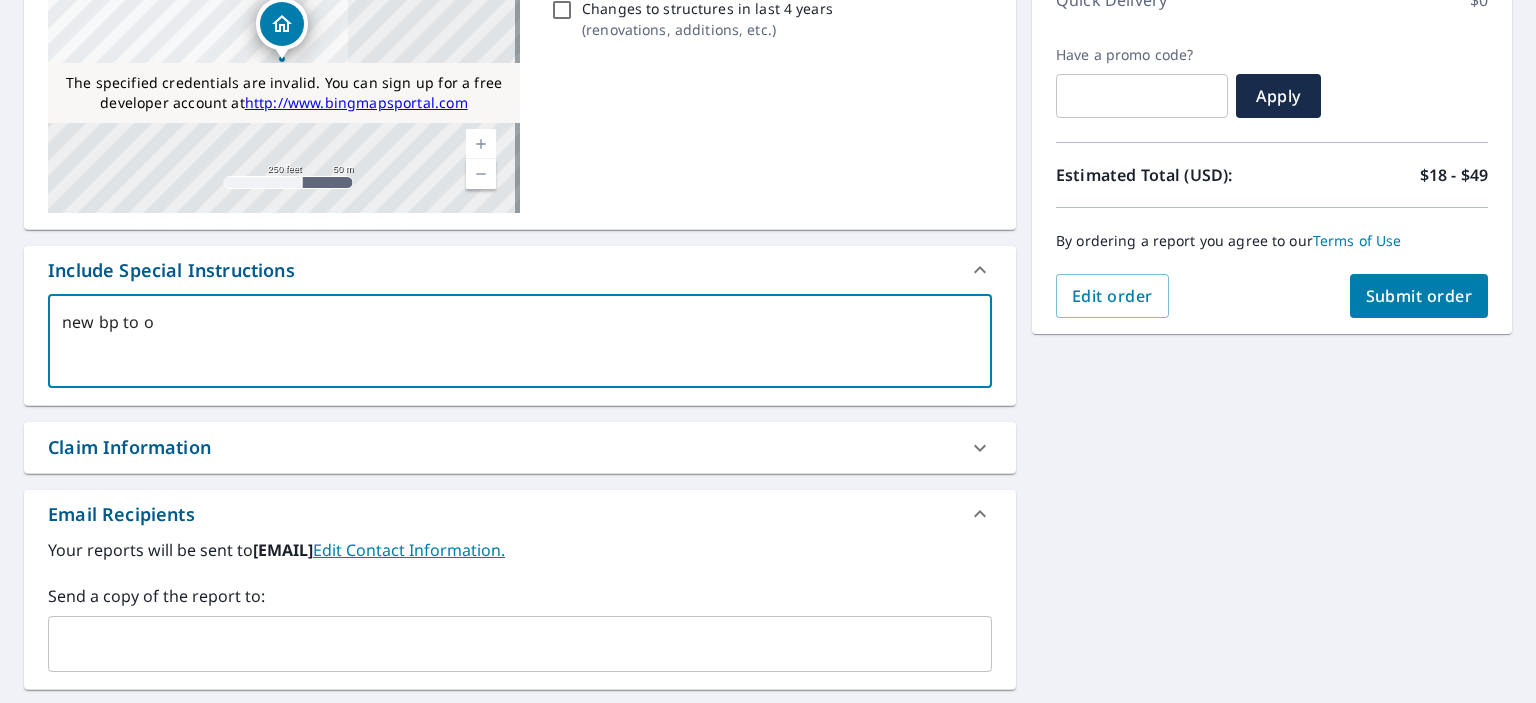 type on "new bp to os" 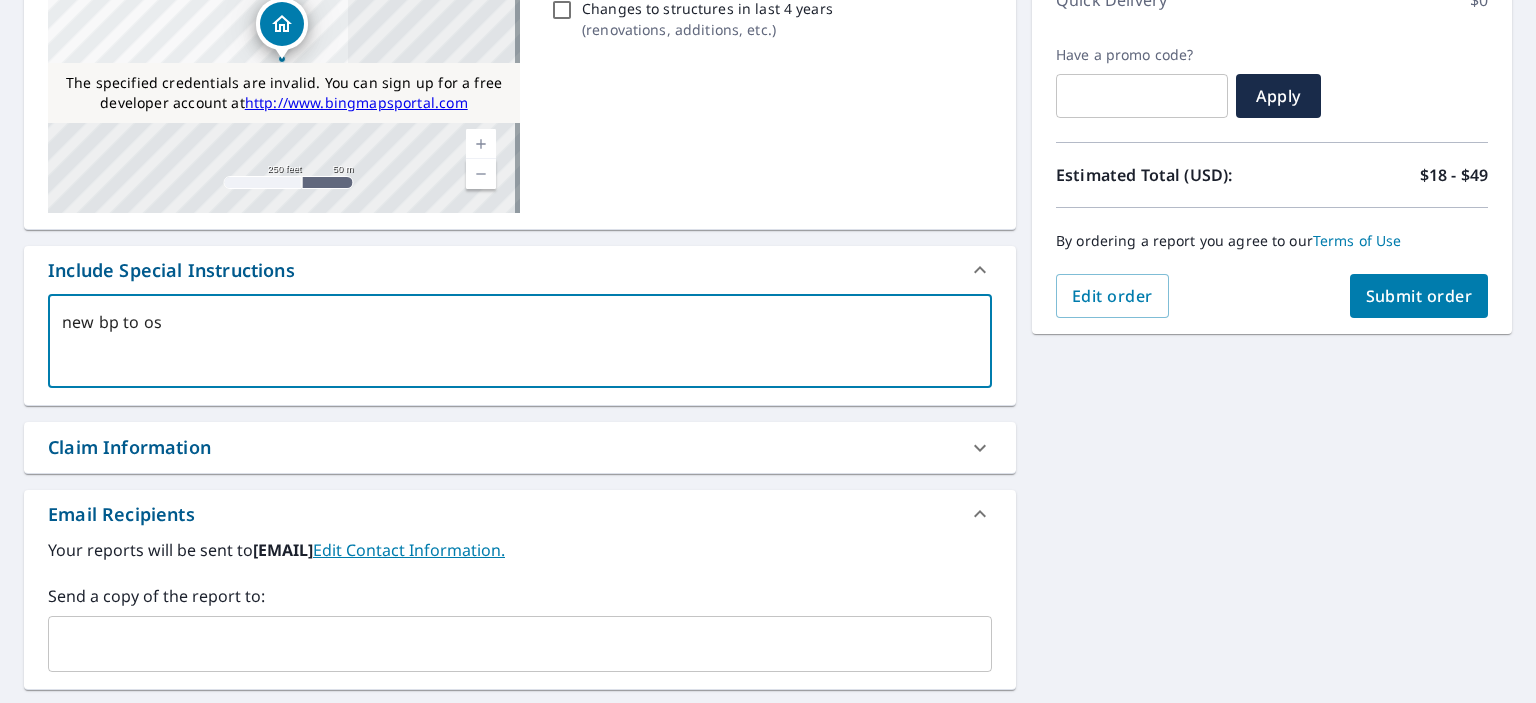 type on "new bp to os" 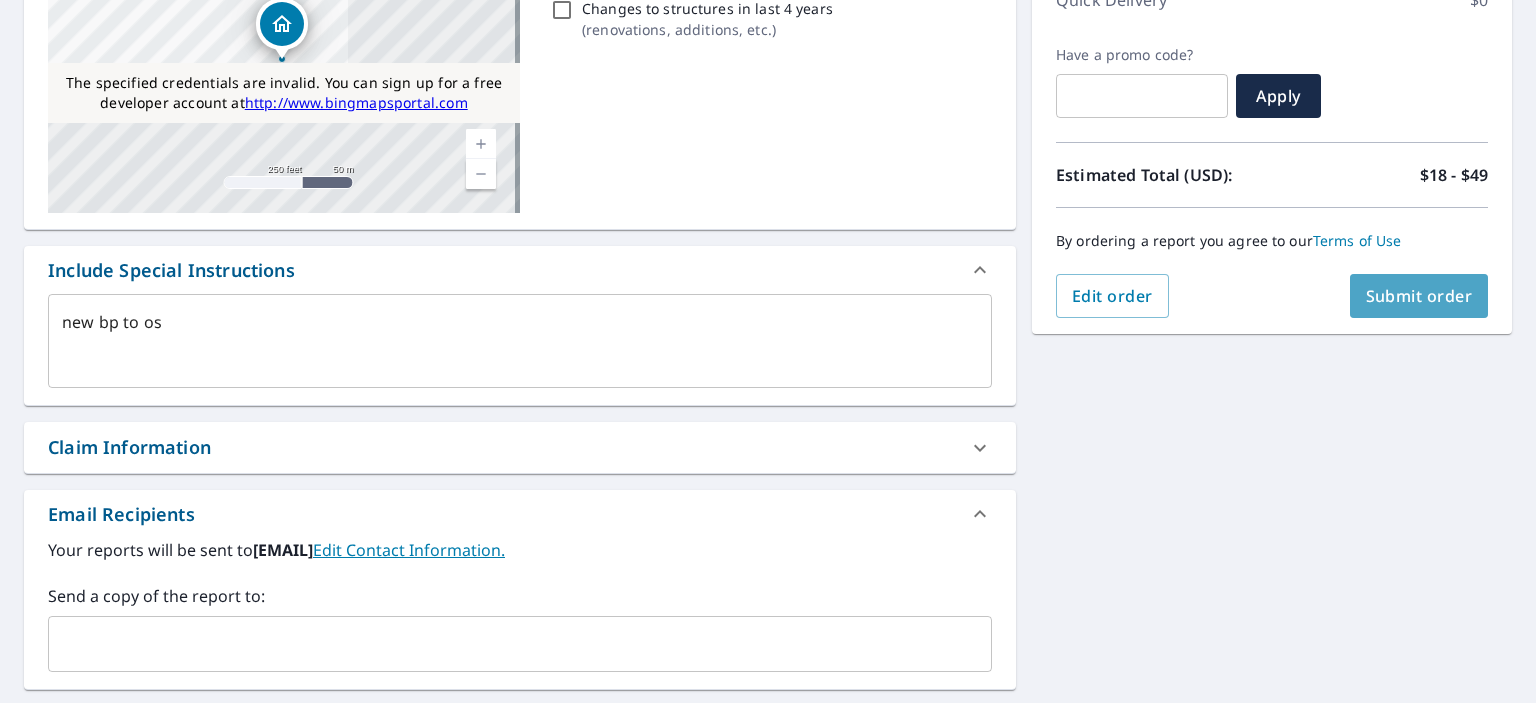 click on "Submit order" at bounding box center (1419, 296) 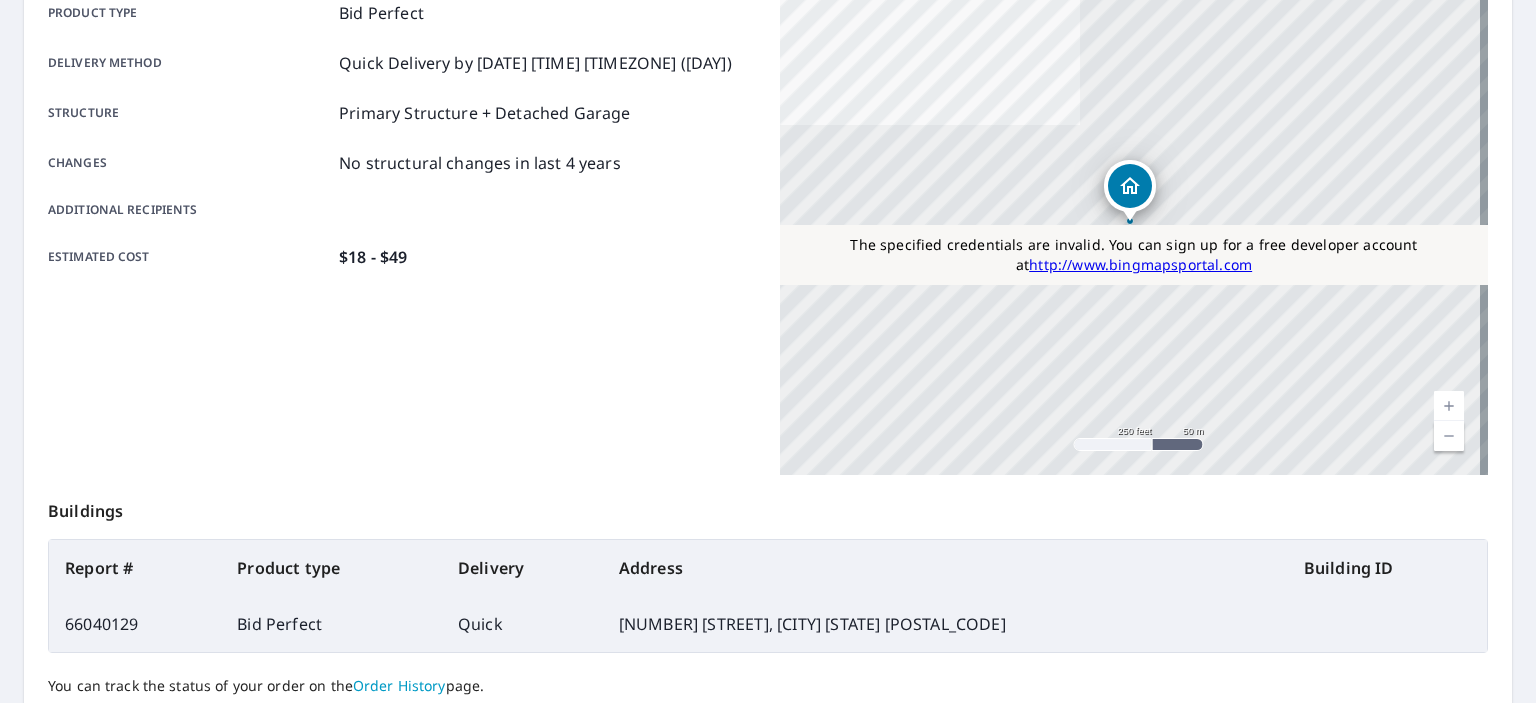 scroll, scrollTop: 472, scrollLeft: 0, axis: vertical 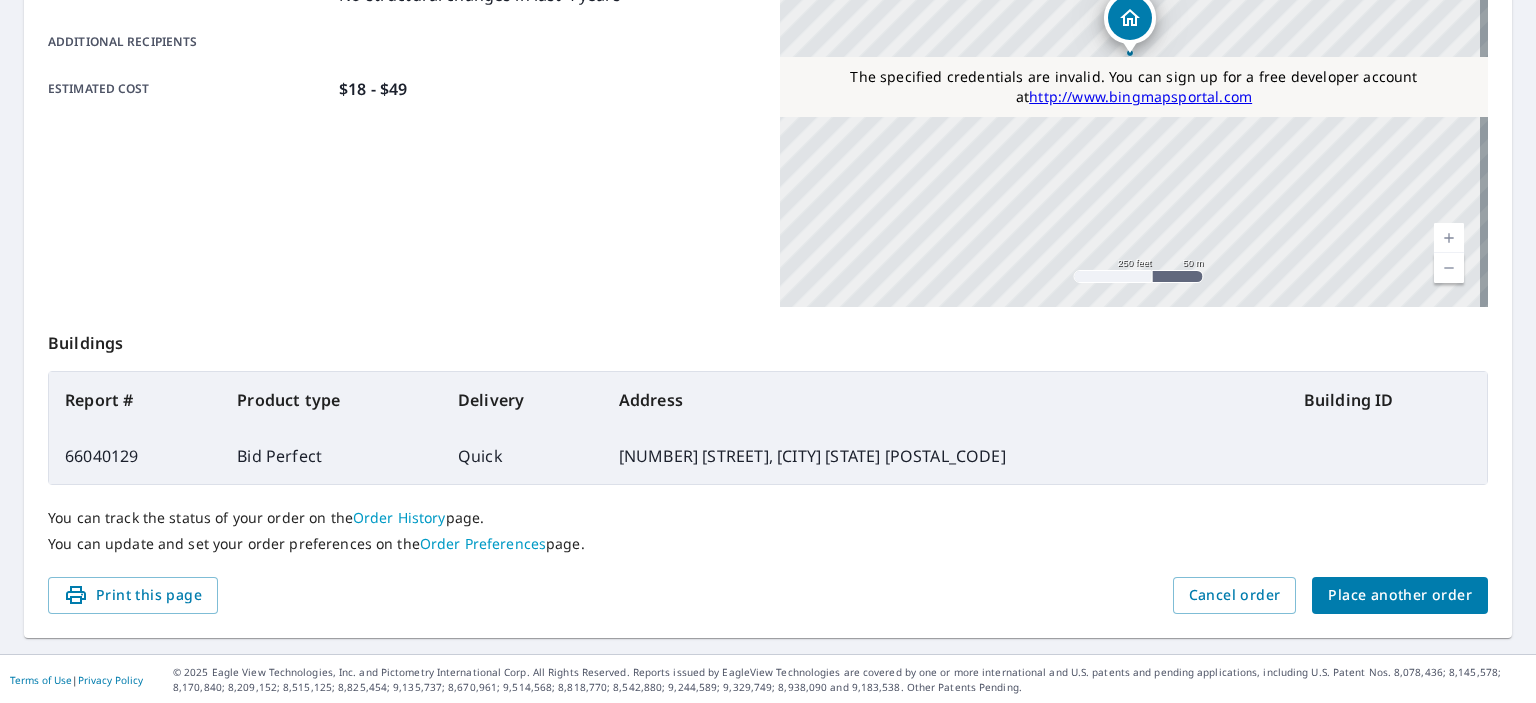click on "66040129" at bounding box center [135, 456] 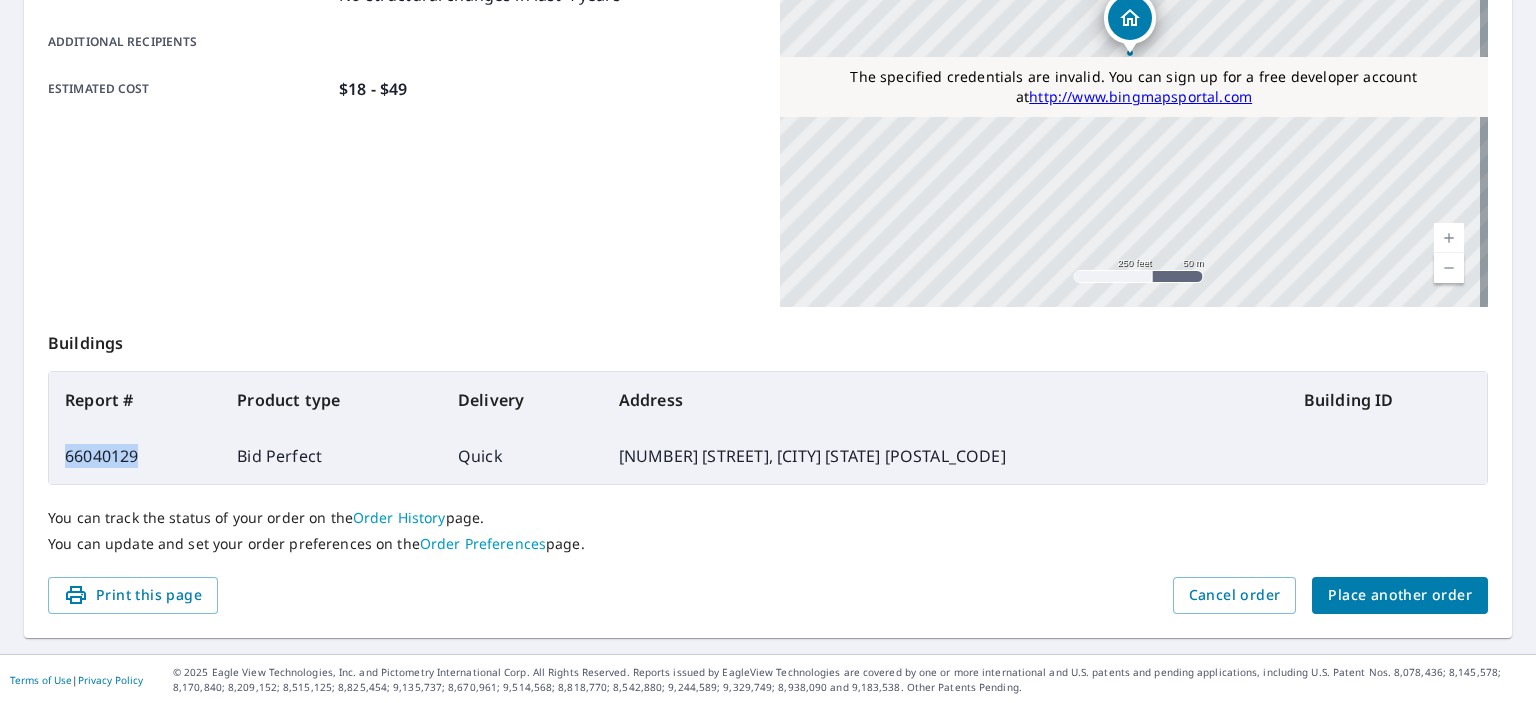 click on "66040129" at bounding box center [135, 456] 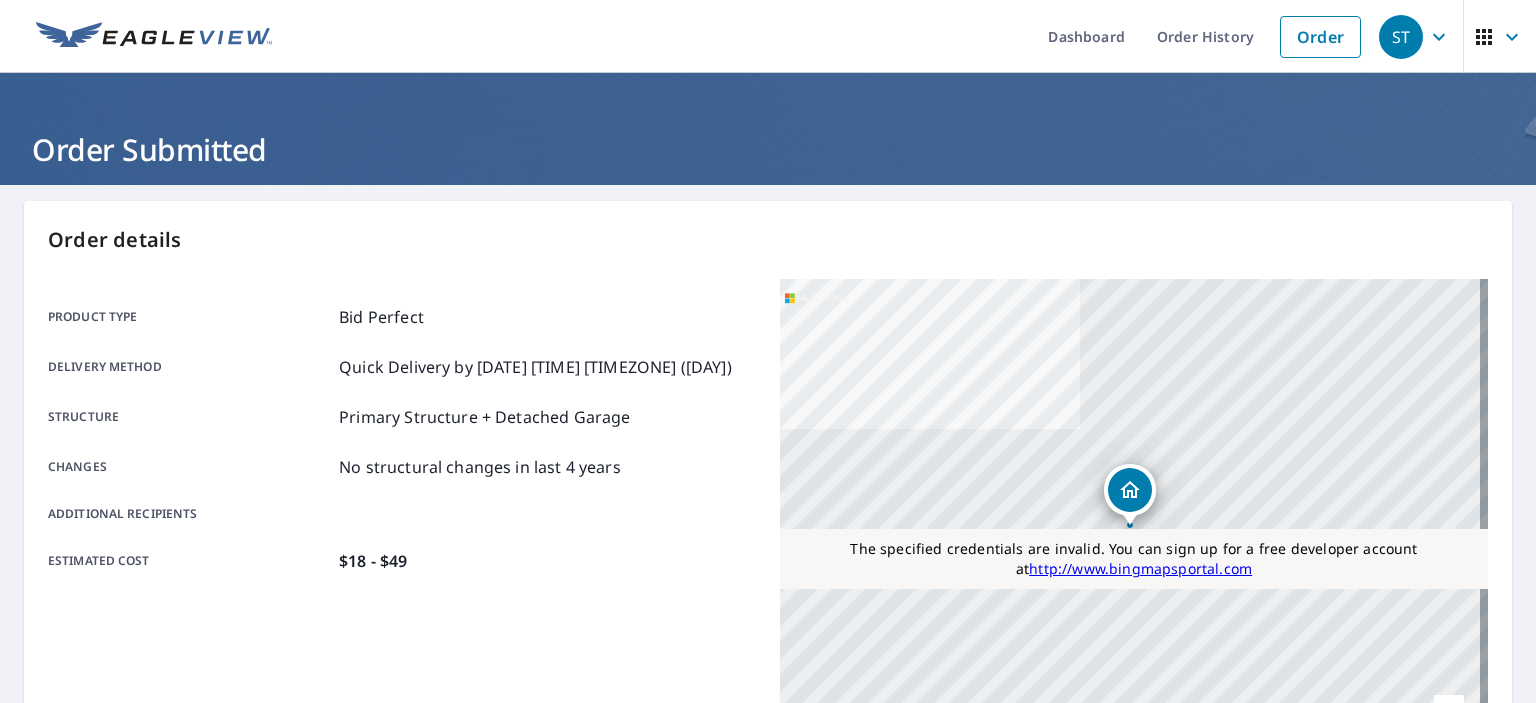 click 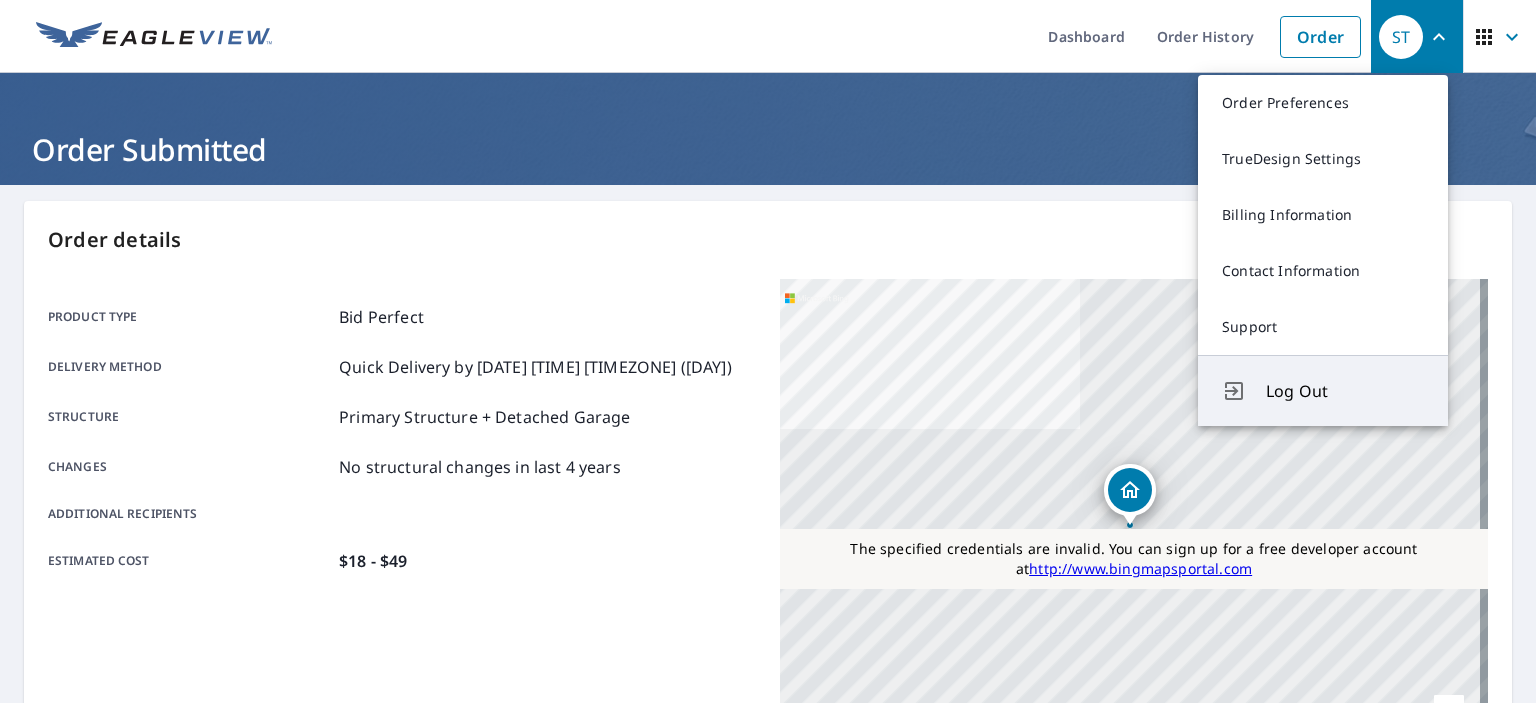 click on "Log Out" at bounding box center [1345, 391] 